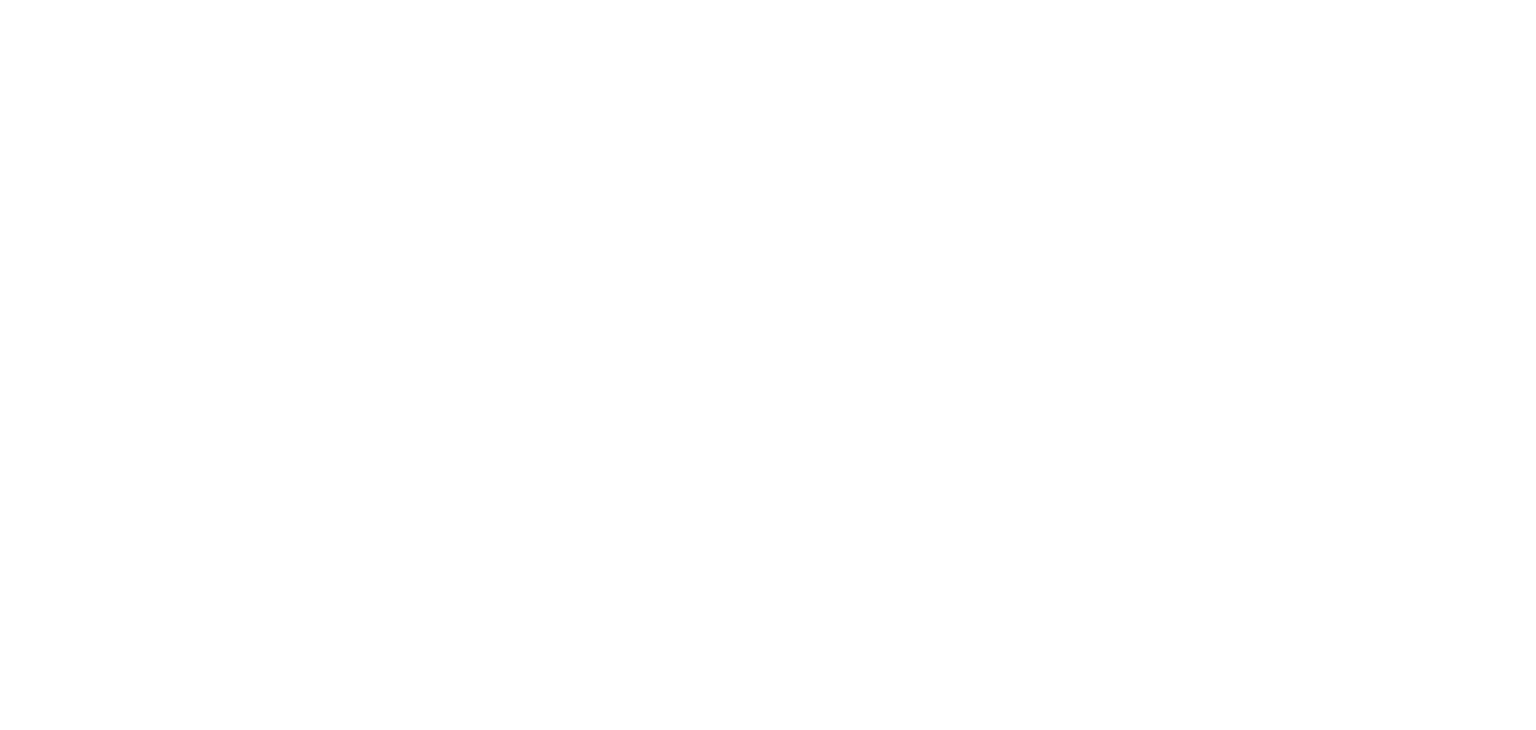 scroll, scrollTop: 0, scrollLeft: 0, axis: both 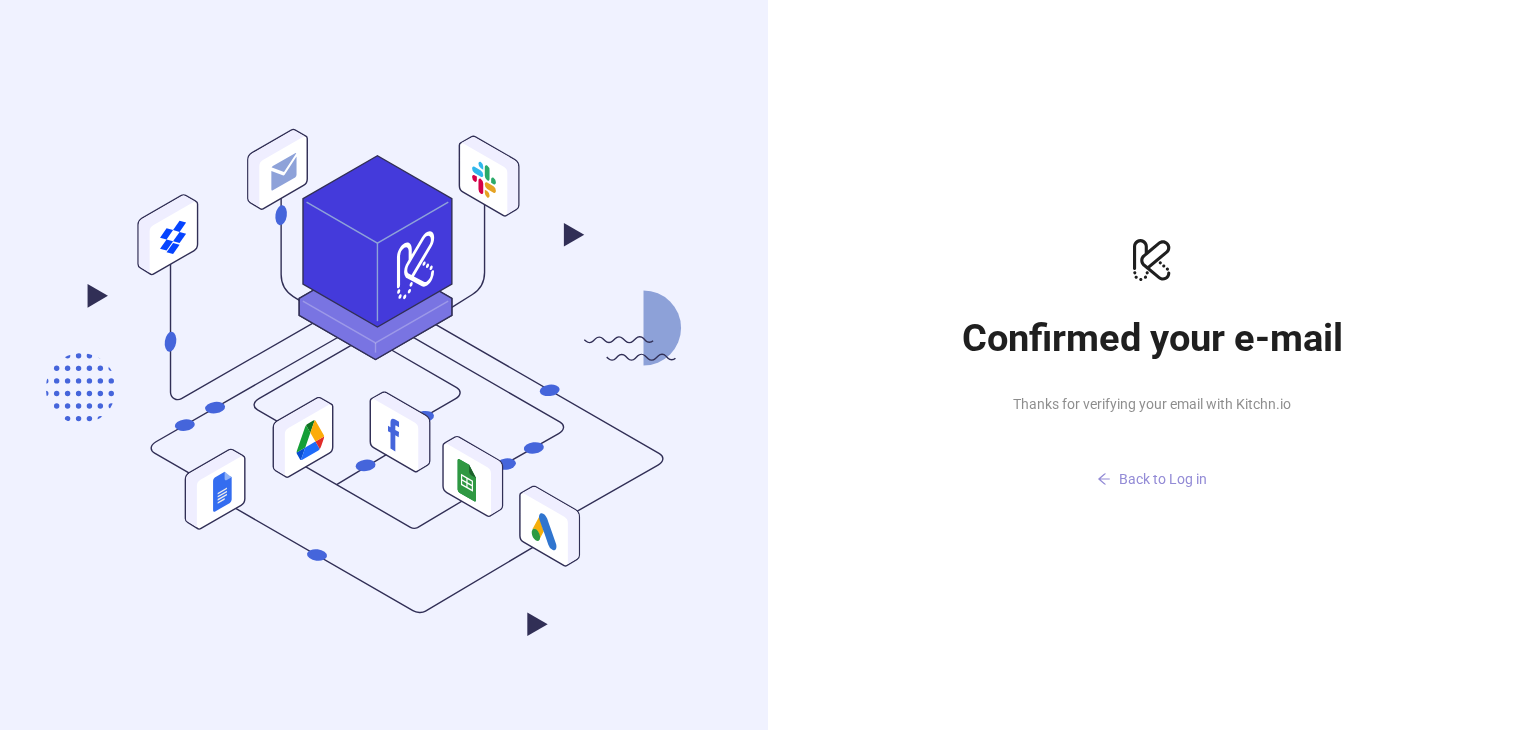 click on "Back to Log in" at bounding box center [1163, 479] 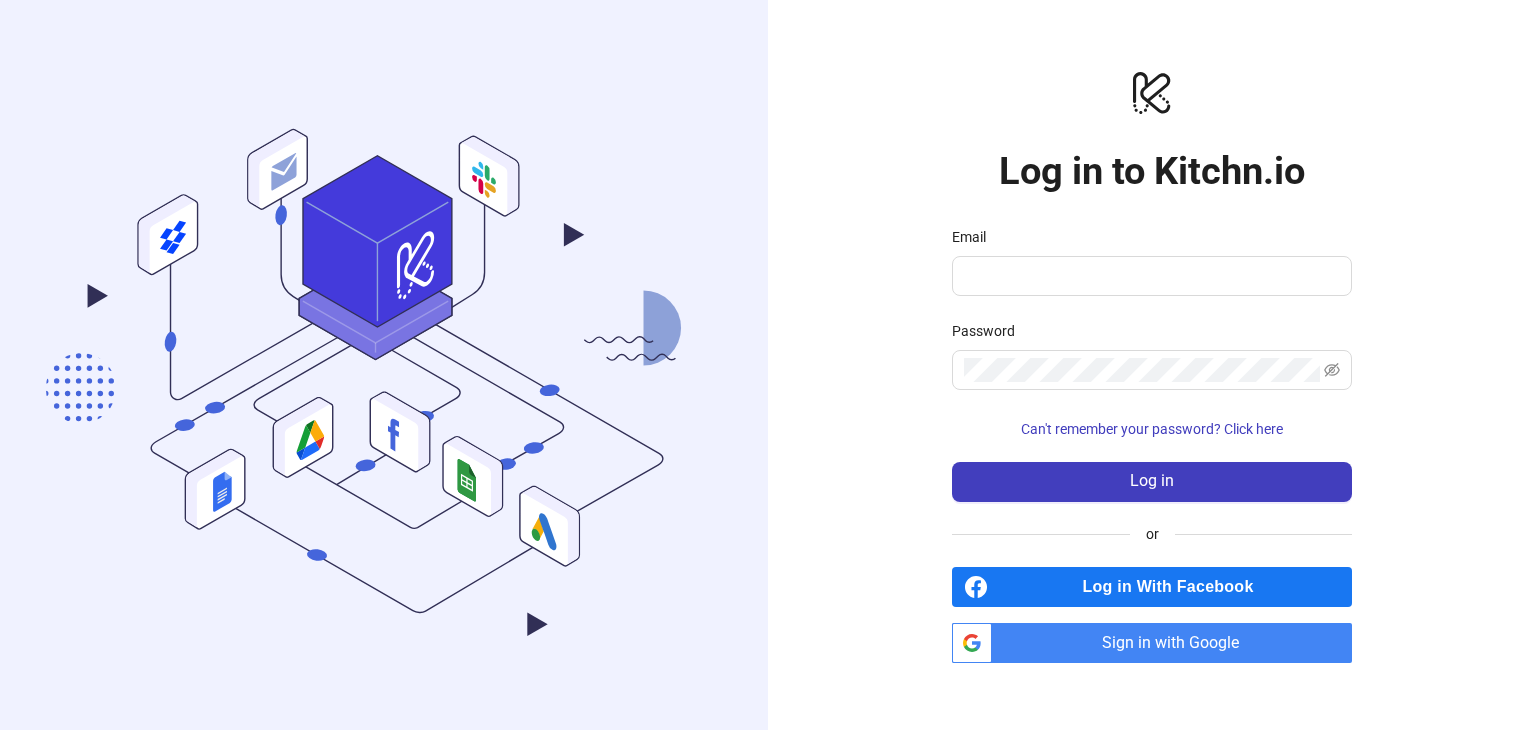 click on "Sign in with Google" at bounding box center (1176, 643) 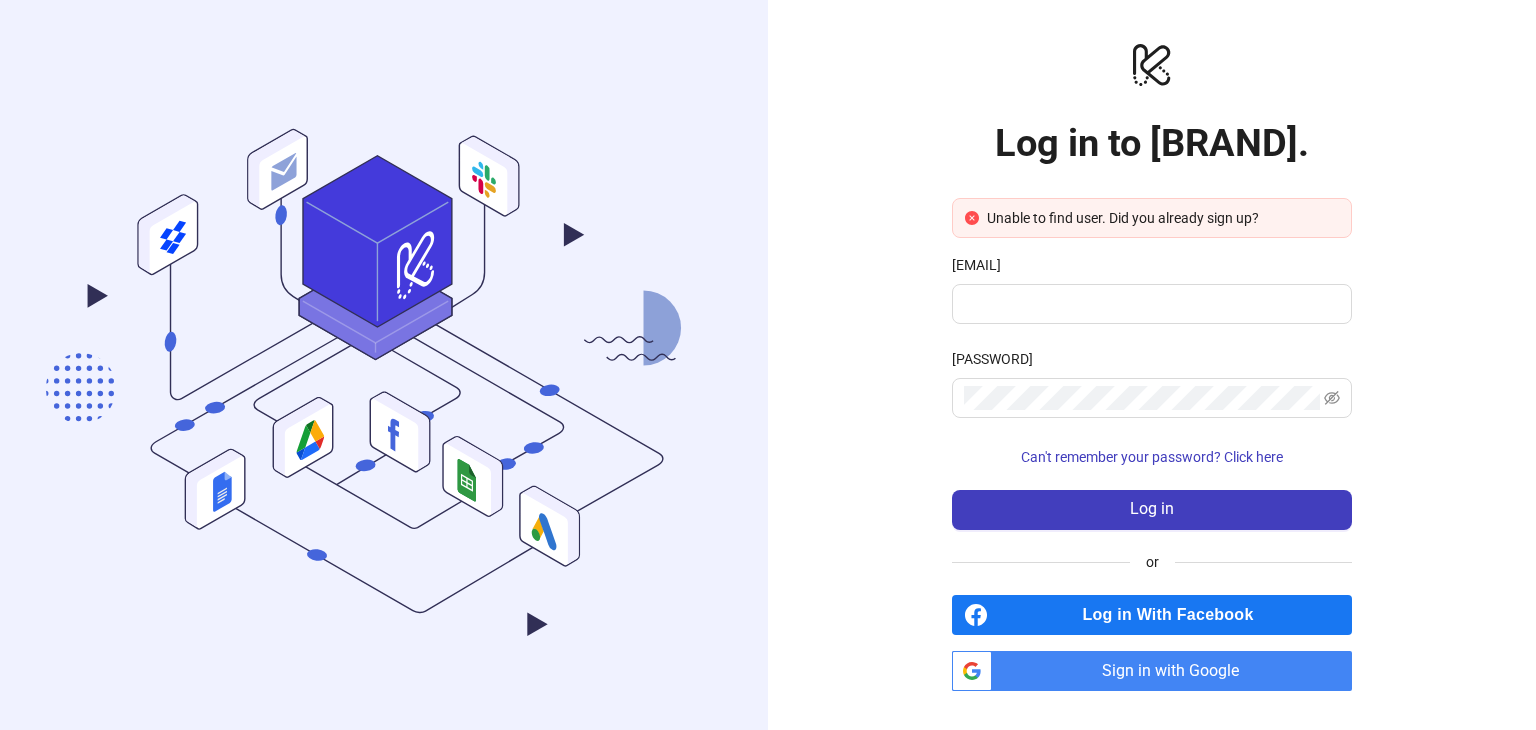 scroll, scrollTop: 0, scrollLeft: 0, axis: both 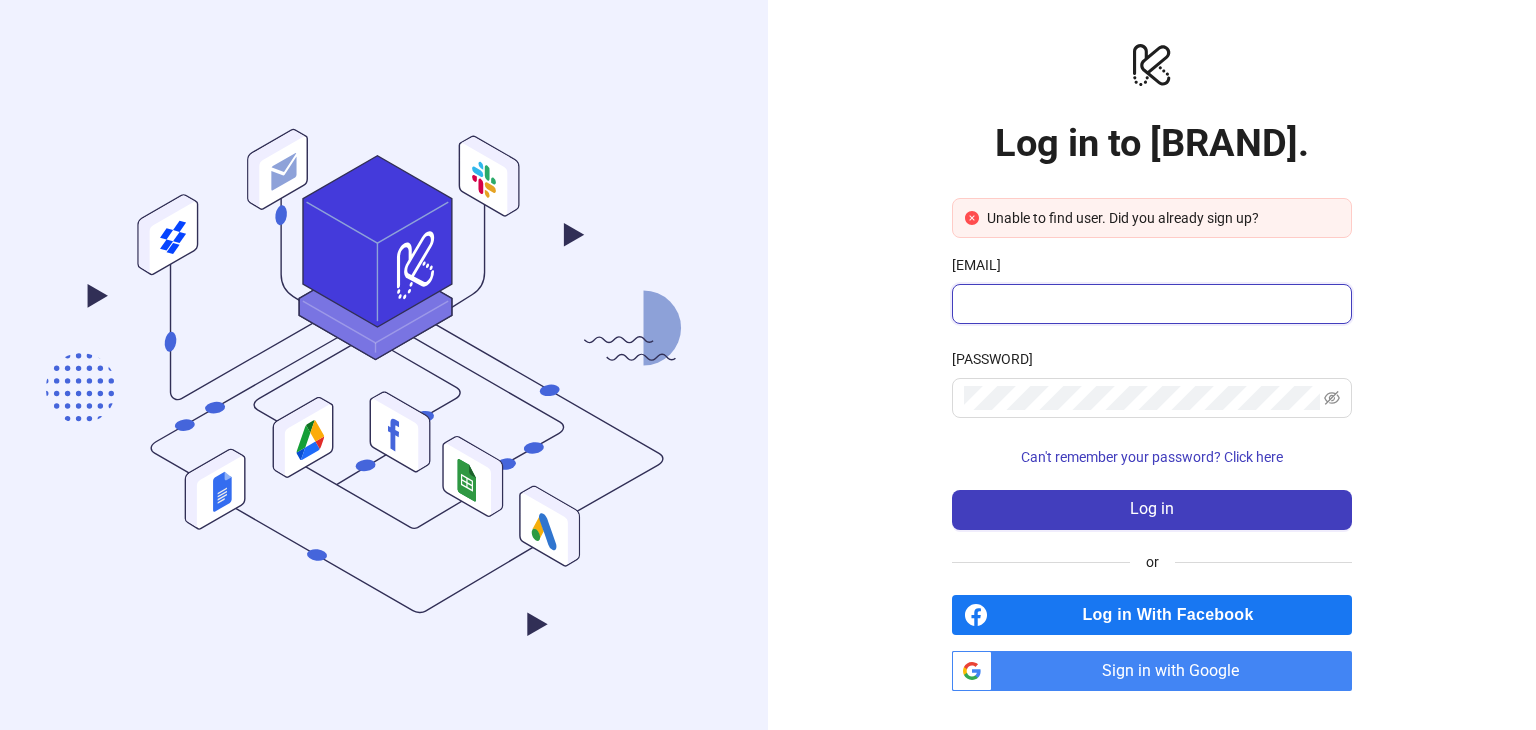 click on "Email" at bounding box center (1150, 304) 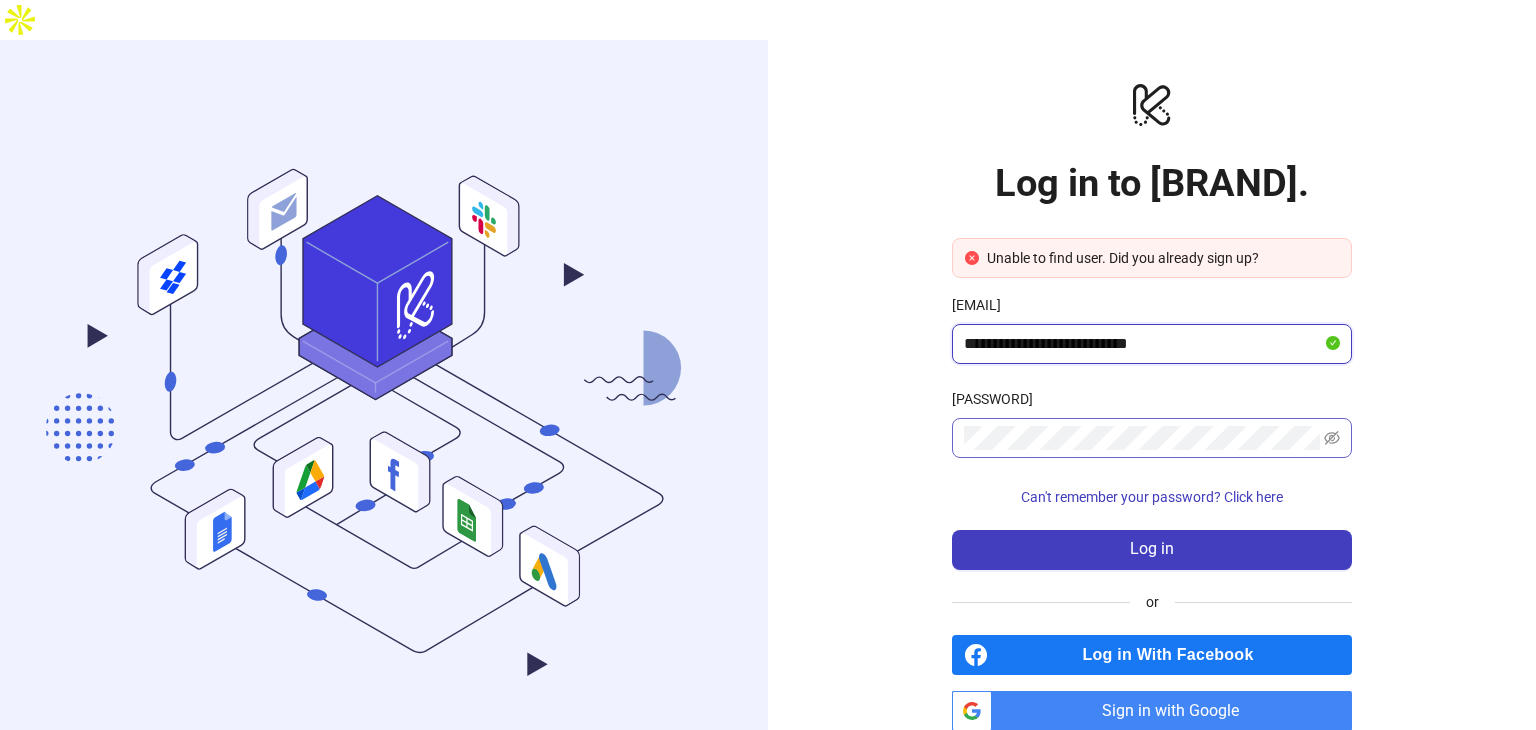 type on "**********" 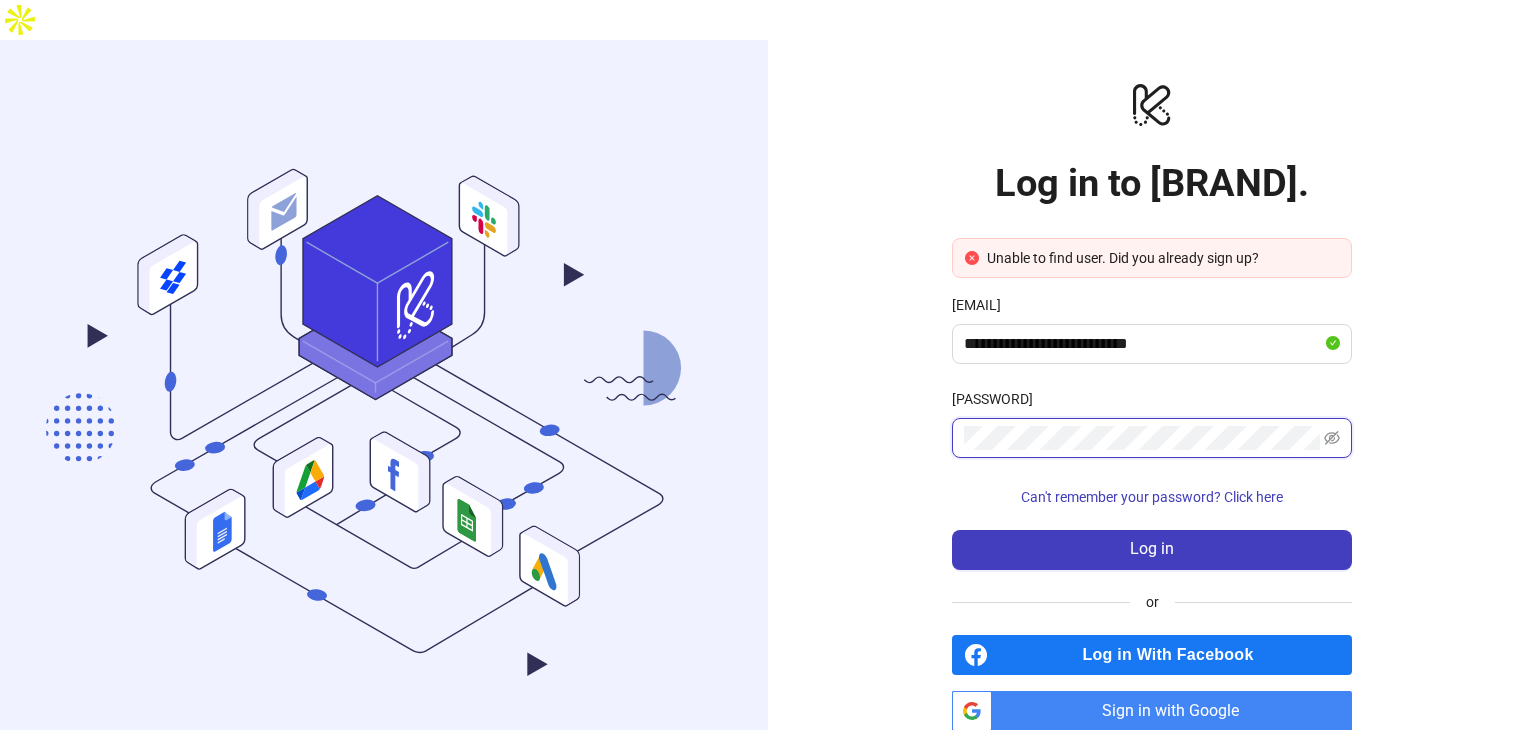 click on "Log in" at bounding box center (1152, 550) 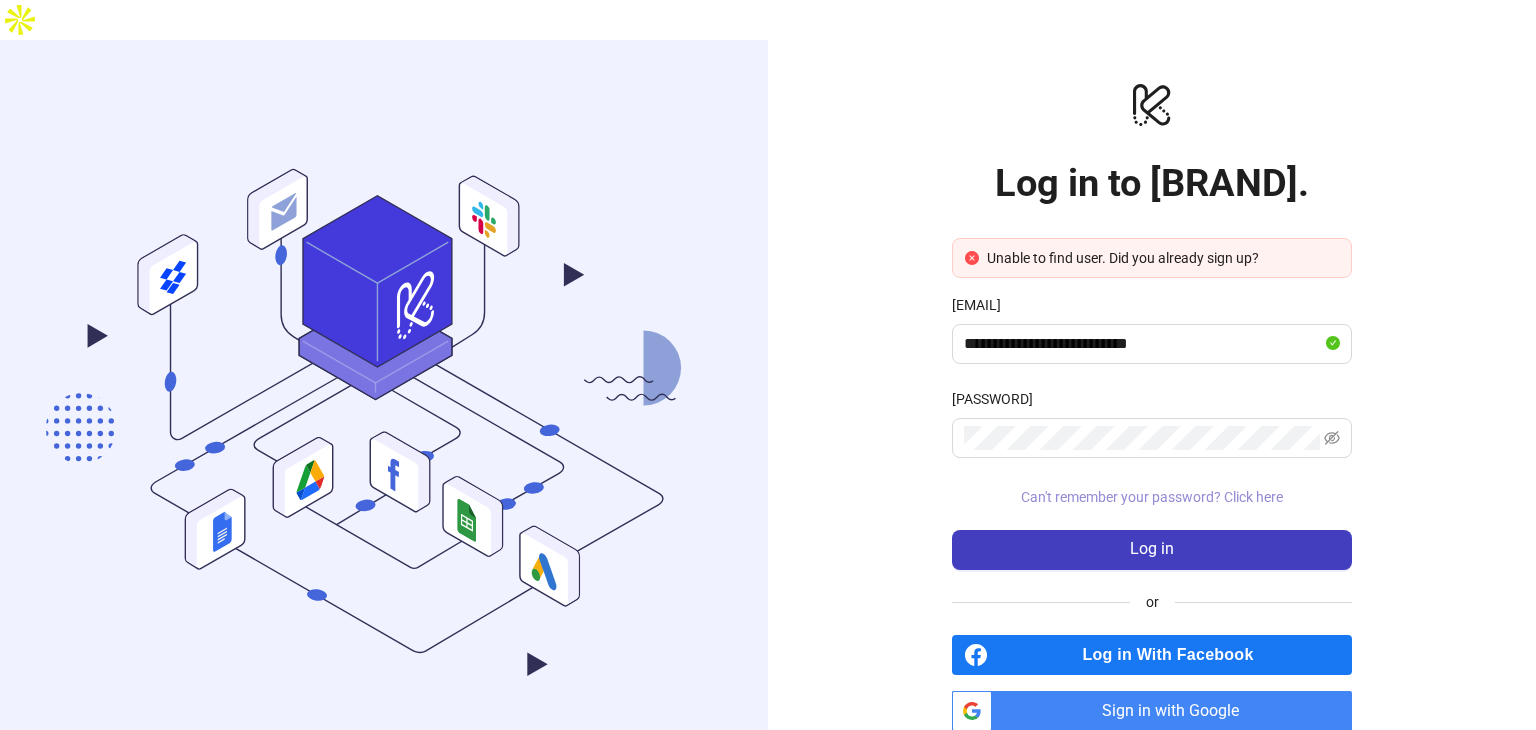 click on "Can't remember your password? Click here" at bounding box center (1152, 497) 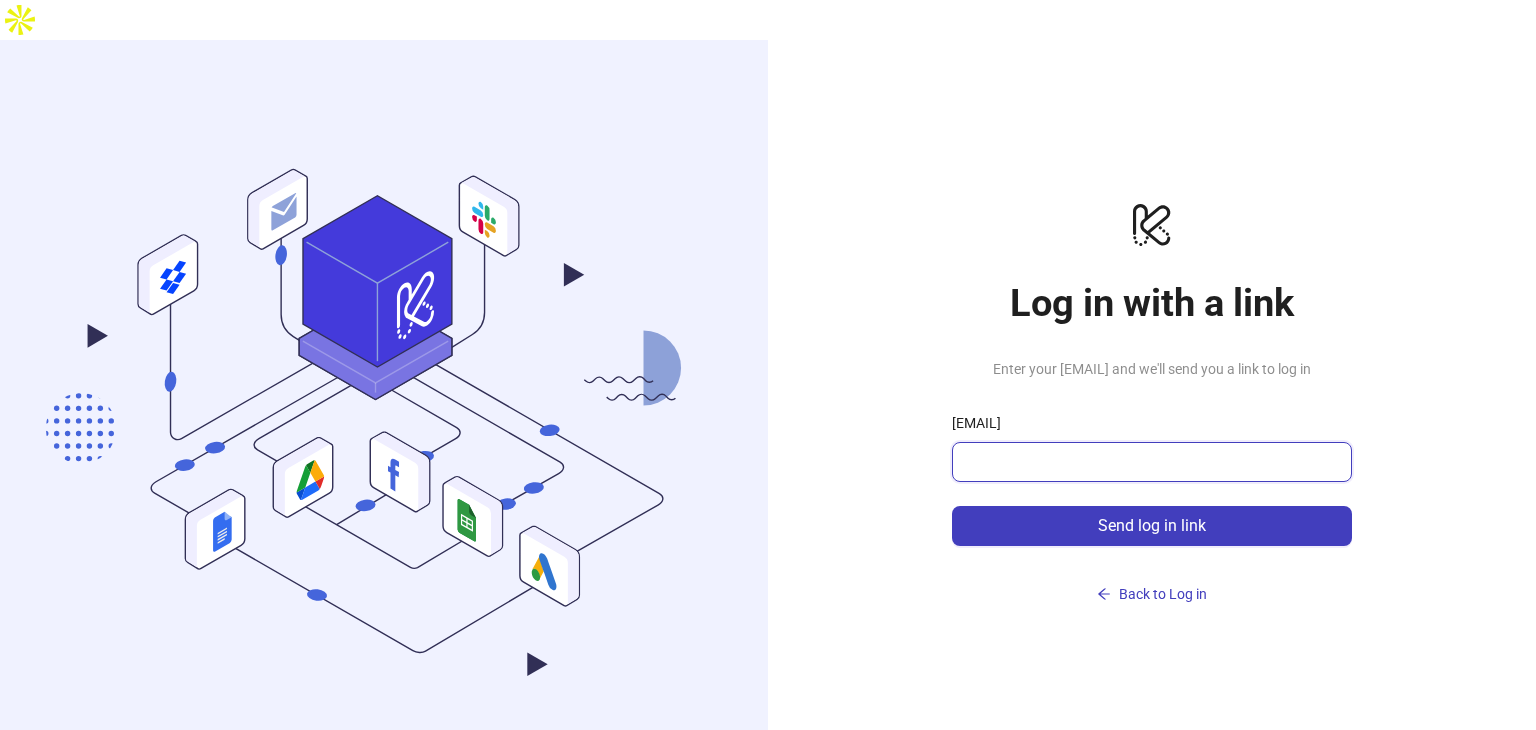 click on "Email" at bounding box center (1150, 462) 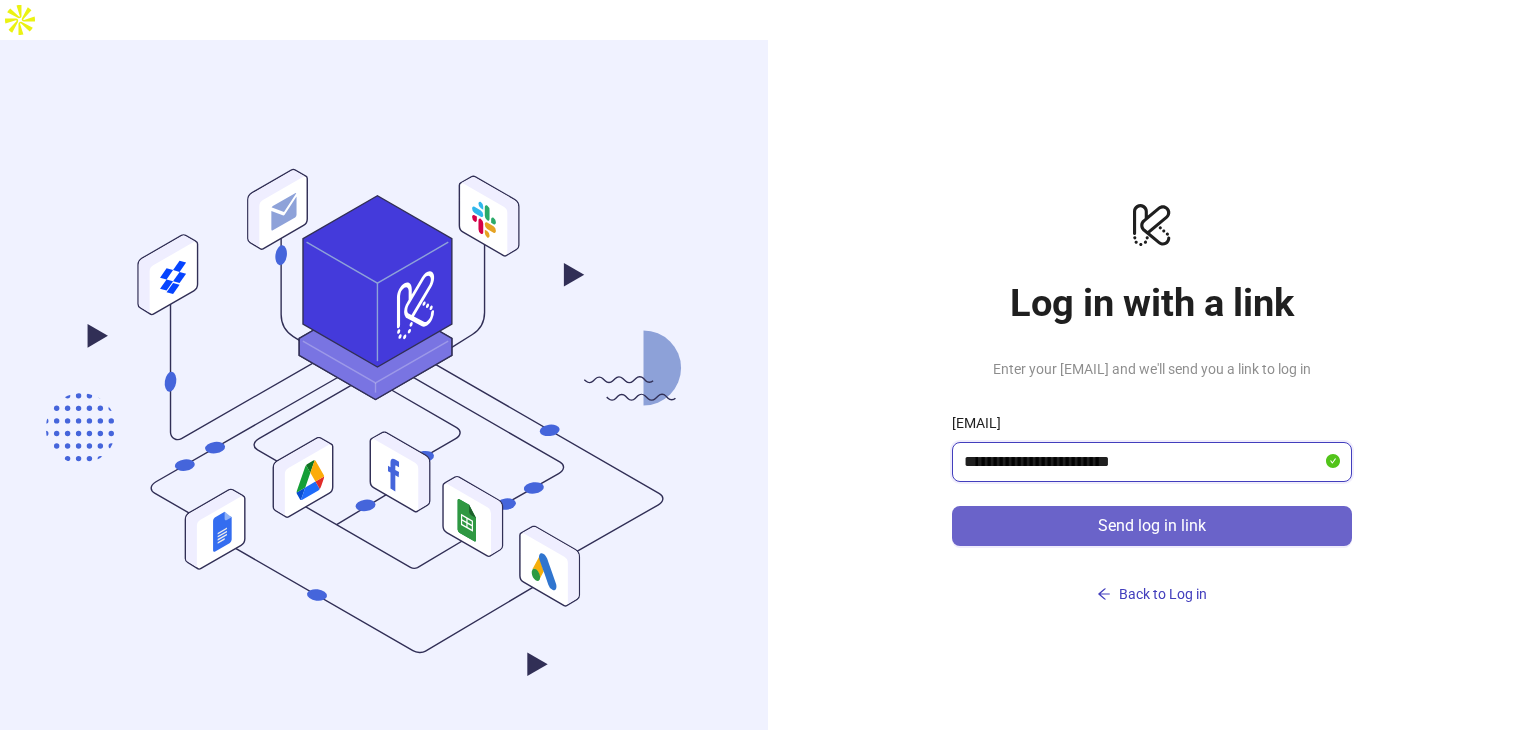 type on "**********" 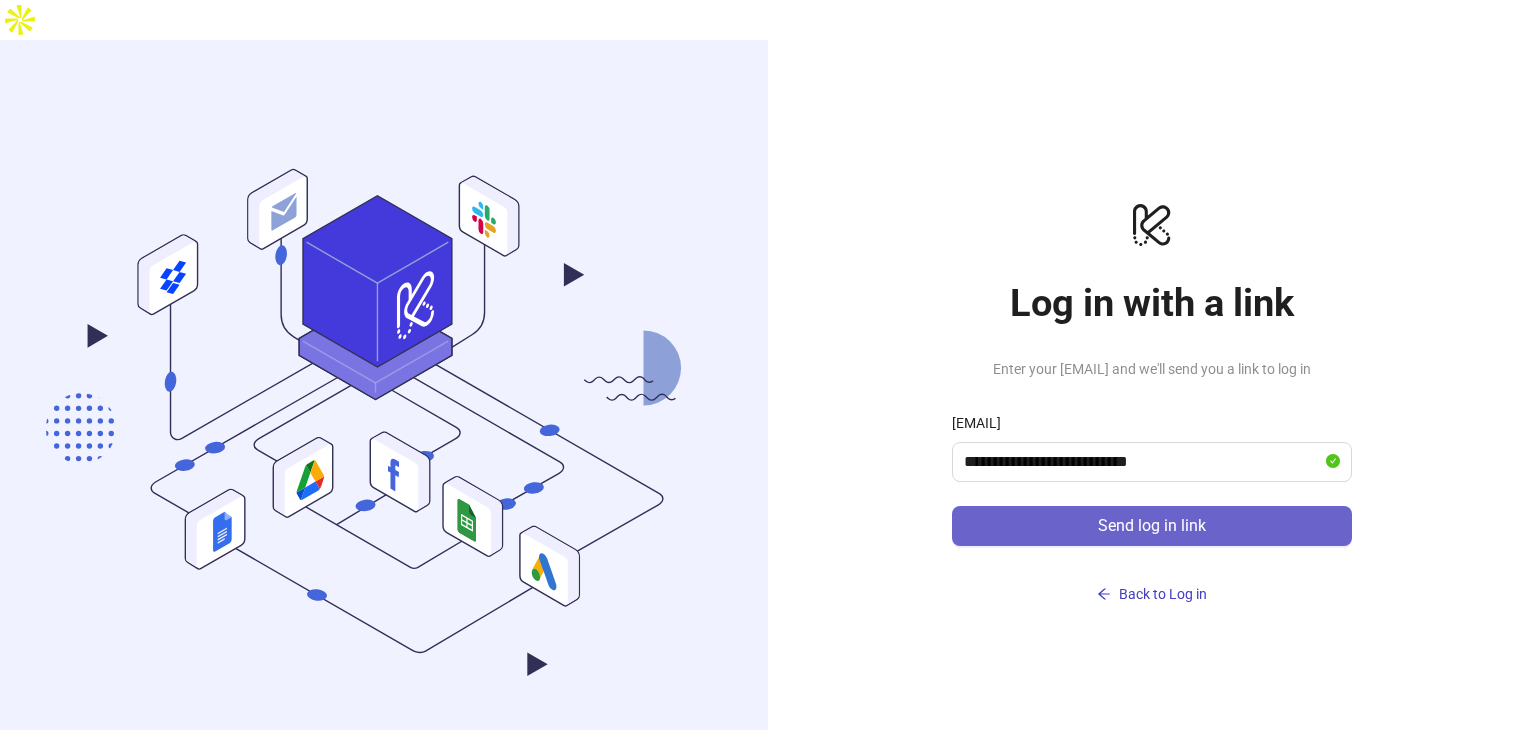 click on "Send log in link" at bounding box center [1152, 526] 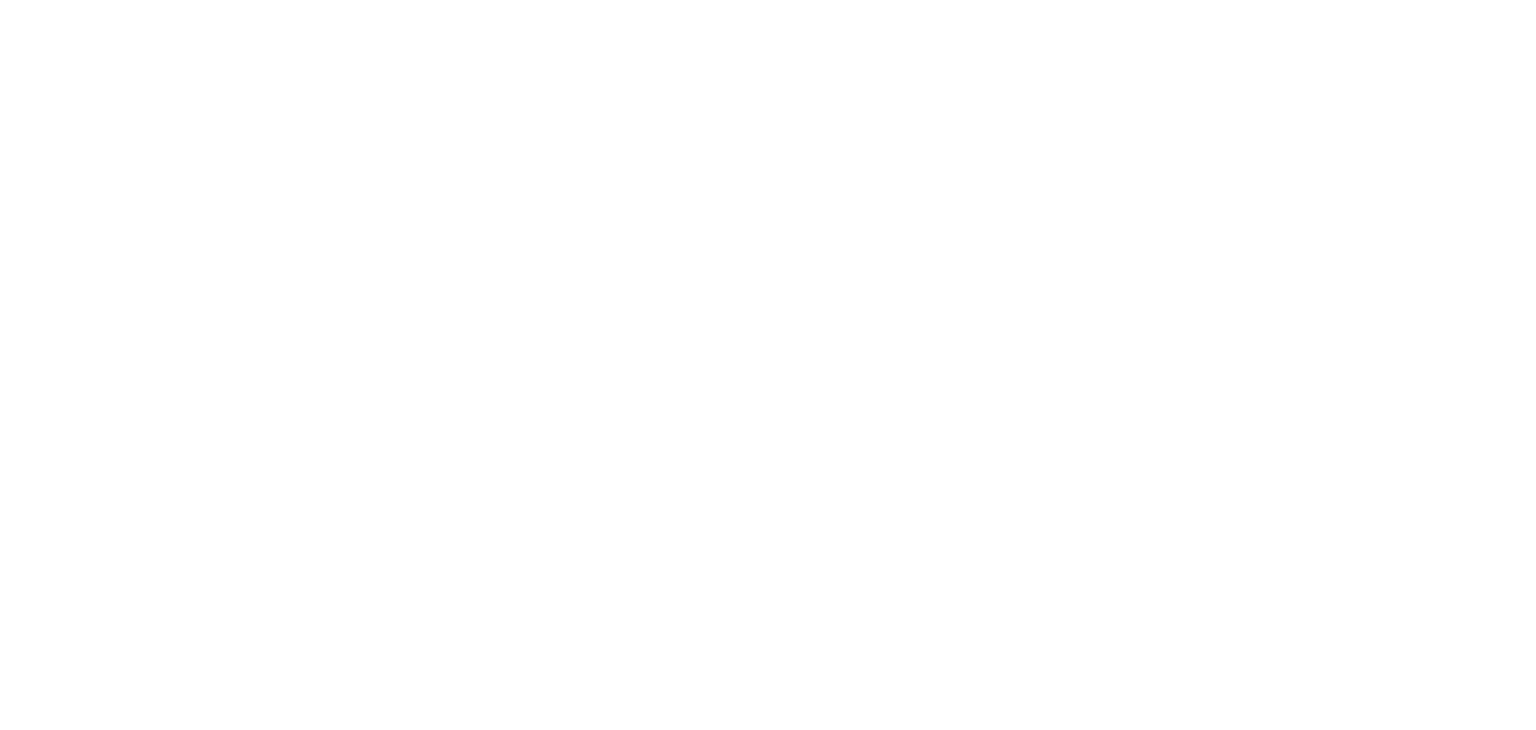 scroll, scrollTop: 0, scrollLeft: 0, axis: both 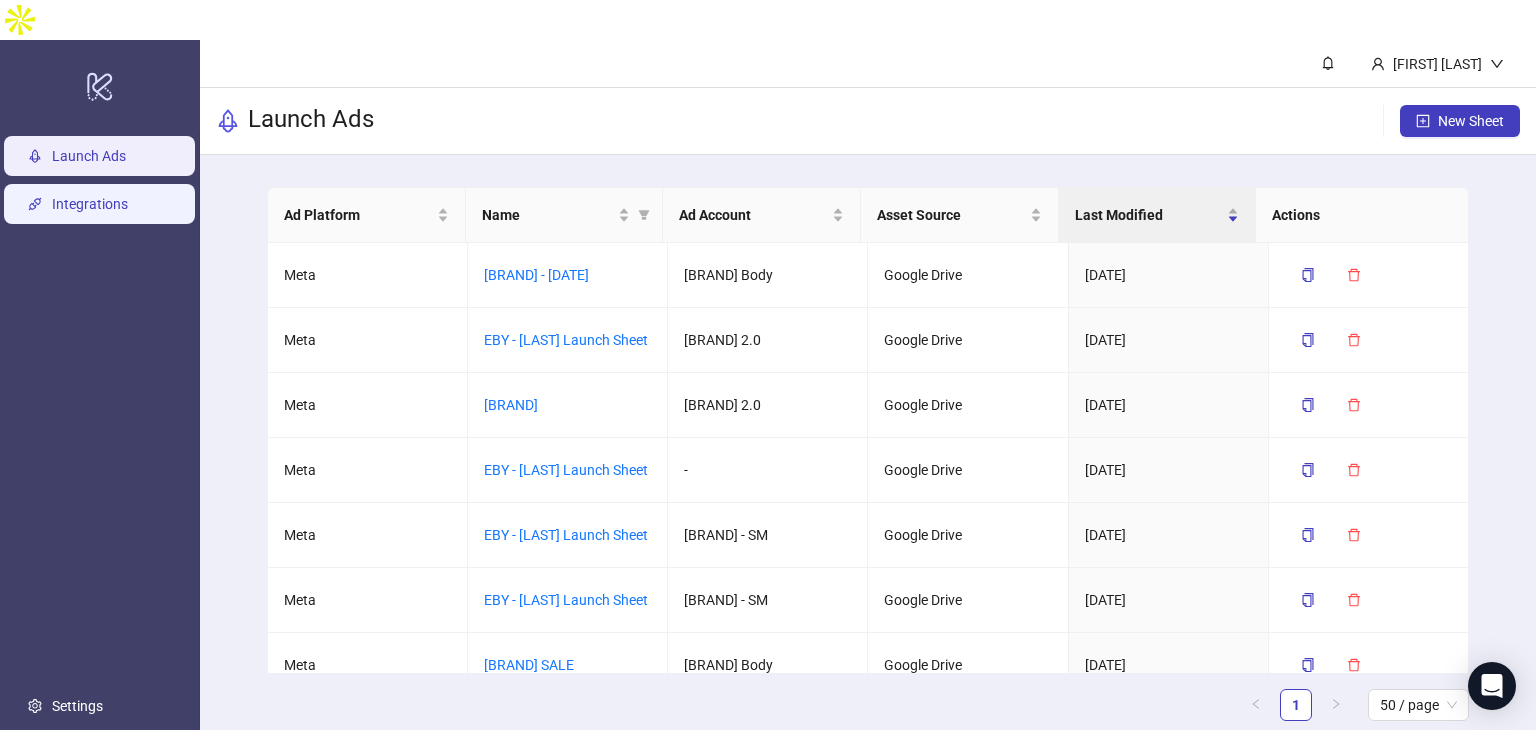 click on "Integrations" at bounding box center (90, 204) 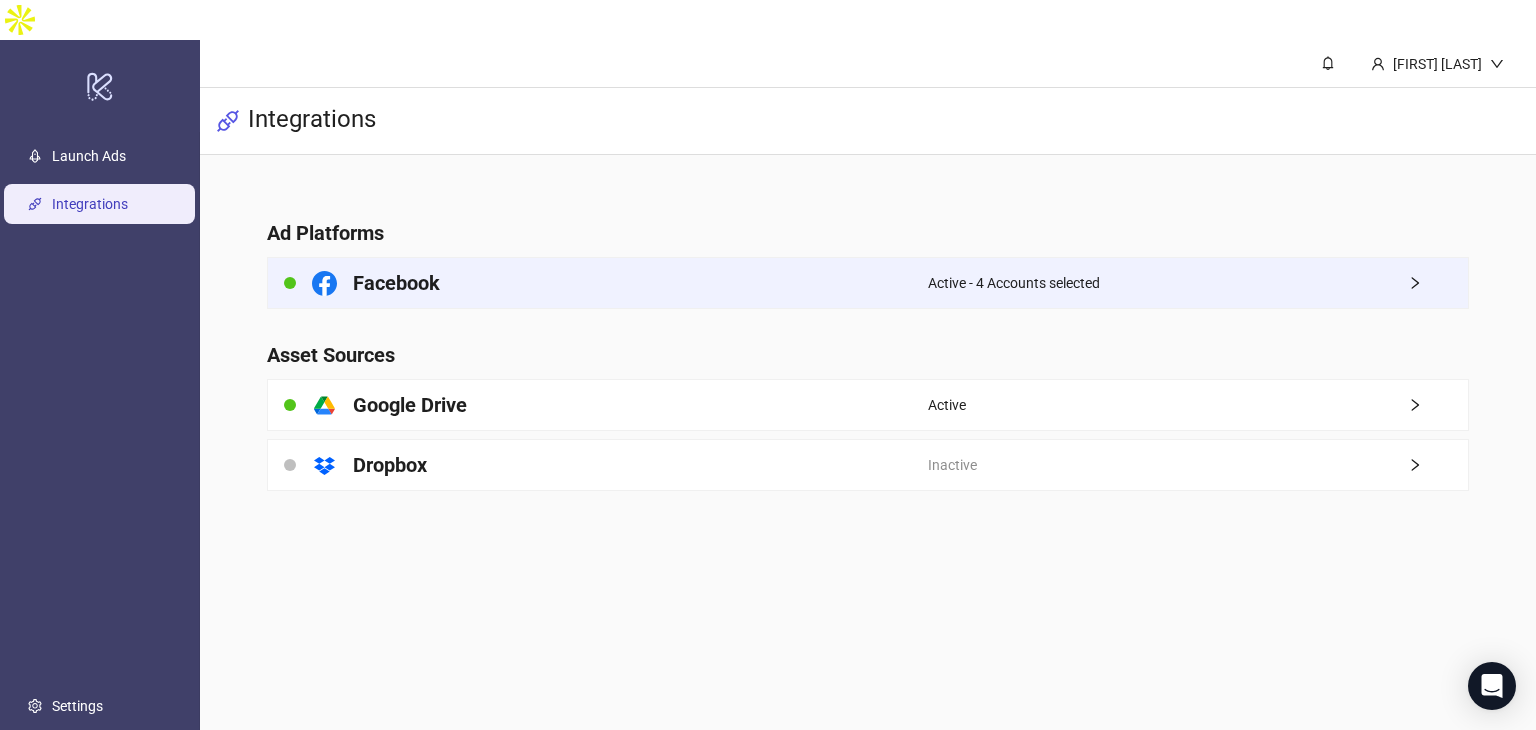 click on "Facebook" at bounding box center [598, 283] 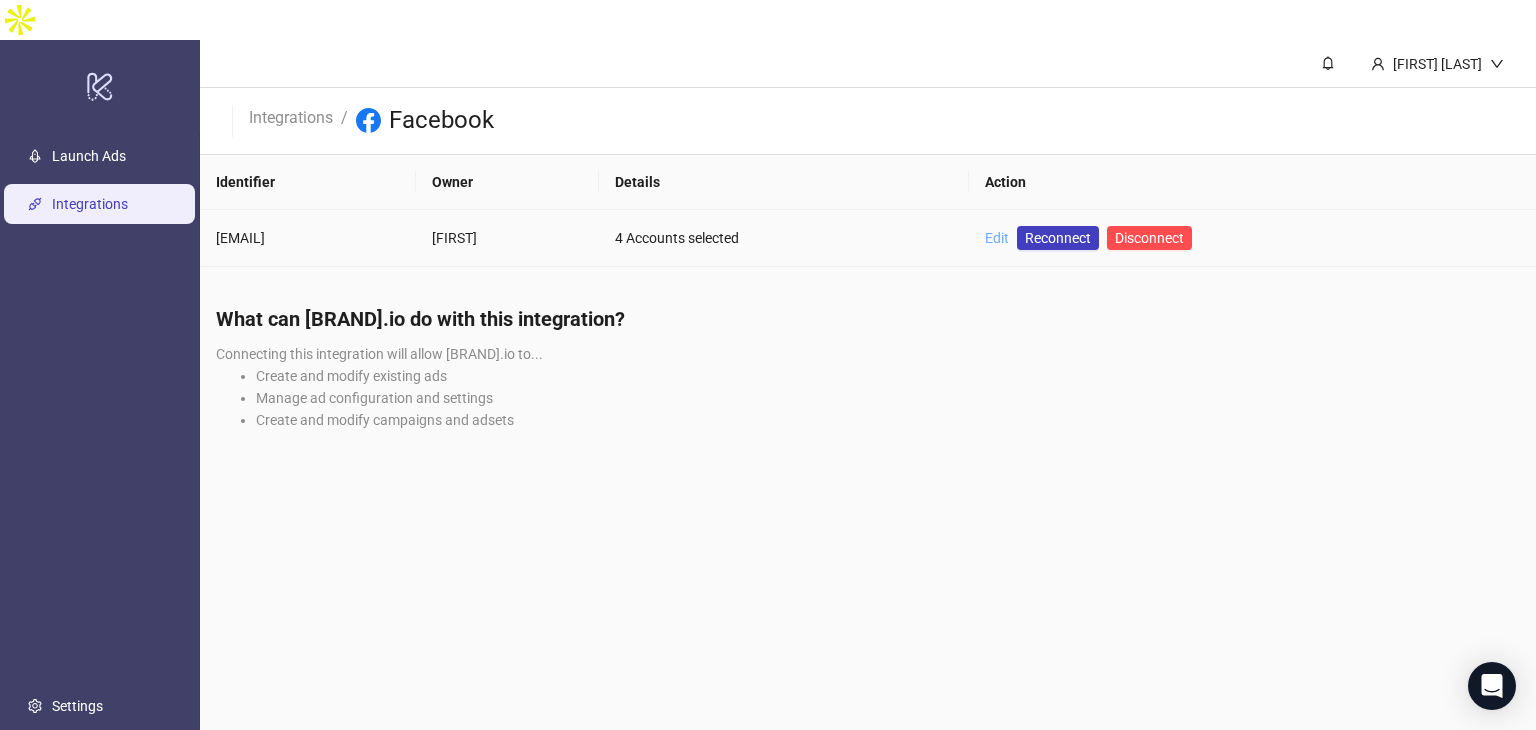 click on "Edit" at bounding box center [997, 238] 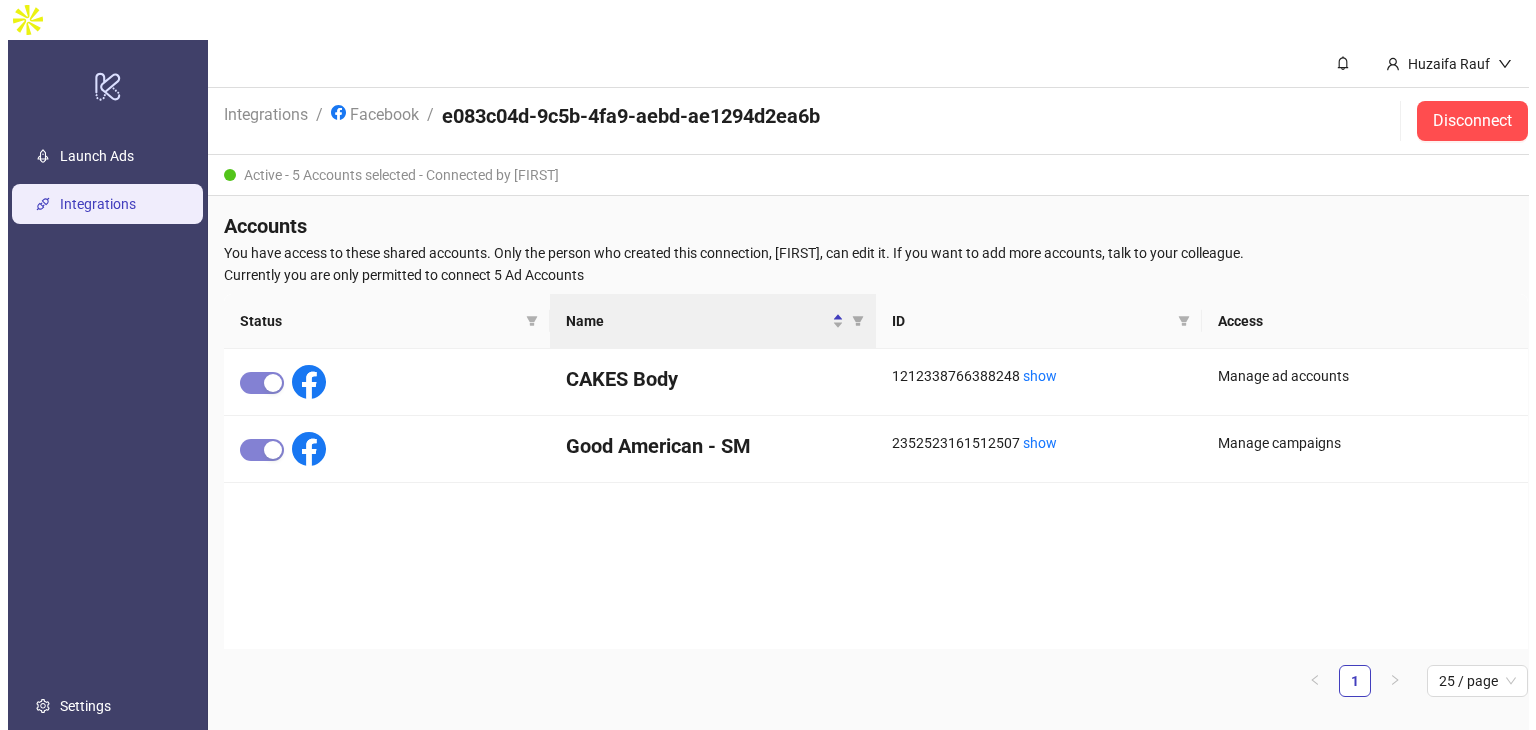 scroll, scrollTop: 0, scrollLeft: 0, axis: both 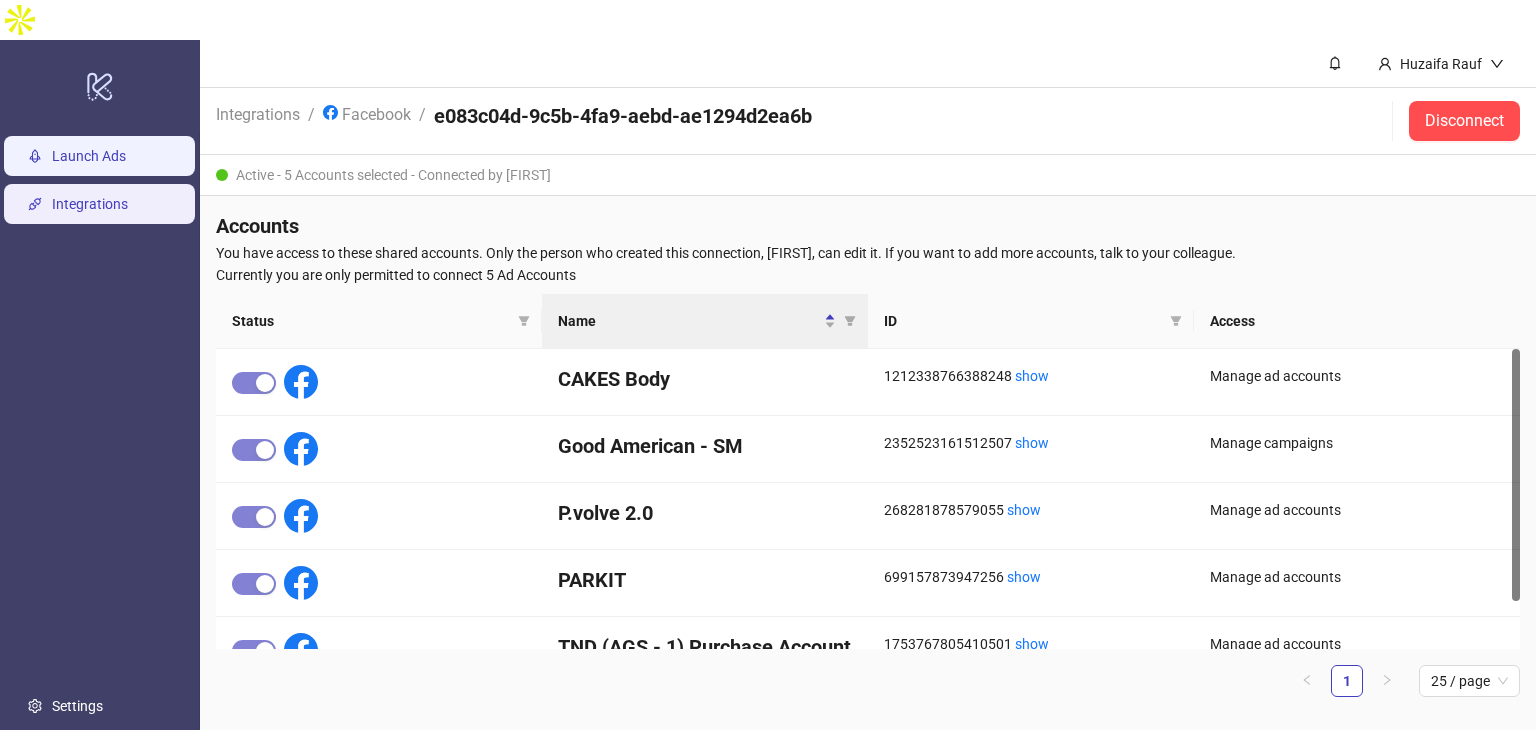 click on "Launch Ads" at bounding box center (89, 156) 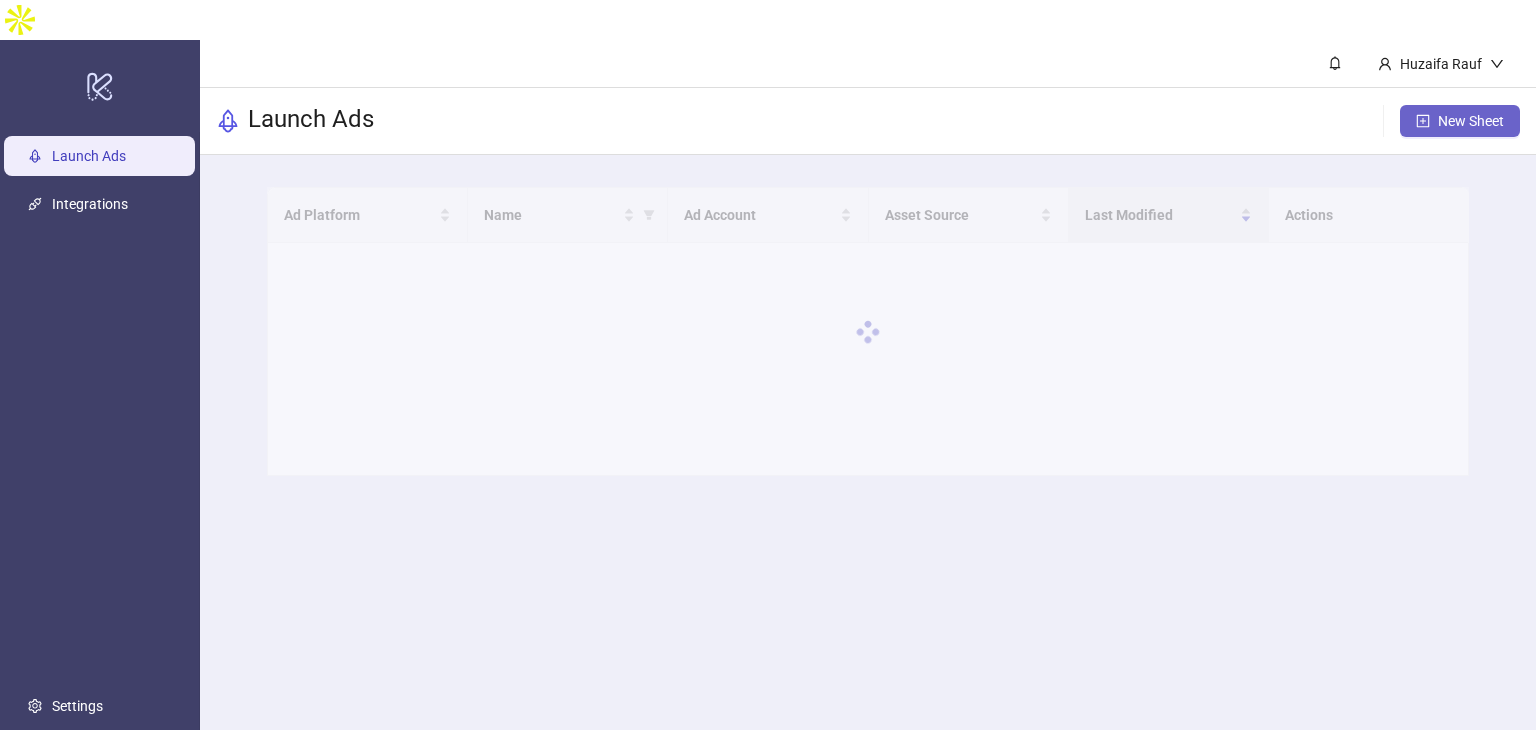 click on "New Sheet" at bounding box center [1471, 121] 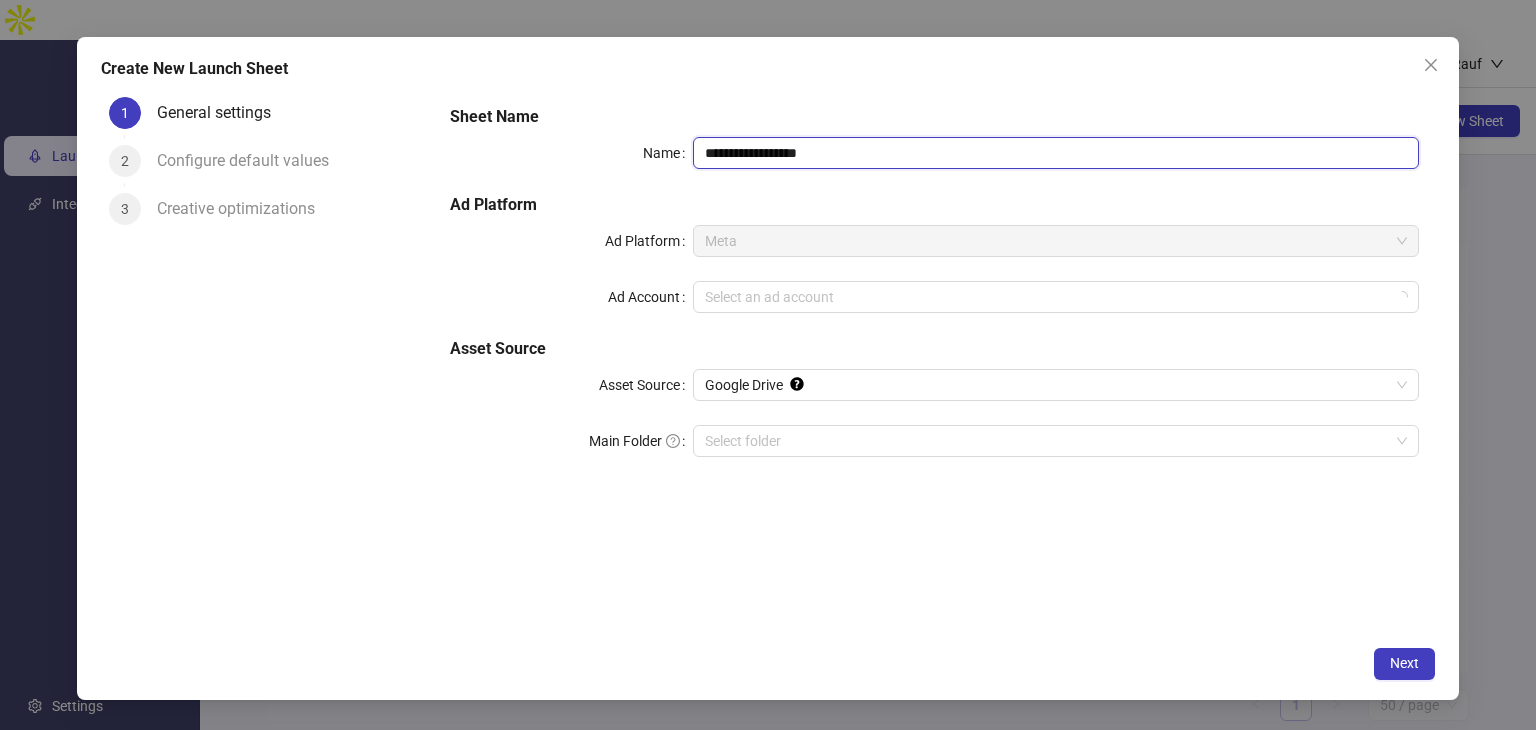 click on "**********" at bounding box center (1056, 153) 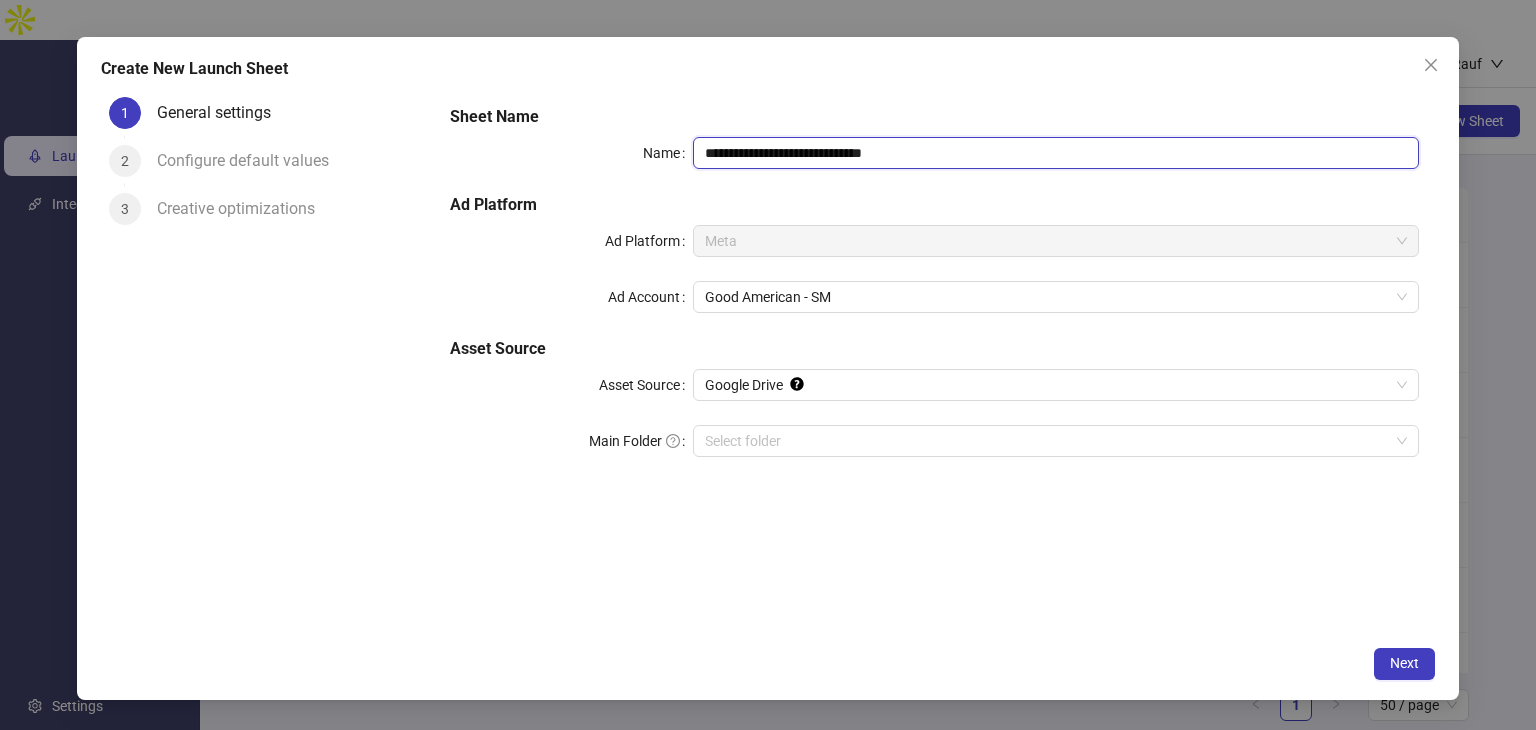paste on "*****" 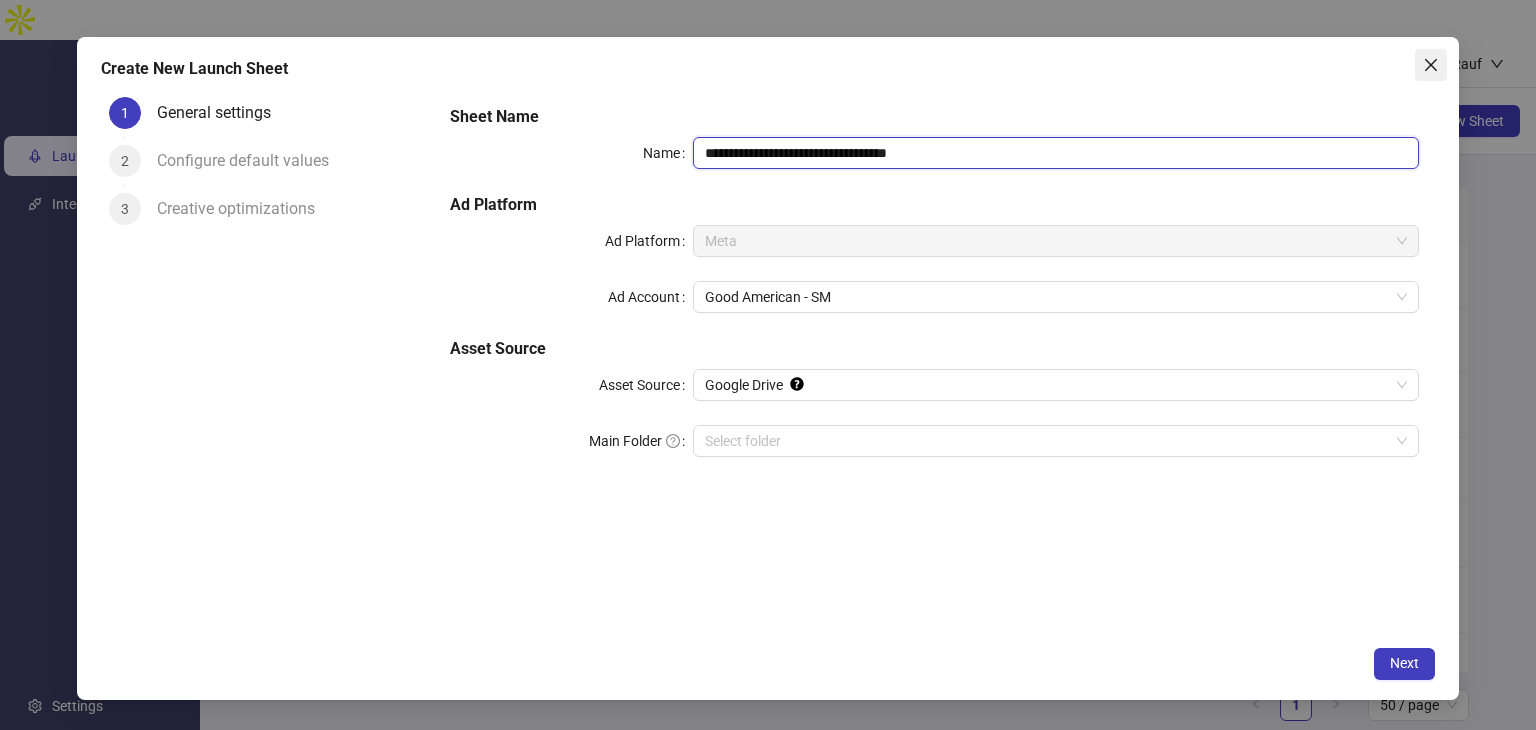 type on "**********" 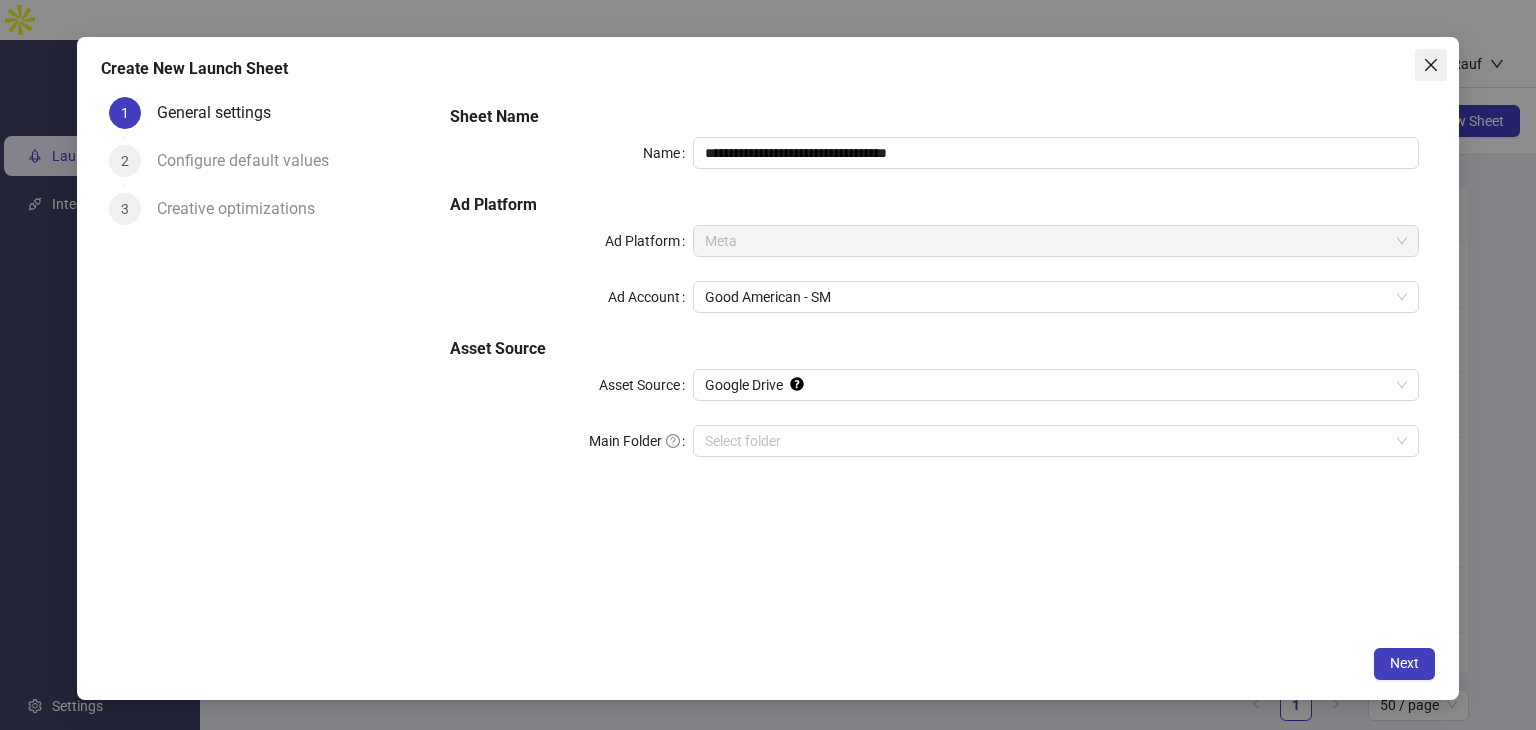 click at bounding box center [1431, 65] 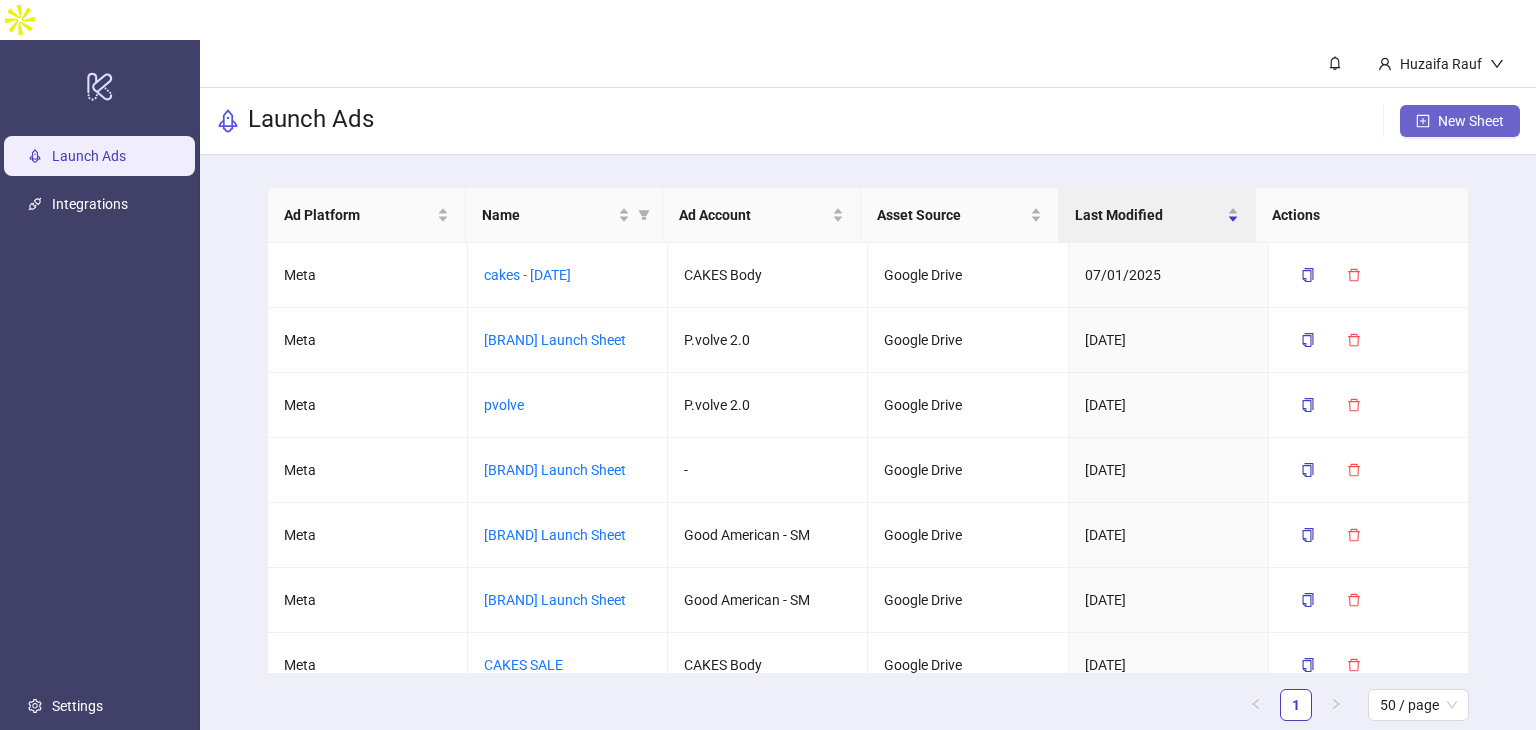 click on "New Sheet" at bounding box center [1471, 121] 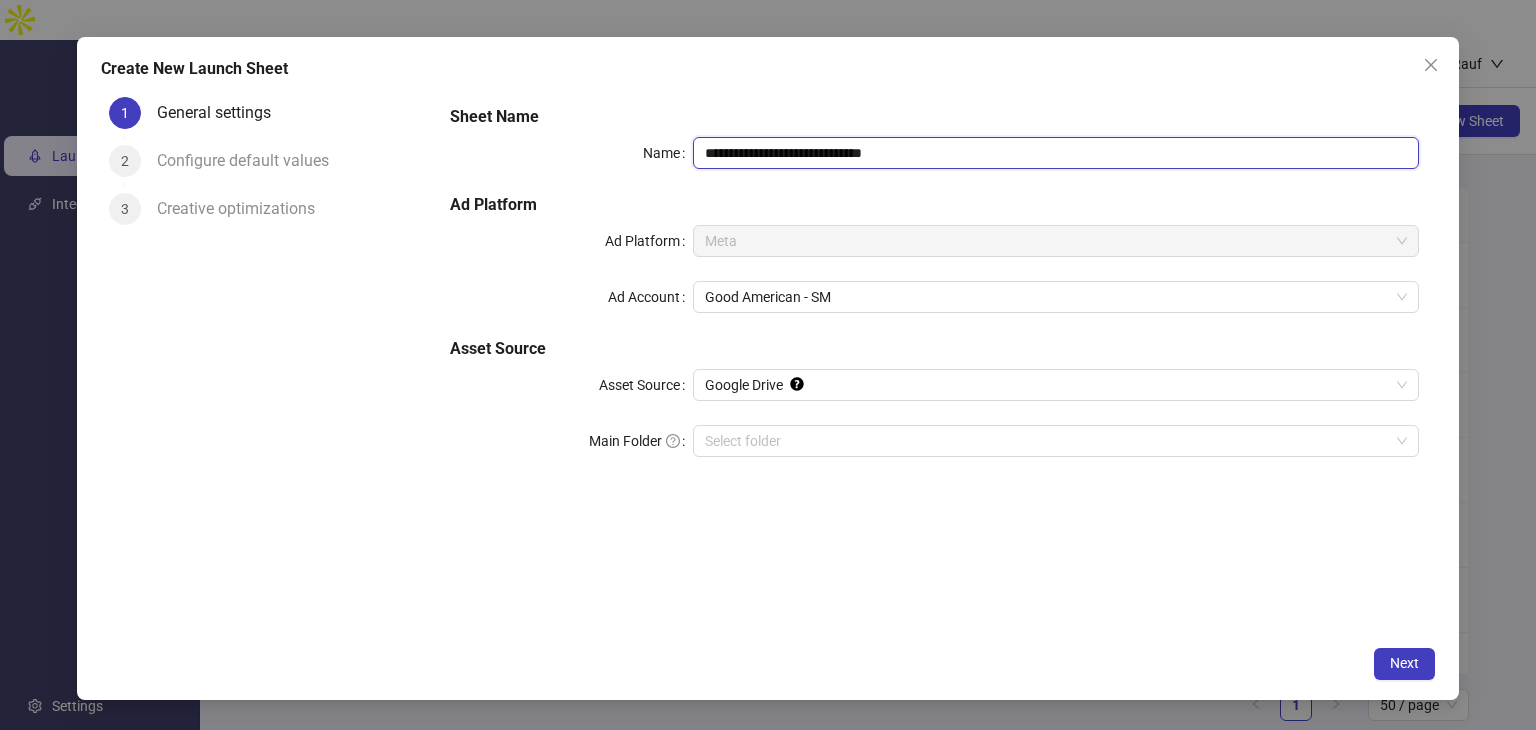 click on "**********" at bounding box center (1056, 153) 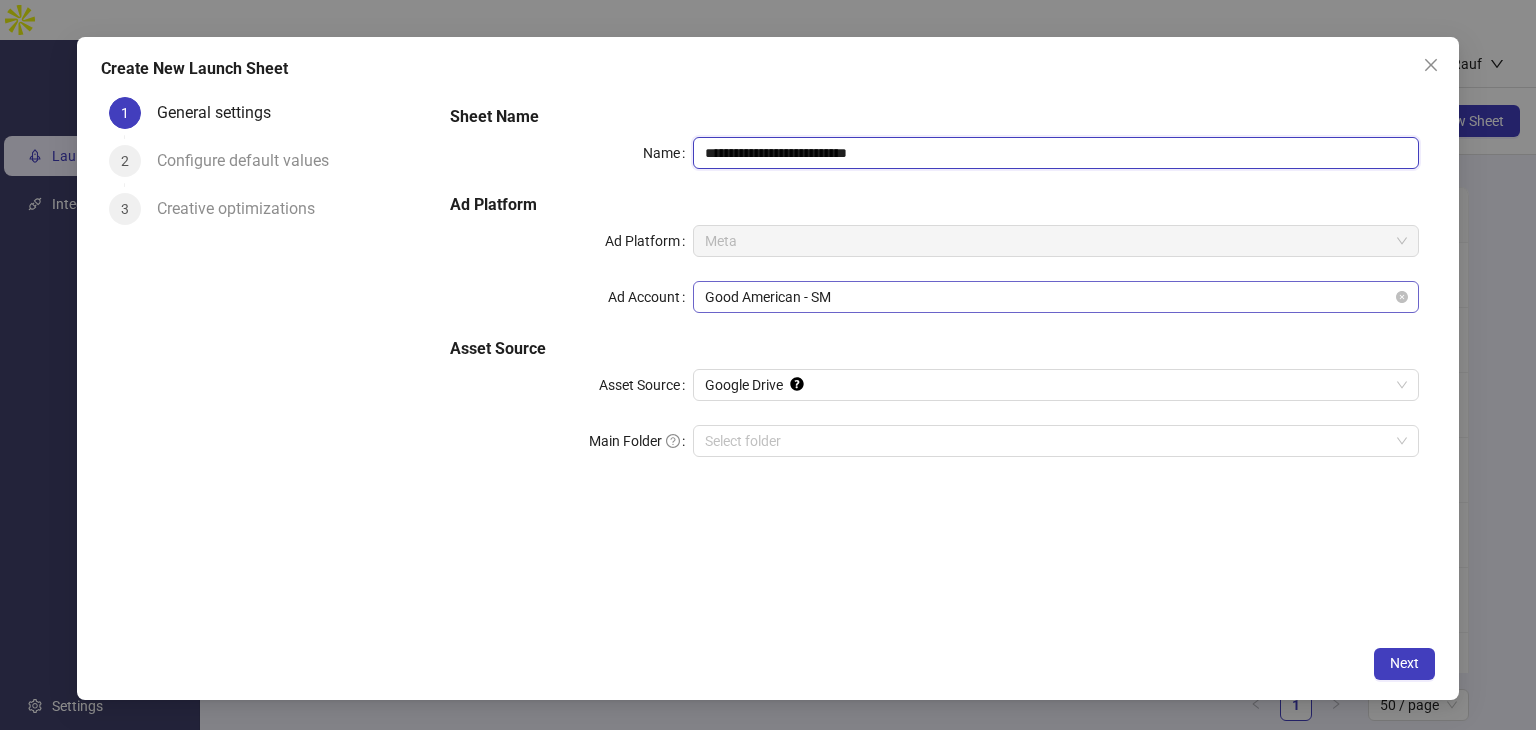 click on "[BRAND NAME] - SM" at bounding box center (1056, 297) 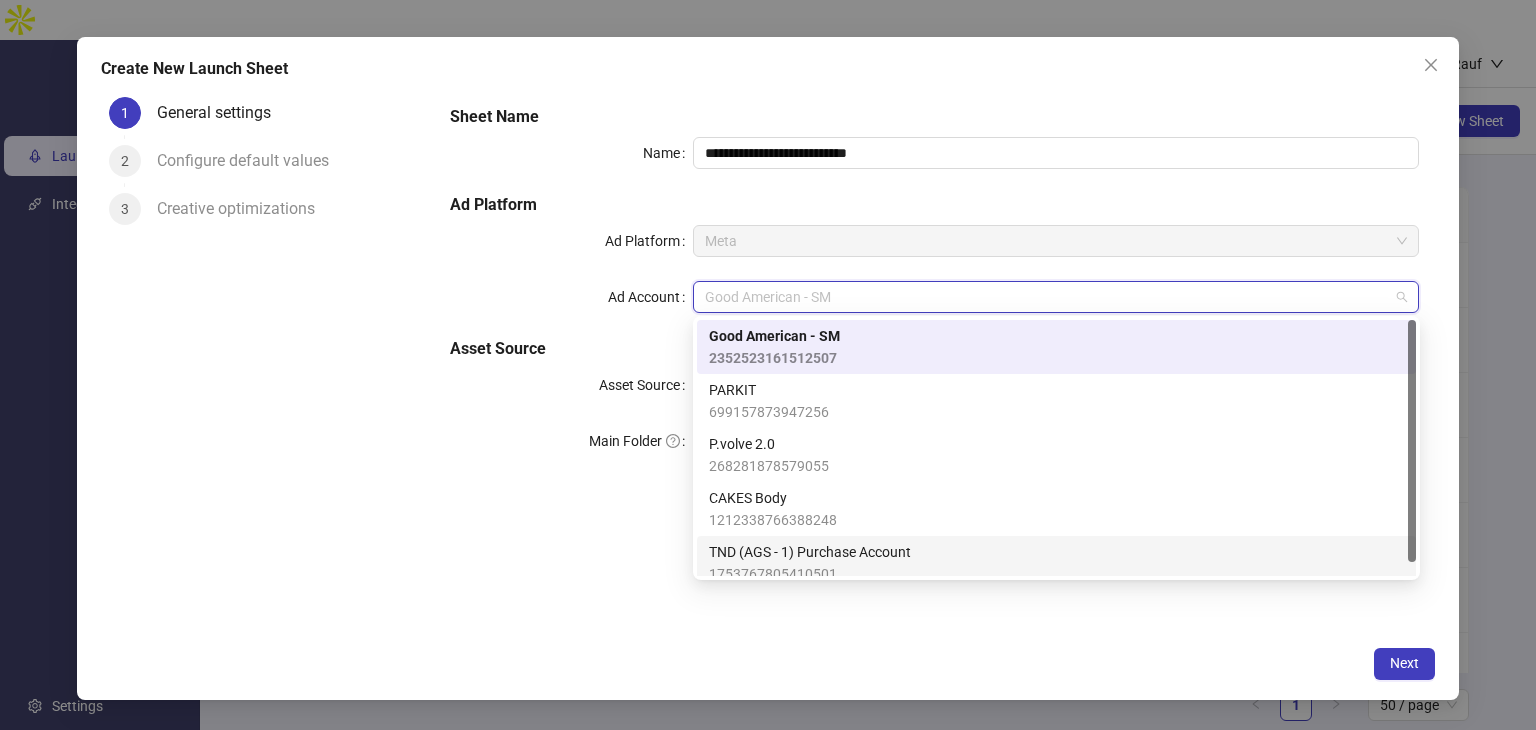 click on "[USERNAME] Purchase Account" at bounding box center (810, 552) 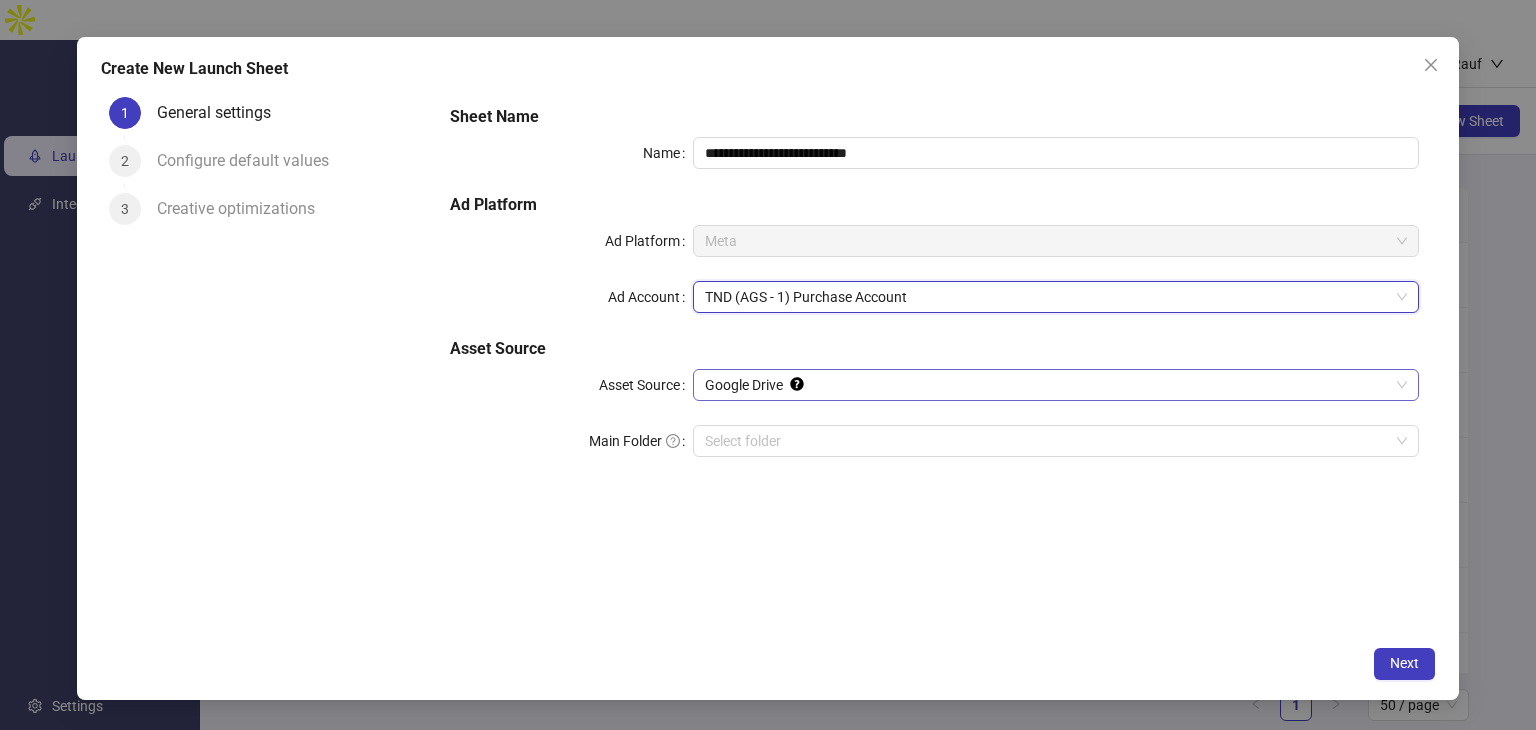click on "Google Drive" at bounding box center [1056, 241] 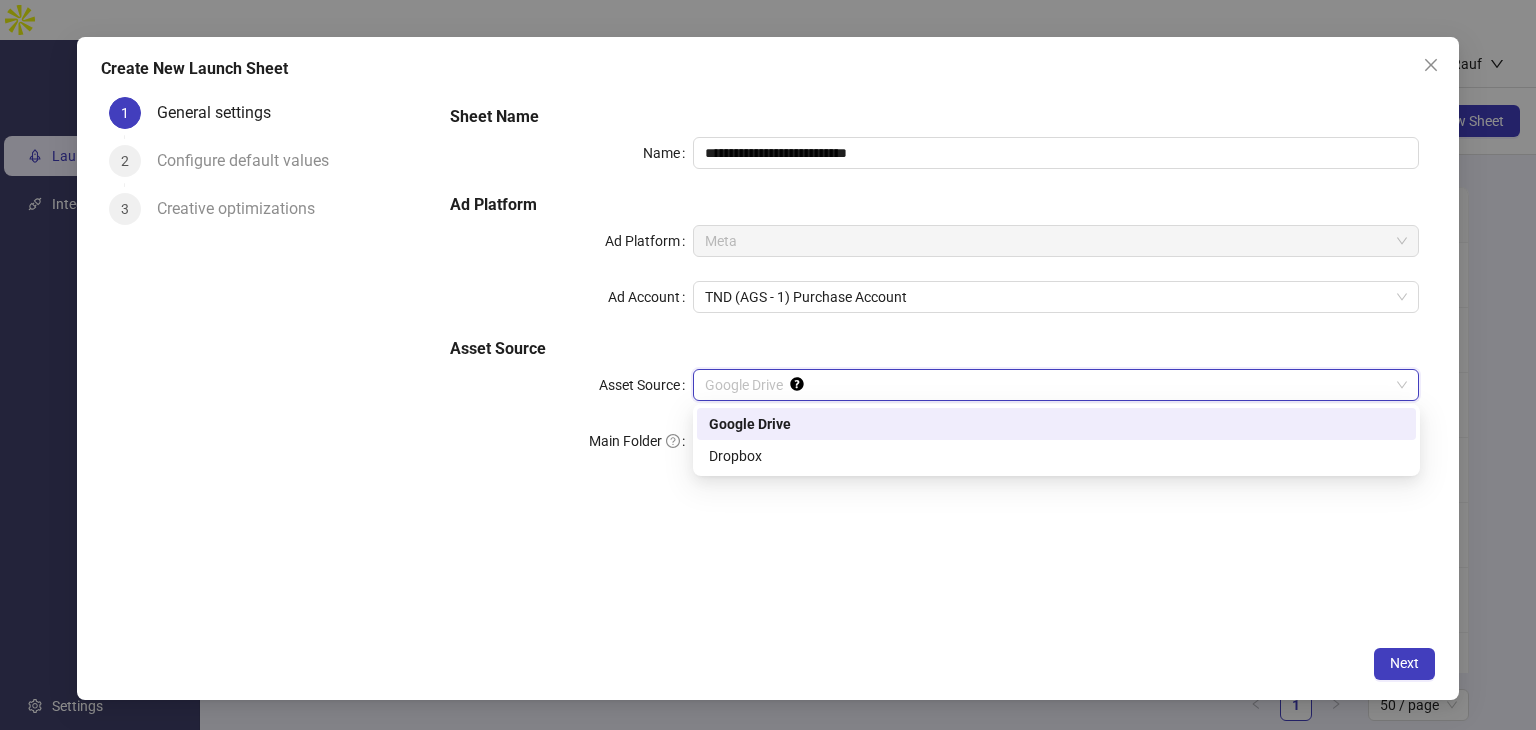 click on "Google Drive" at bounding box center (0, 0) 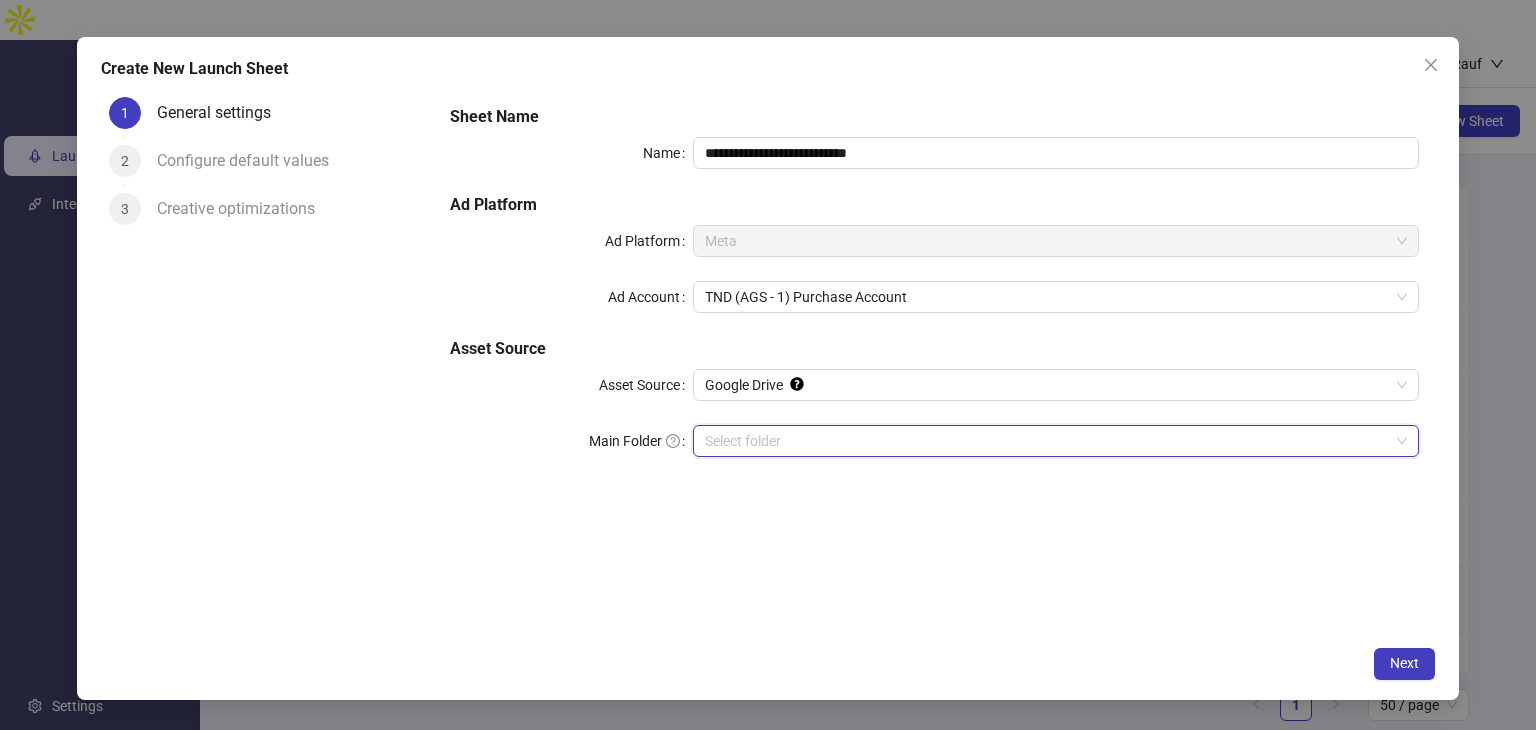 click on "Main Folder" at bounding box center (1047, 441) 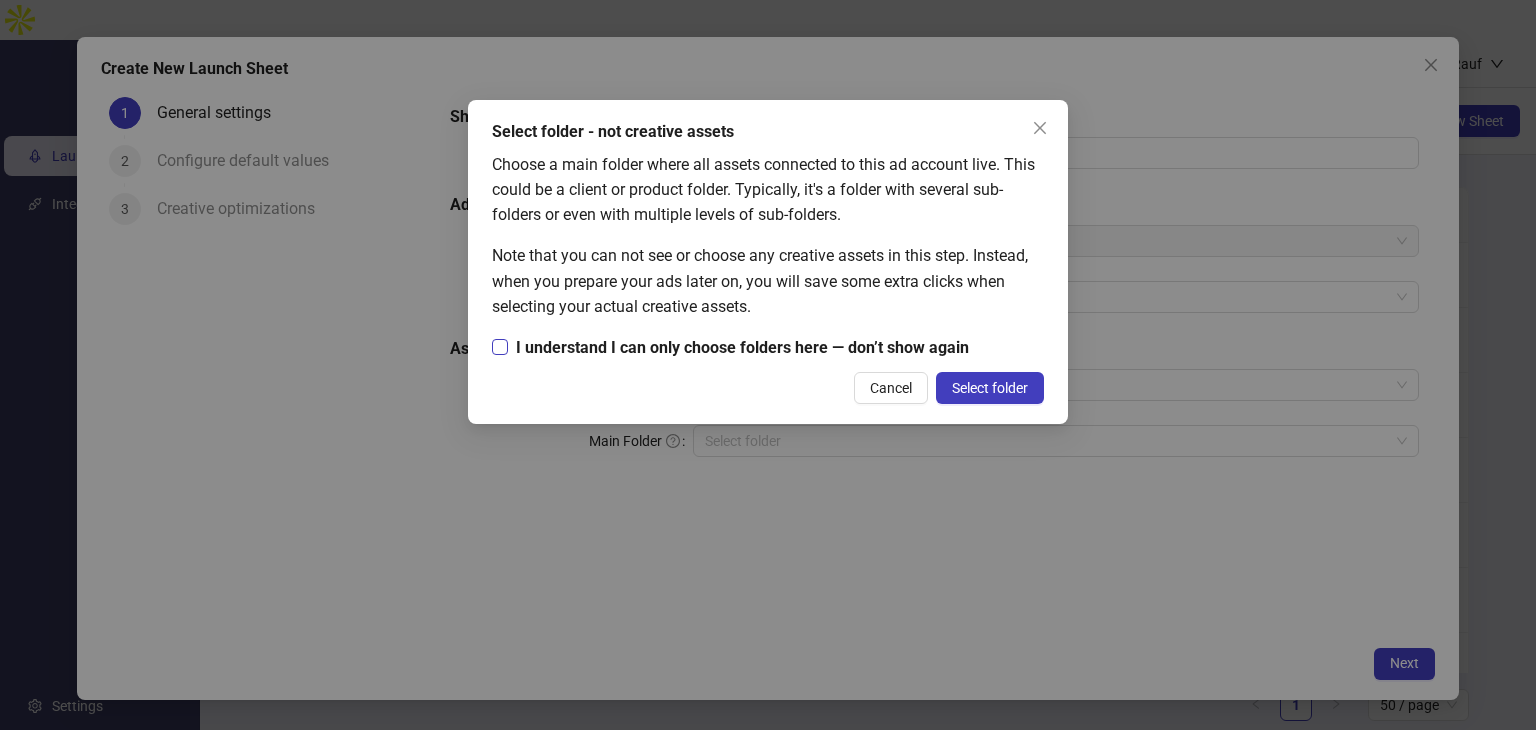 click on "I understand I can only choose folders here — don’t show again" at bounding box center [742, 347] 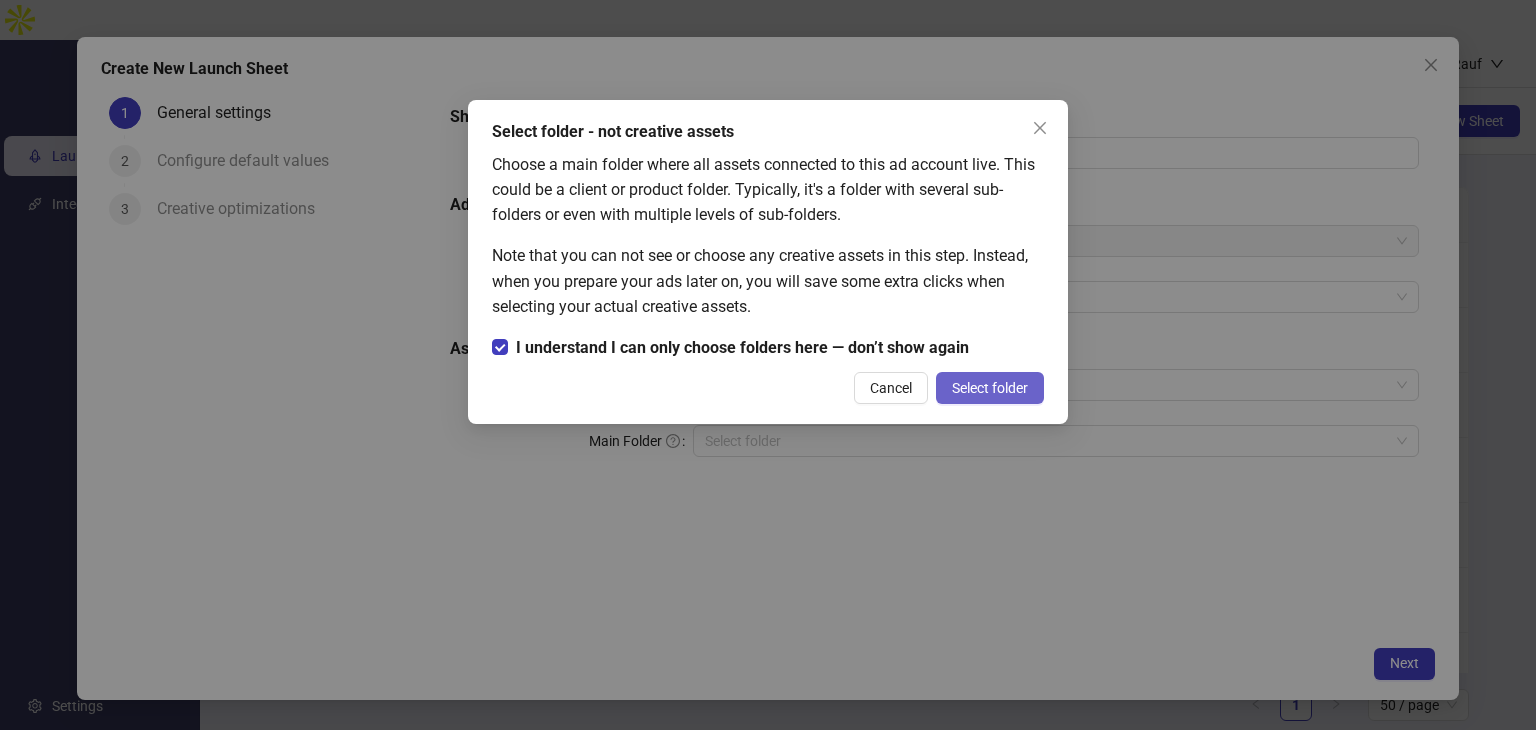 click on "Select folder" at bounding box center (990, 388) 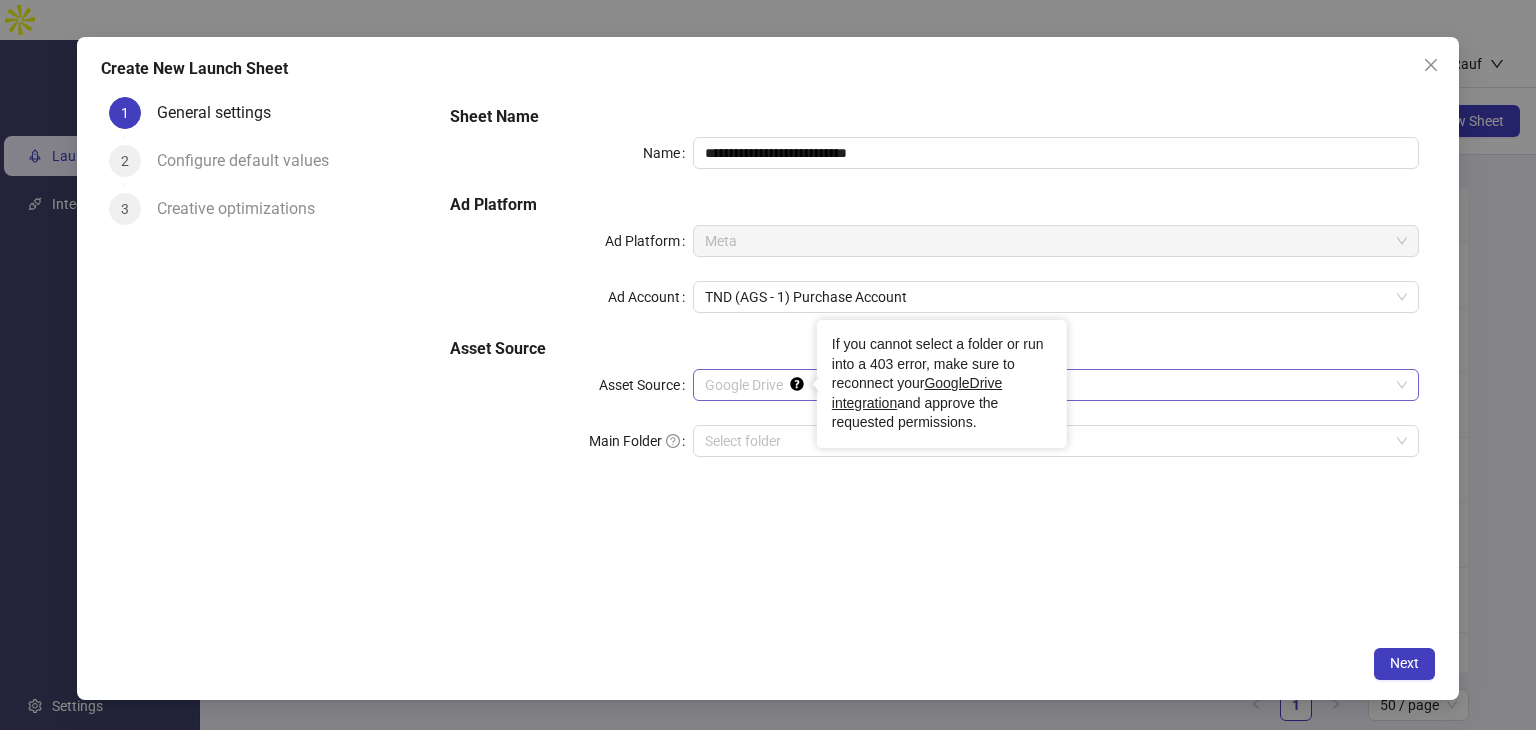 click at bounding box center [797, 384] 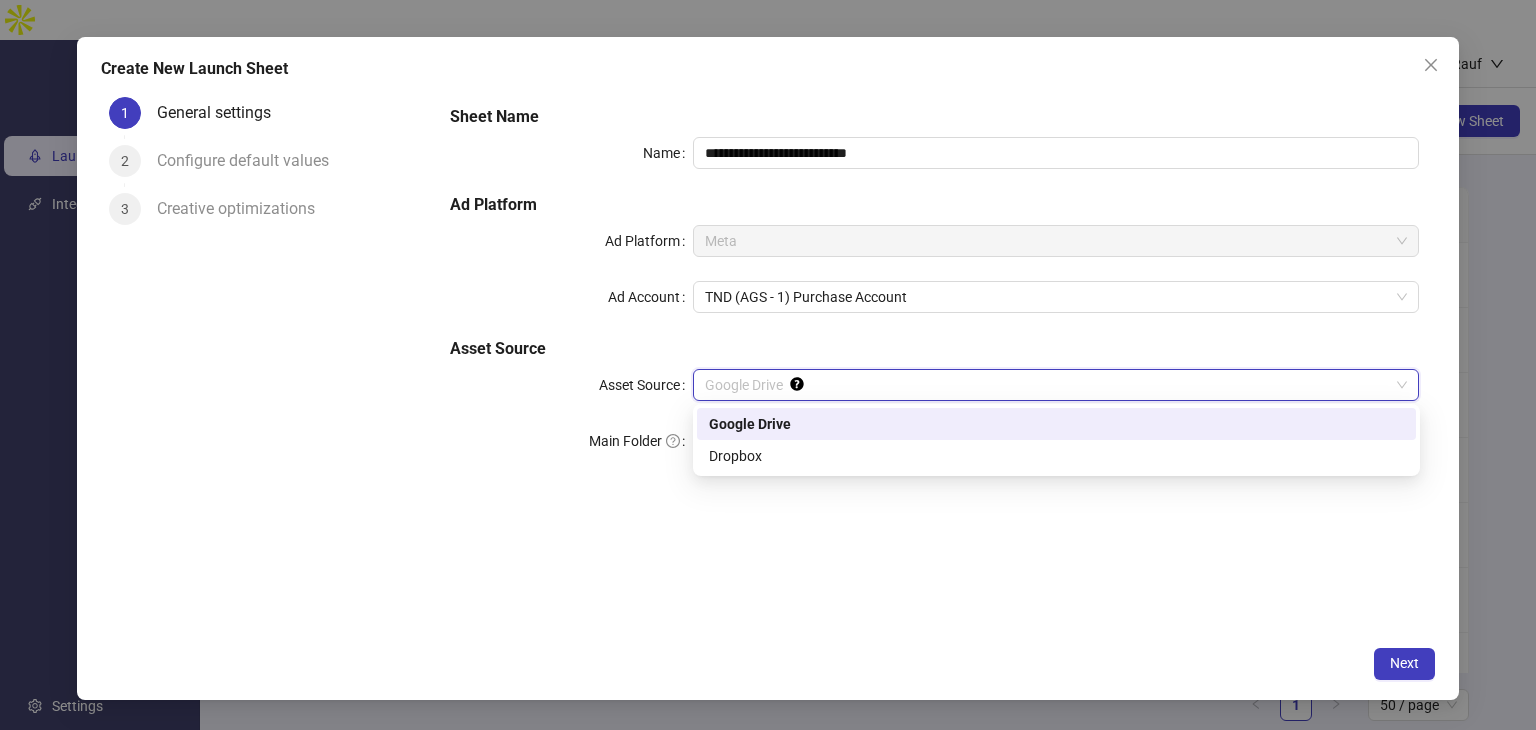 click on "Google Drive" at bounding box center [0, 0] 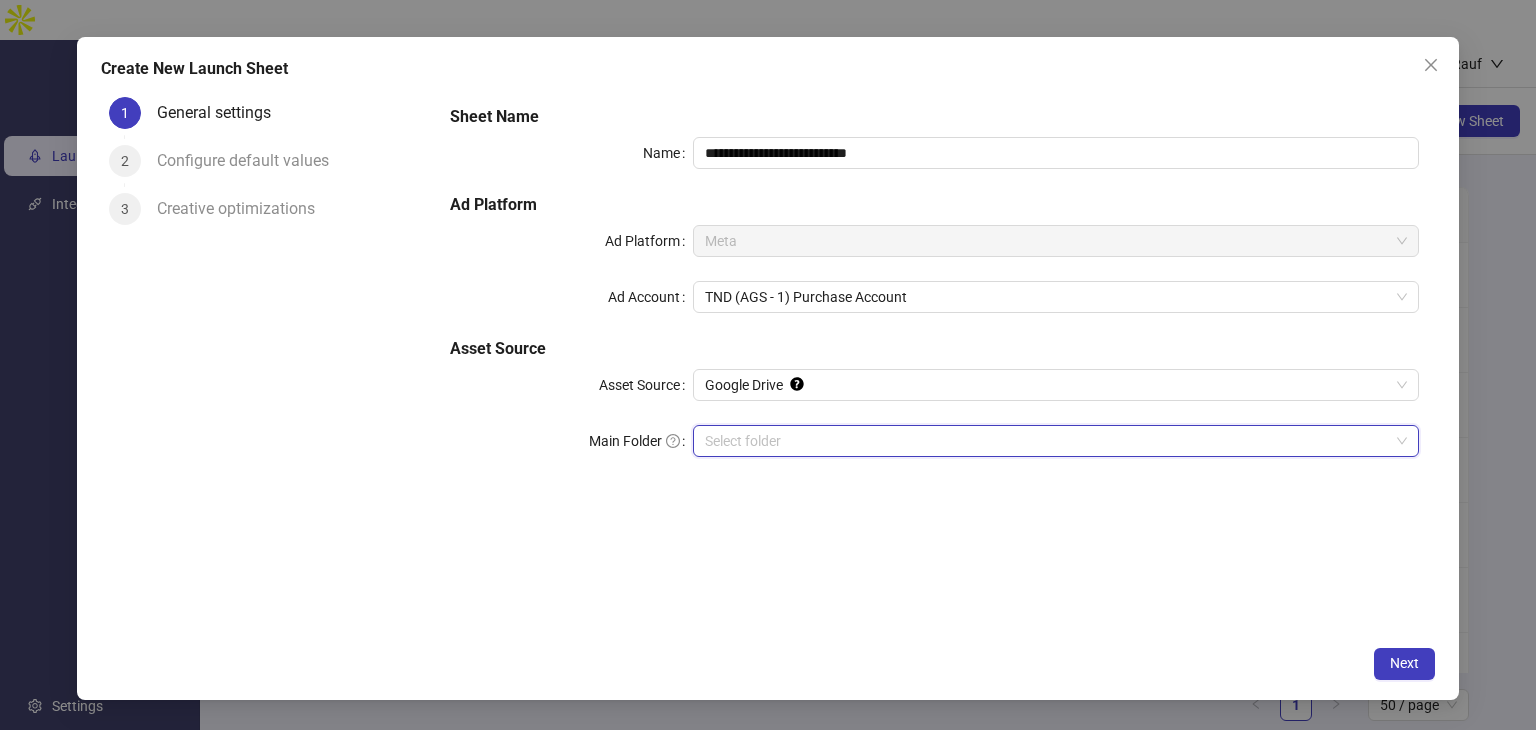 click on "Main Folder" at bounding box center (1047, 441) 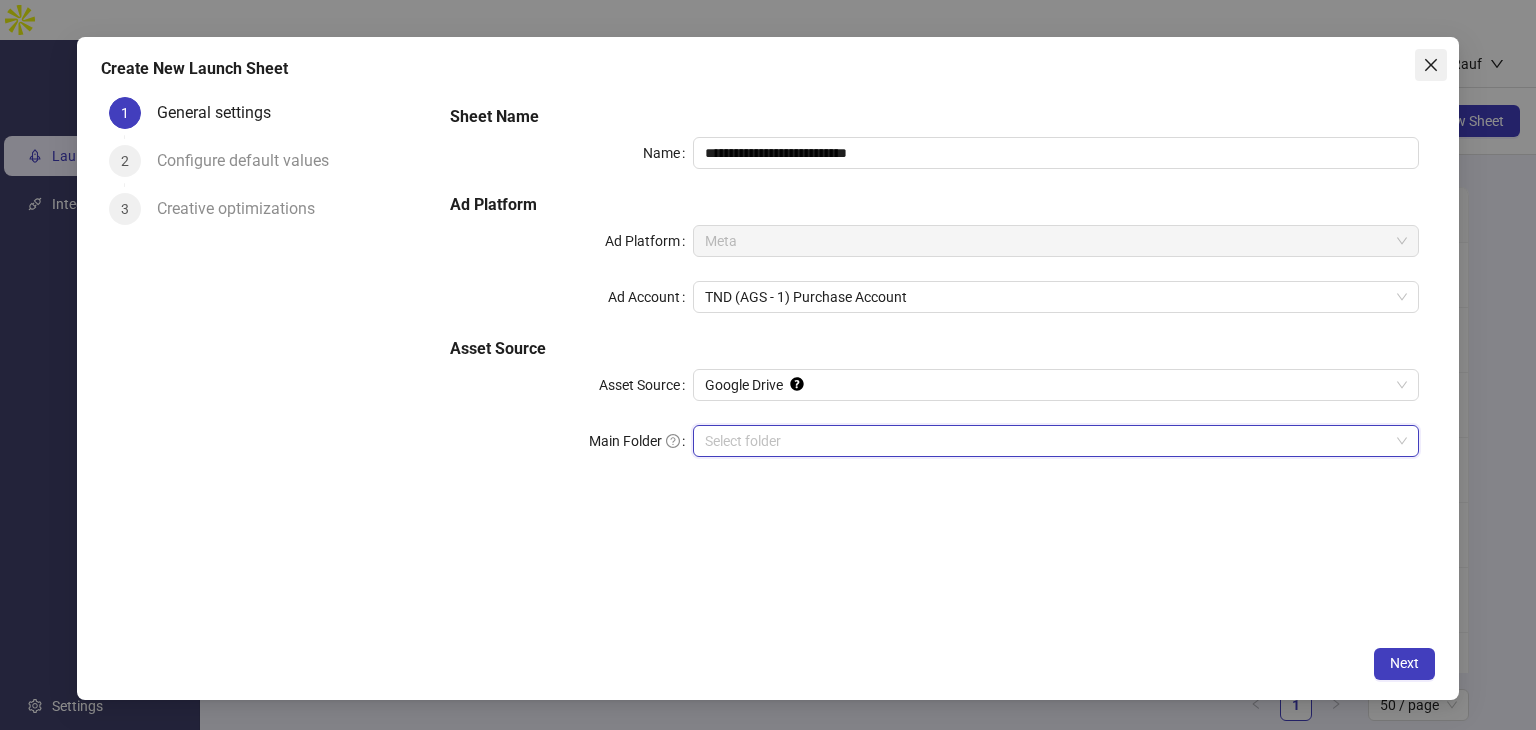 click at bounding box center (1431, 64) 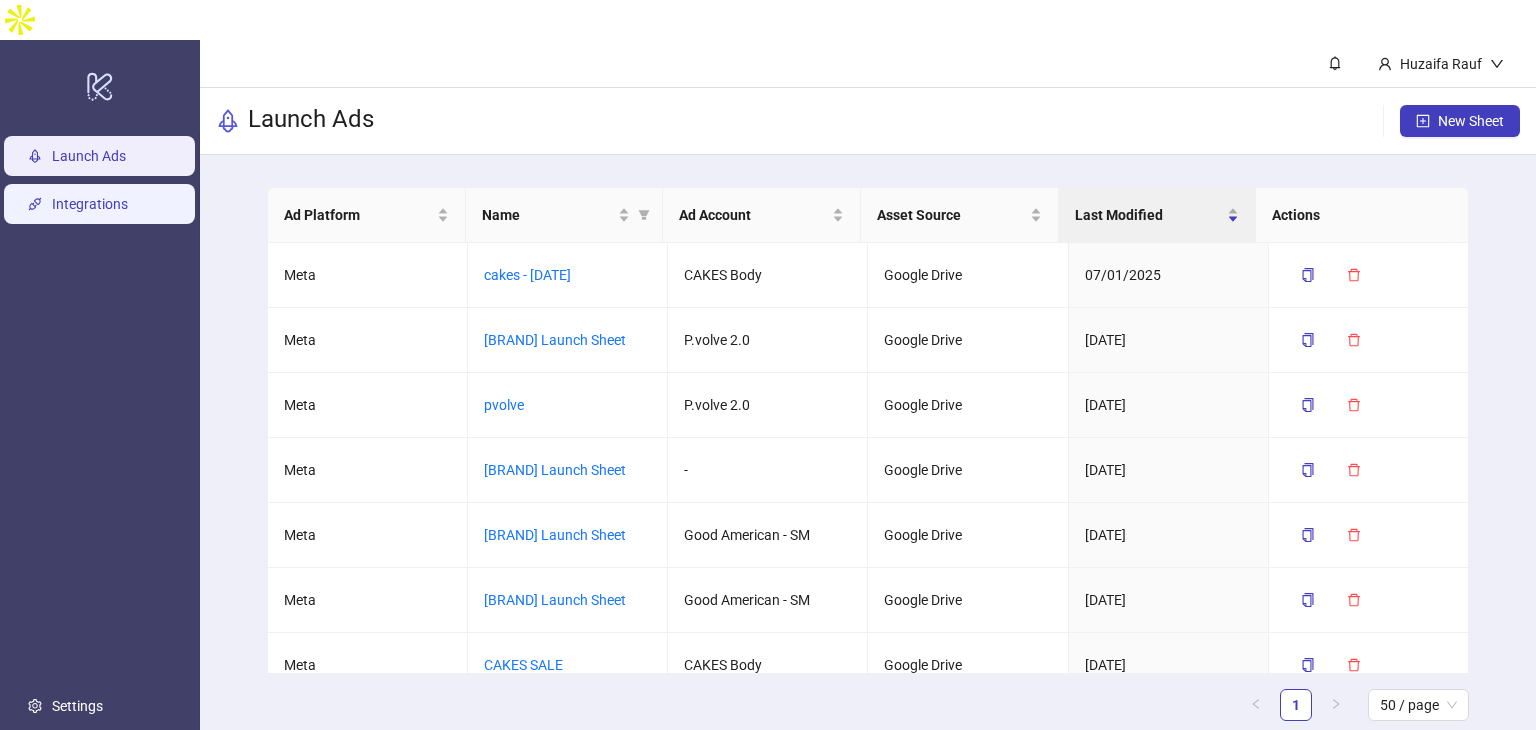 click on "Integrations" at bounding box center [90, 204] 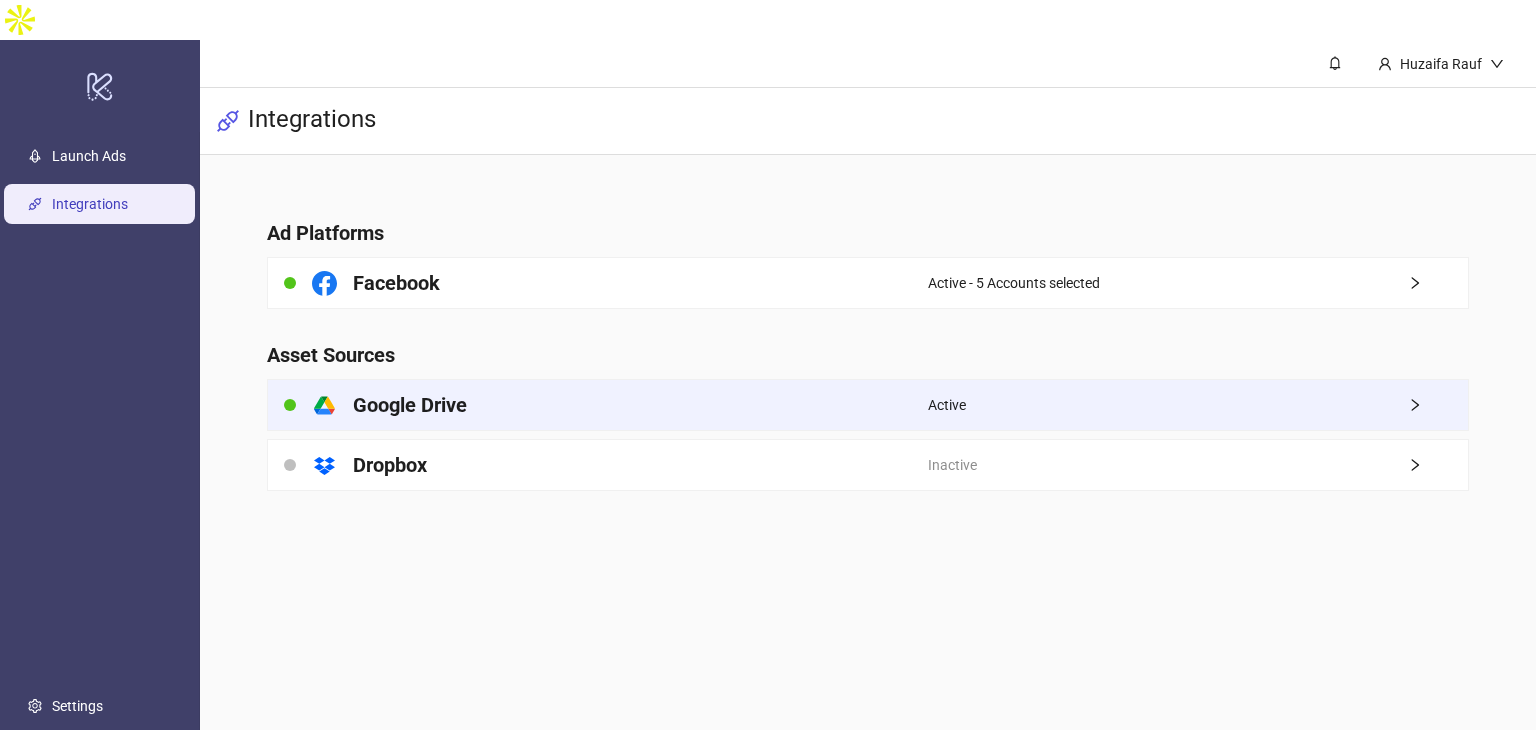 click on "Google Drive" at bounding box center (410, 405) 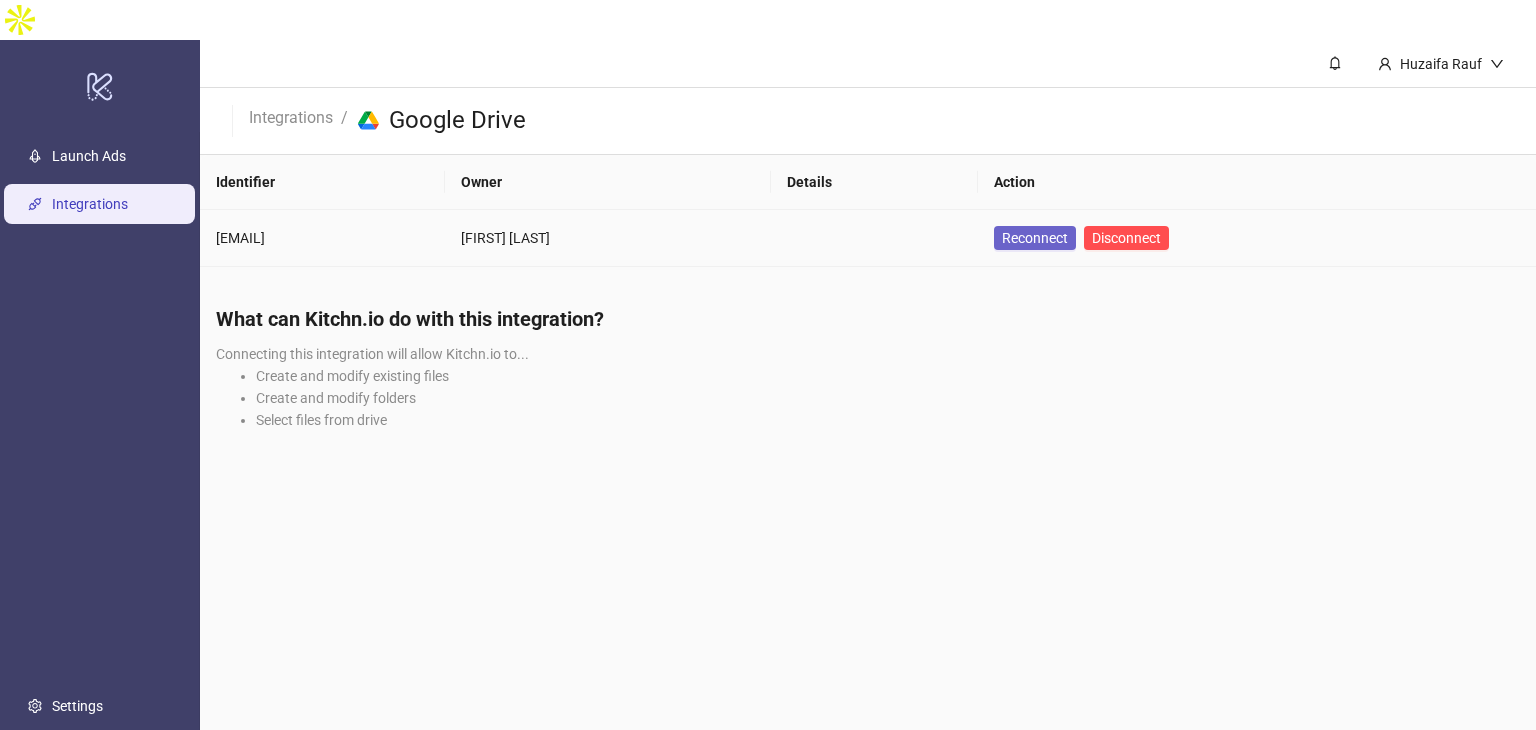 click on "Reconnect" at bounding box center [1035, 238] 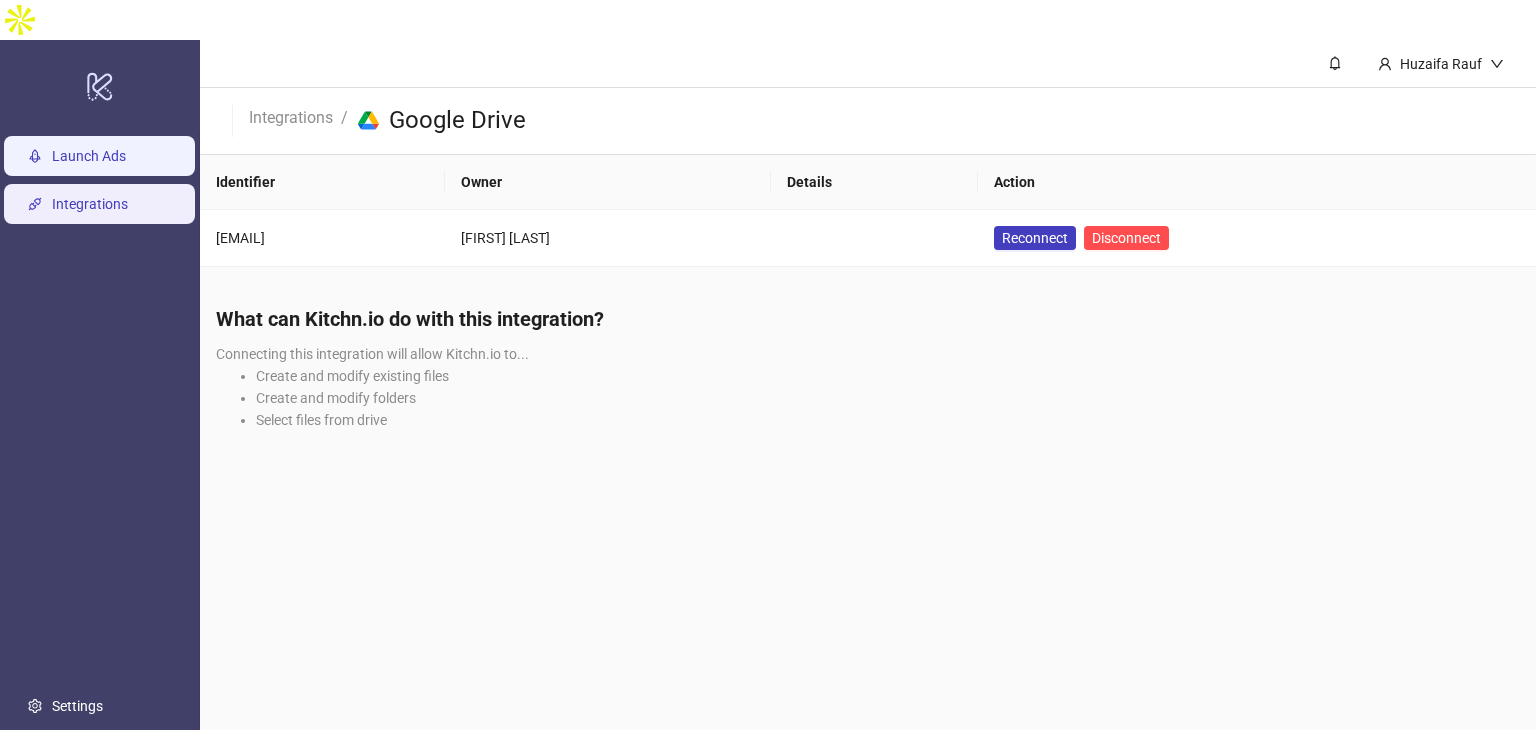 click on "Launch Ads" at bounding box center (89, 156) 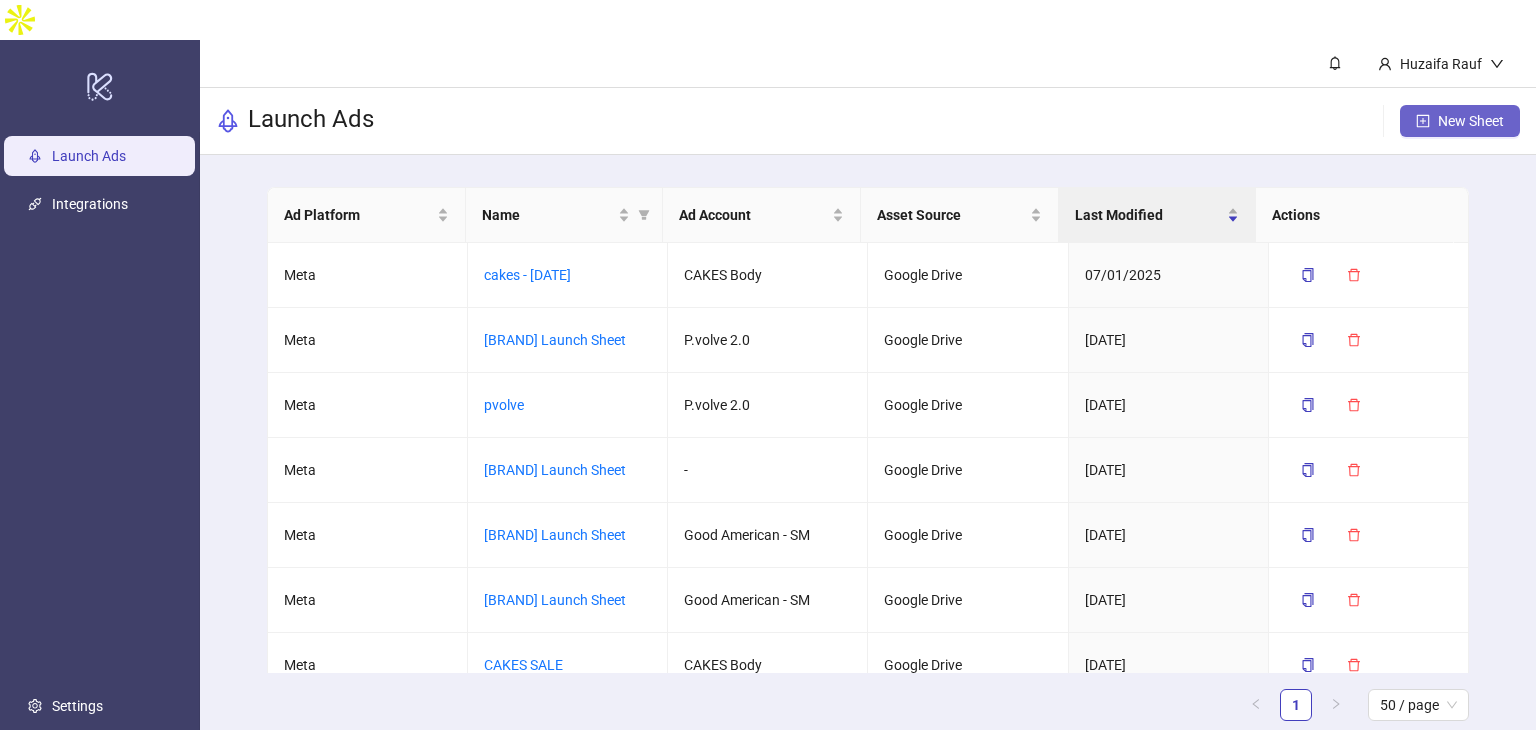 click at bounding box center (1423, 121) 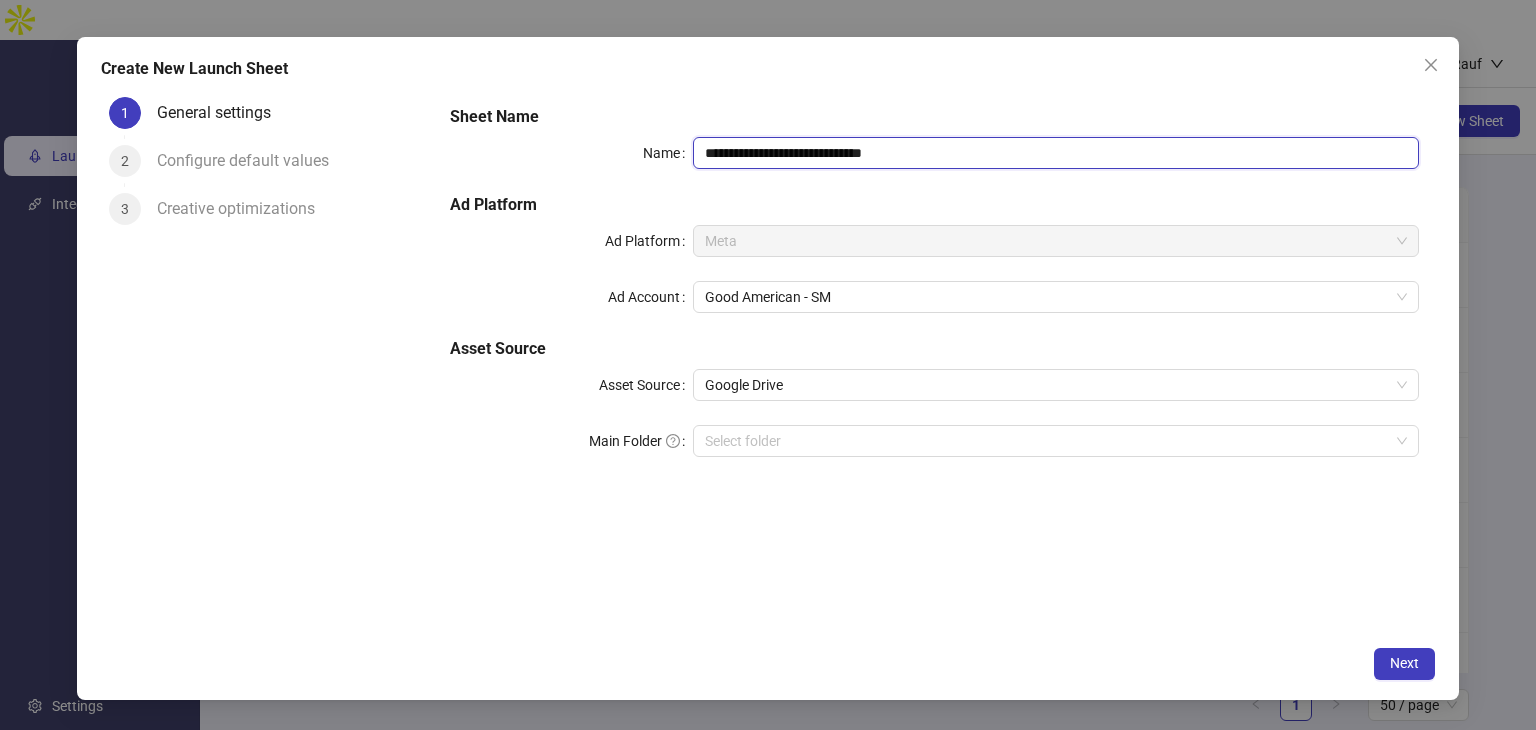 click on "**********" at bounding box center [1056, 153] 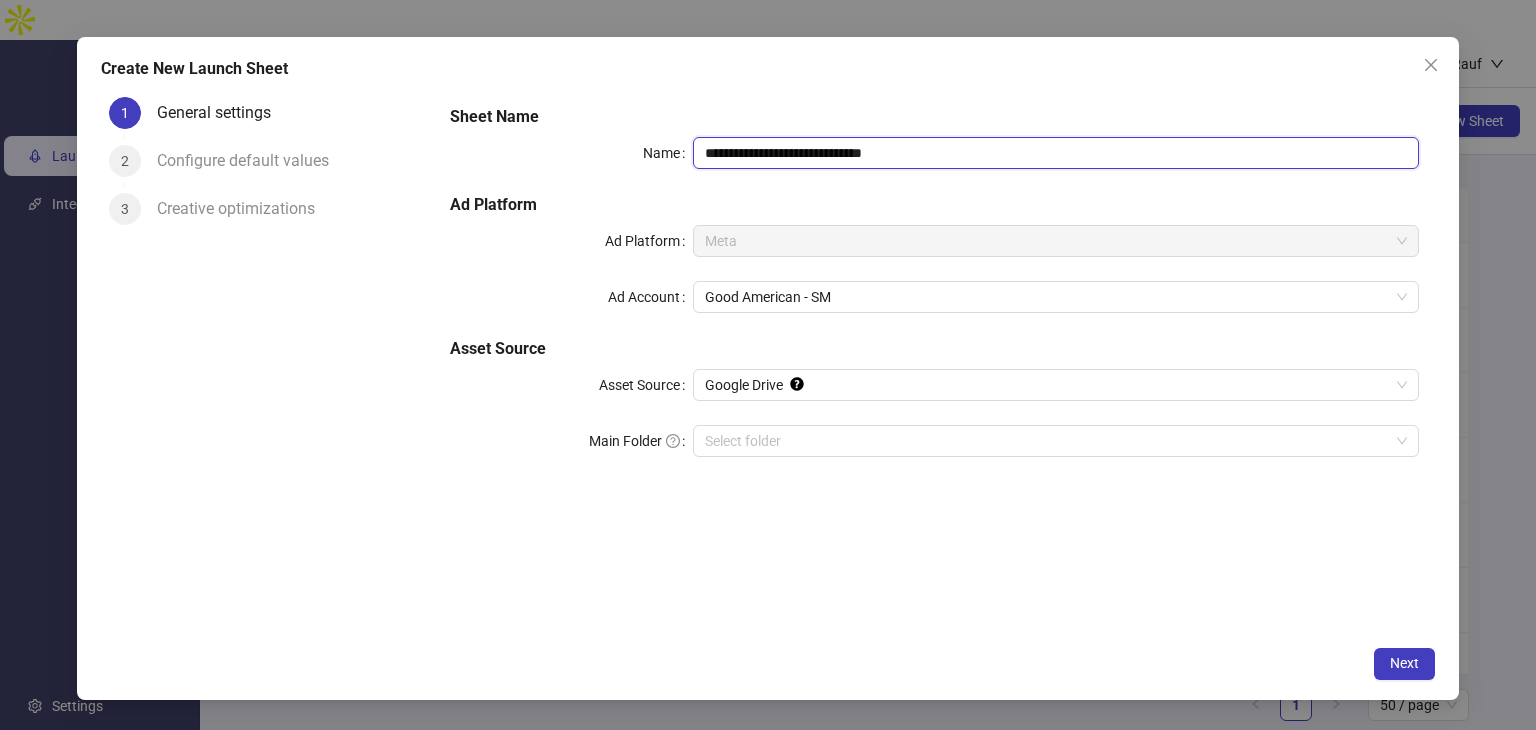 paste on "**********" 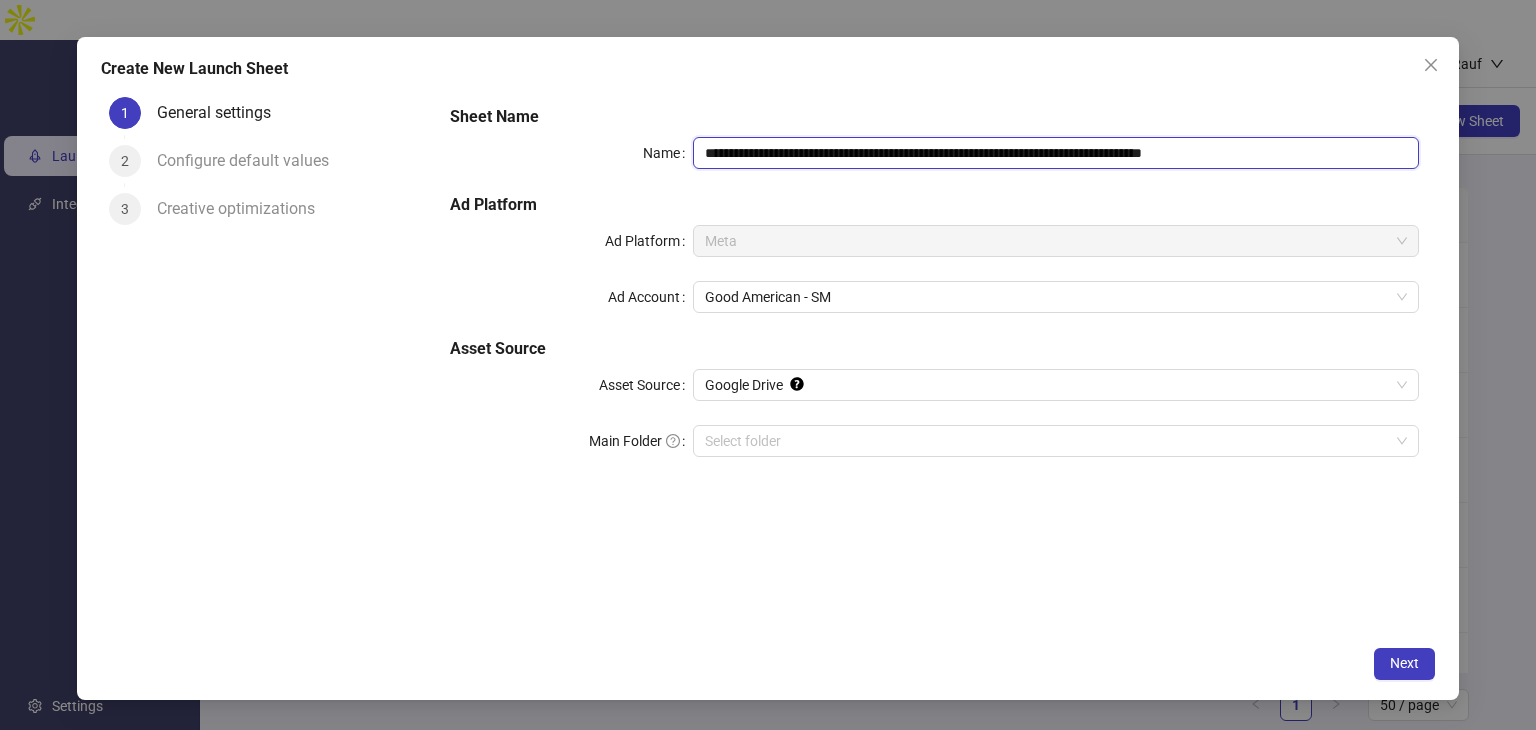 paste 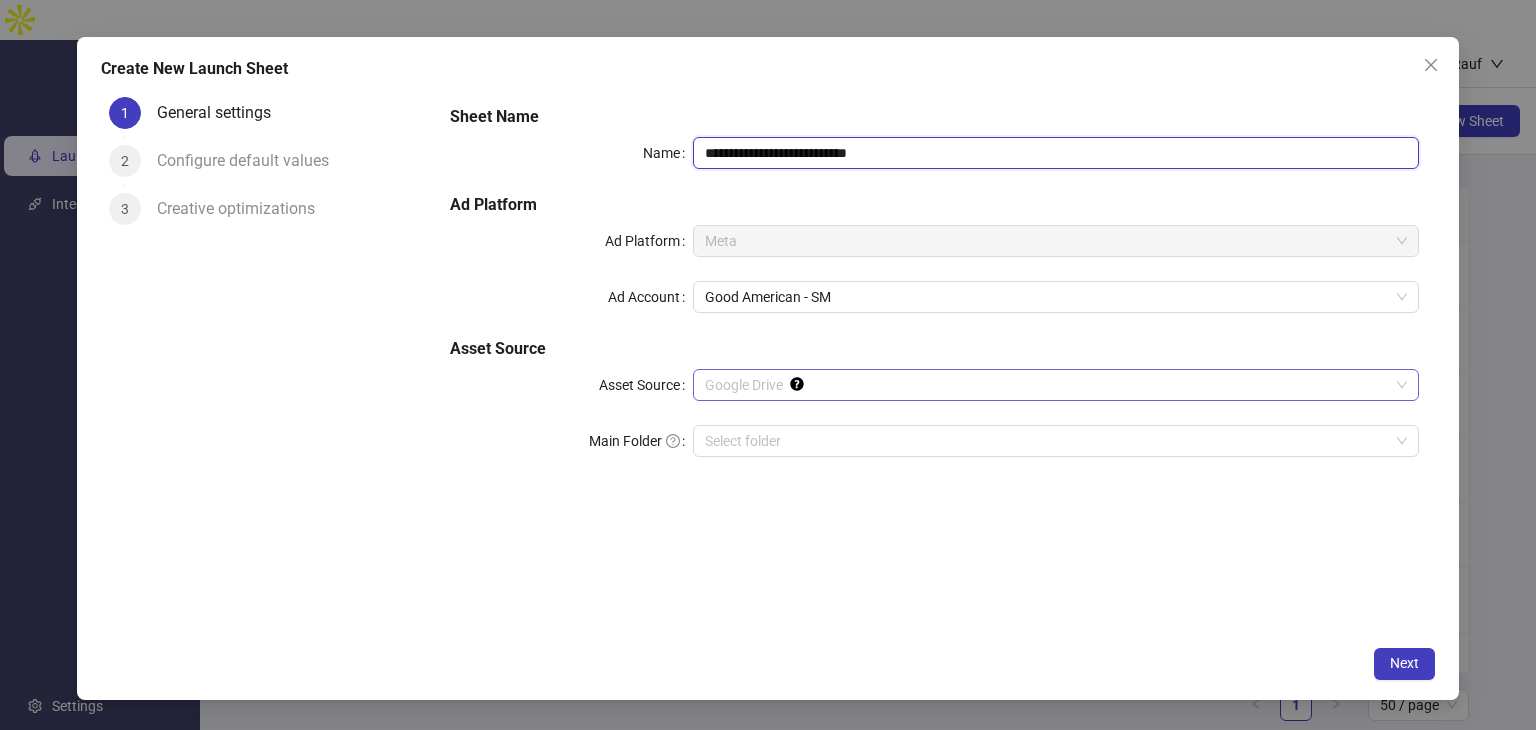 click on "Google Drive" at bounding box center (1056, 385) 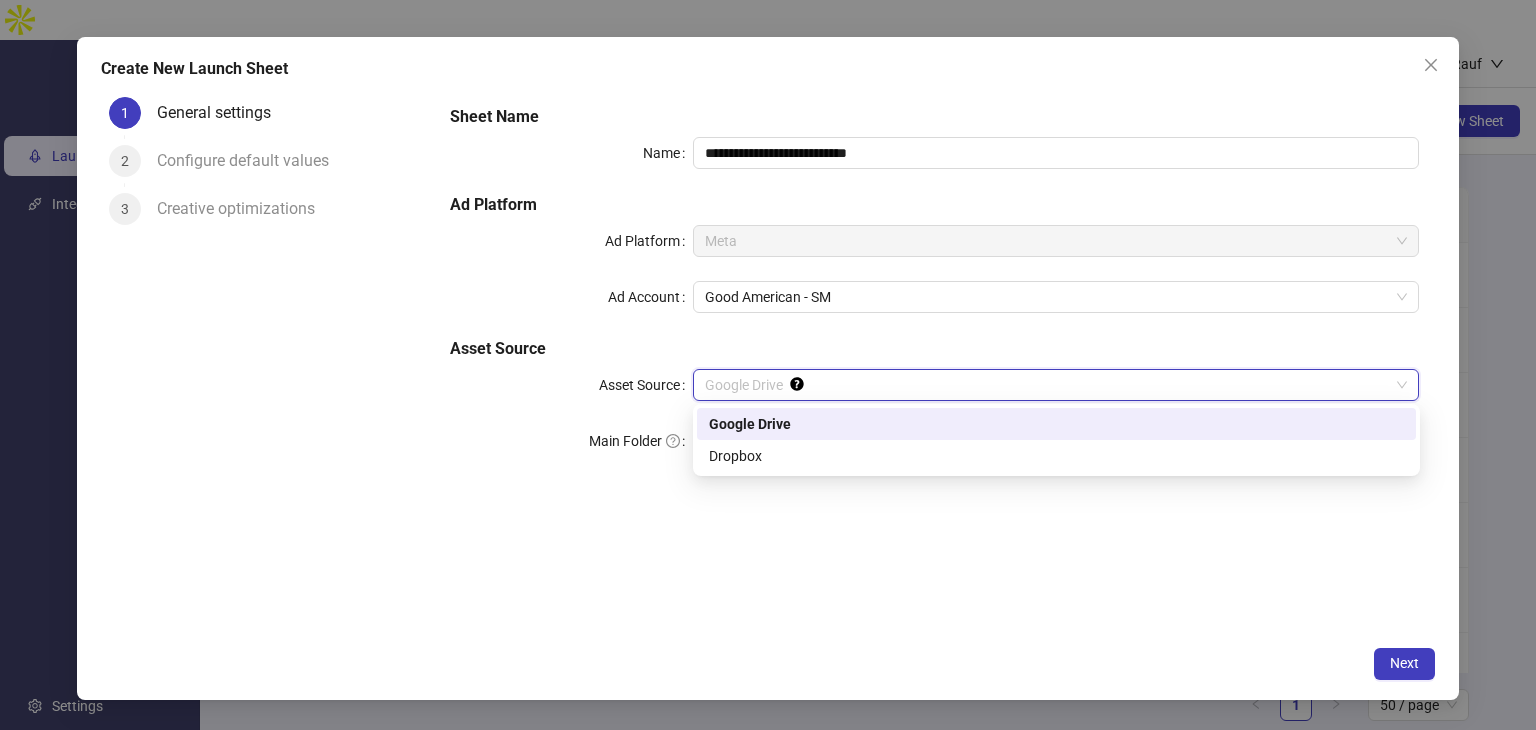click on "Google Drive" at bounding box center [1056, 424] 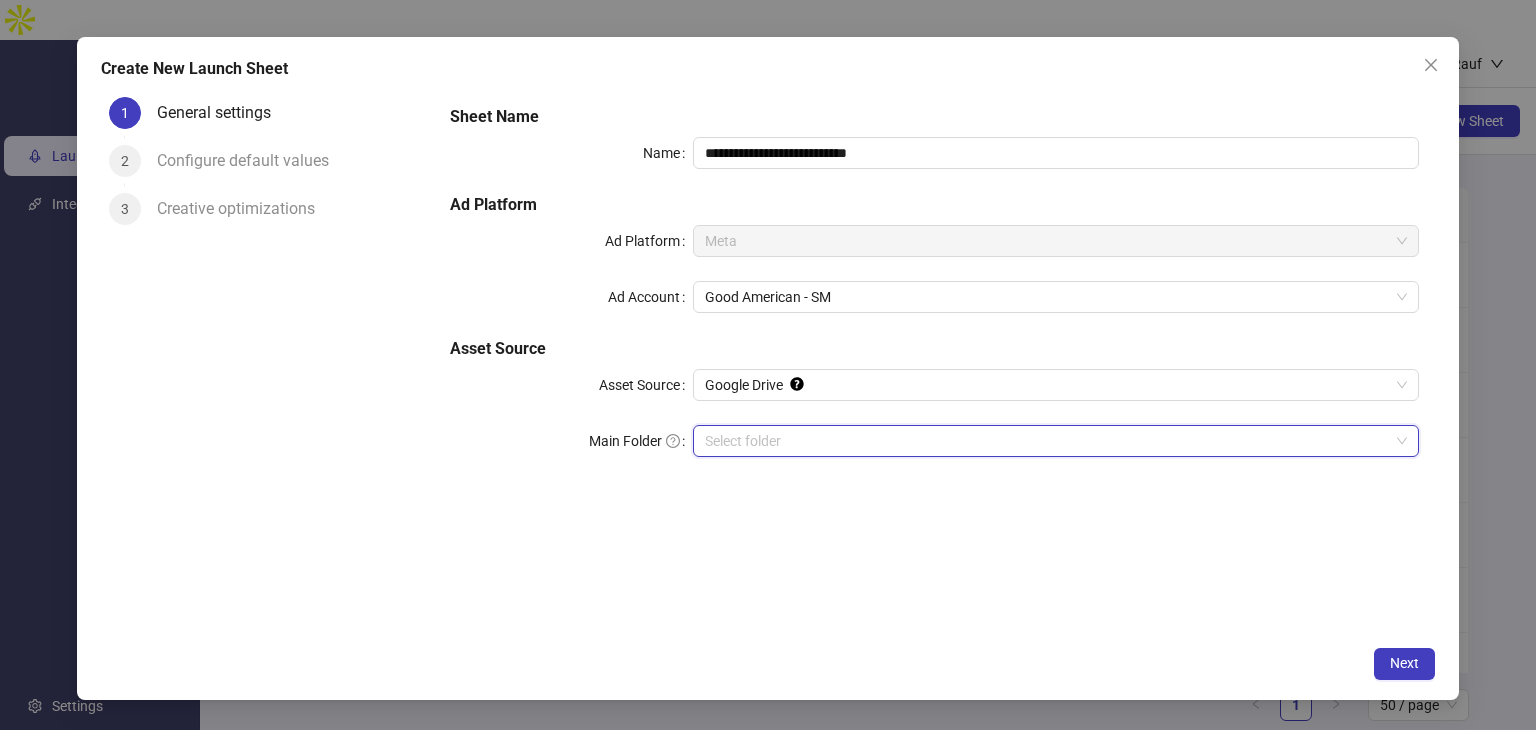 click on "Main Folder" at bounding box center [1047, 441] 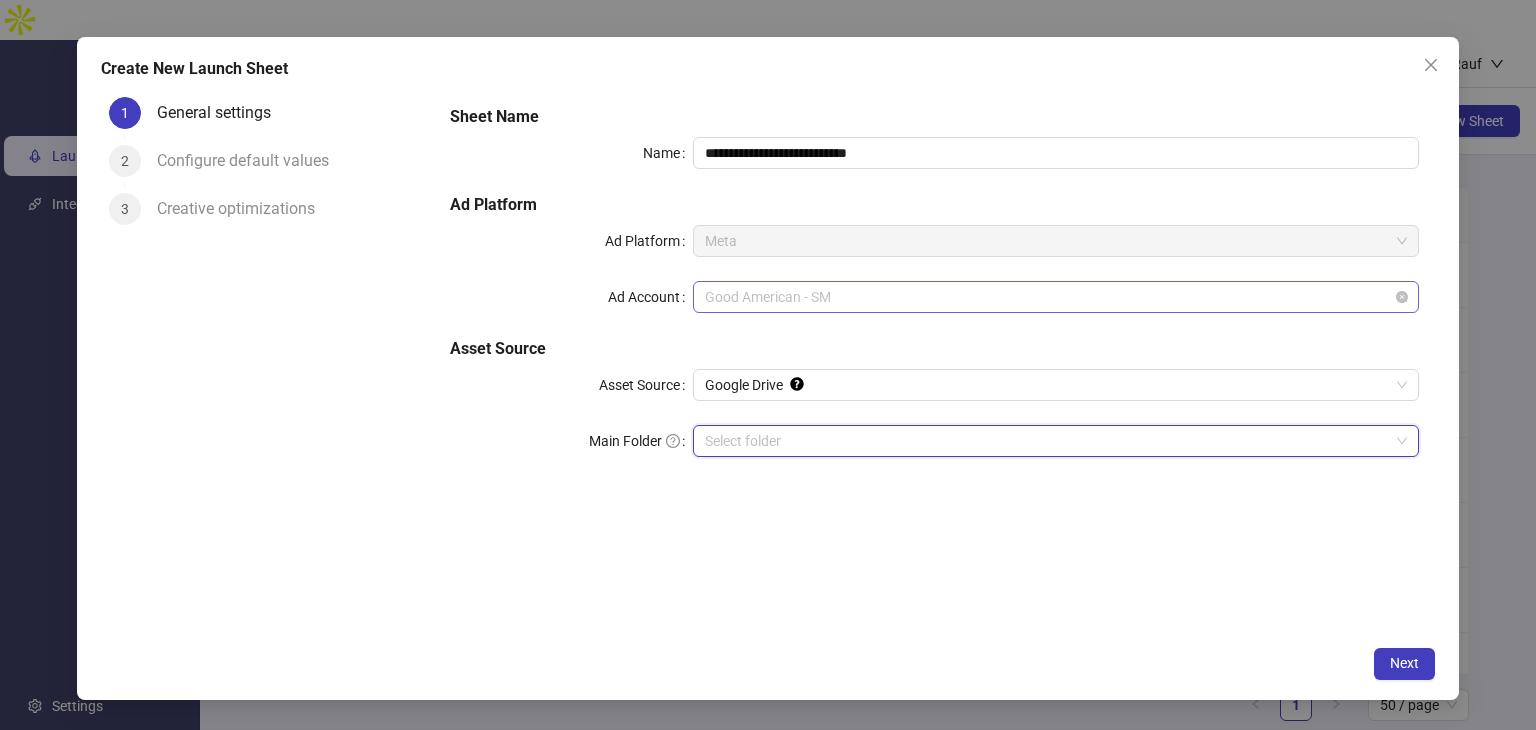 click on "Good American - SM" at bounding box center (1056, 297) 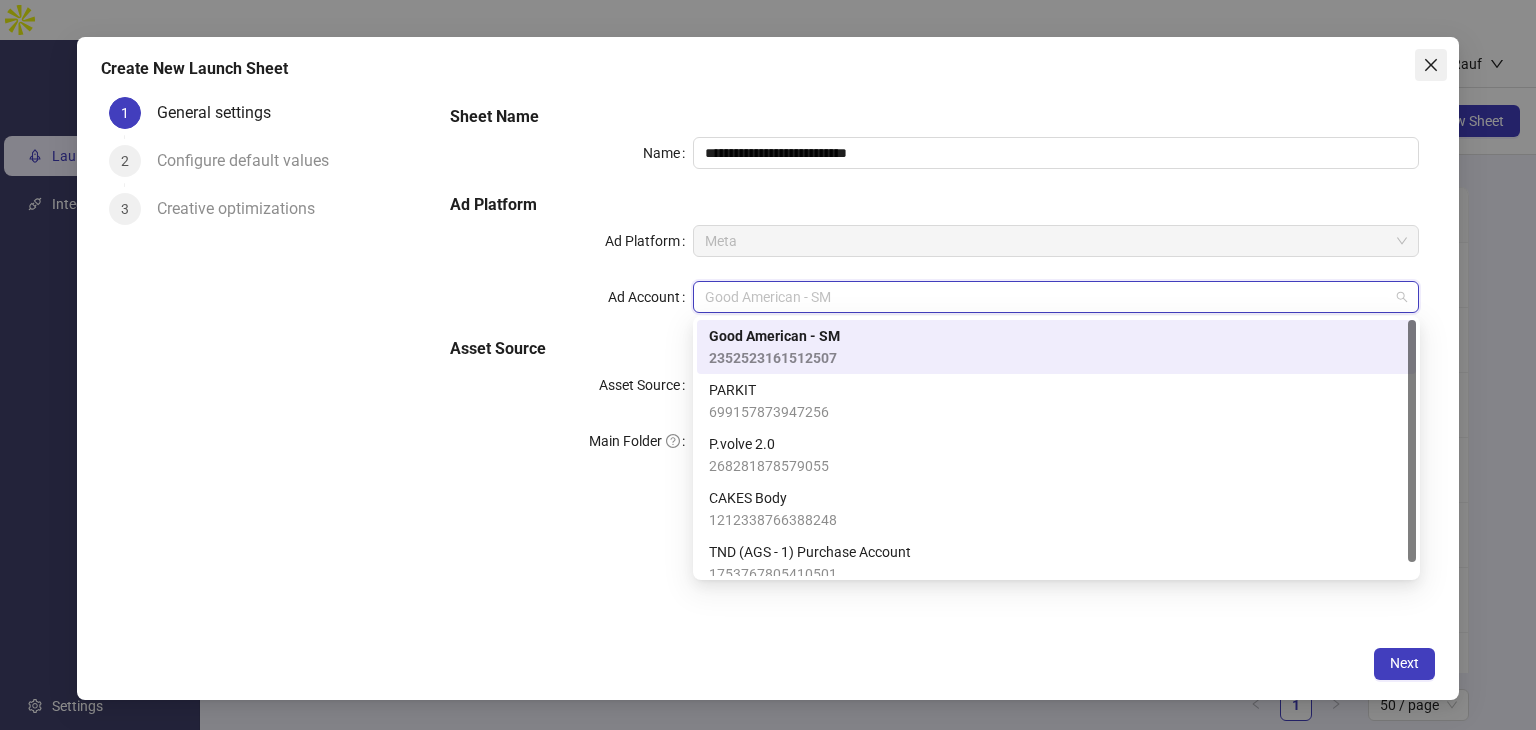 click at bounding box center (1431, 64) 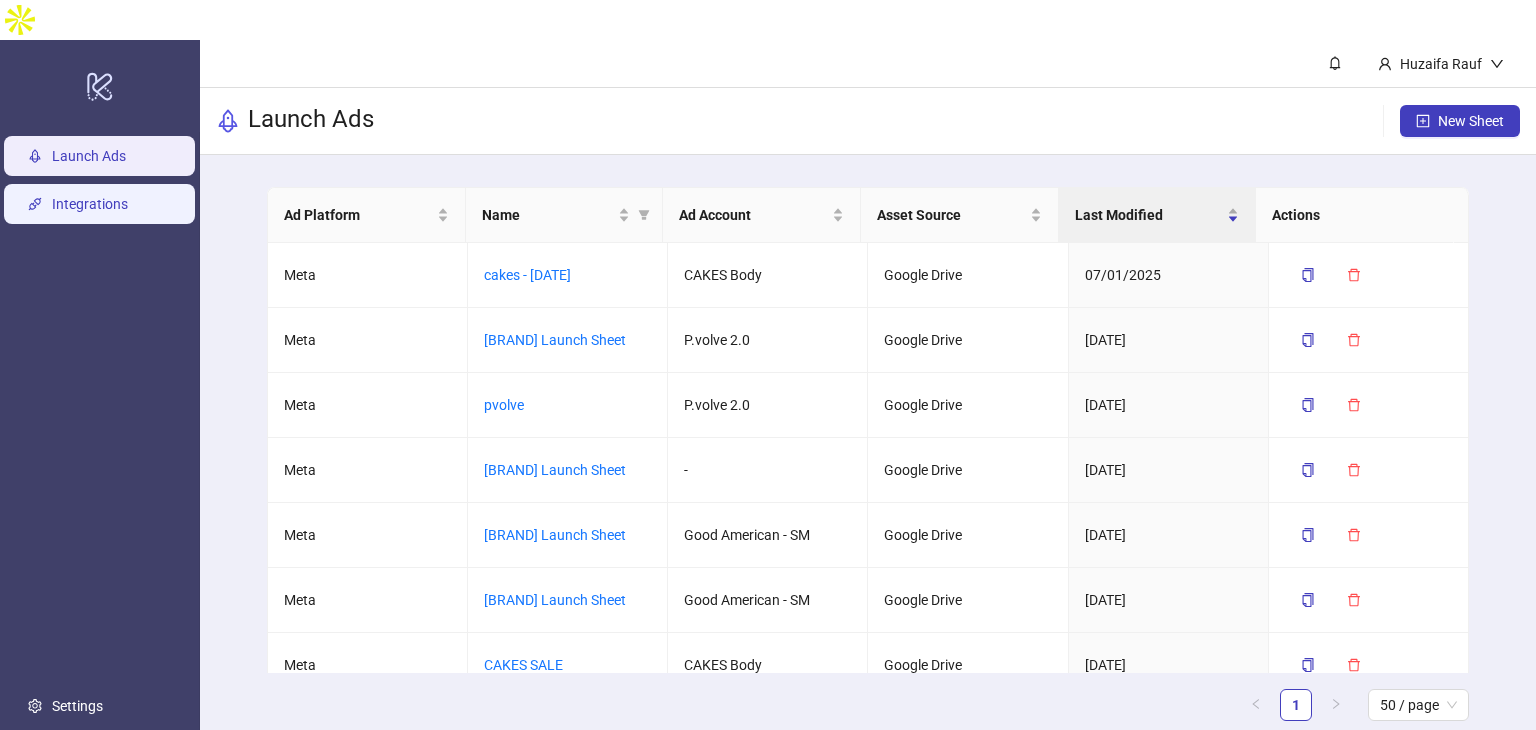 click on "Integrations" at bounding box center (90, 204) 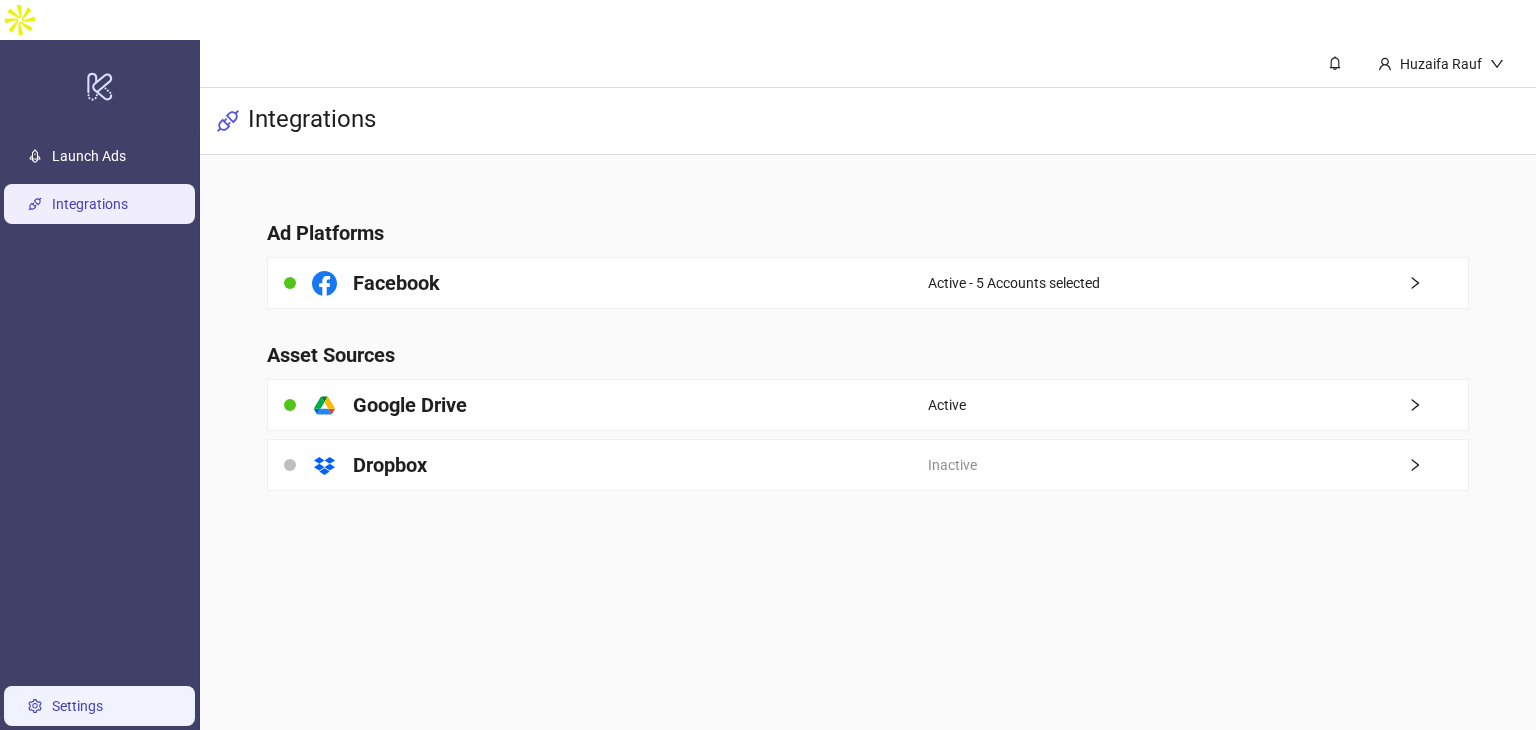 click on "Settings" at bounding box center (77, 706) 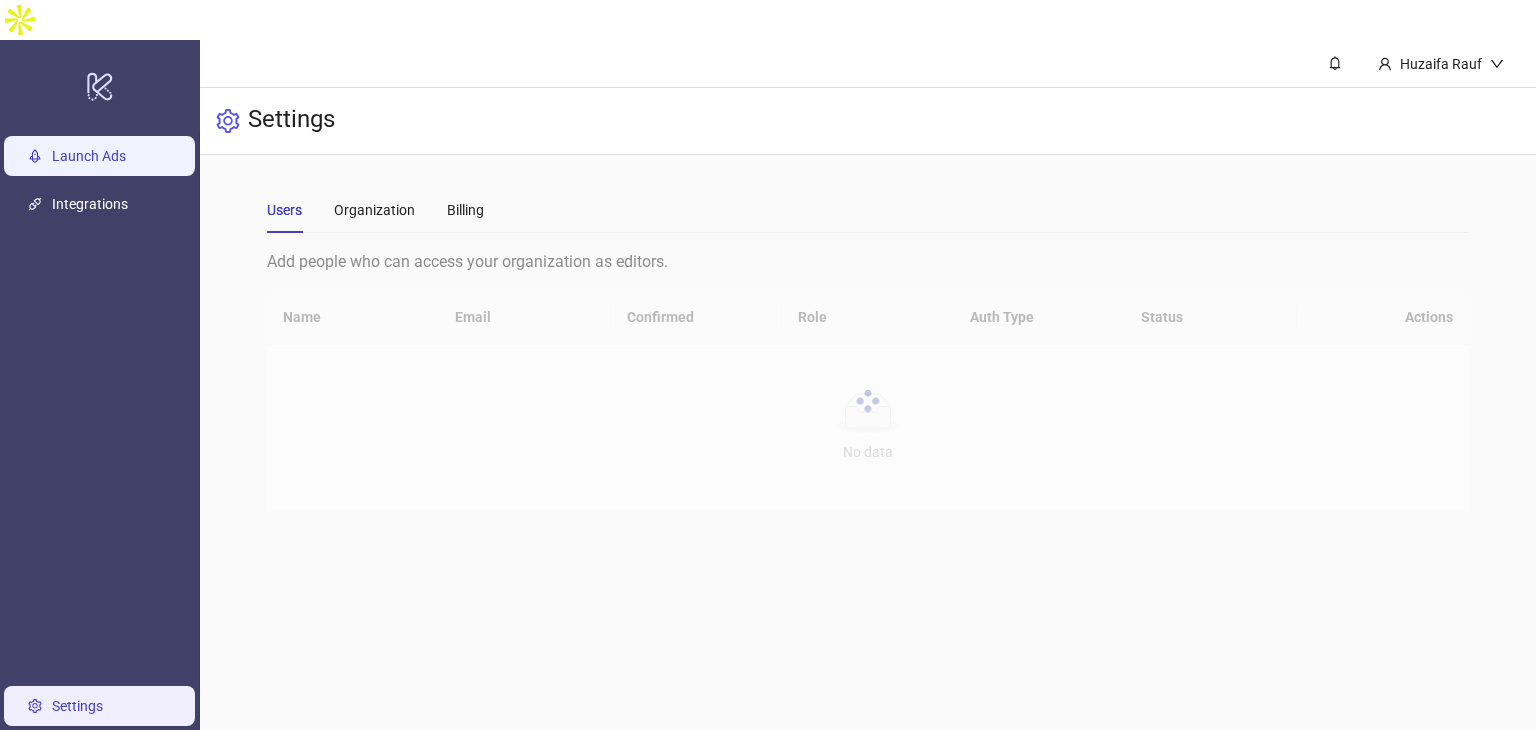 click on "Launch Ads" at bounding box center (89, 156) 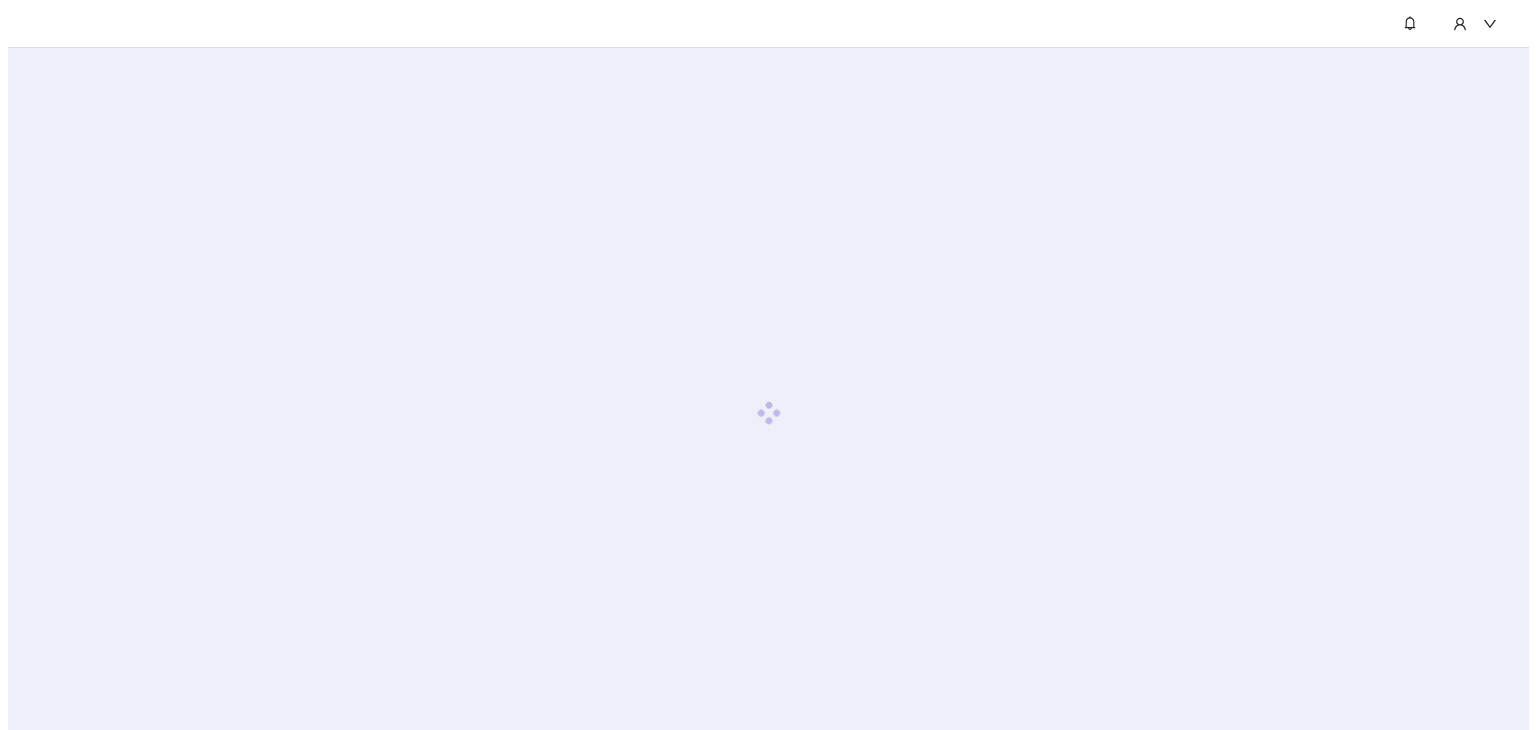 scroll, scrollTop: 0, scrollLeft: 0, axis: both 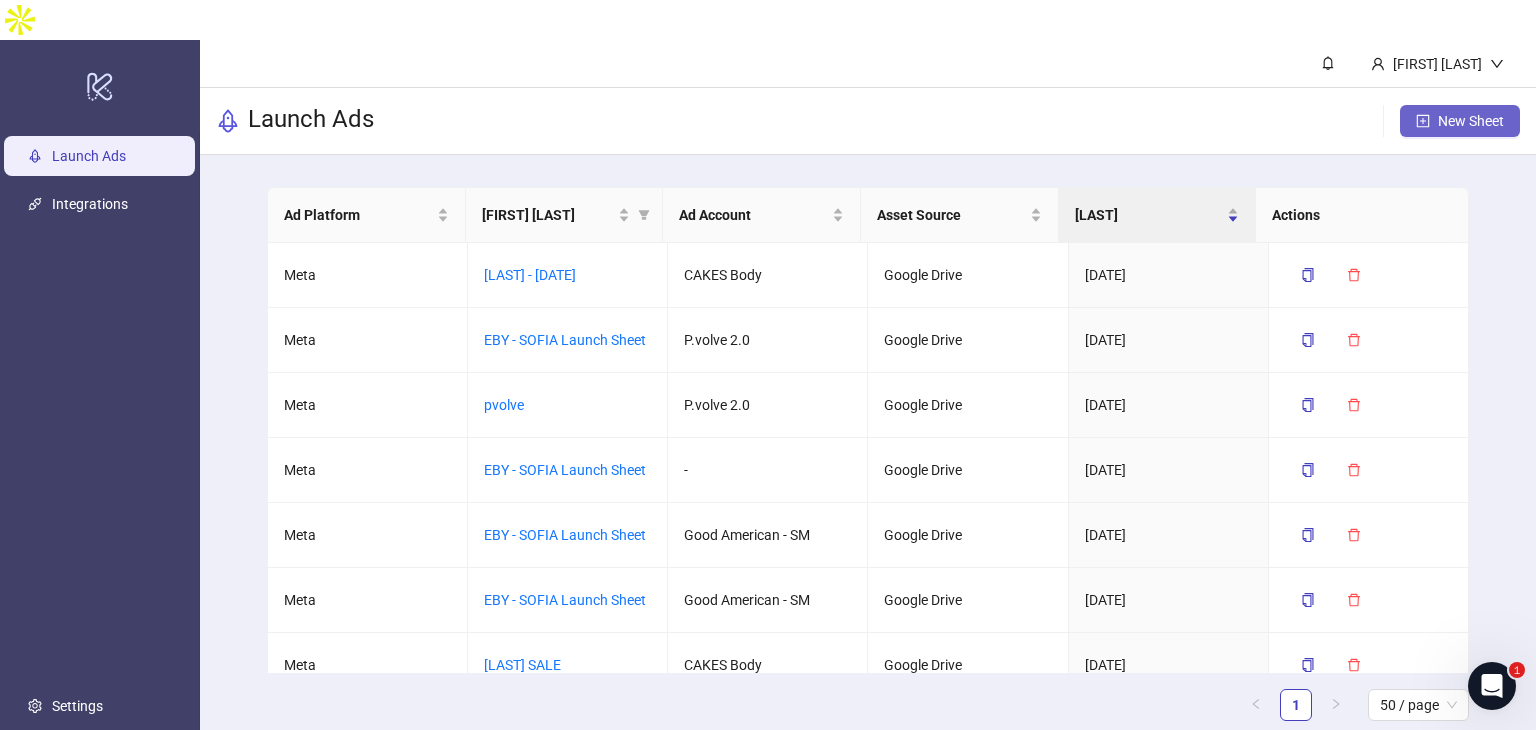 click on "New Sheet" at bounding box center [1460, 121] 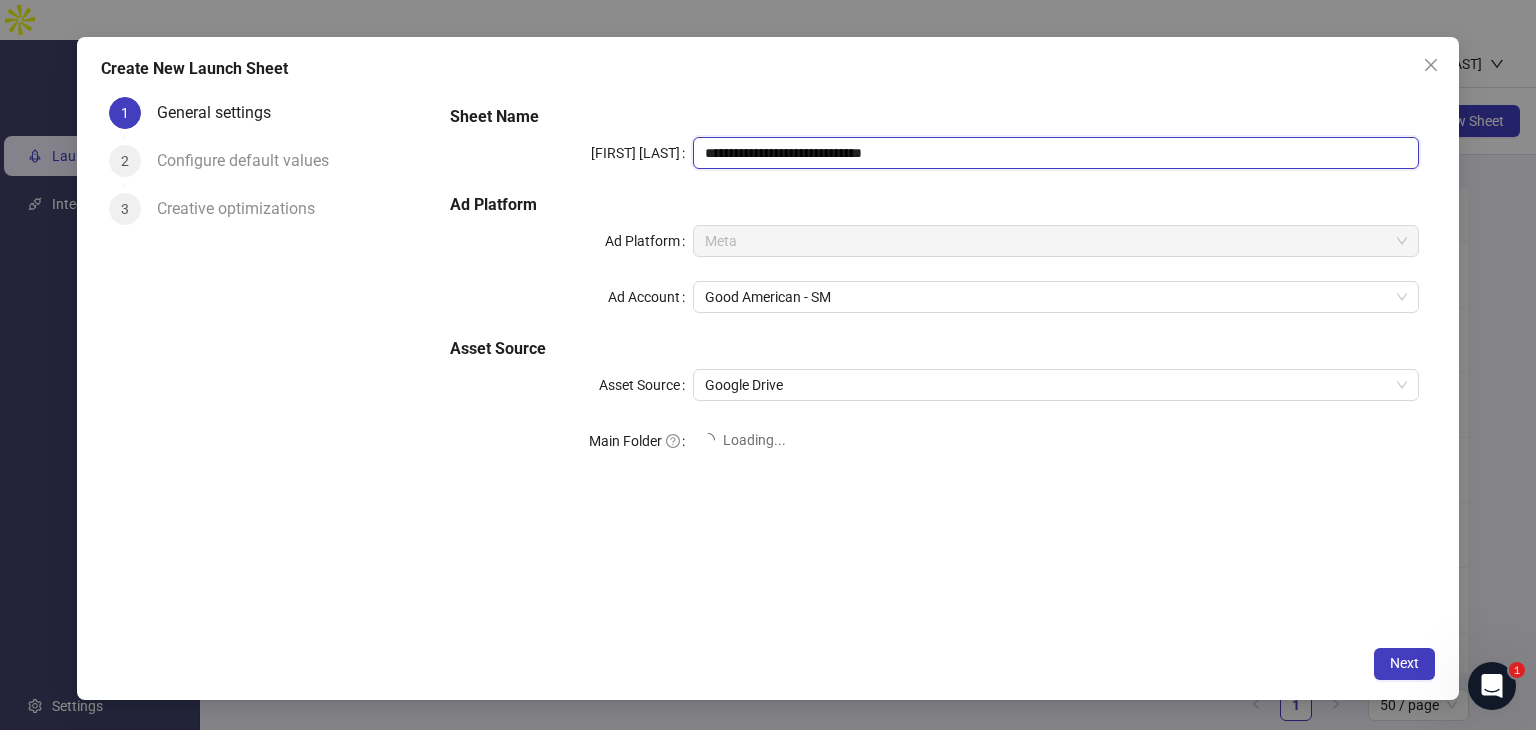 click on "**********" at bounding box center [1056, 153] 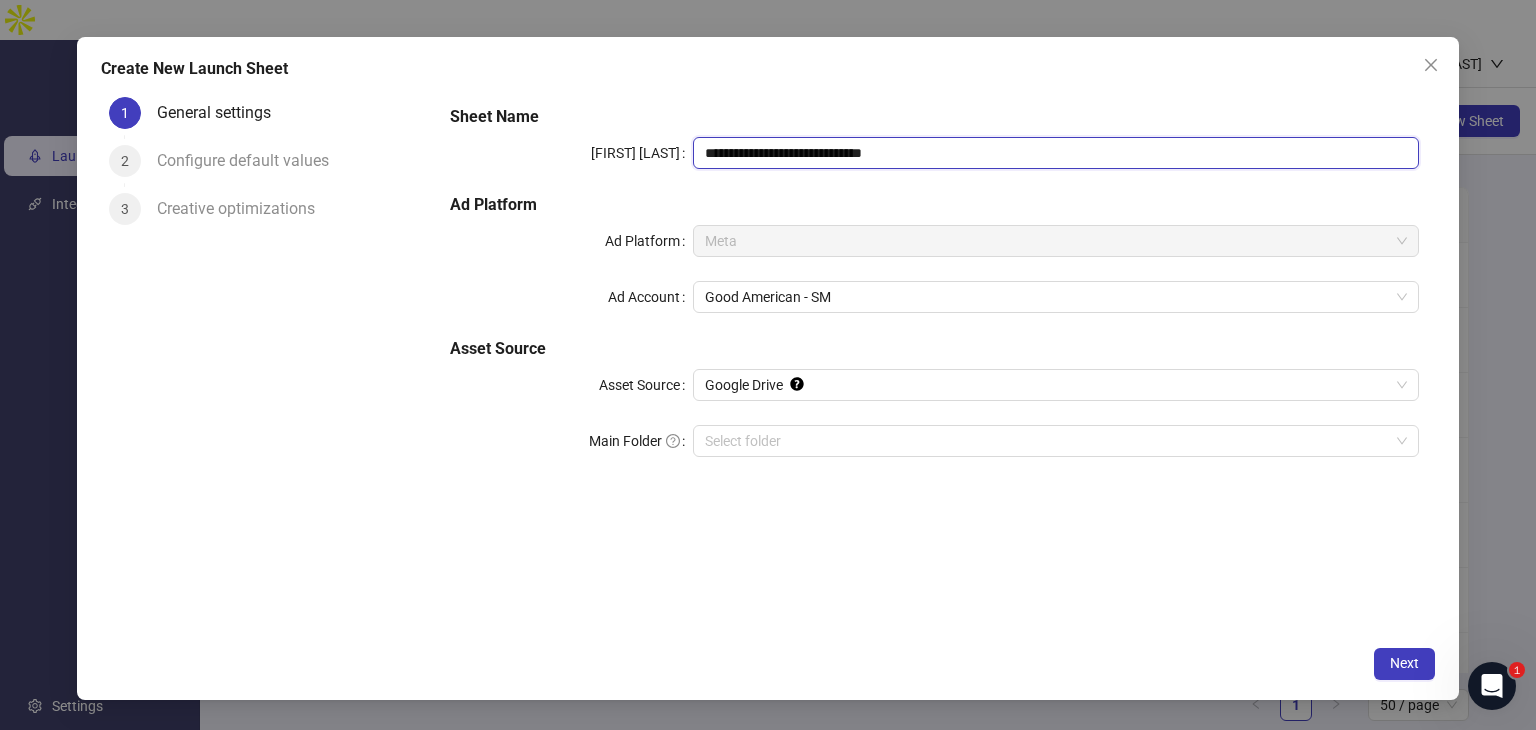paste on "*****" 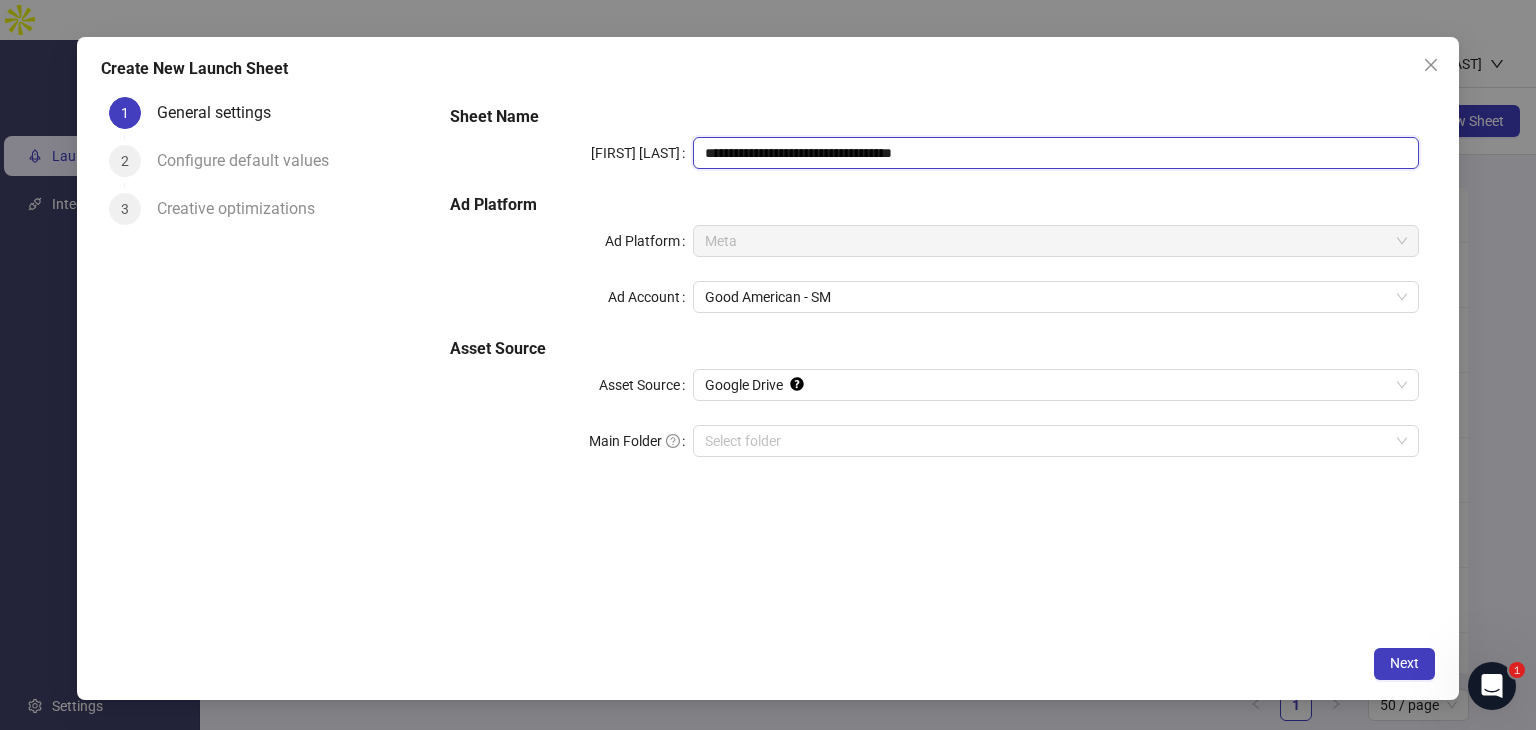 drag, startPoint x: 950, startPoint y: 139, endPoint x: 896, endPoint y: 155, distance: 56.32051 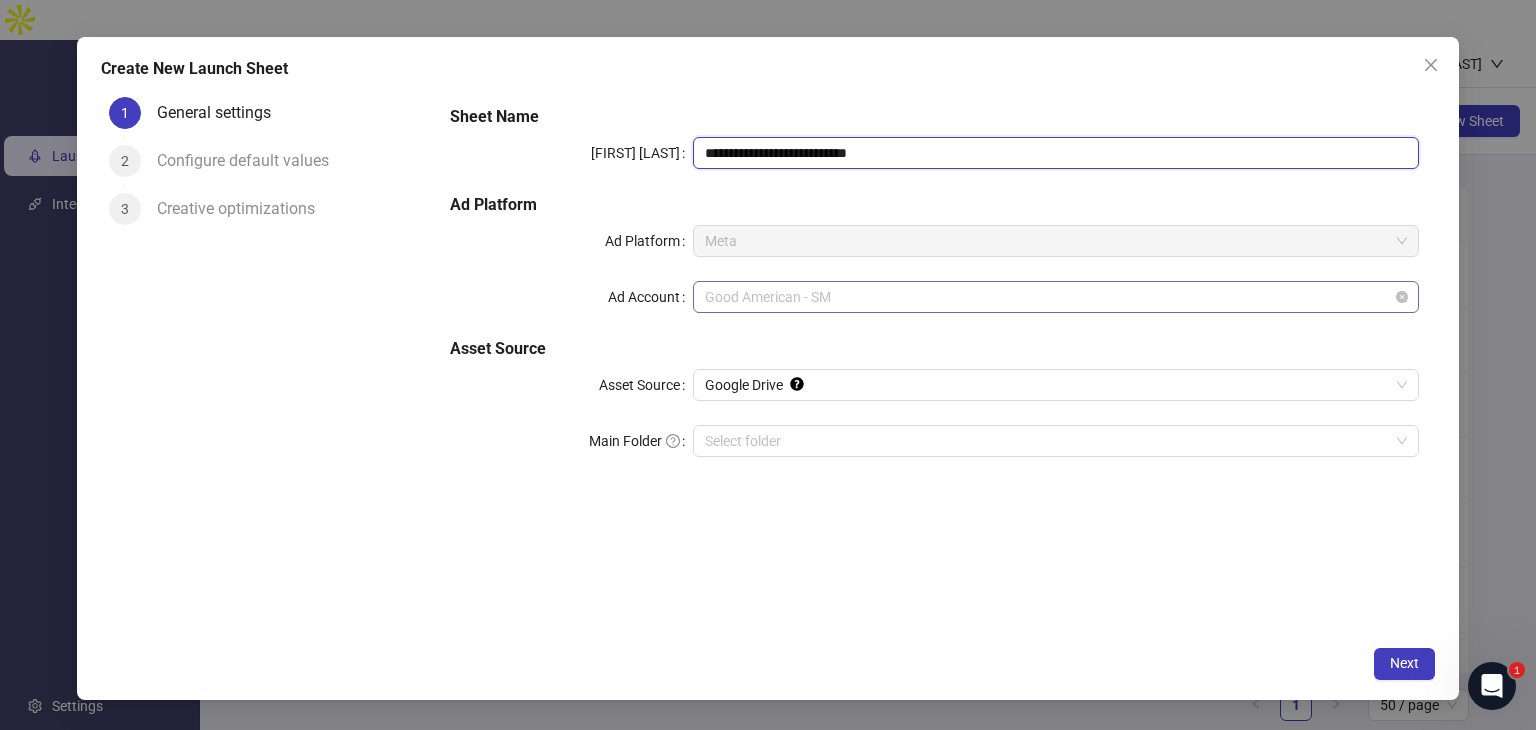 click on "[BRAND NAME] - SM" at bounding box center [1056, 297] 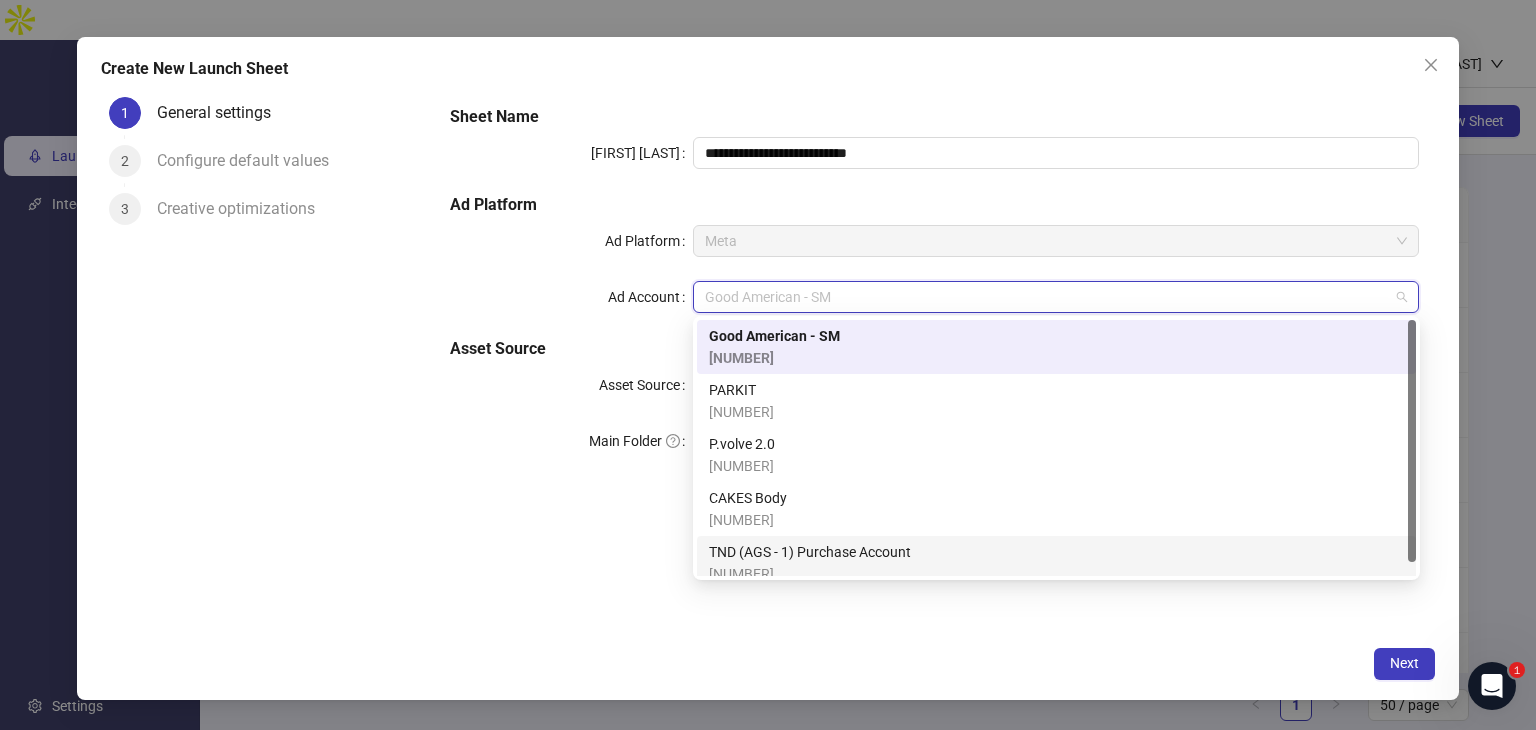 click on "[USERNAME] Purchase Account" at bounding box center (810, 552) 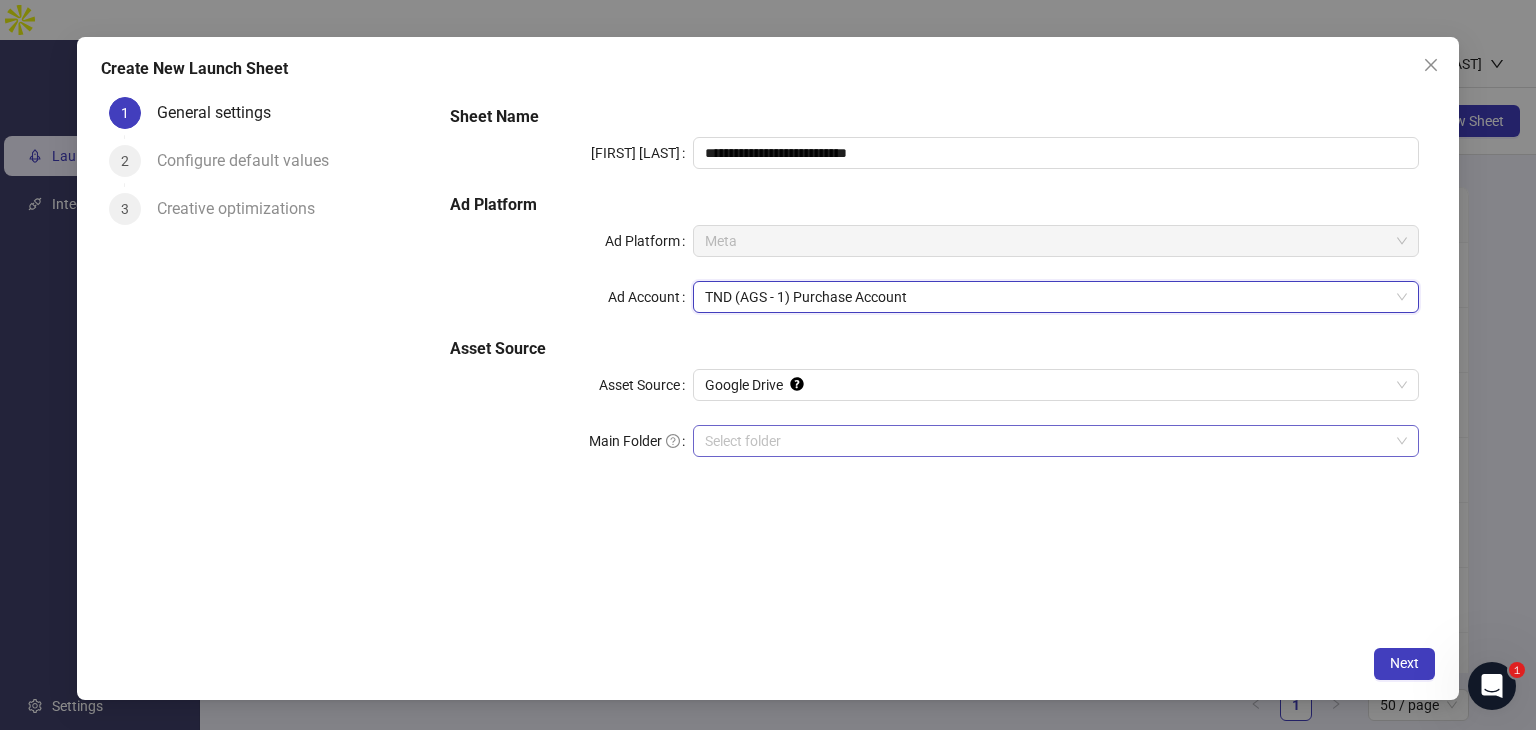 click on "Main Folder" at bounding box center (1047, 441) 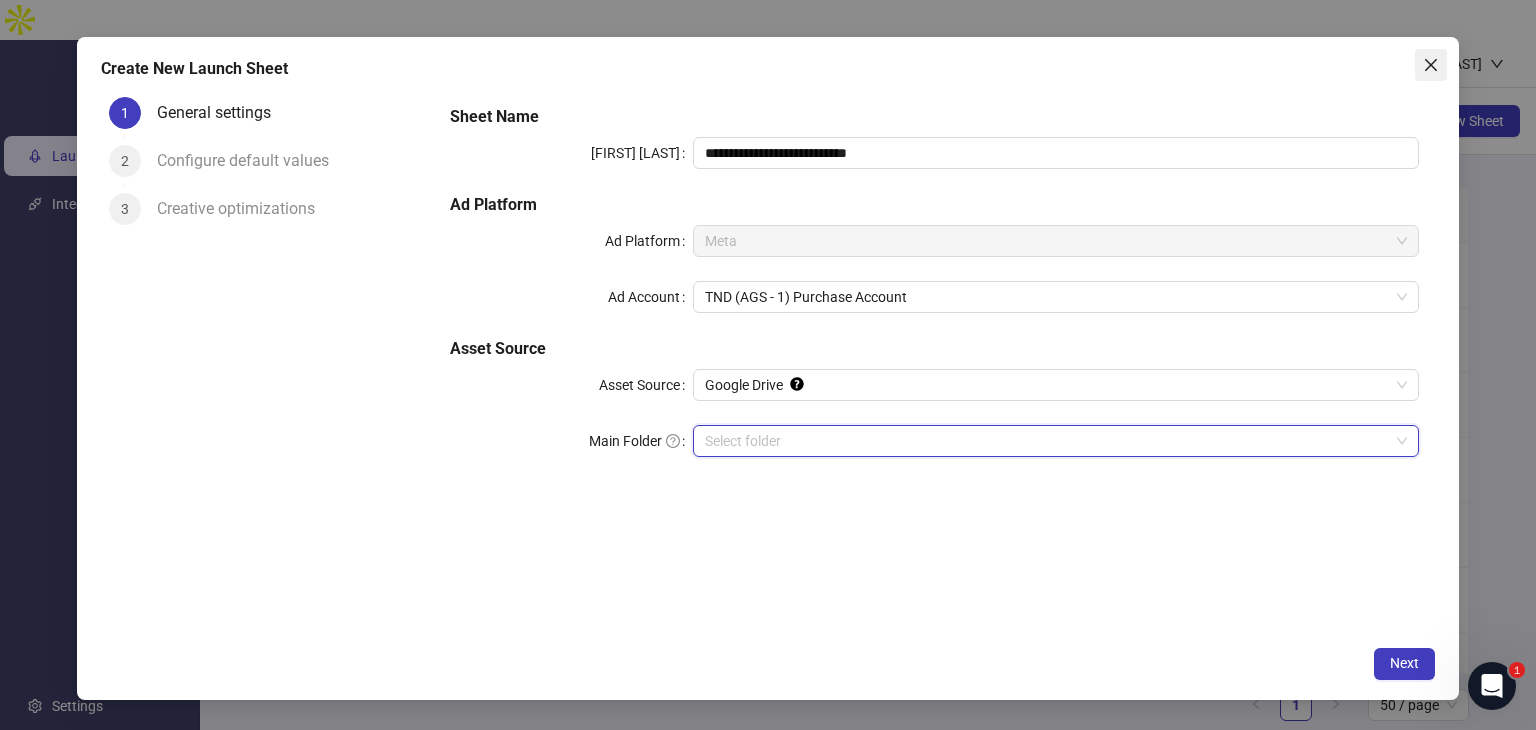 click at bounding box center (1431, 65) 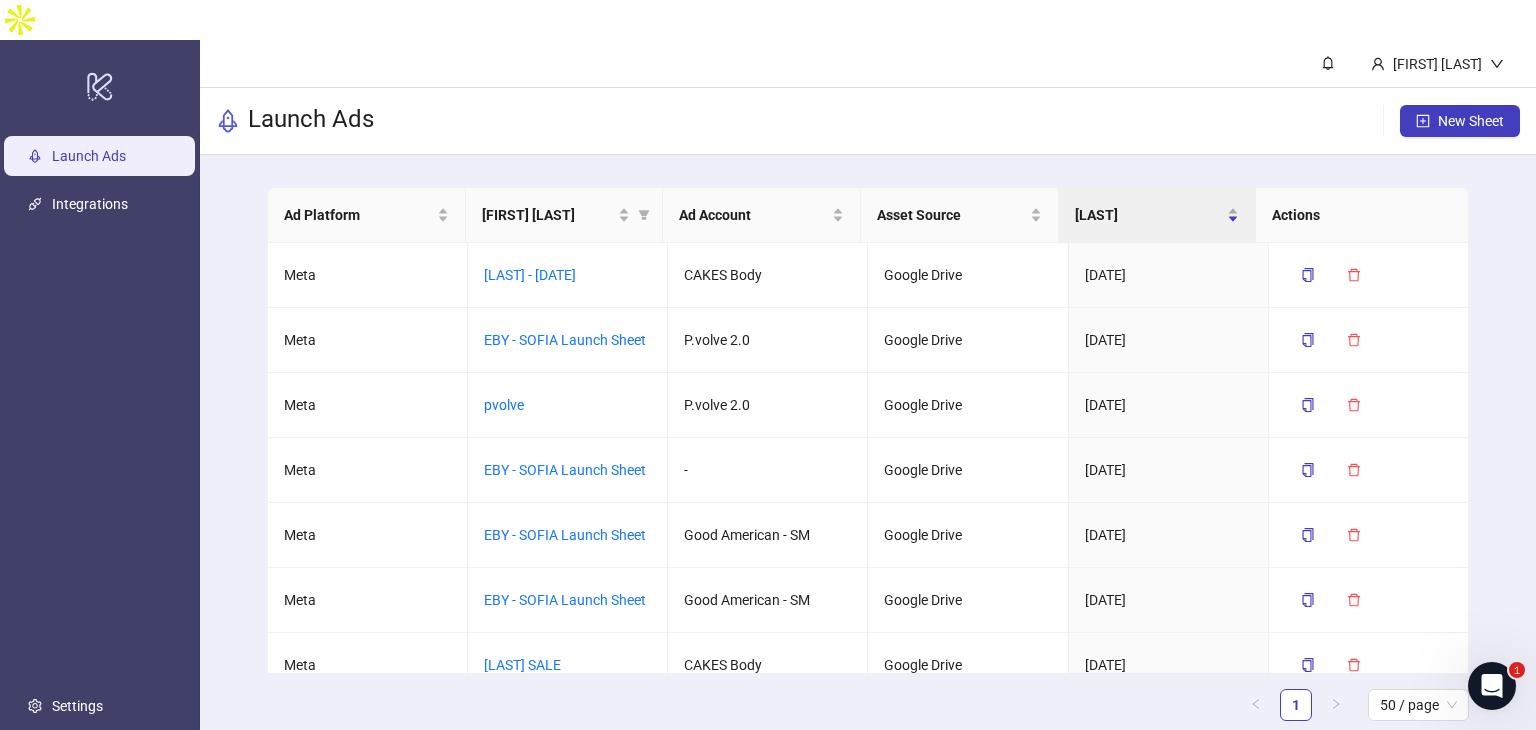 type 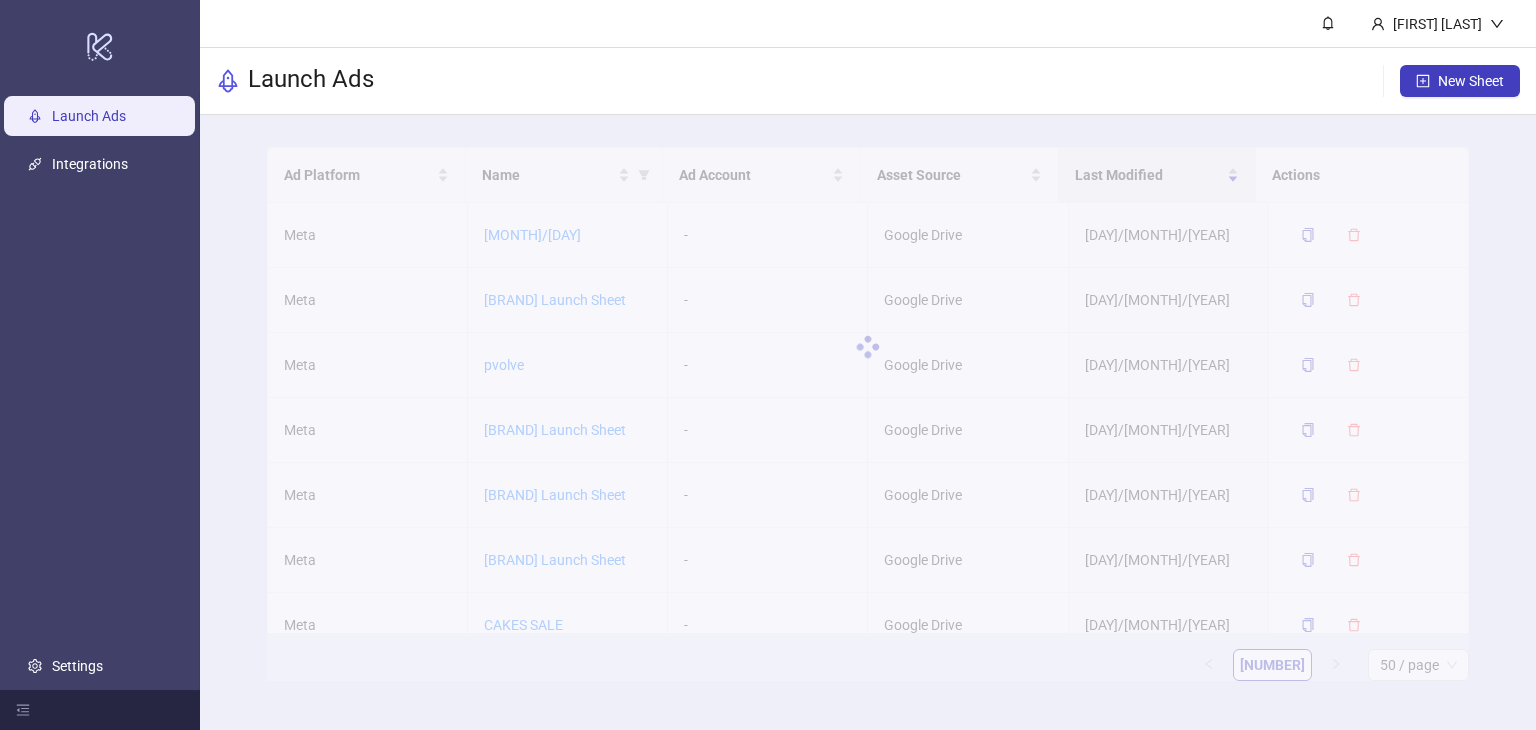 scroll, scrollTop: 0, scrollLeft: 0, axis: both 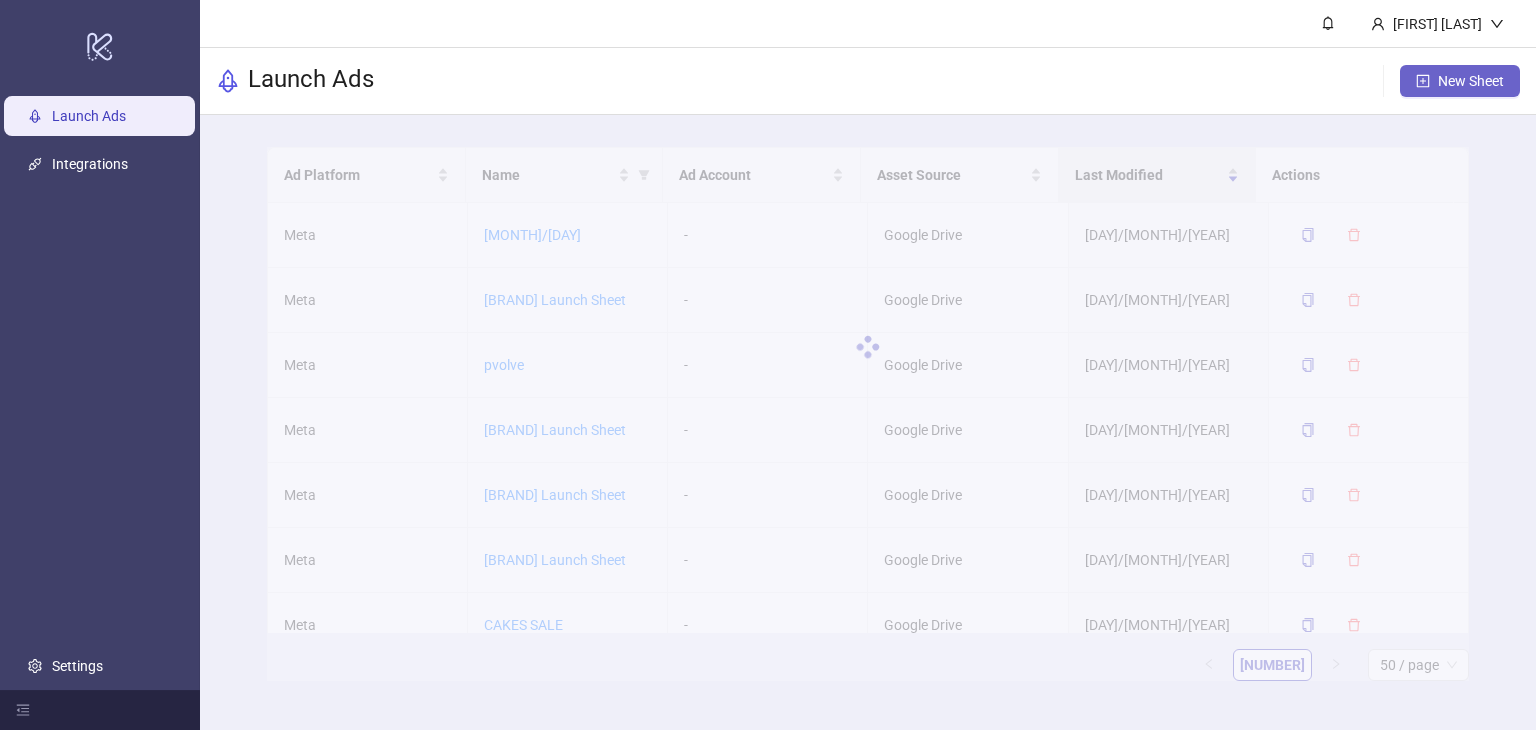 click on "New Sheet" at bounding box center (1460, 81) 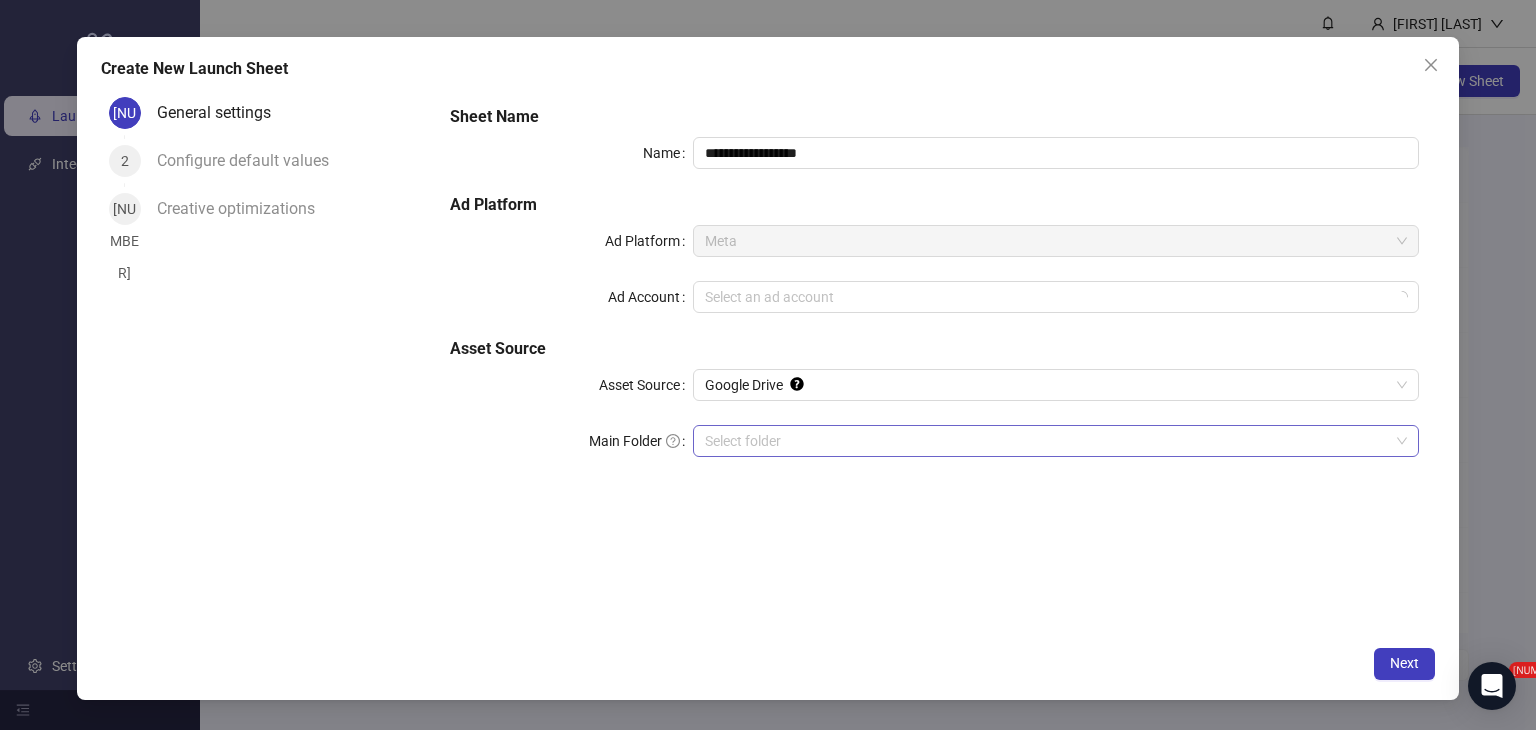 click on "Main Folder" at bounding box center [1047, 441] 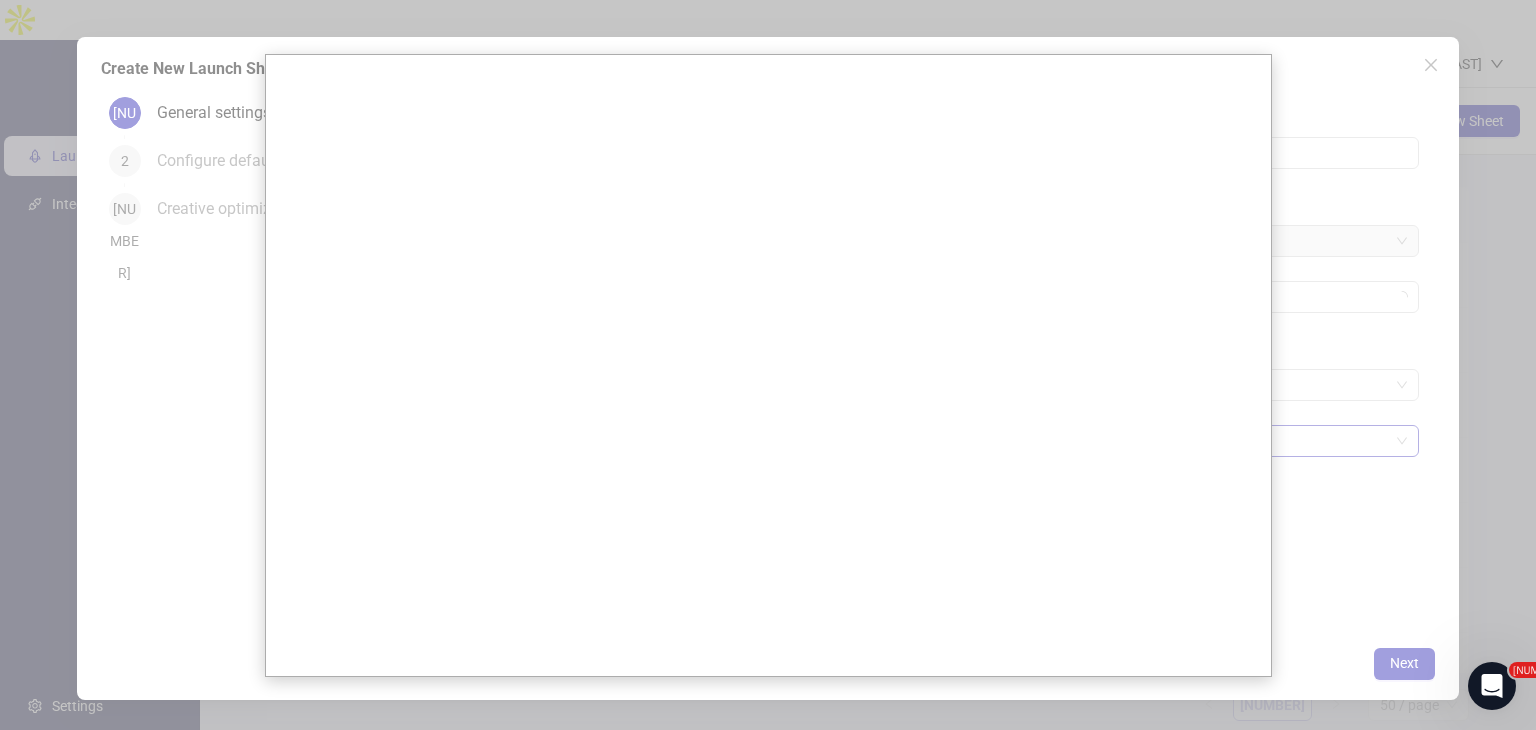 scroll, scrollTop: 0, scrollLeft: 0, axis: both 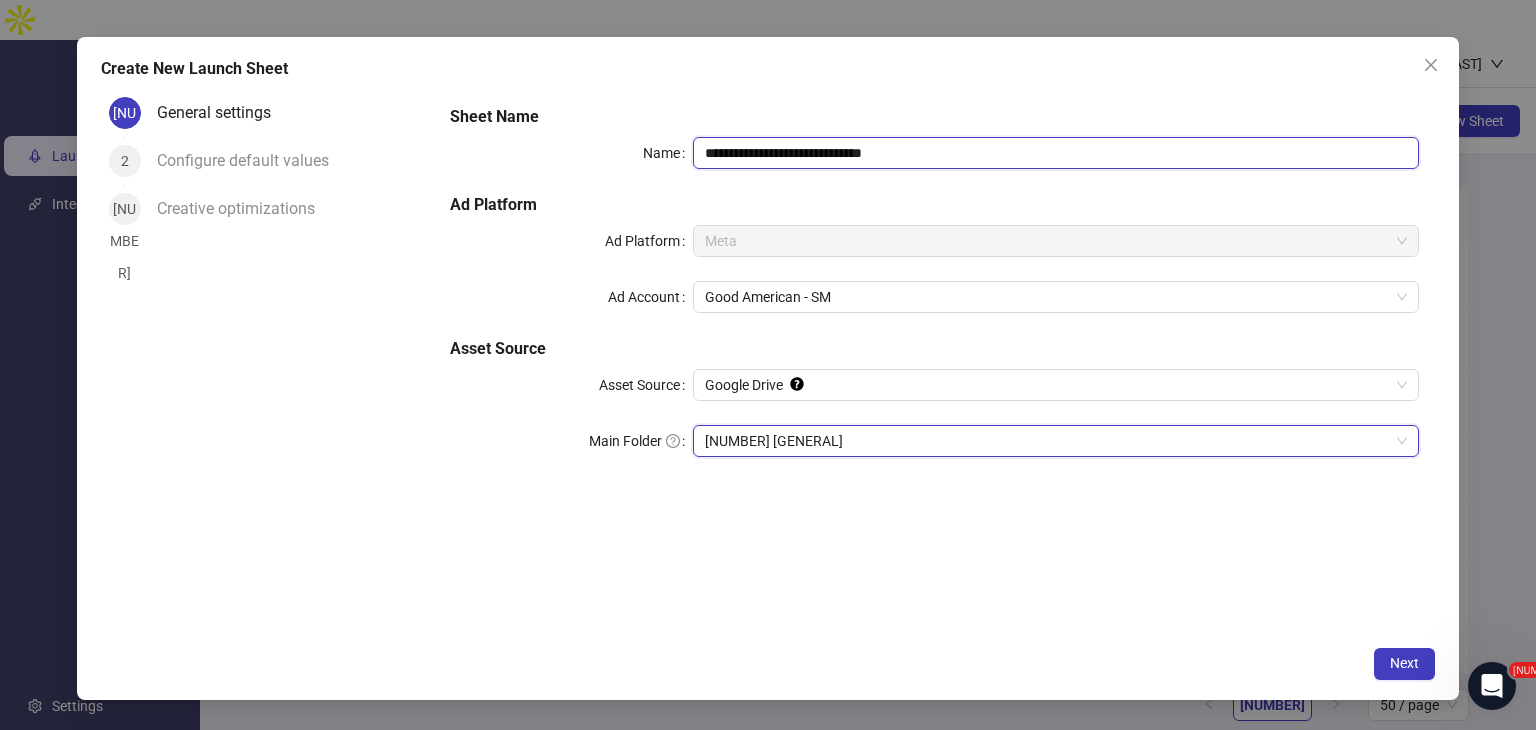 click on "**********" at bounding box center (1056, 153) 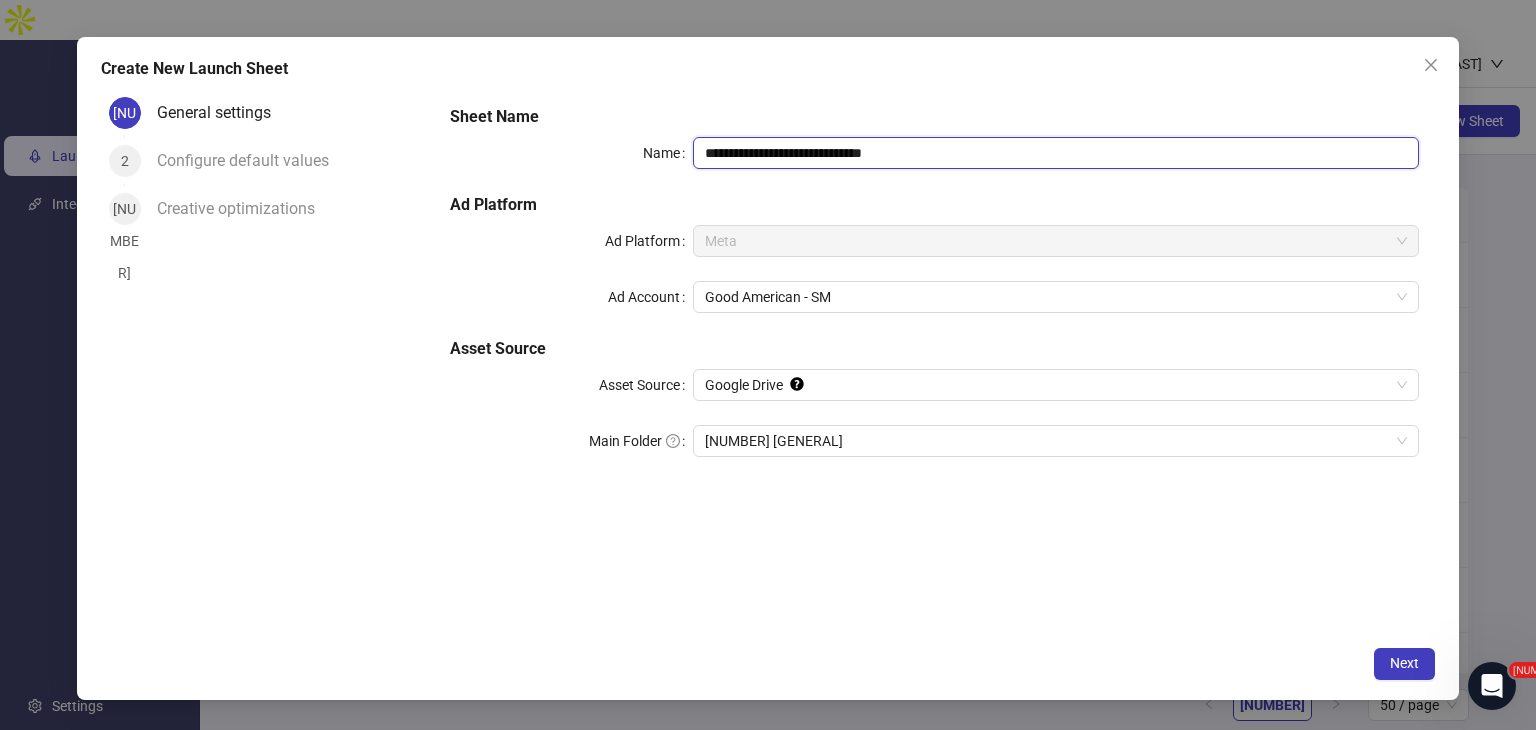 paste on "*****" 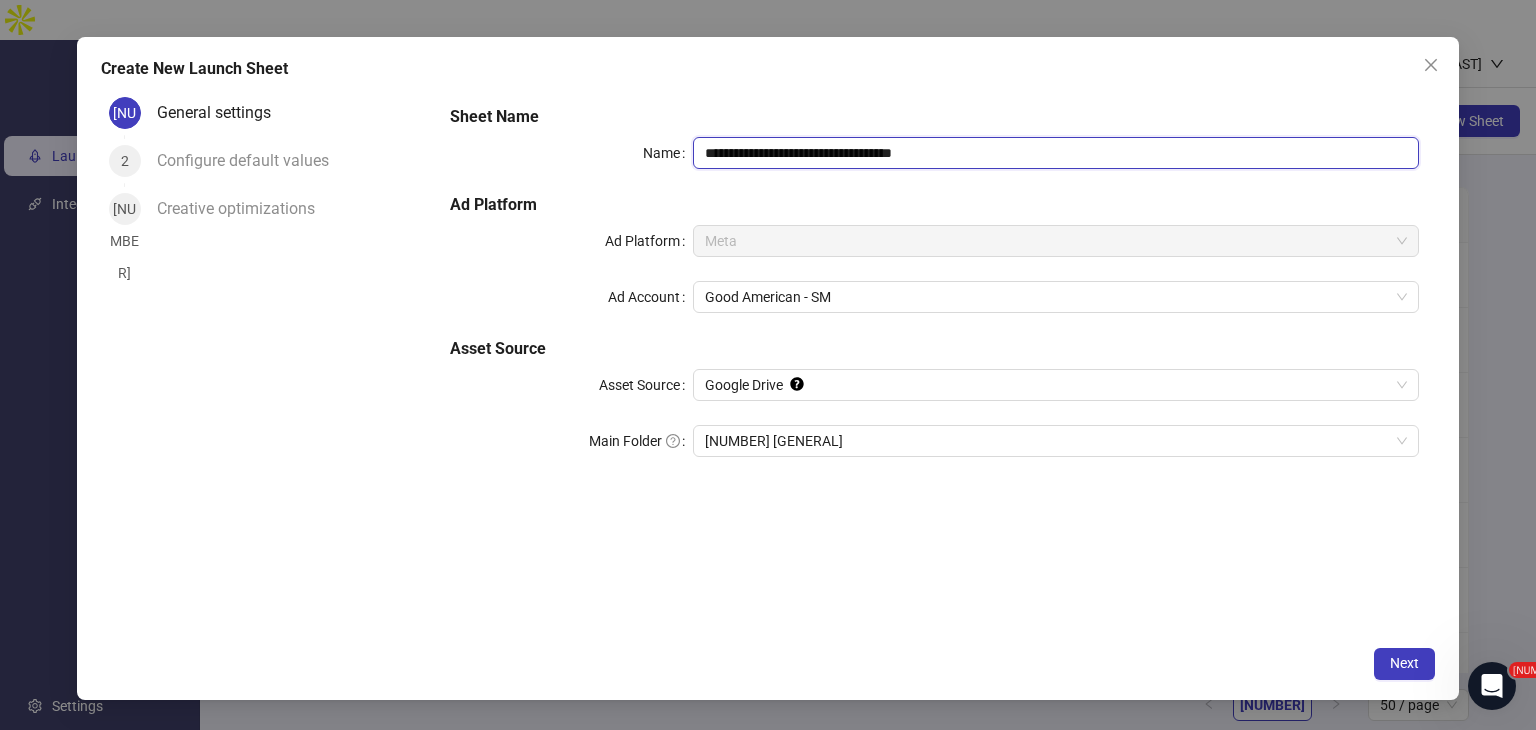 drag, startPoint x: 956, startPoint y: 143, endPoint x: 893, endPoint y: 159, distance: 65 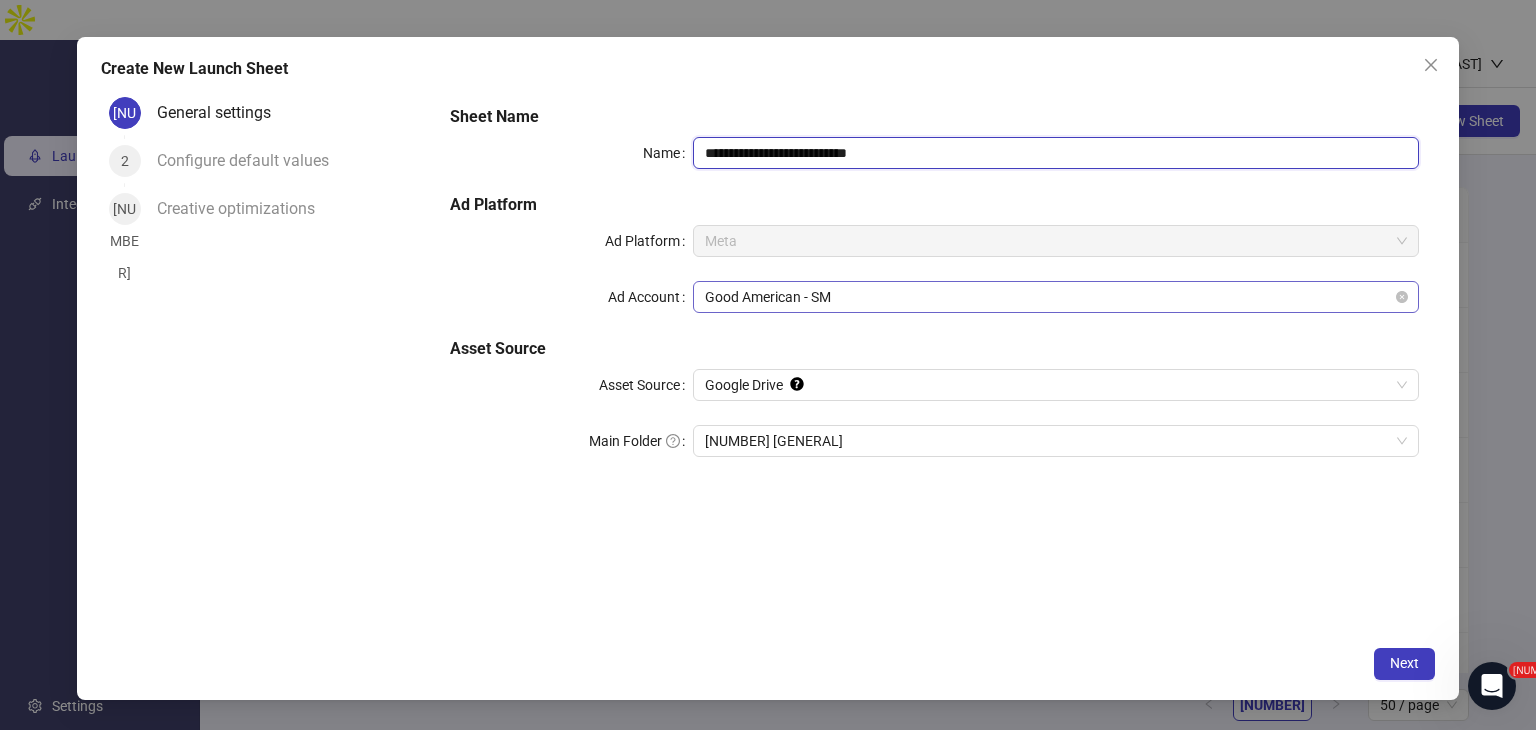 click on "[BRAND NAME] - SM" at bounding box center [1056, 297] 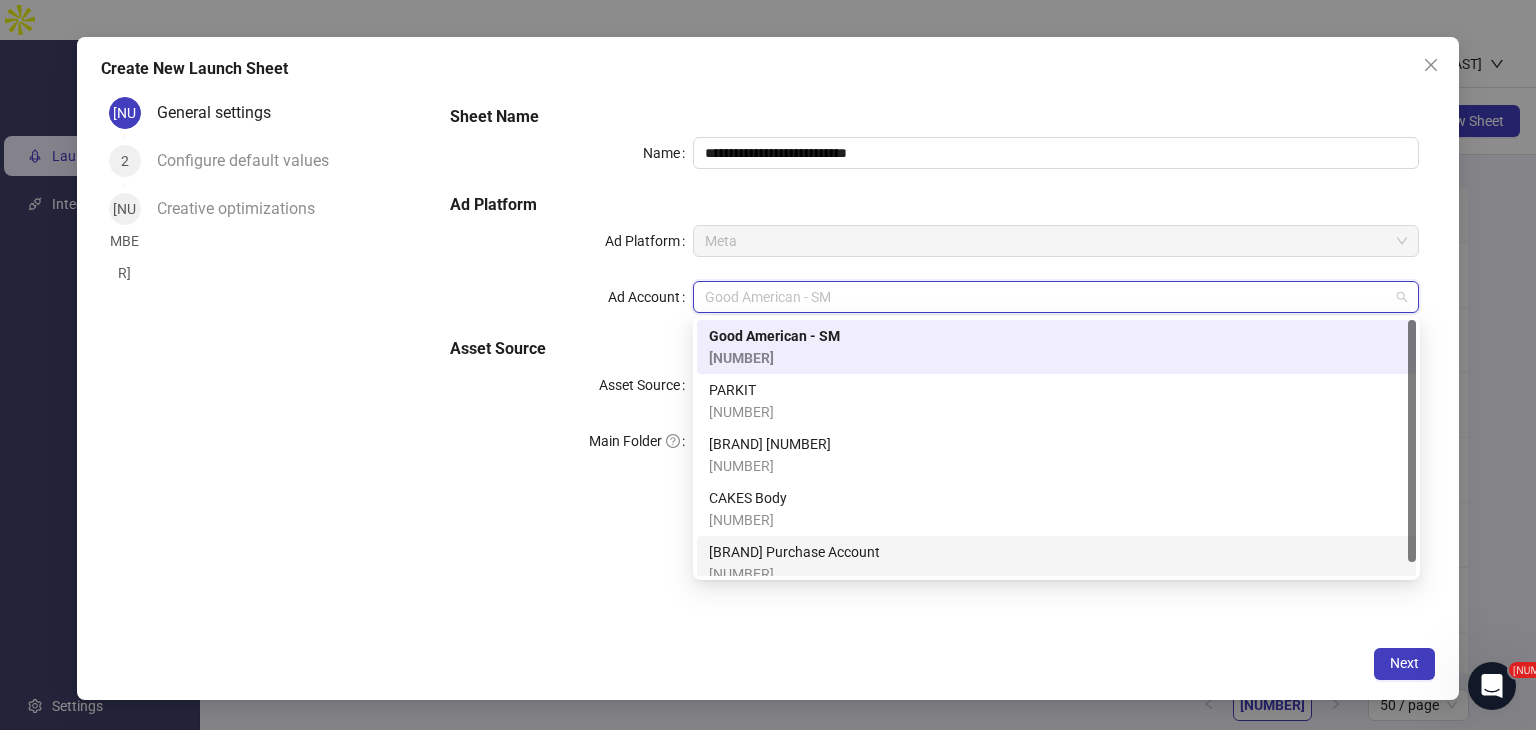 click on "[ID]" at bounding box center (794, 574) 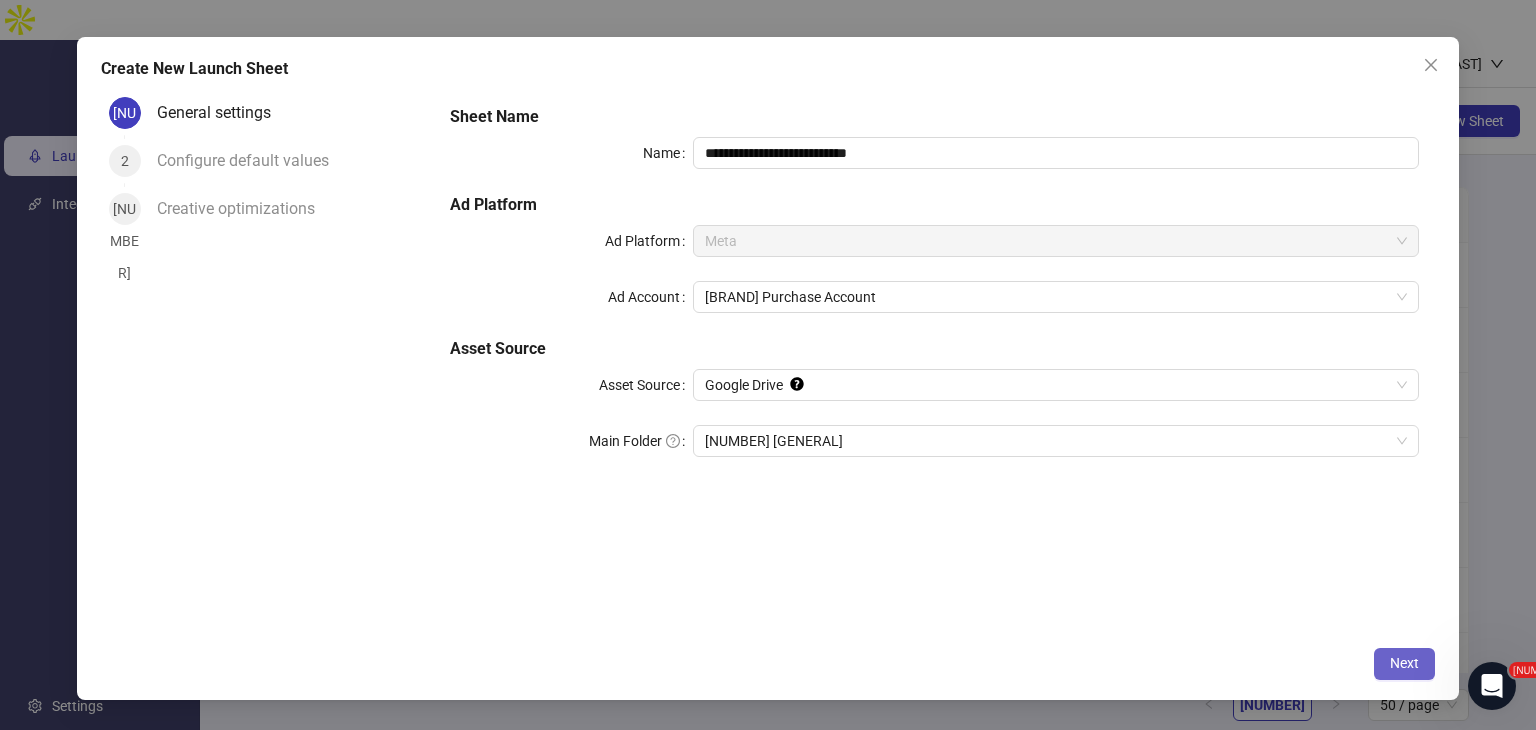 click on "Next" at bounding box center (1404, 663) 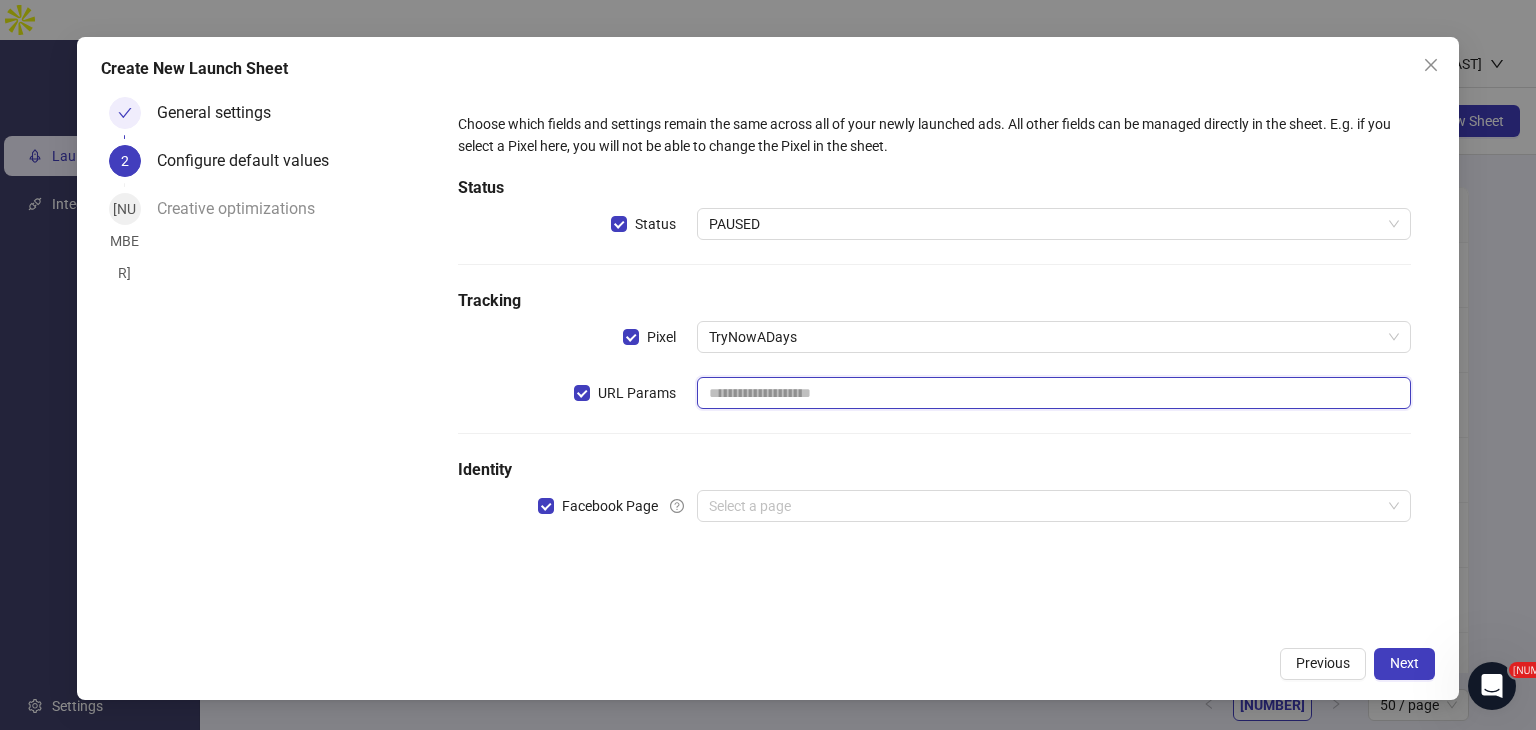 click at bounding box center (1054, 393) 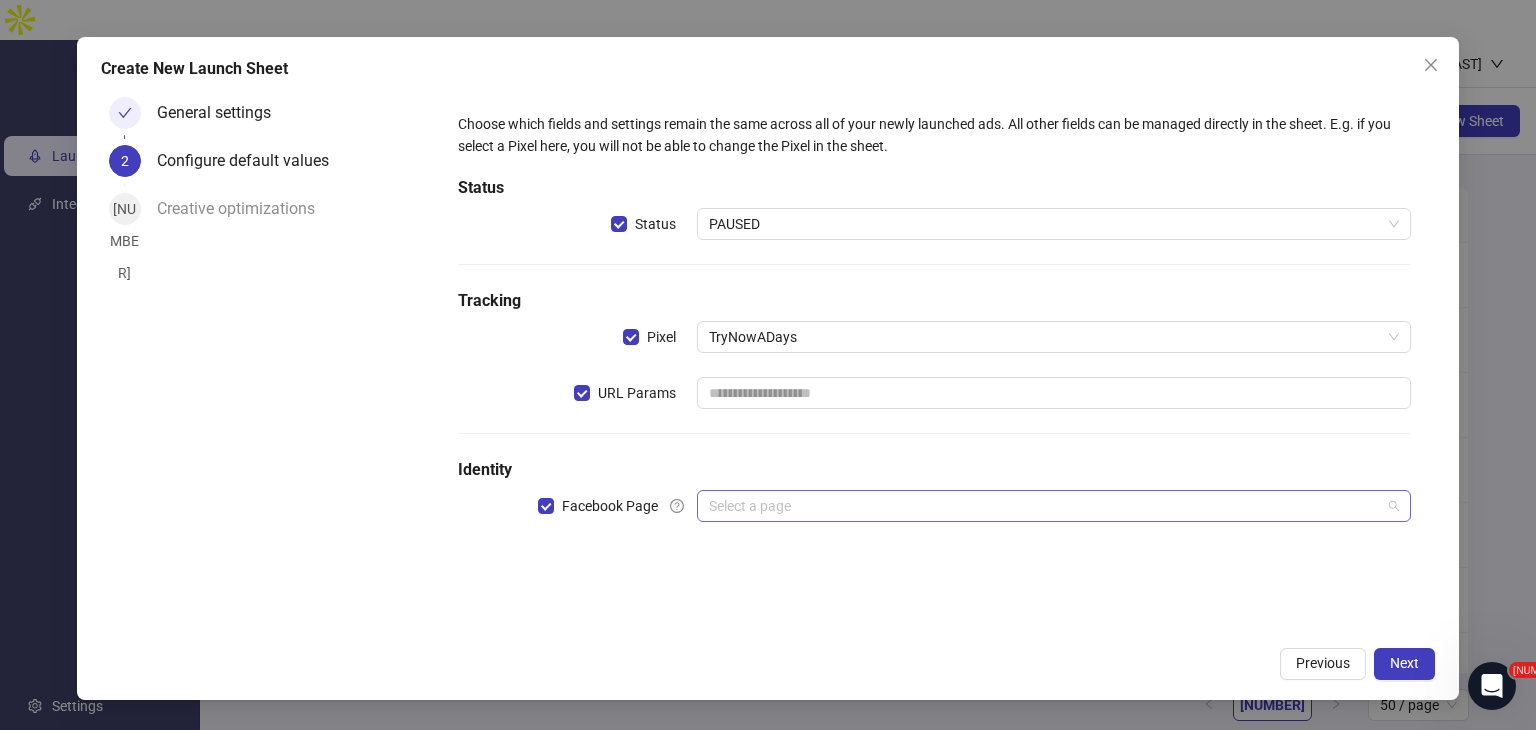 click at bounding box center (1045, 506) 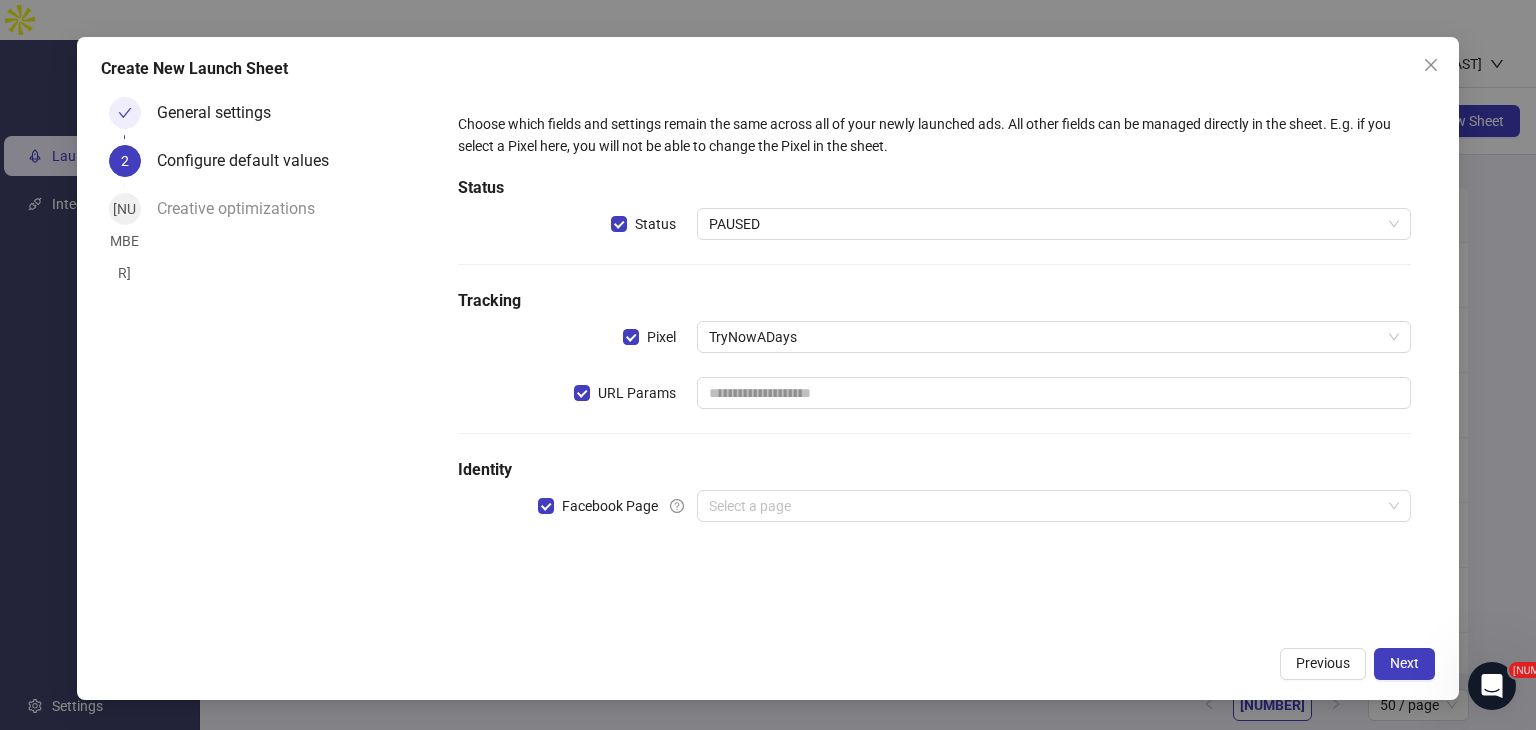 click on "Choose which fields and settings remain the same across all of your newly launched ads. All other fields can be managed directly in the sheet. E.g. if you select a Pixel here, you will not be able to change the Pixel in the sheet. Status Status PAUSED Tracking Pixel TryNowADays URL Params Identity Facebook Page Select a page" at bounding box center (934, 329) 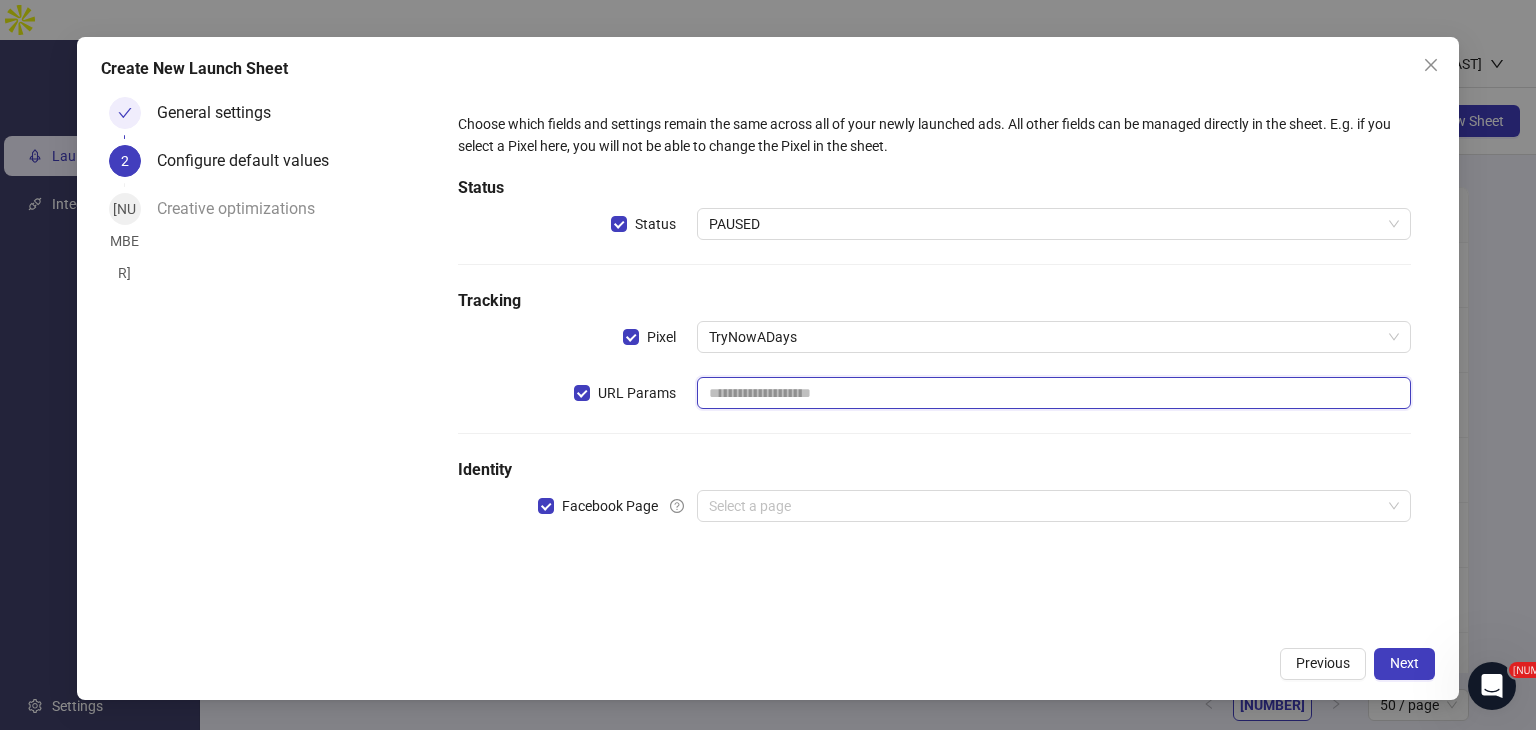 click at bounding box center [1054, 393] 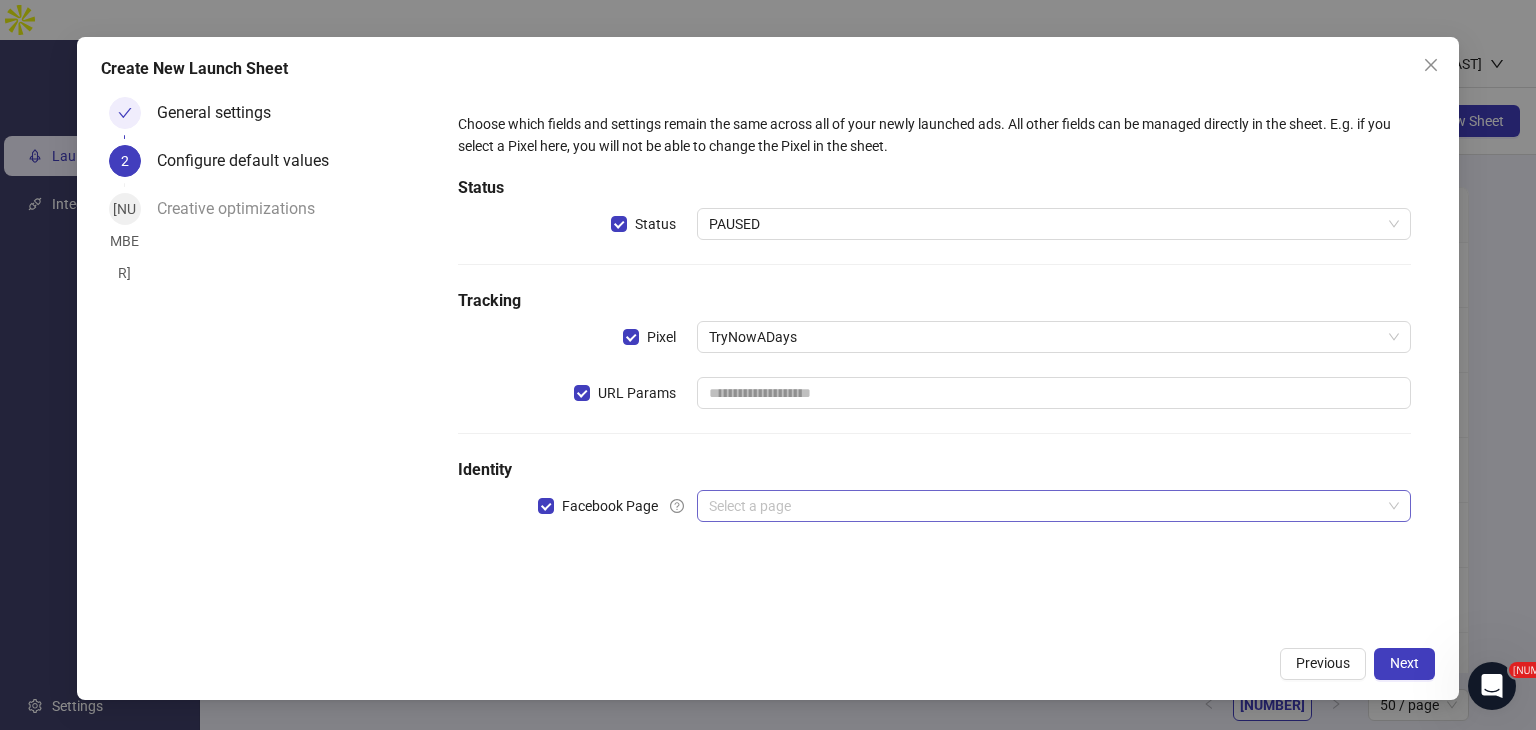 click at bounding box center [1045, 506] 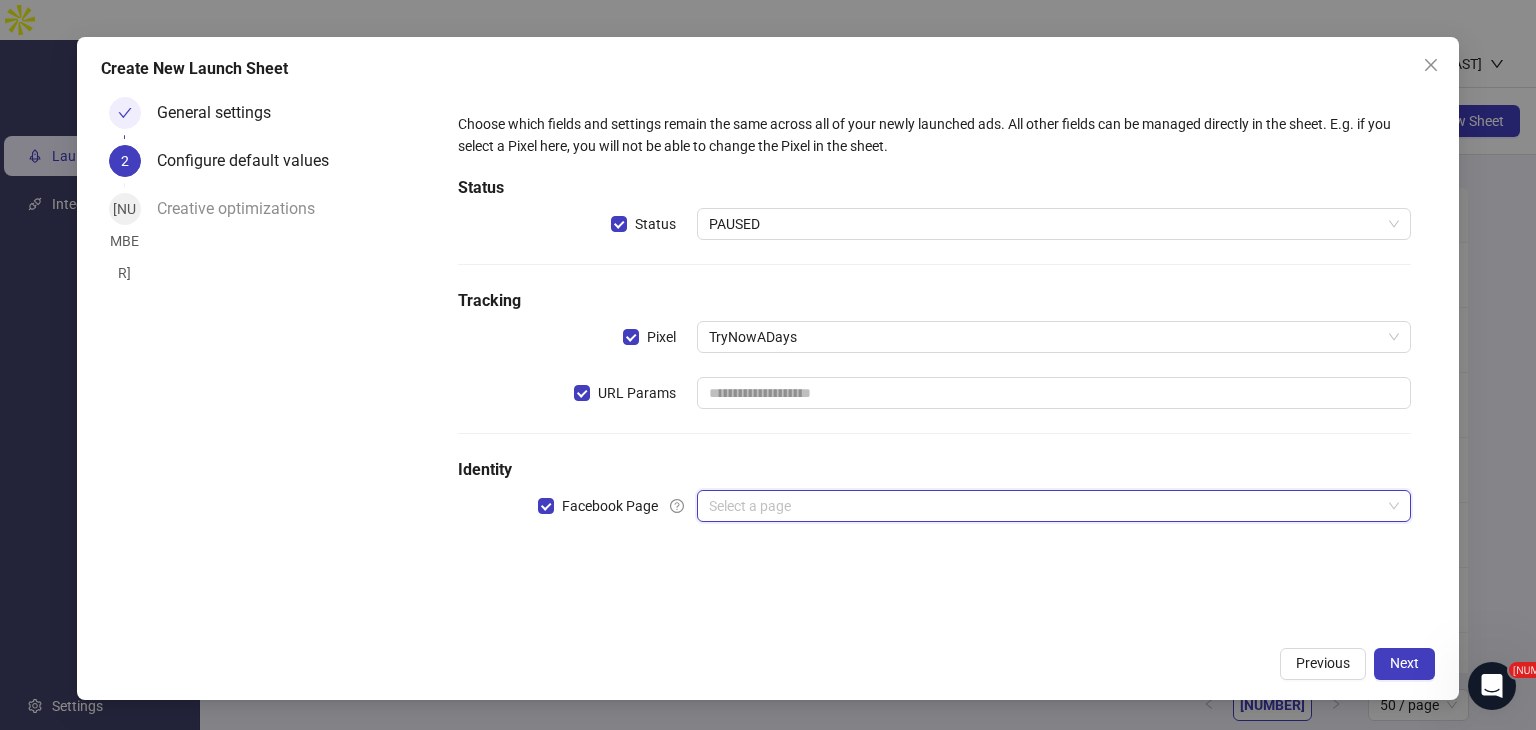 click on "General settings" at bounding box center (222, 113) 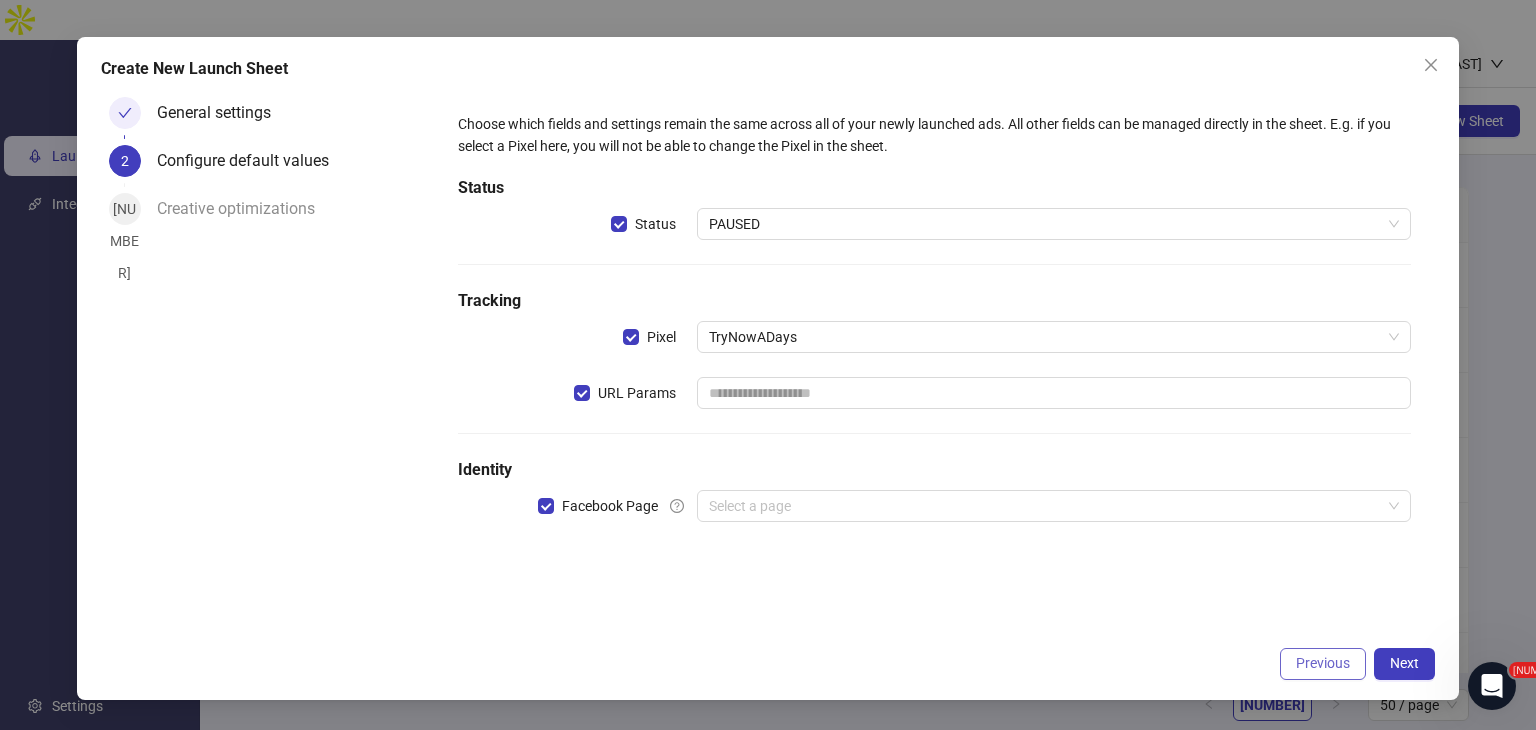 click on "Previous" at bounding box center (1323, 664) 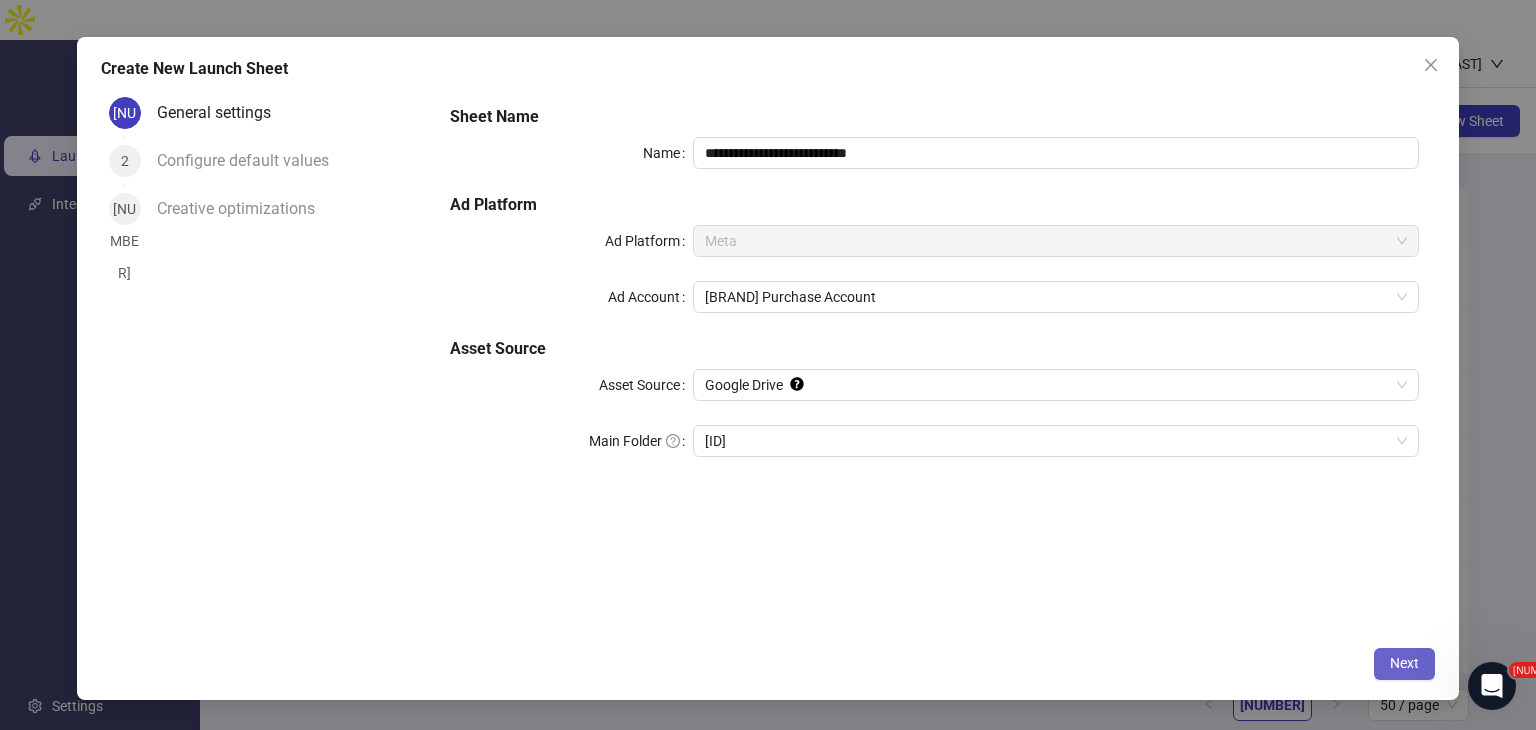 click on "Next" at bounding box center (1404, 664) 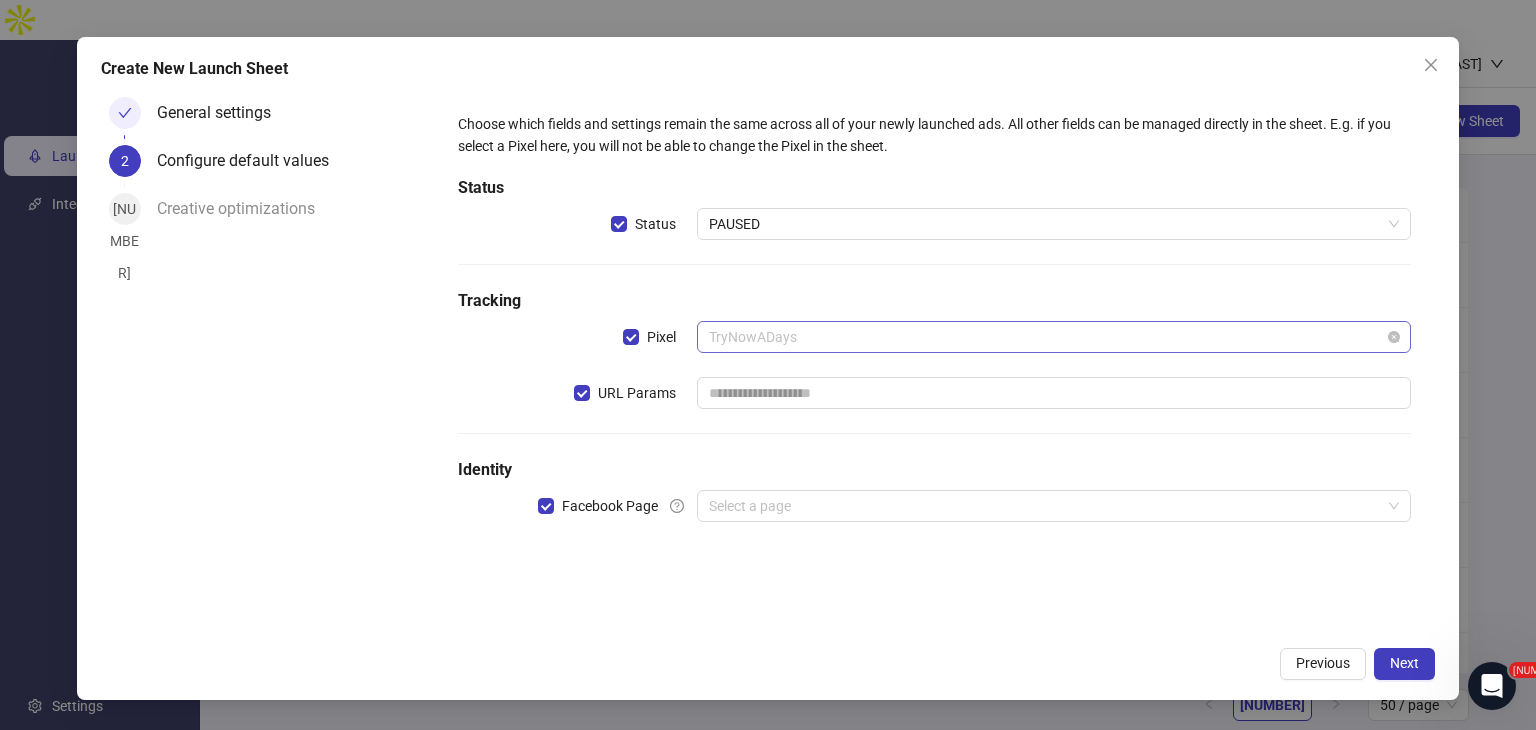 click on "TryNowADays" at bounding box center (1054, 337) 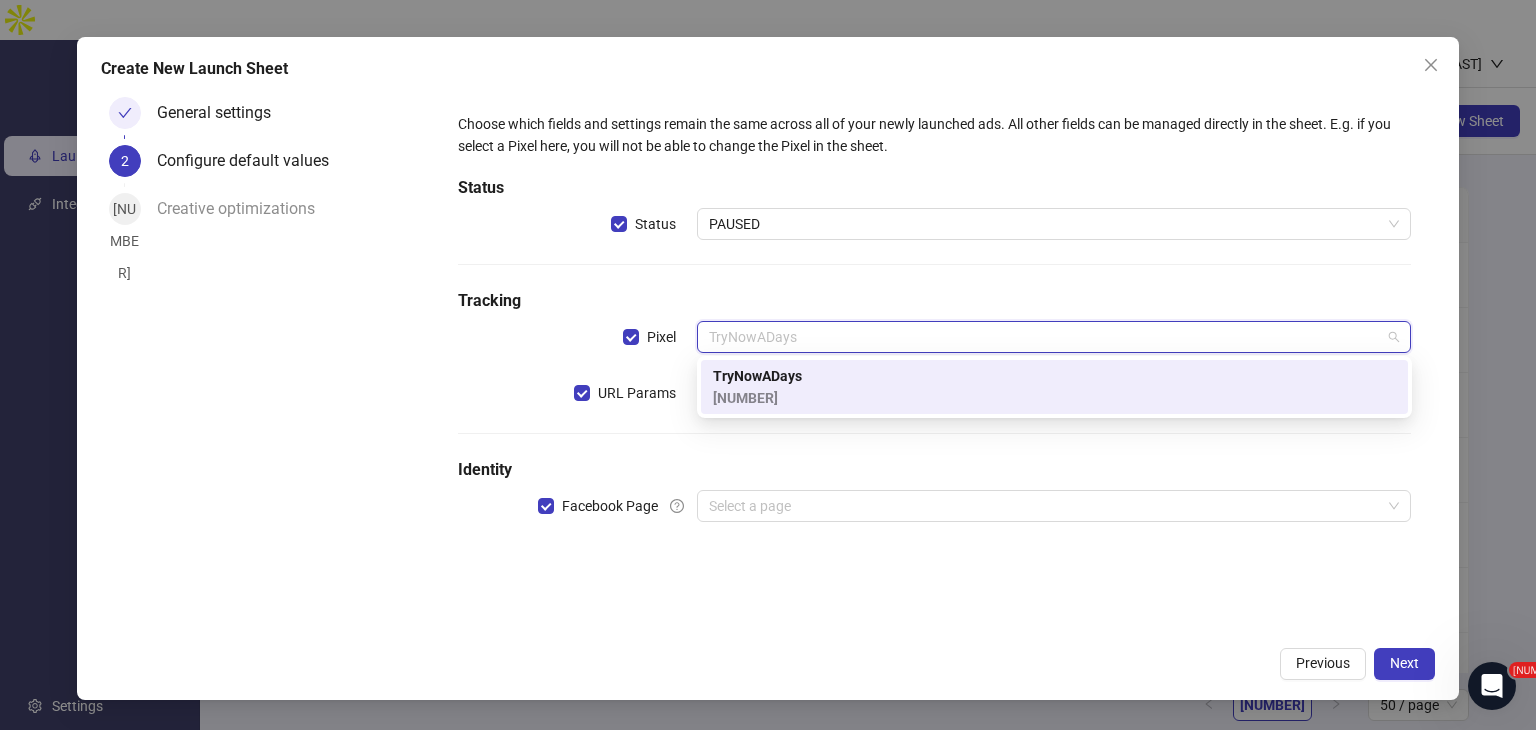 click on "Choose which fields and settings remain the same across all of your newly launched ads. All other fields can be managed directly in the sheet. E.g. if you select a Pixel here, you will not be able to change the Pixel in the sheet. Status Status PAUSED Tracking Pixel TryNowADays URL Params Identity Facebook Page Select a page" at bounding box center (934, 329) 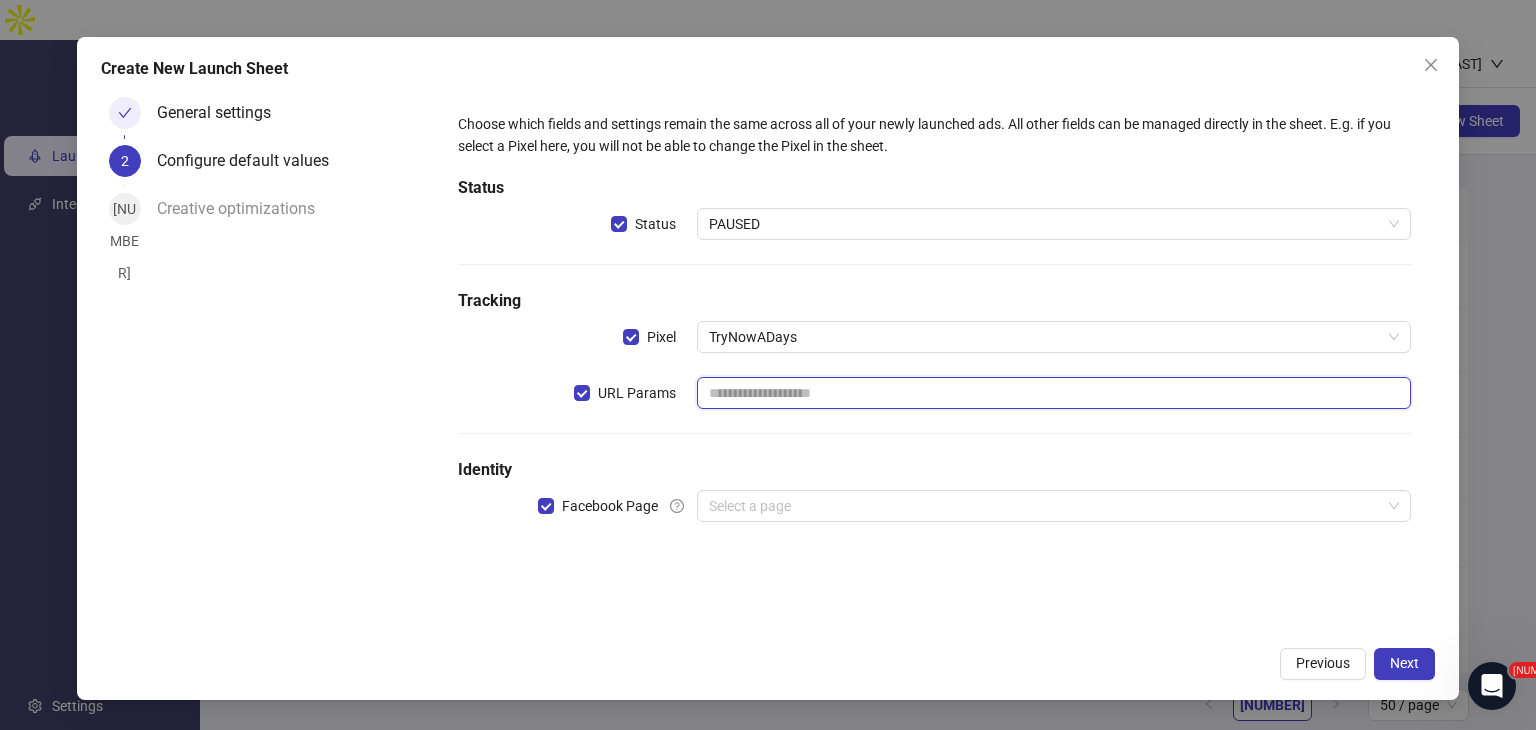 click at bounding box center [1054, 393] 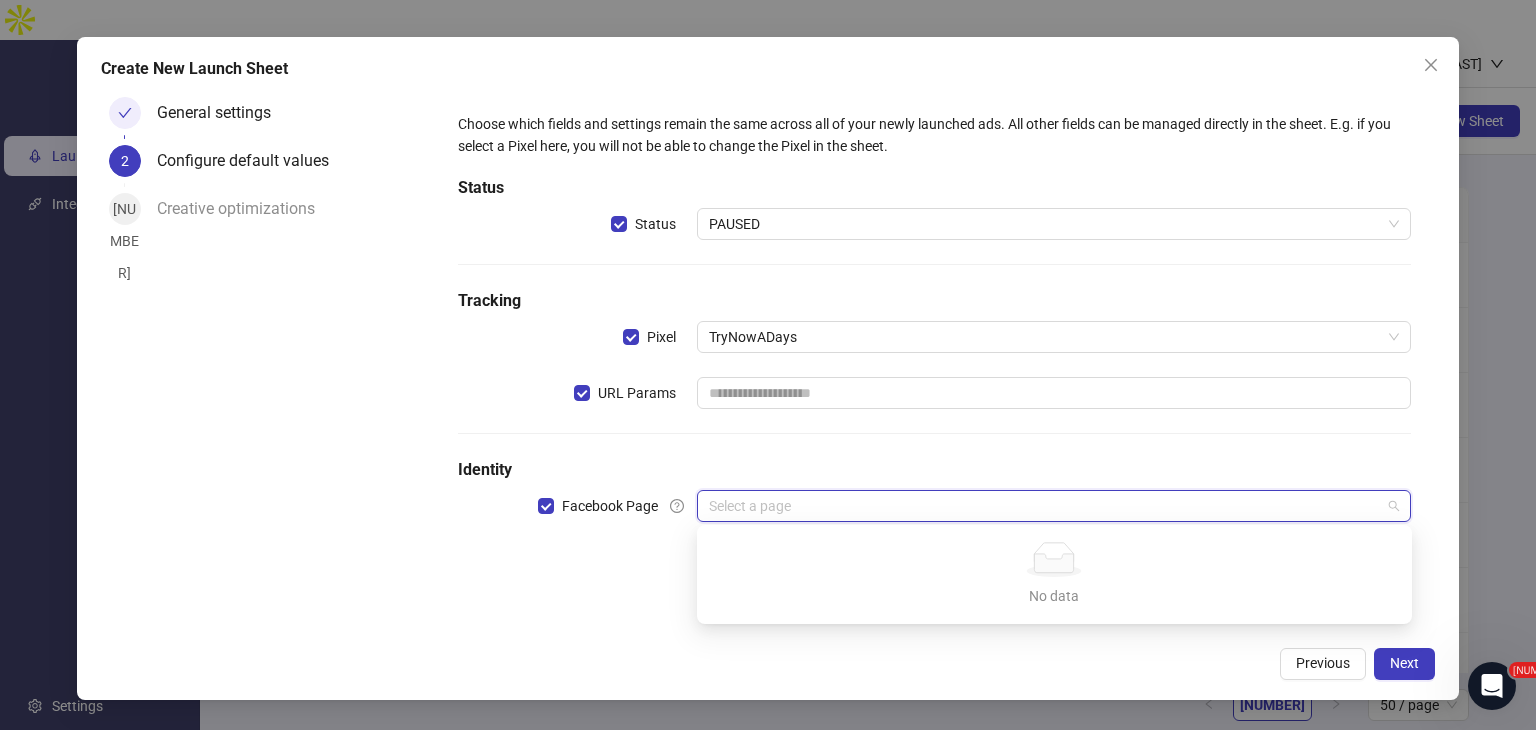 click at bounding box center (1045, 506) 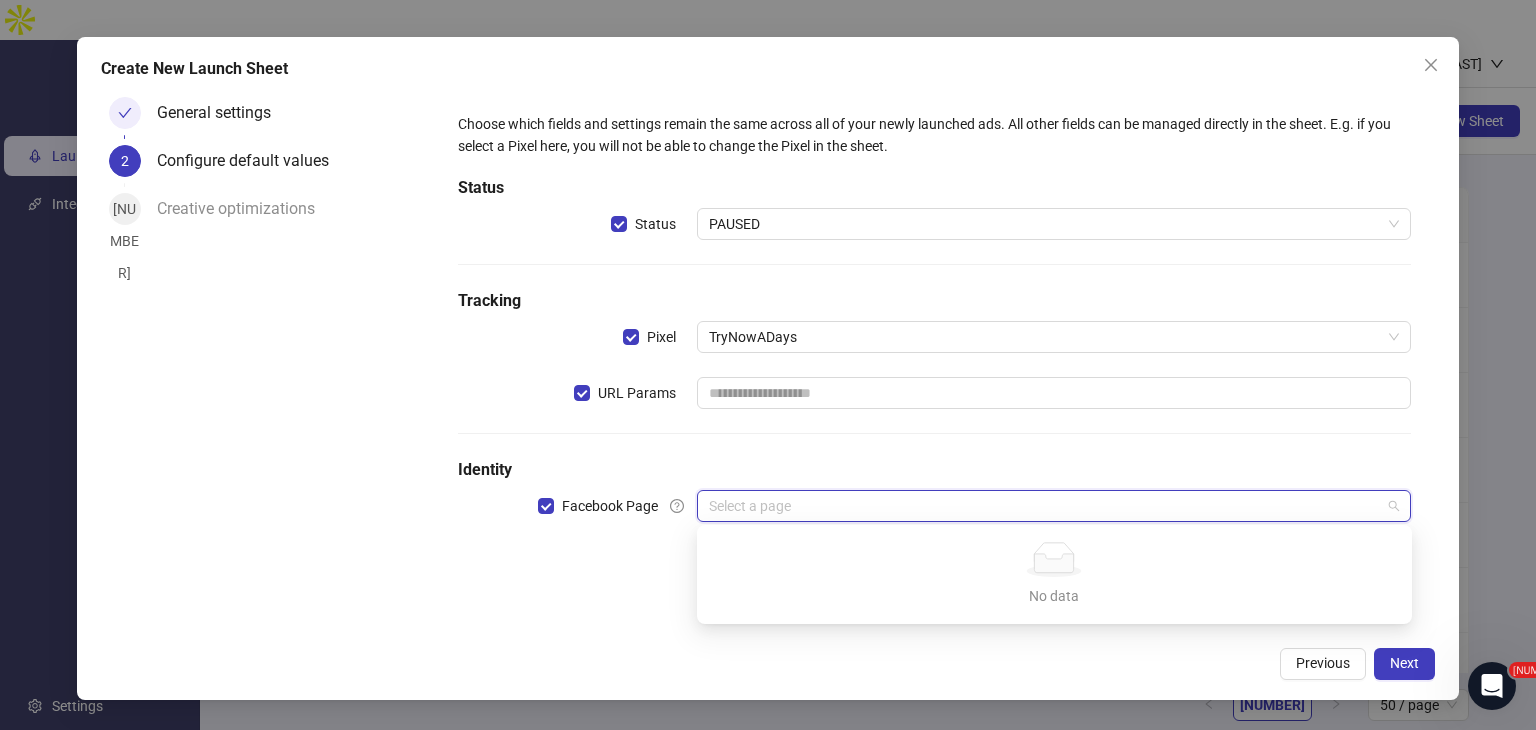 click on "Previous Next" at bounding box center (768, 664) 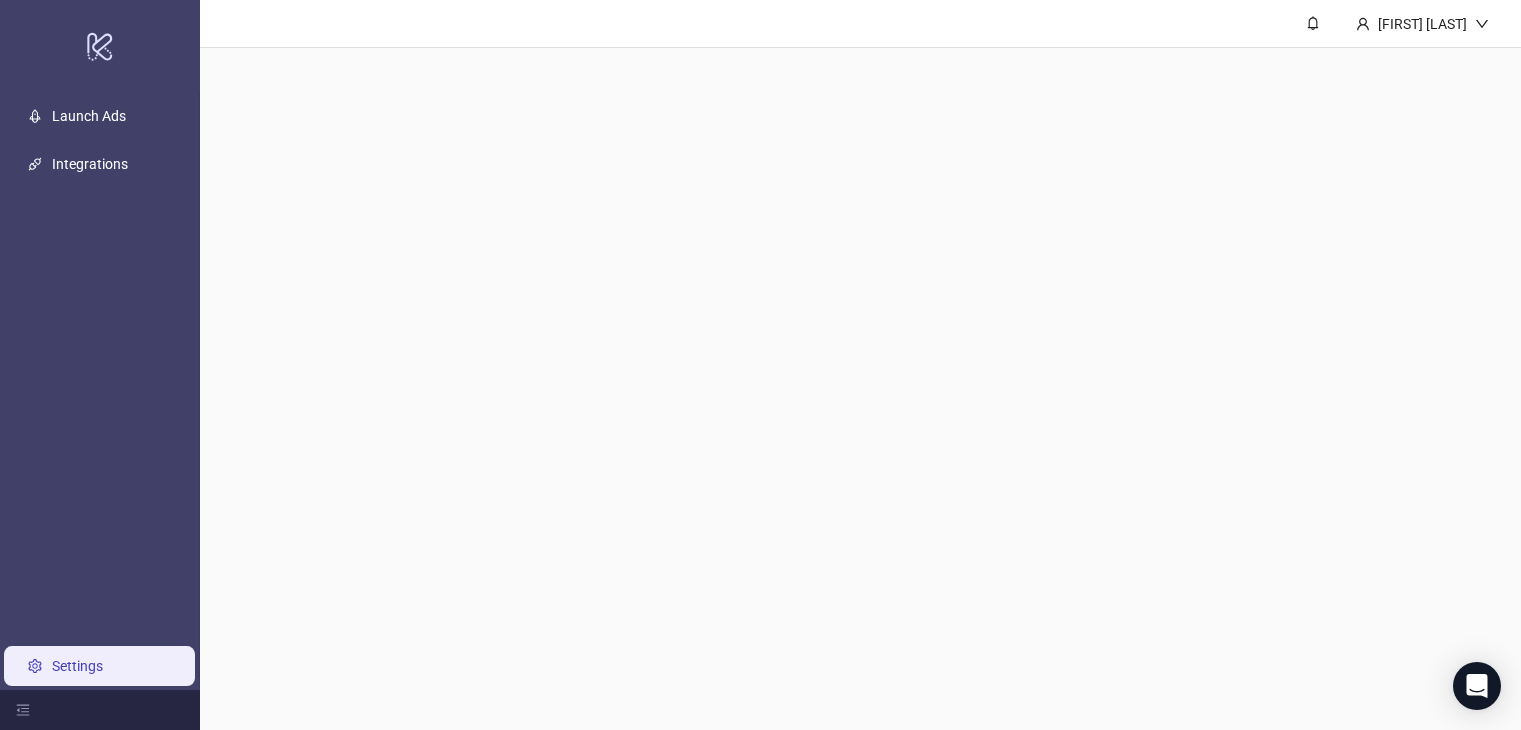 scroll, scrollTop: 0, scrollLeft: 0, axis: both 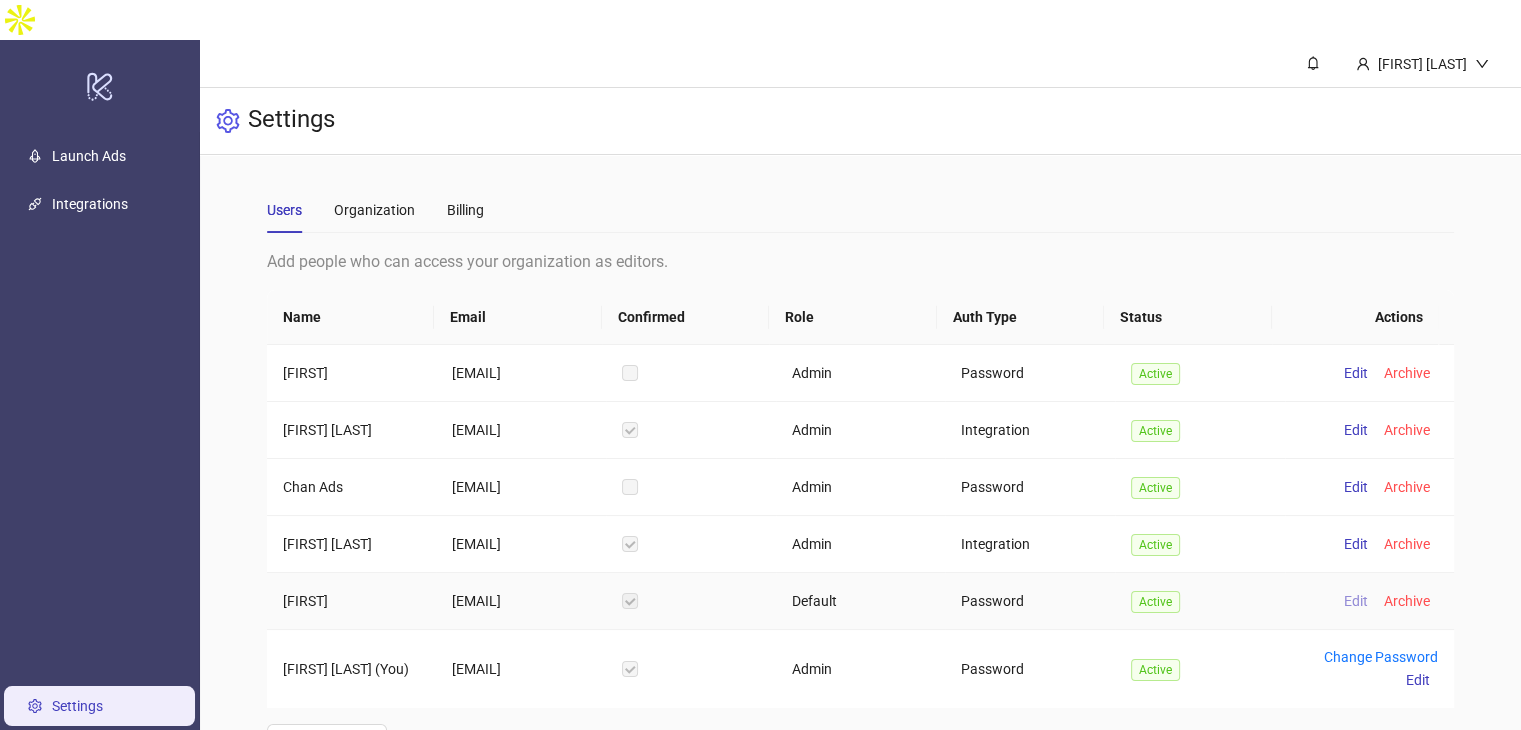 click on "Edit" at bounding box center (1356, 601) 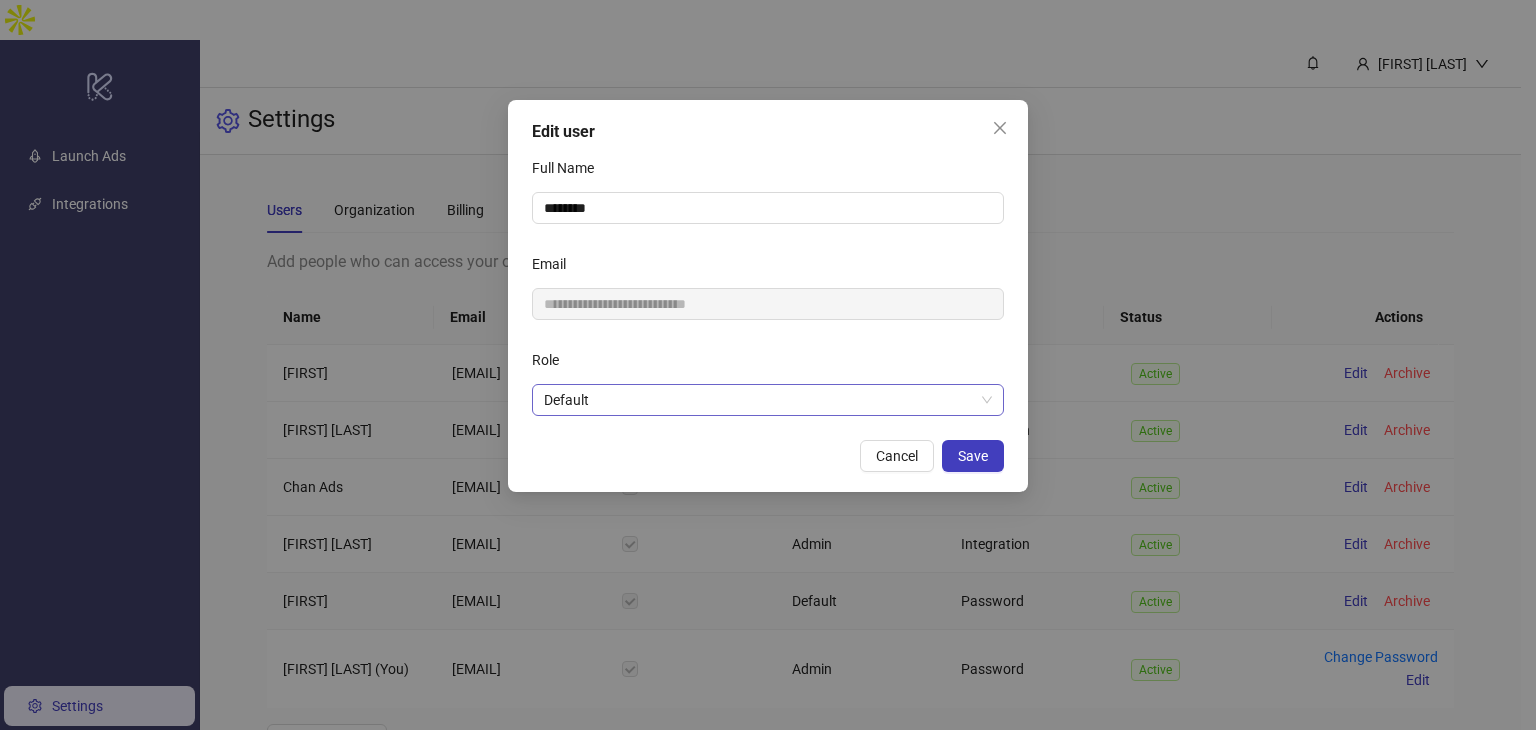 click on "Default" at bounding box center [768, 400] 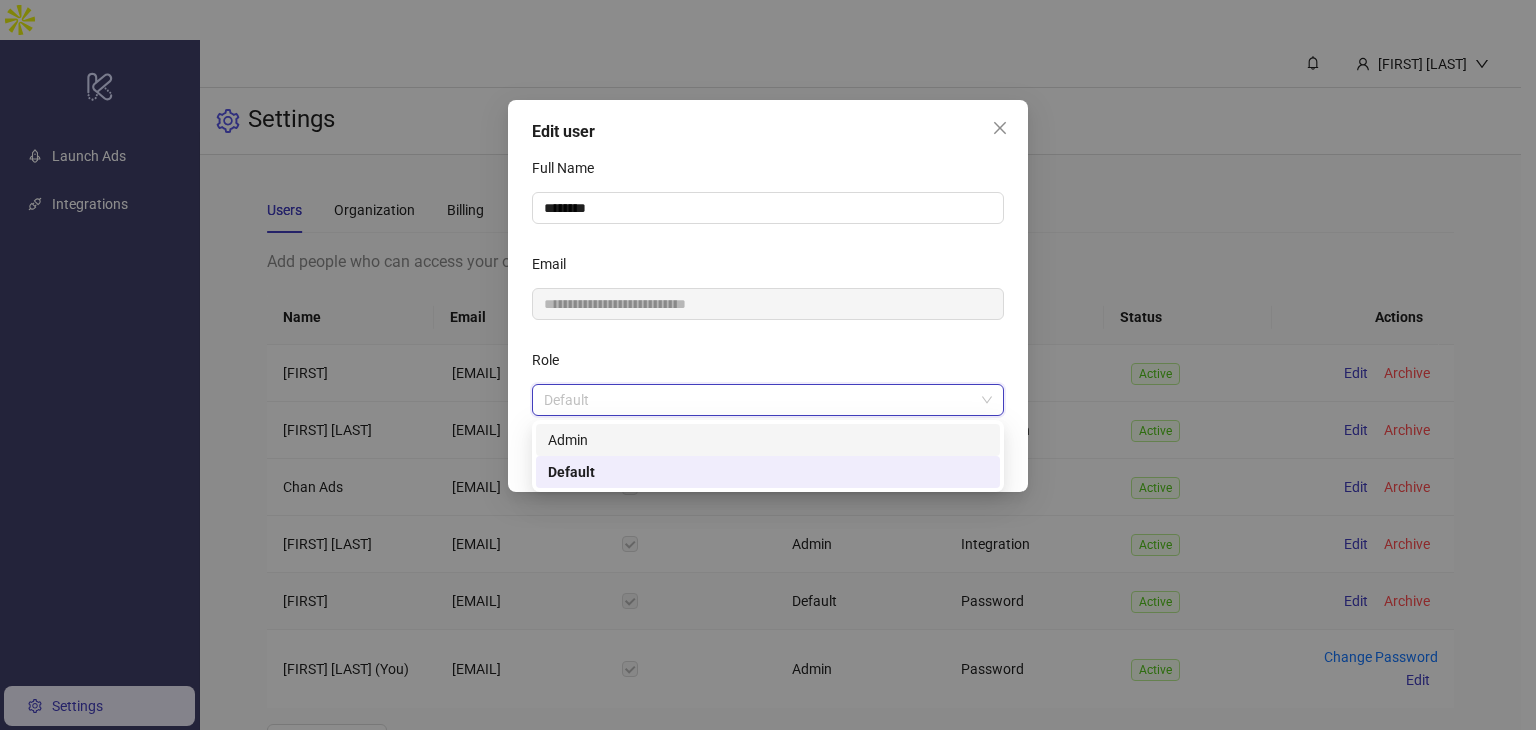 click on "Admin" at bounding box center (768, 440) 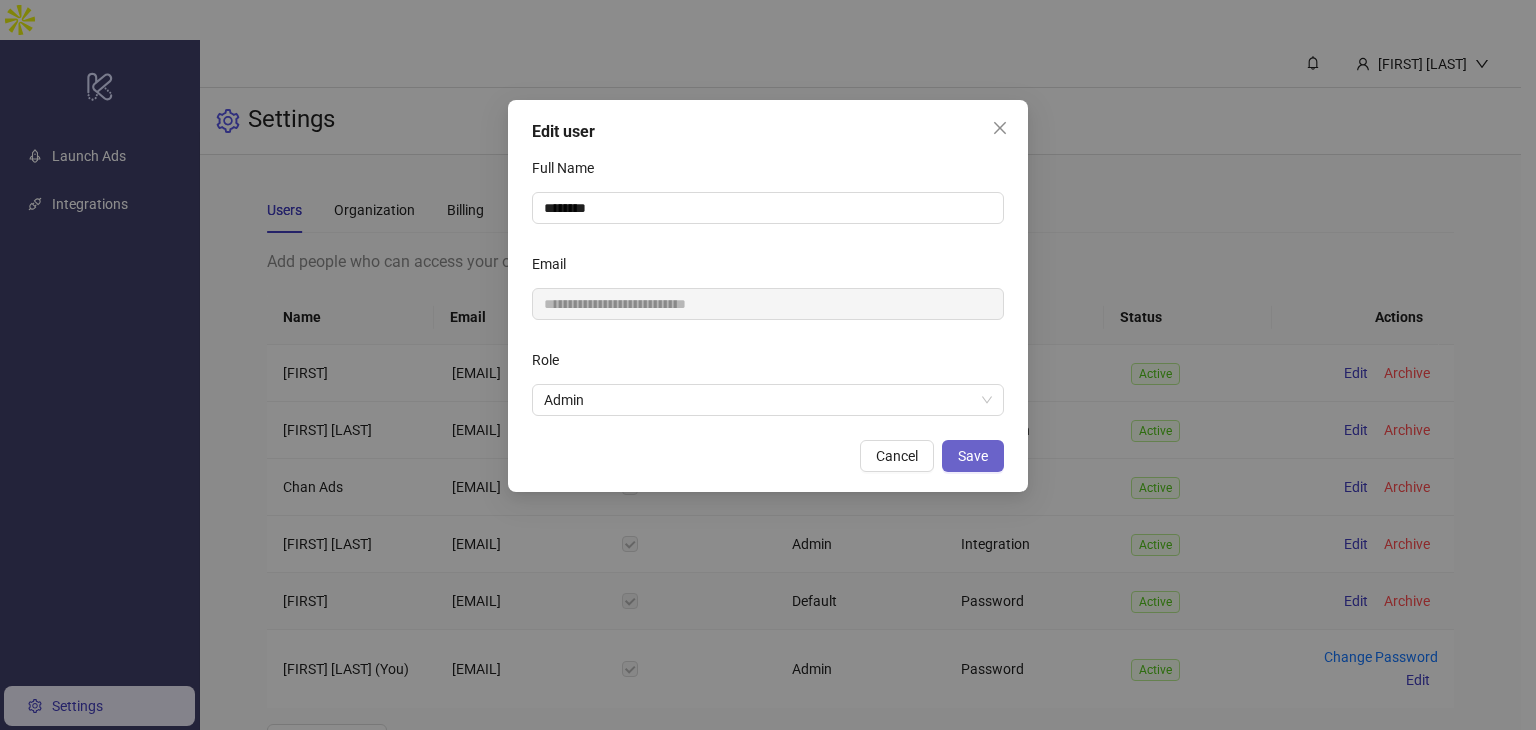 click on "Save" at bounding box center [973, 456] 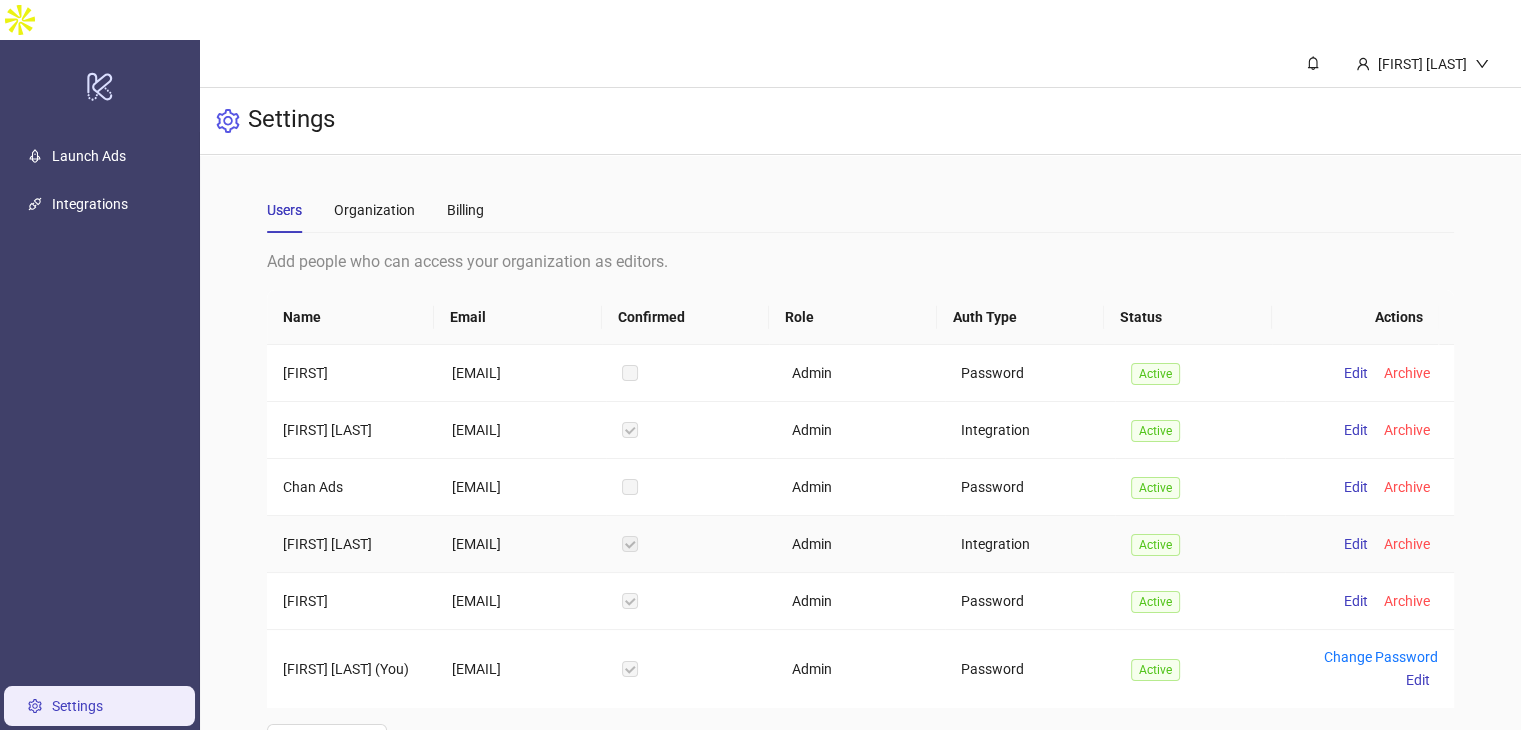 scroll, scrollTop: 62, scrollLeft: 0, axis: vertical 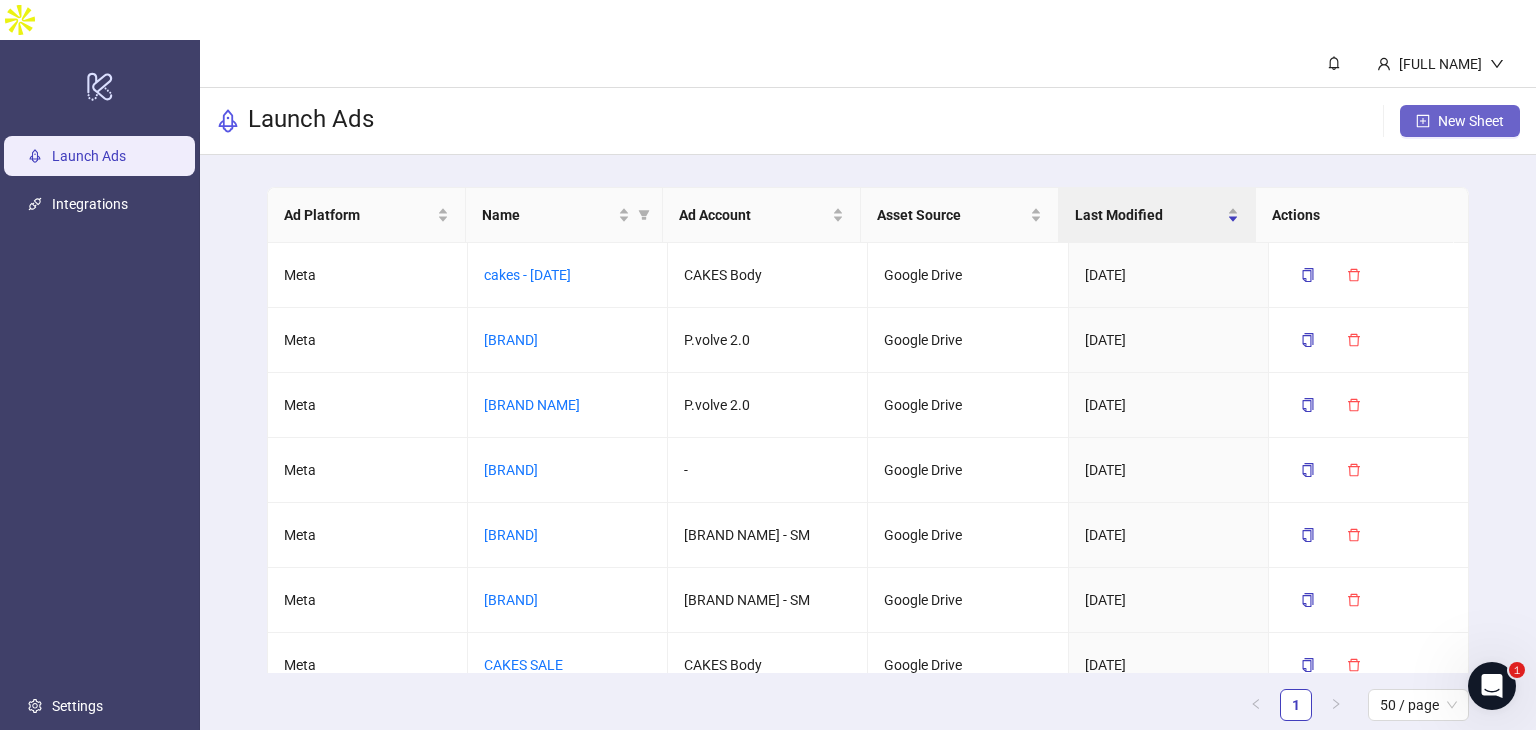 click on "New Sheet" at bounding box center [1471, 121] 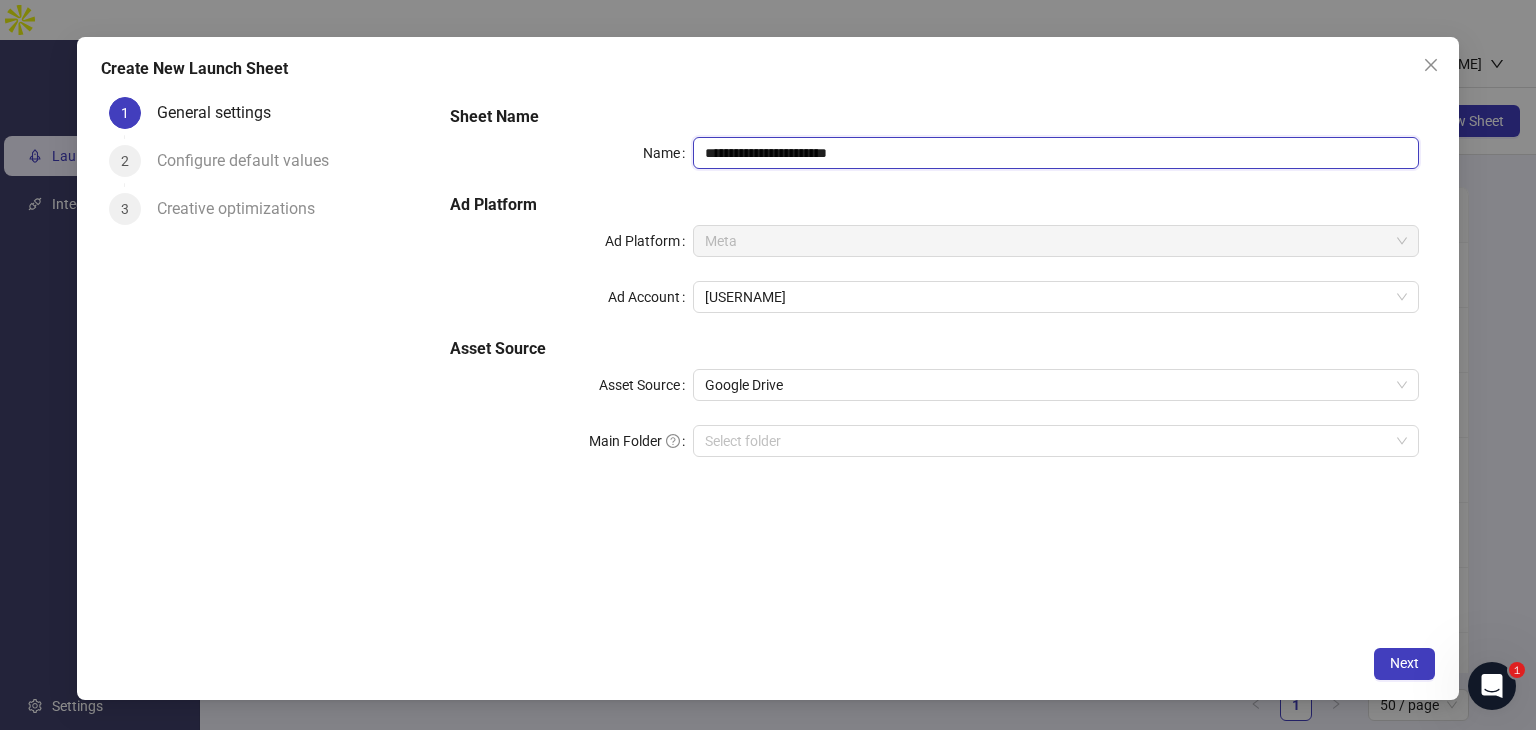 click on "**********" at bounding box center [1056, 153] 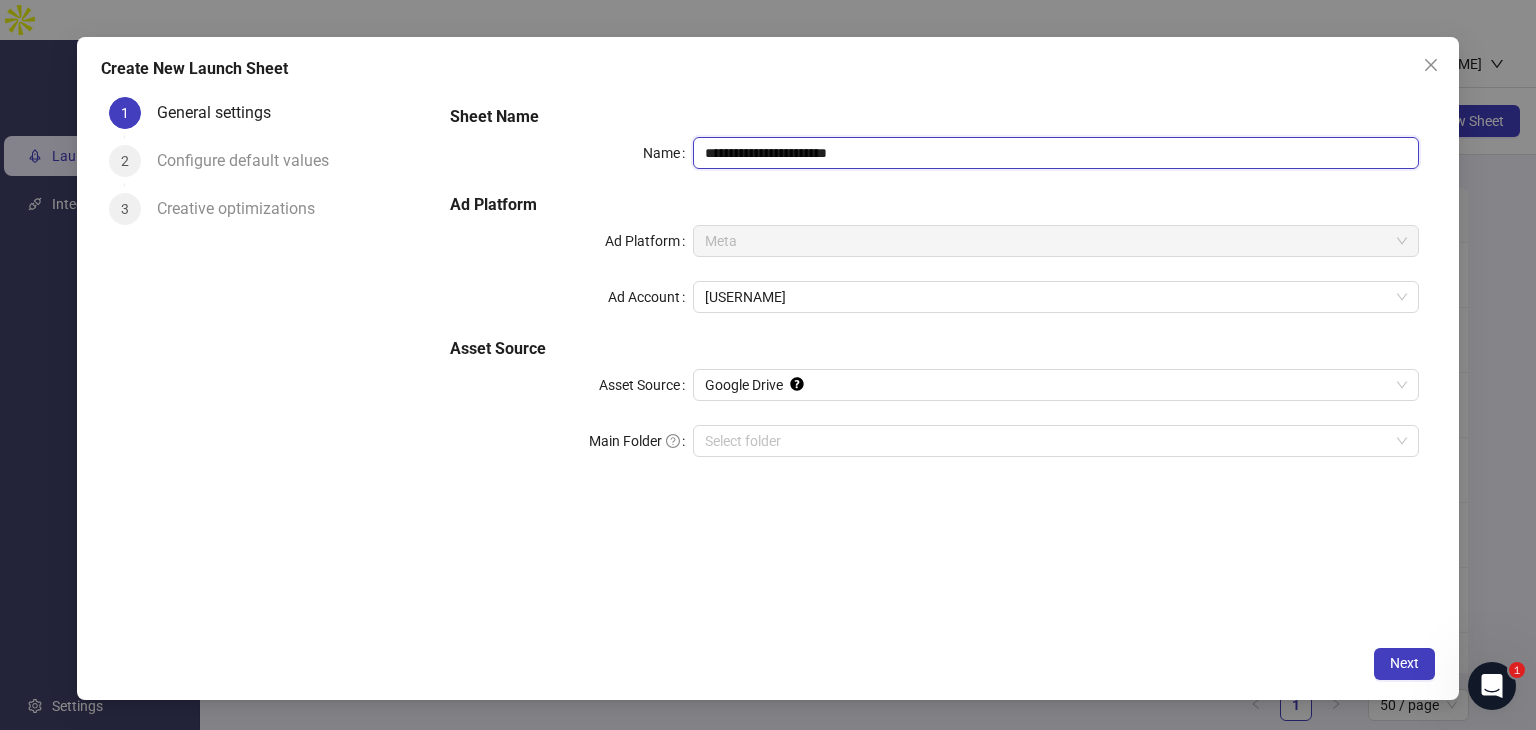 paste on "**********" 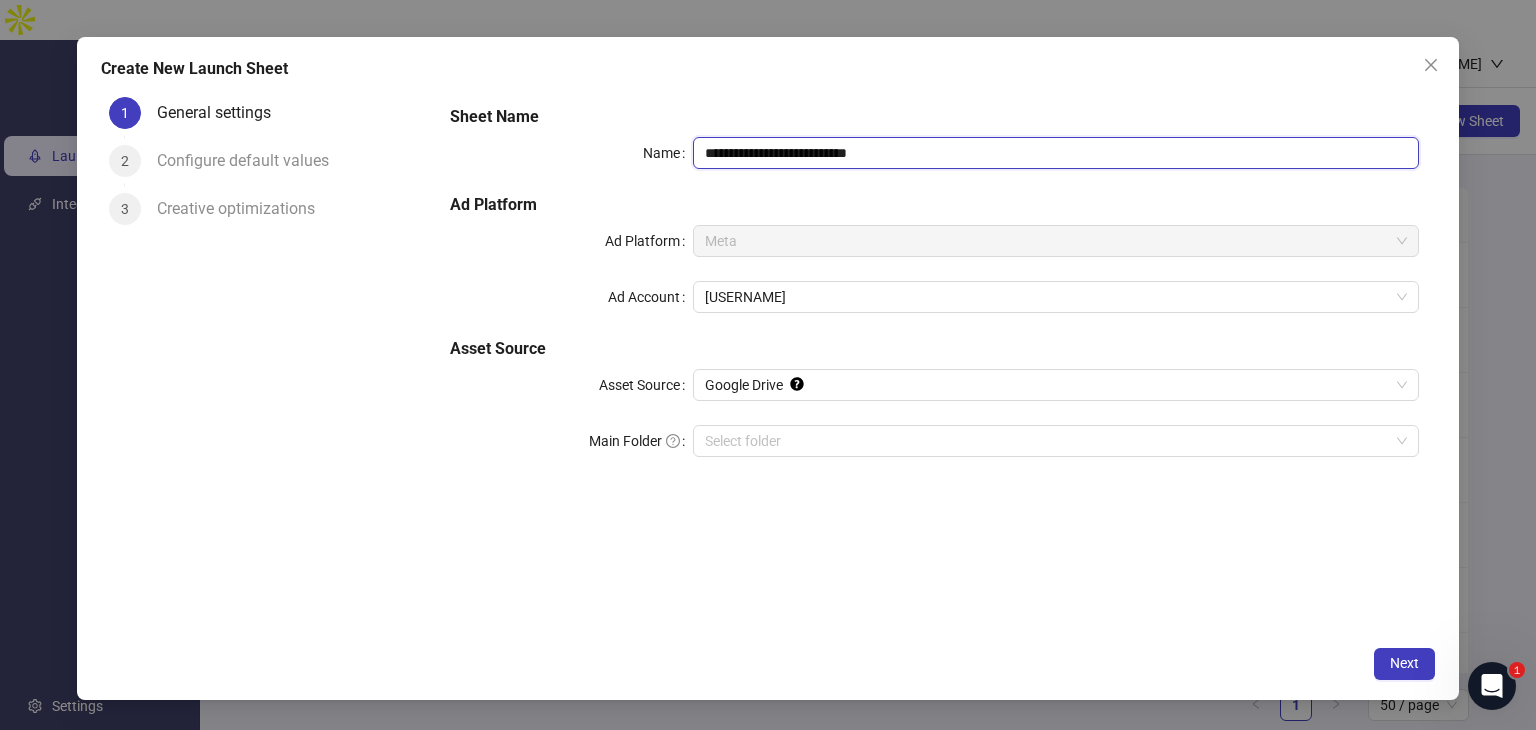 type on "**********" 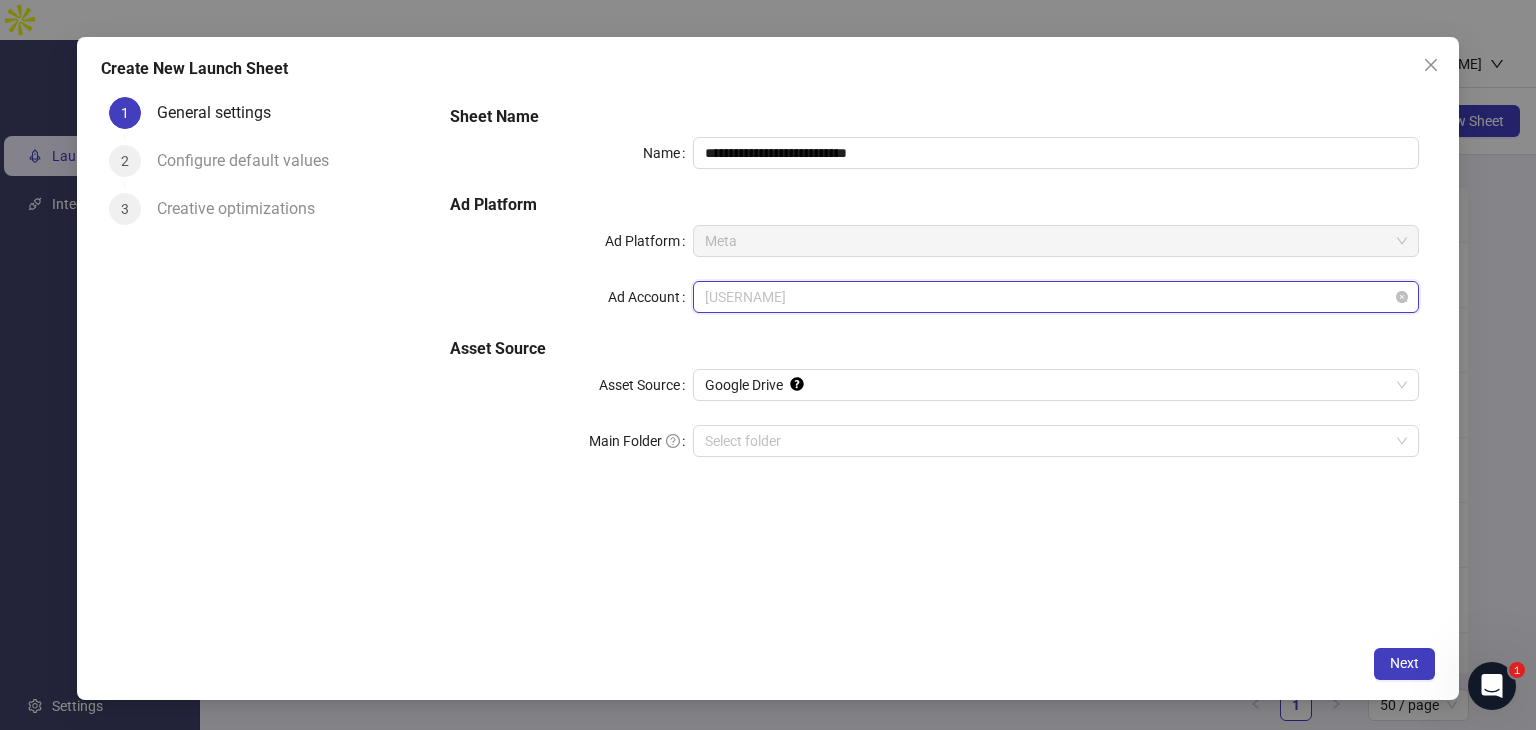 click on "[USERNAME]" at bounding box center (1056, 297) 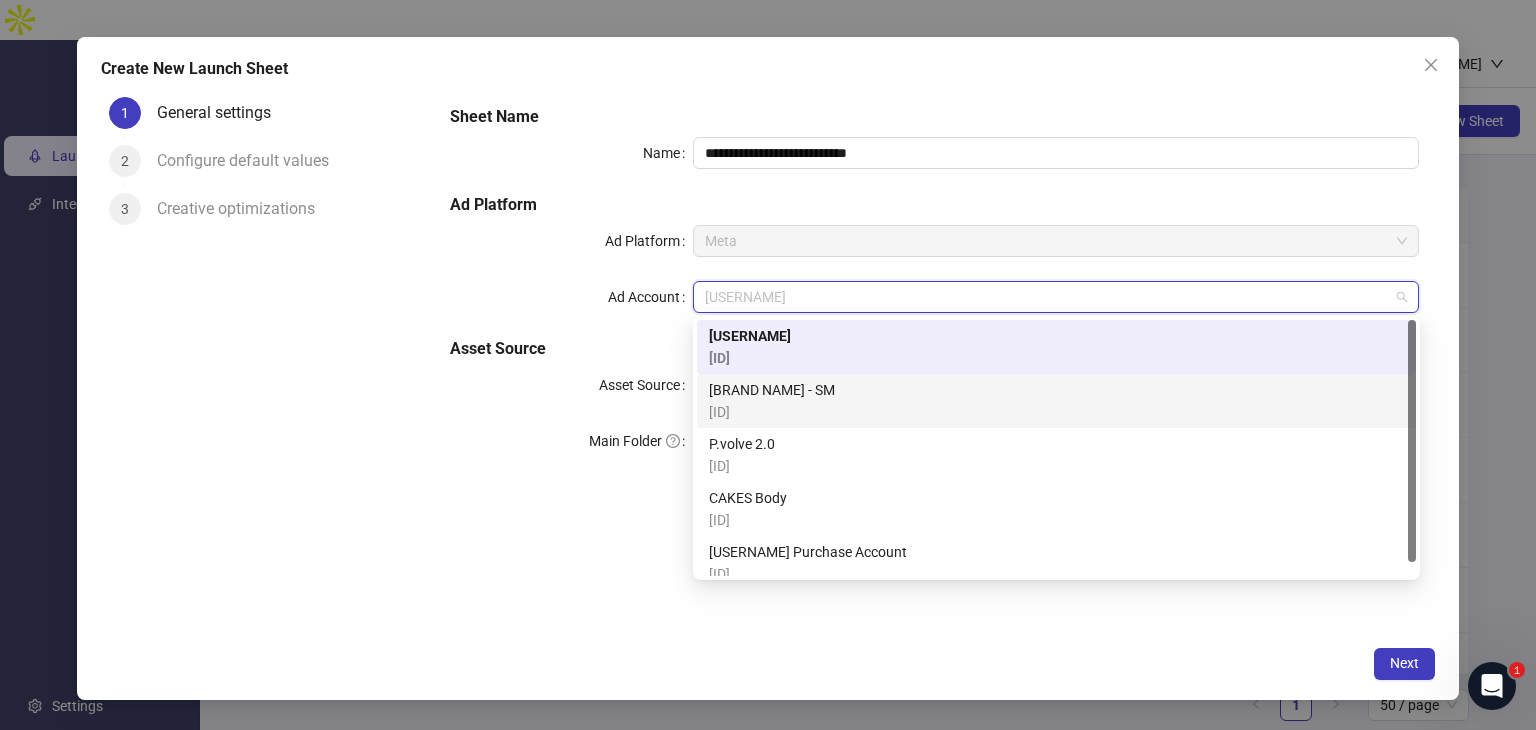scroll, scrollTop: 14, scrollLeft: 0, axis: vertical 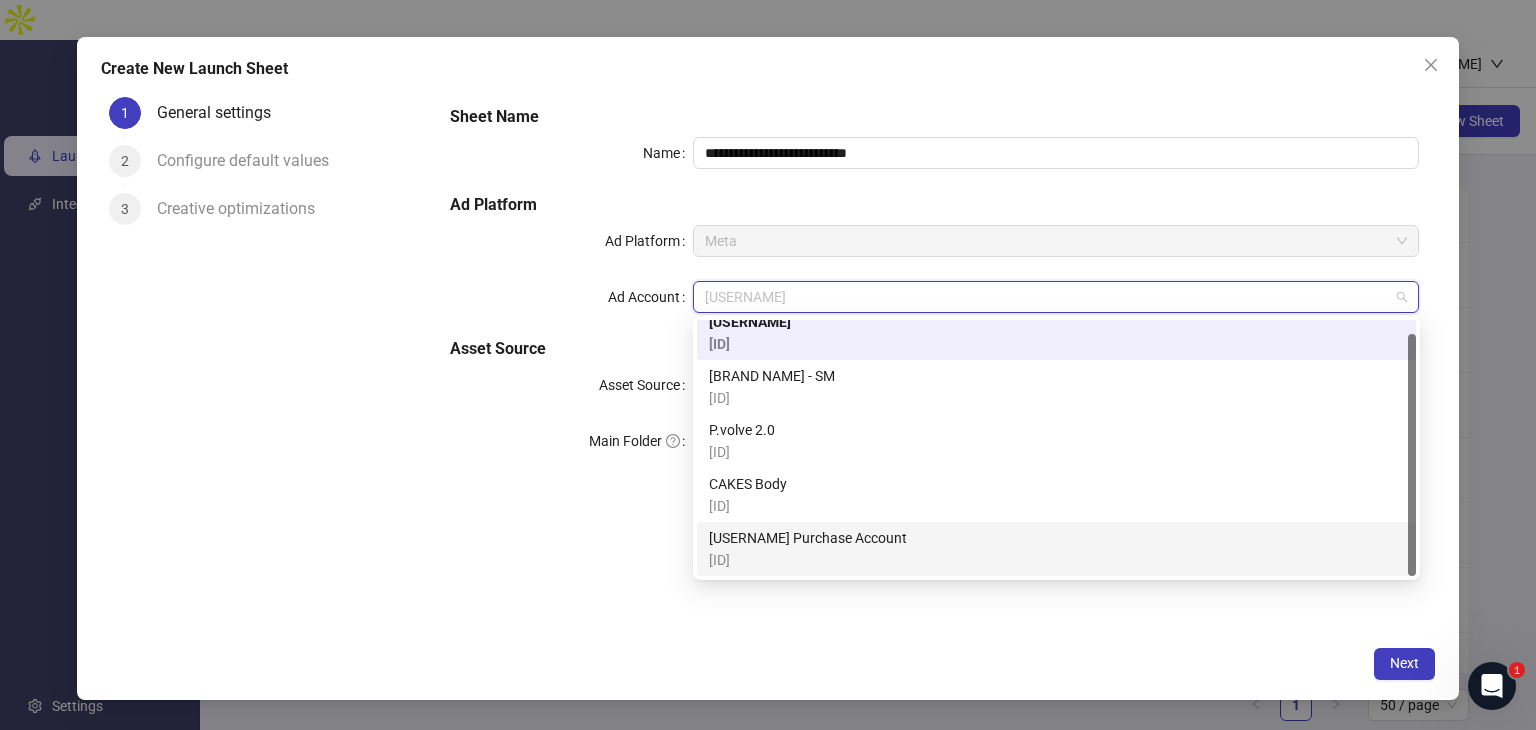 click on "[USERNAME] Purchase Account" at bounding box center (808, 538) 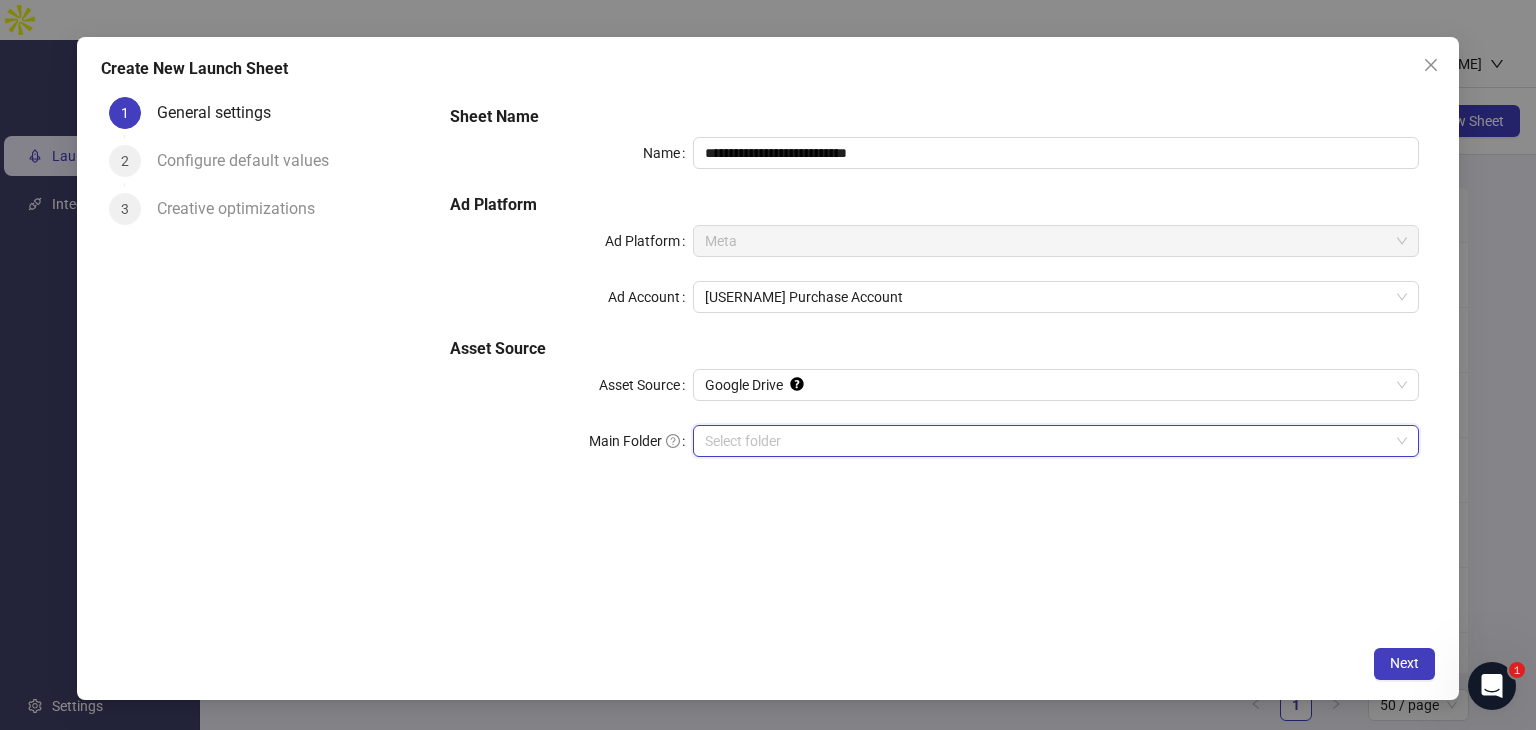 click on "Main Folder" at bounding box center (1047, 441) 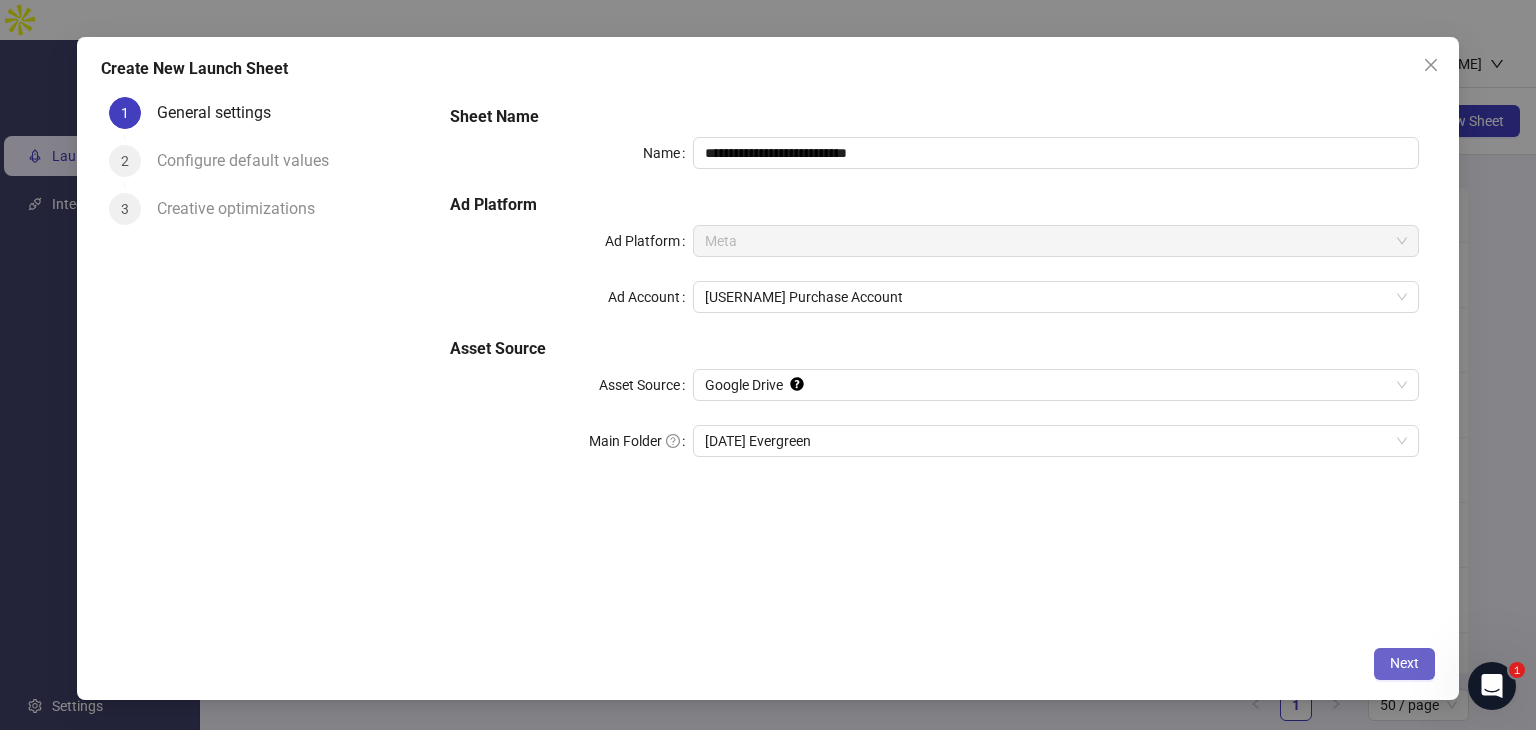 click on "Next" at bounding box center [1404, 663] 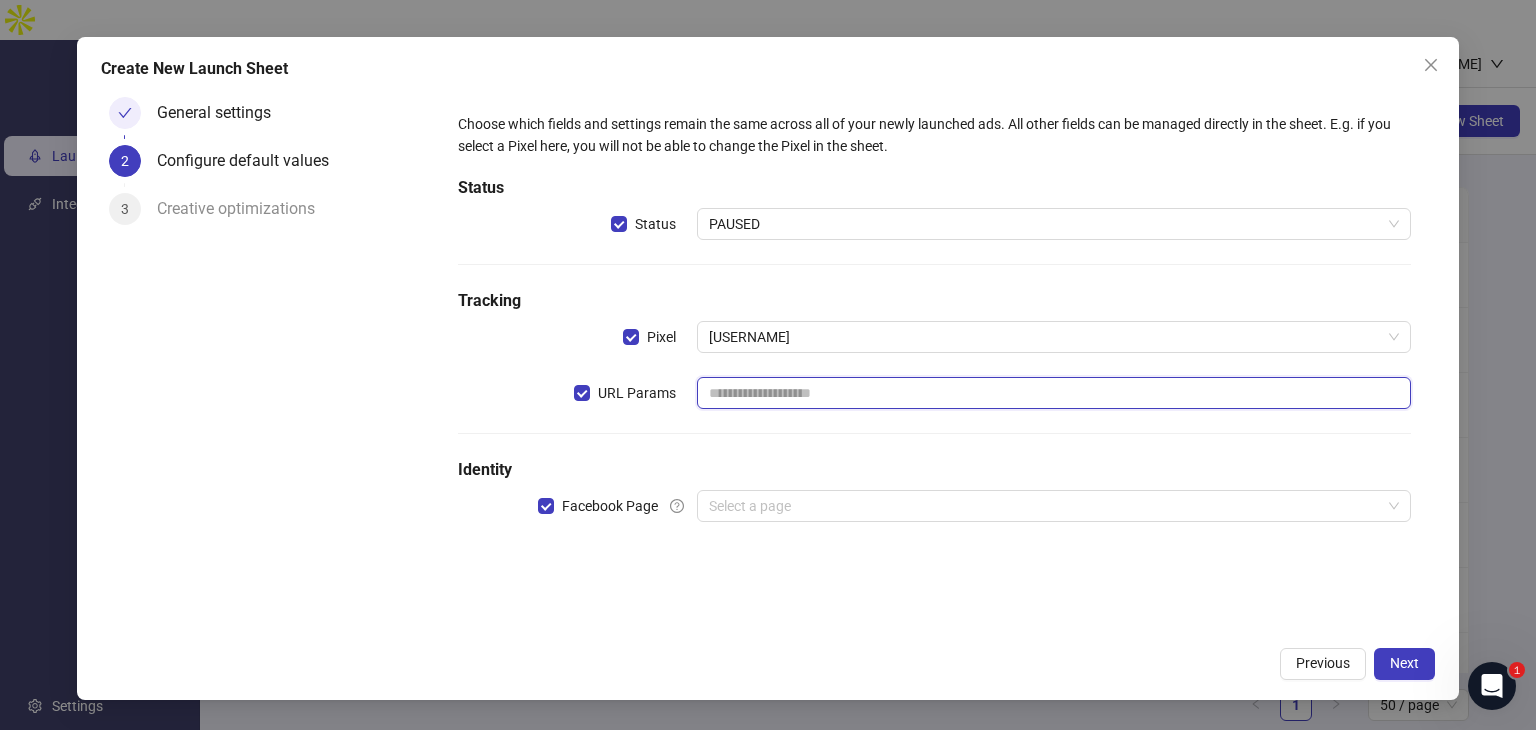 click at bounding box center (1054, 393) 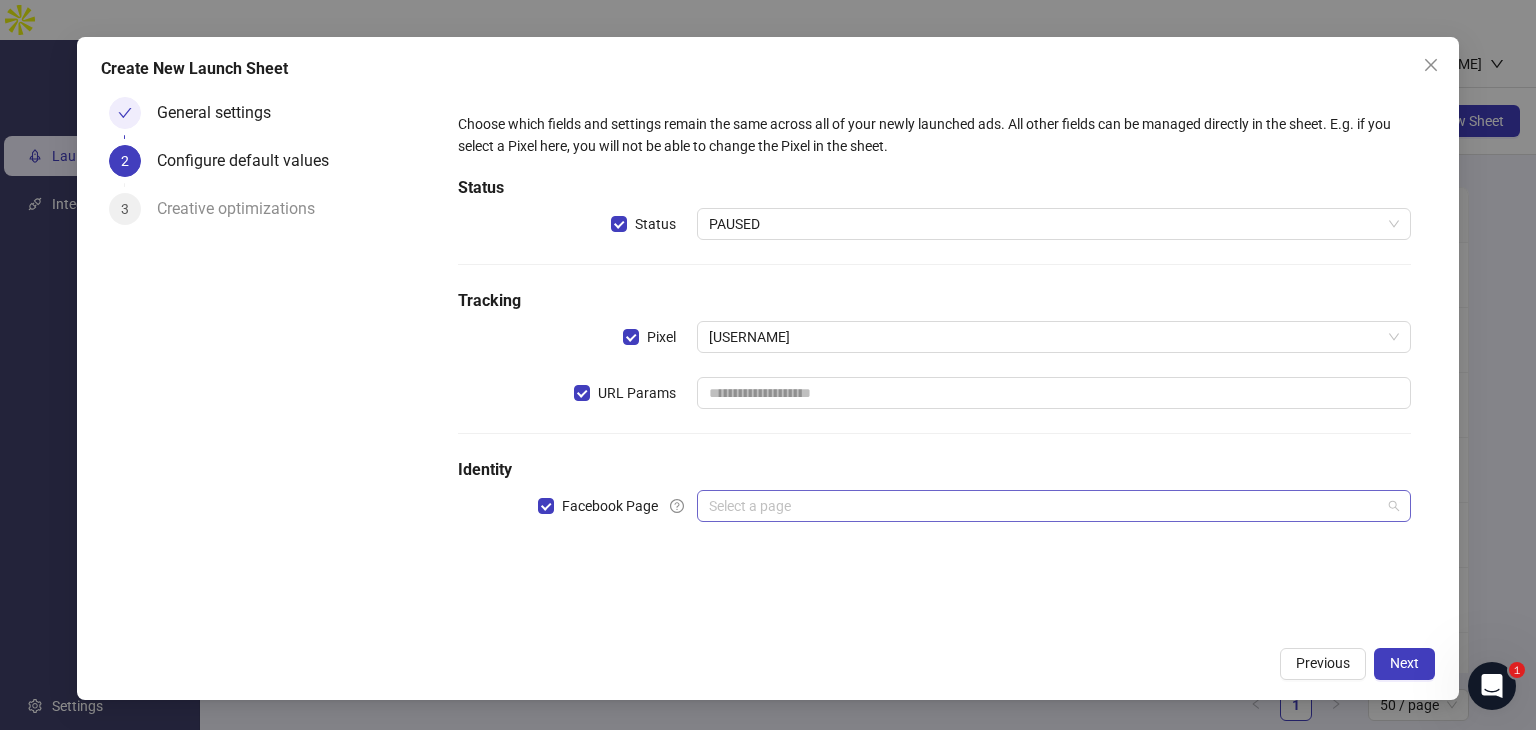 click at bounding box center (1045, 506) 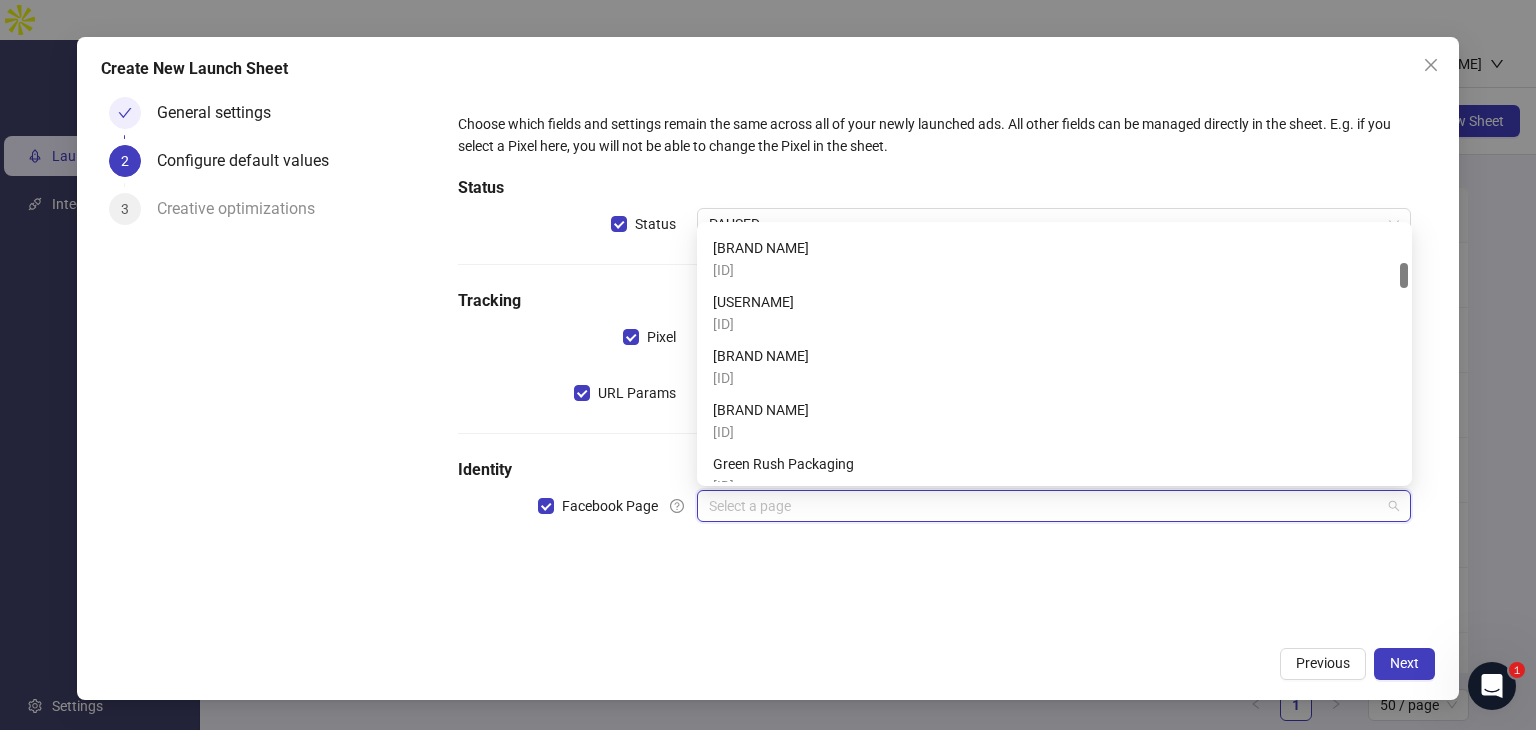 scroll, scrollTop: 377, scrollLeft: 0, axis: vertical 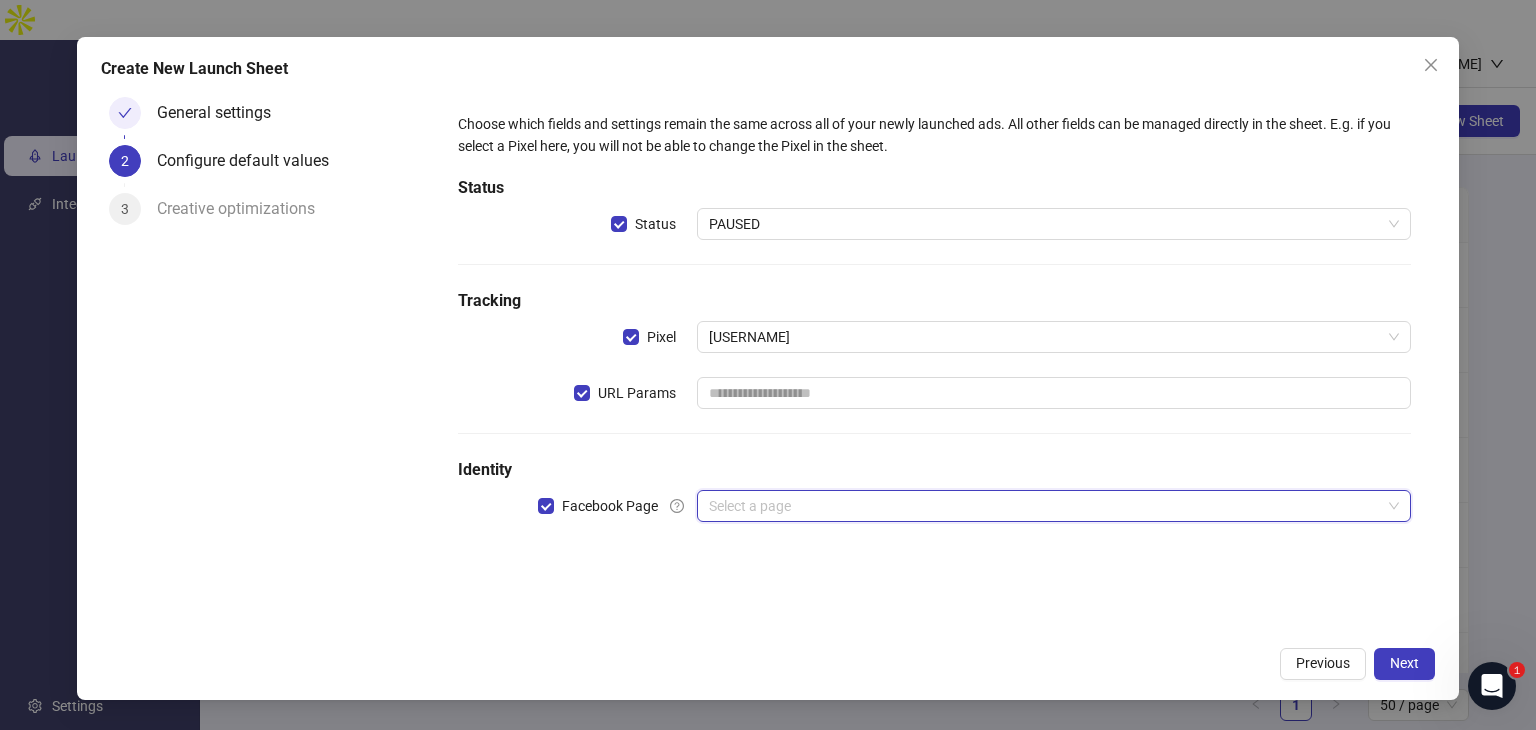 type on "*" 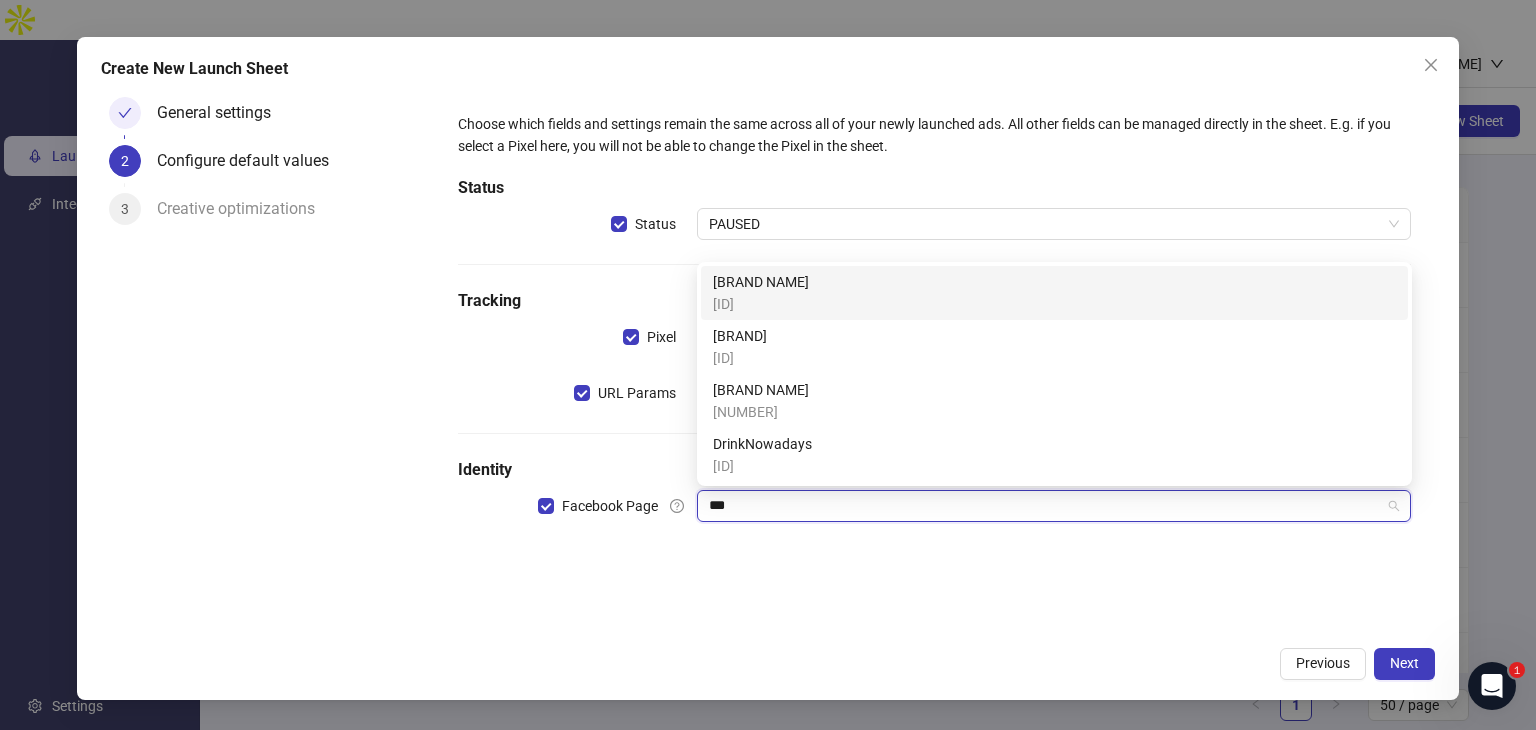 scroll, scrollTop: 0, scrollLeft: 0, axis: both 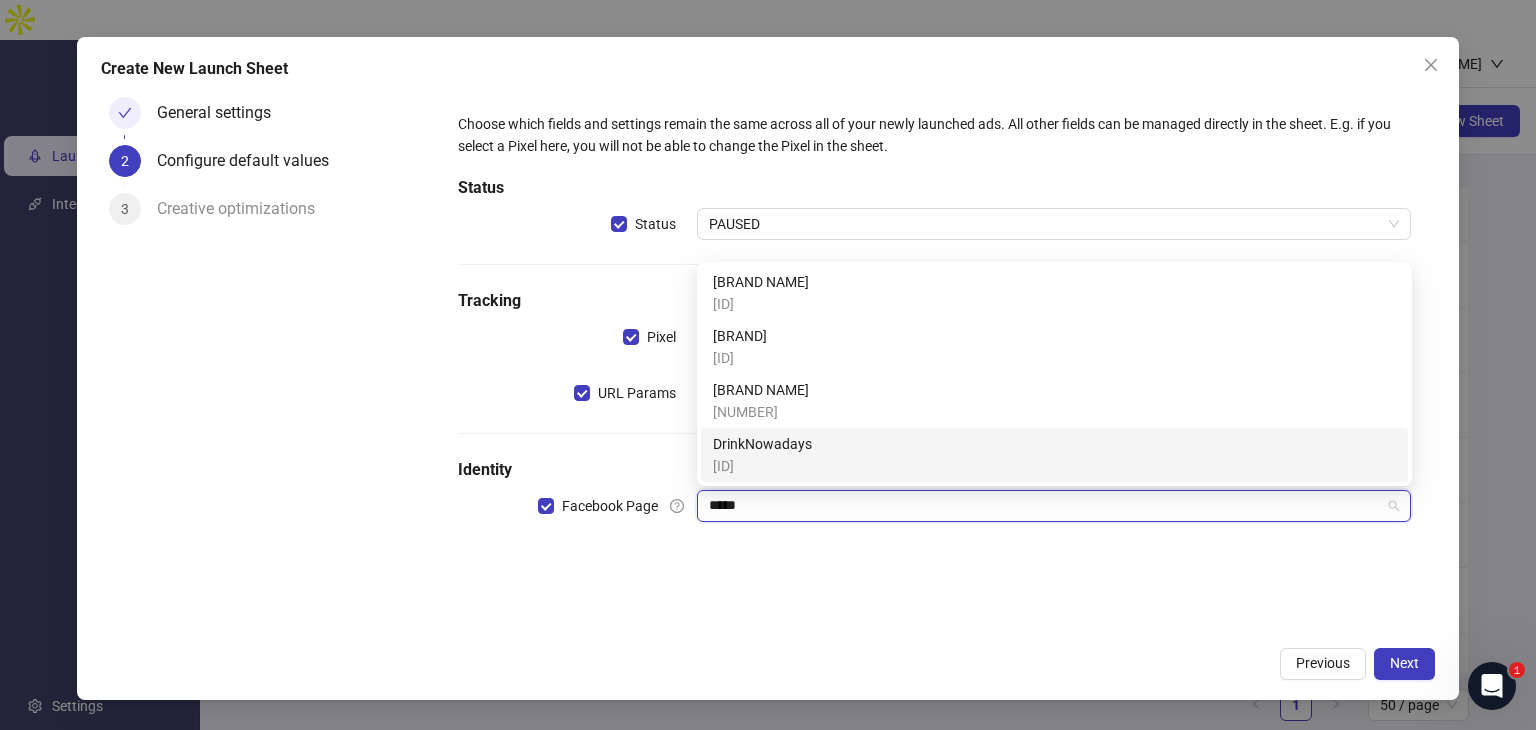 click on "[ID]" at bounding box center [762, 466] 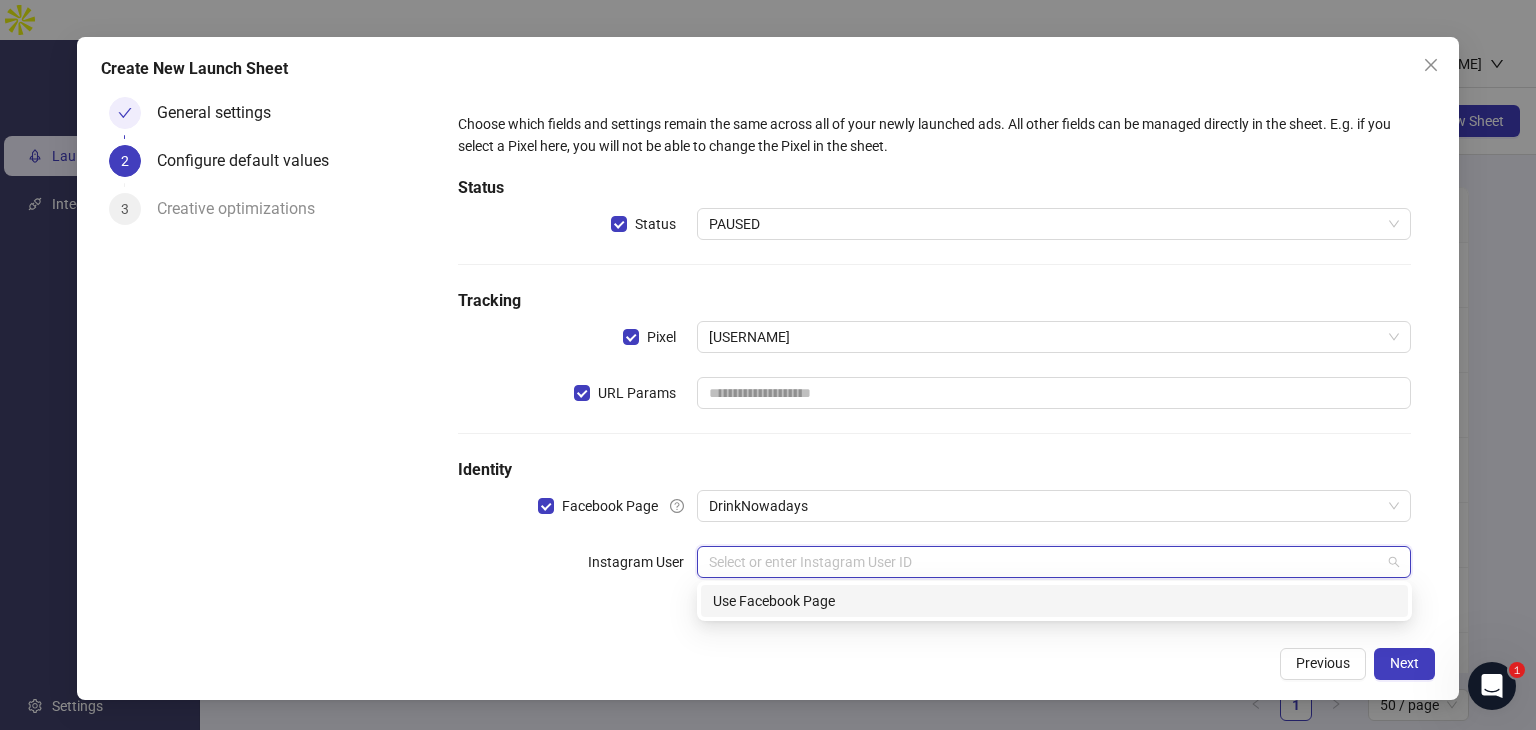 click at bounding box center (1045, 562) 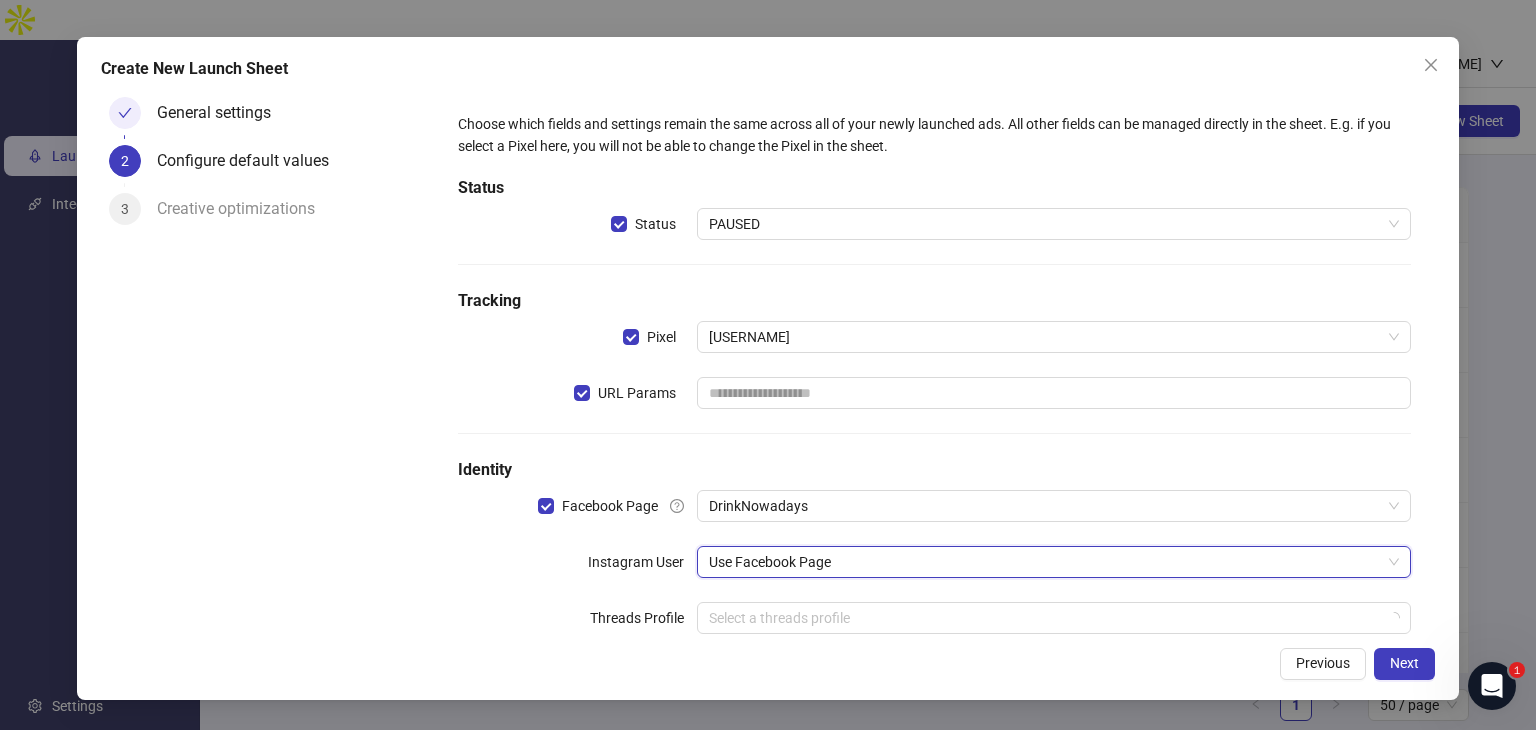 scroll, scrollTop: 46, scrollLeft: 0, axis: vertical 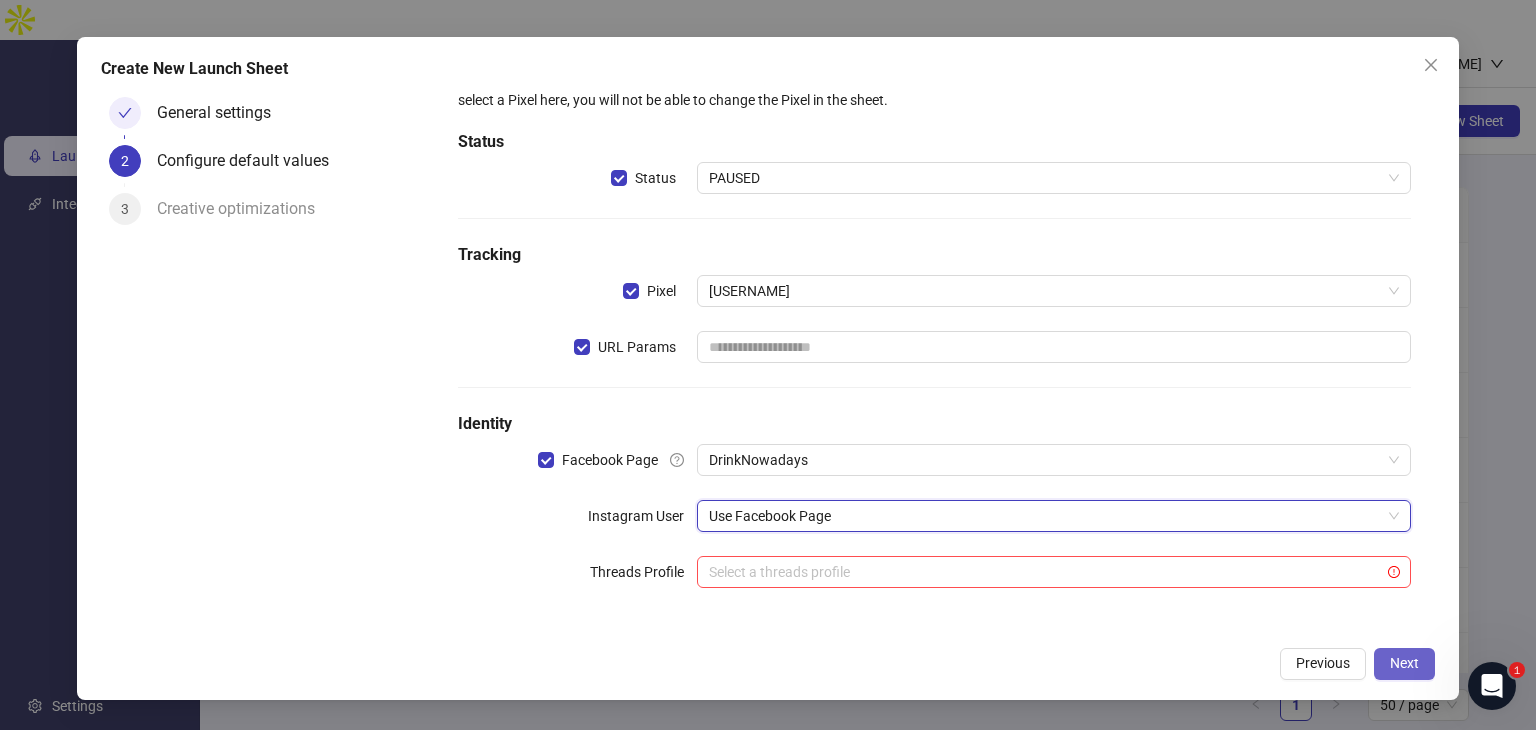 click on "Next" at bounding box center [1404, 663] 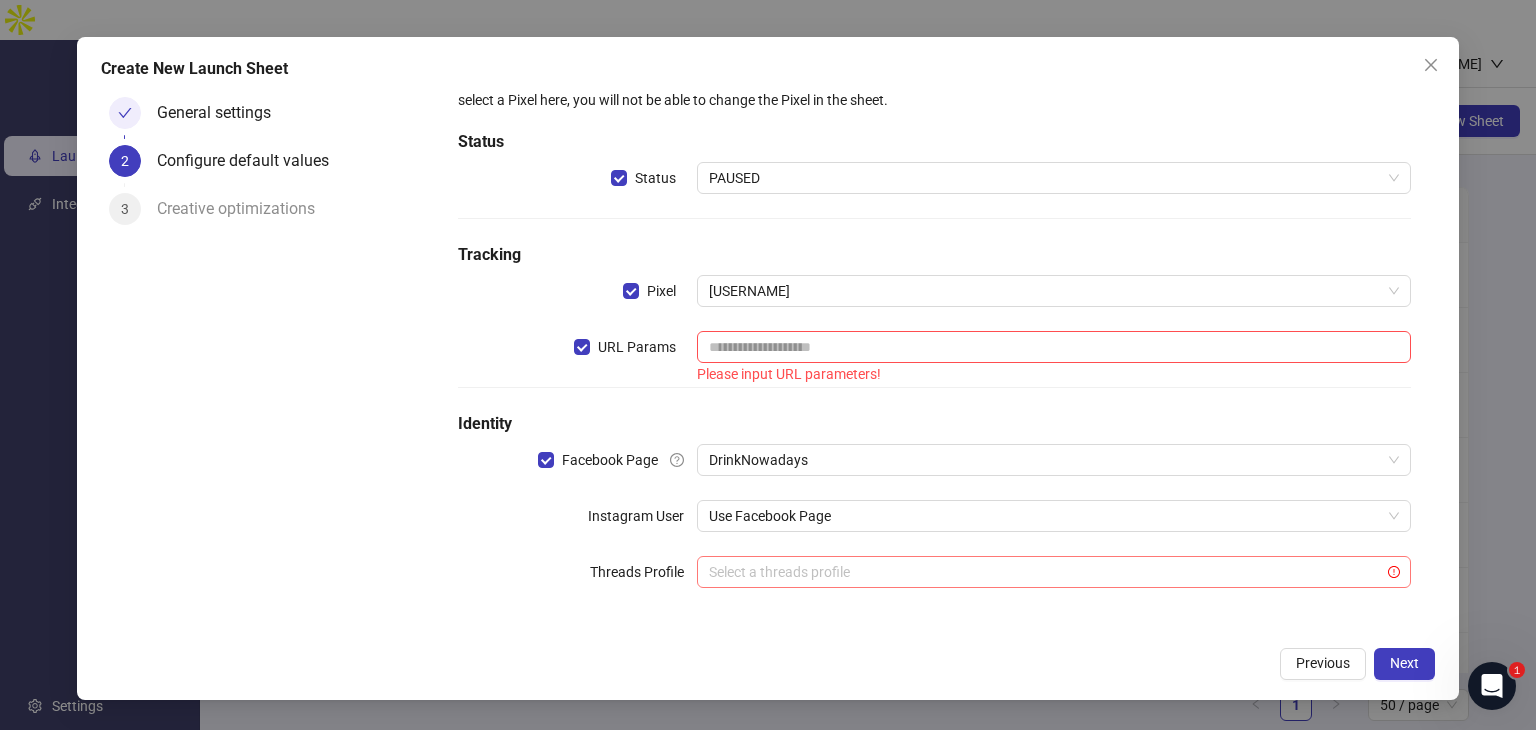 click at bounding box center (1045, 572) 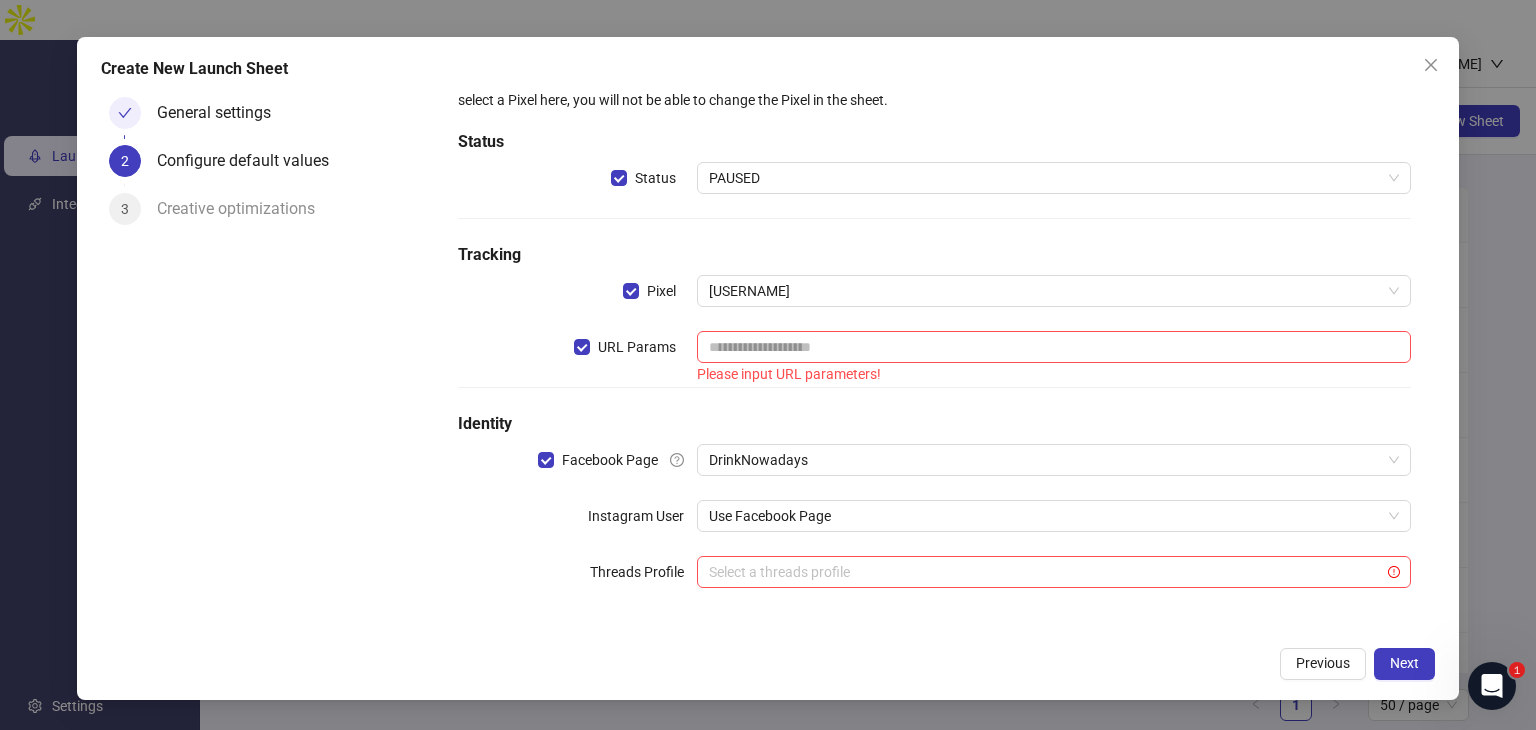 click on "Choose which fields and settings remain the same across all of your newly launched ads. All other fields can be managed directly in the sheet. E.g. if you select a Pixel here, you will not be able to change the Pixel in the sheet. Status Status PAUSED Tracking Pixel TryNowADays URL Params Please input URL parameters! Identity Facebook Page DrinkNowadays Instagram User Use Facebook Page Threads Profile Select a threads profile" at bounding box center (934, 339) 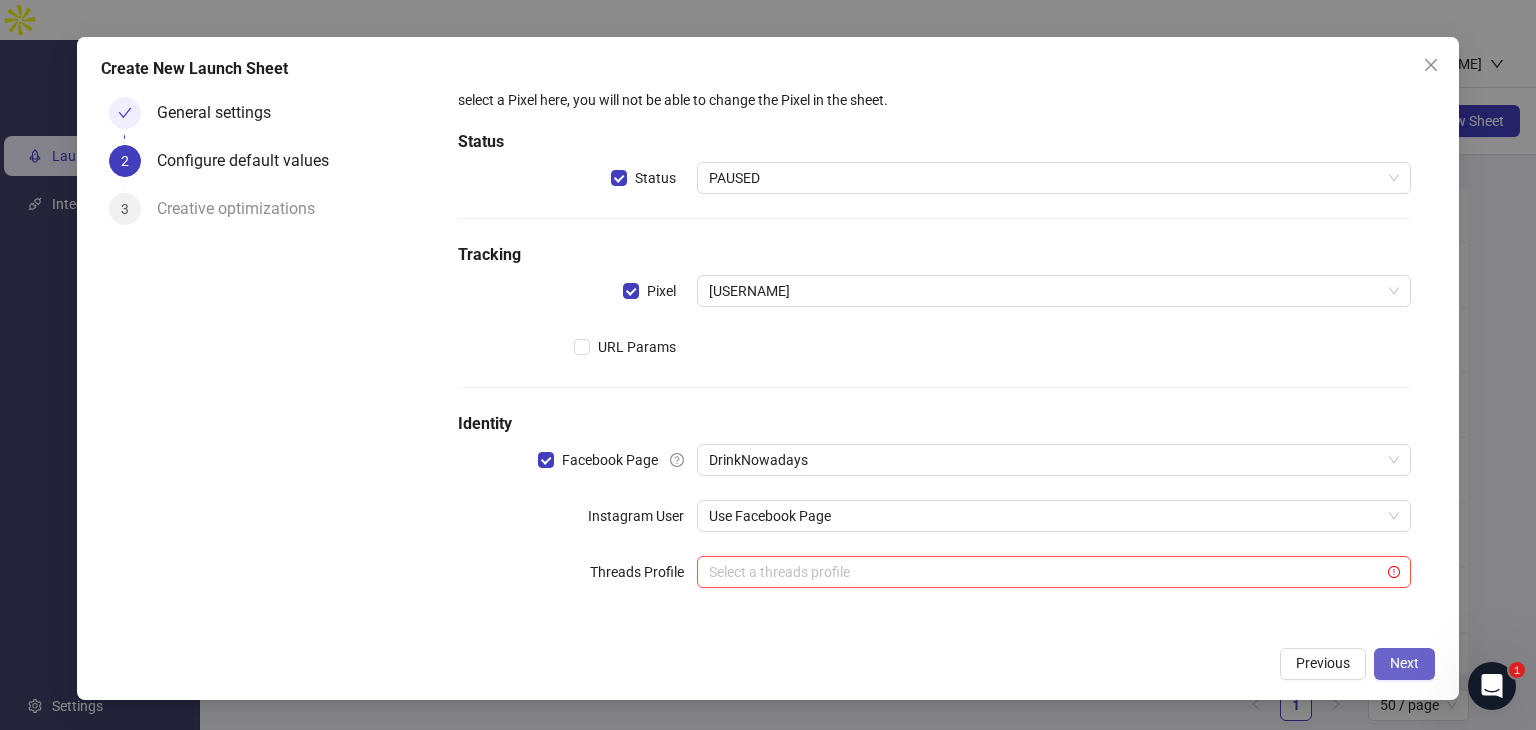 click on "Next" at bounding box center (1404, 663) 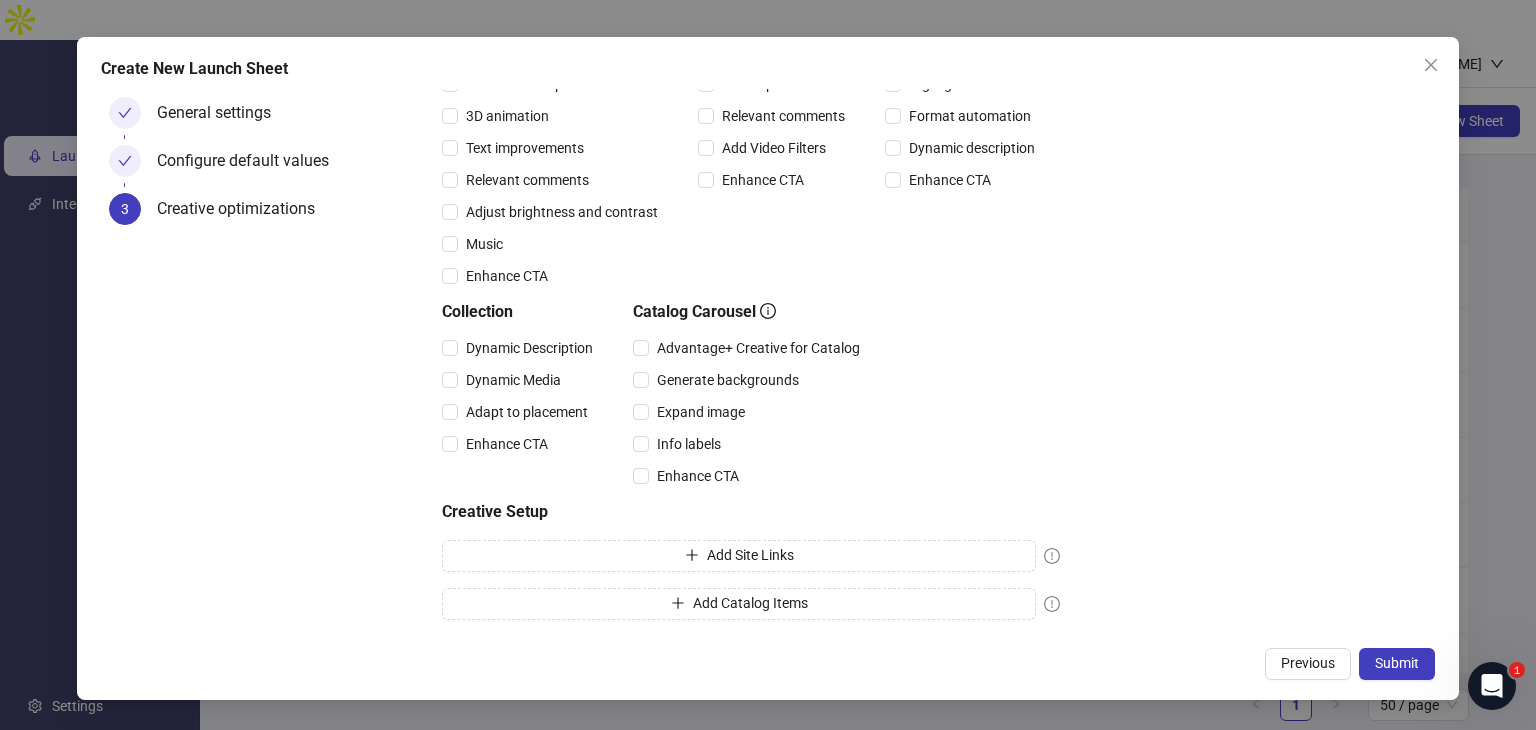 scroll, scrollTop: 0, scrollLeft: 0, axis: both 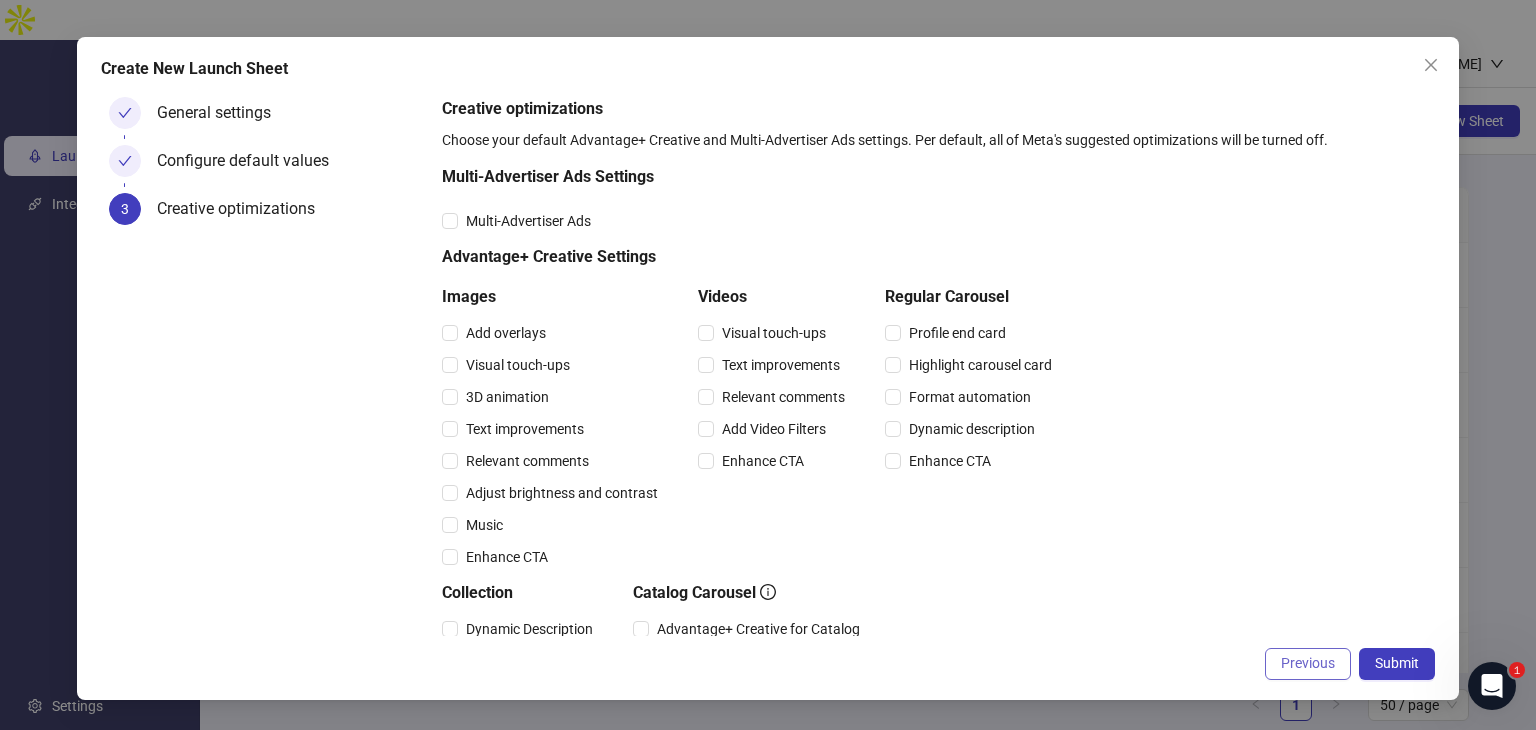click on "Previous" at bounding box center (1308, 664) 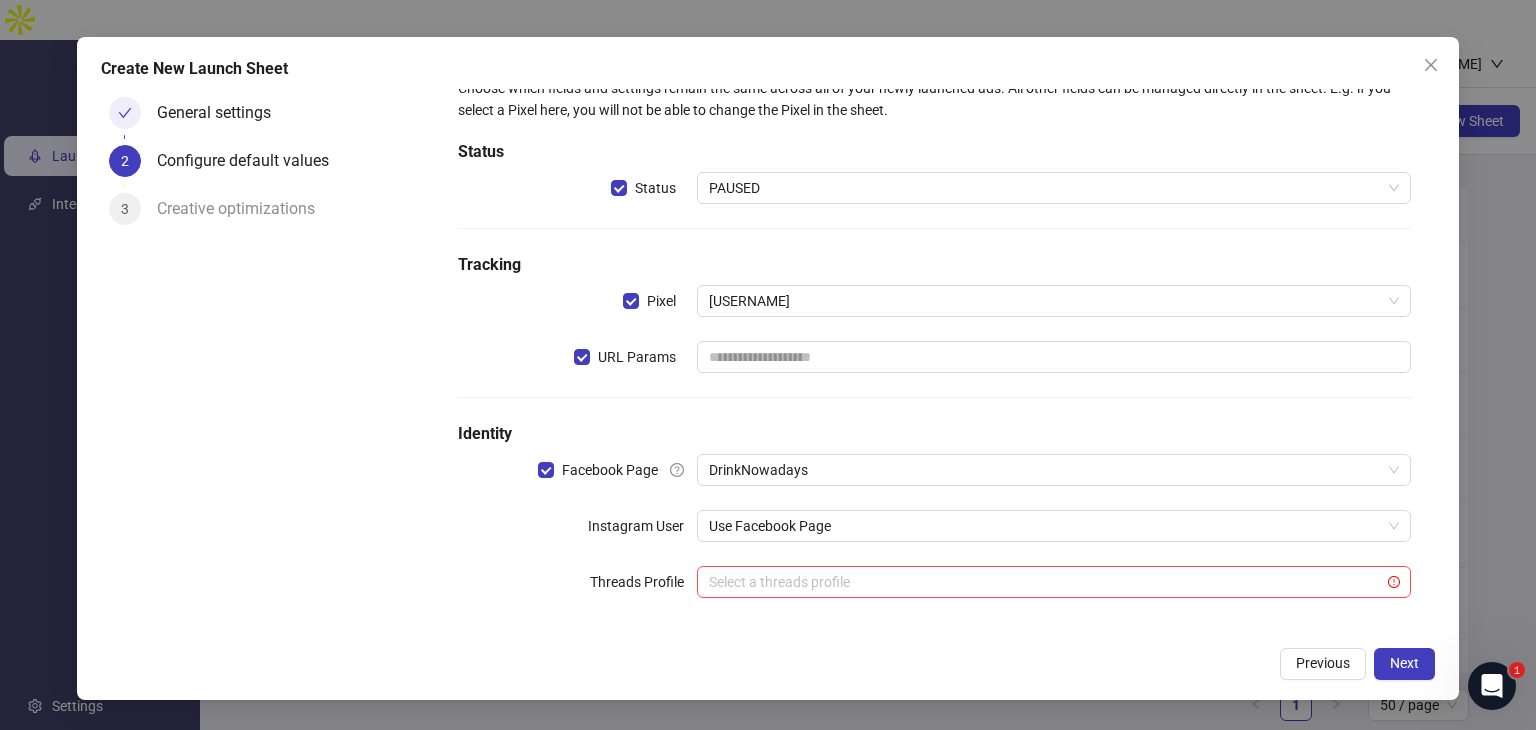 scroll, scrollTop: 46, scrollLeft: 0, axis: vertical 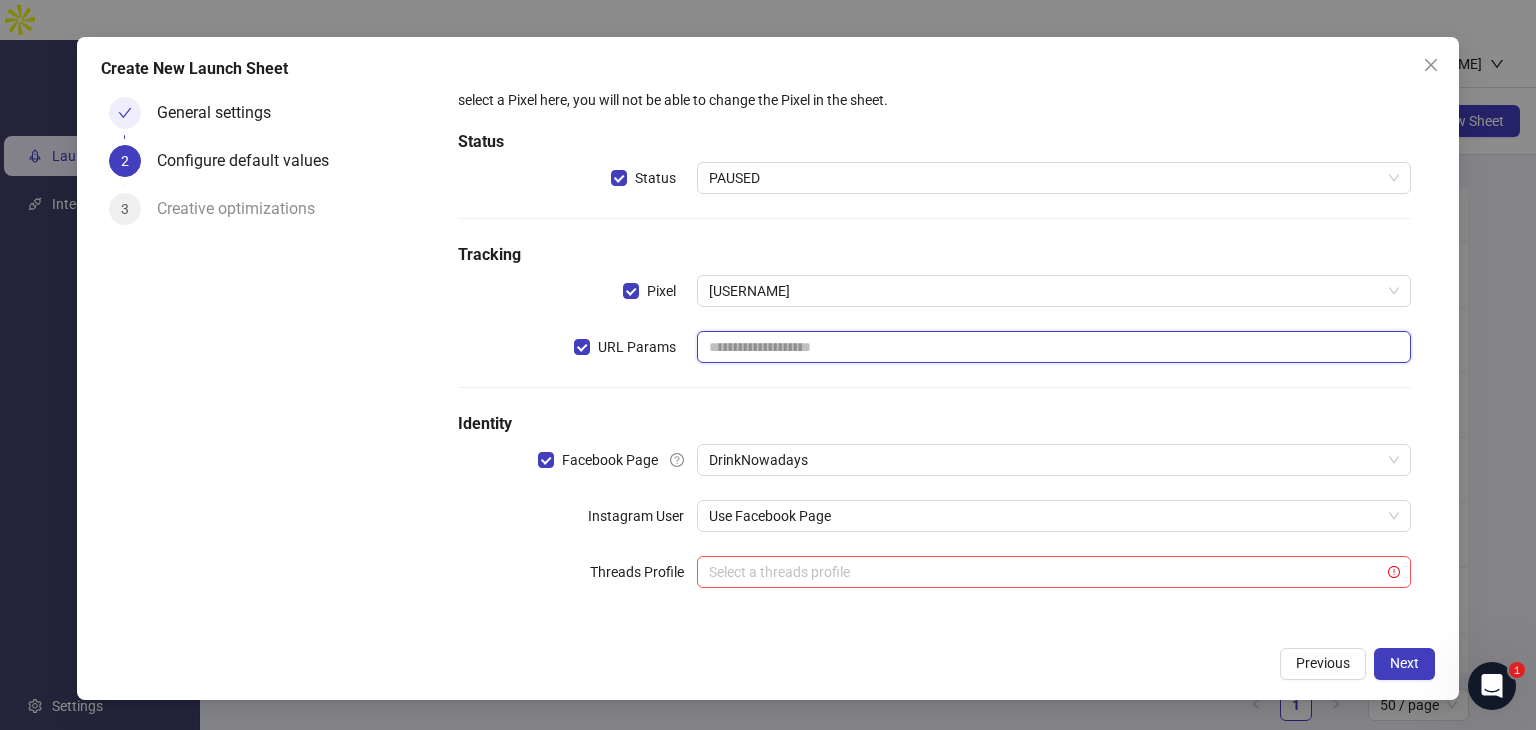 click at bounding box center [1054, 347] 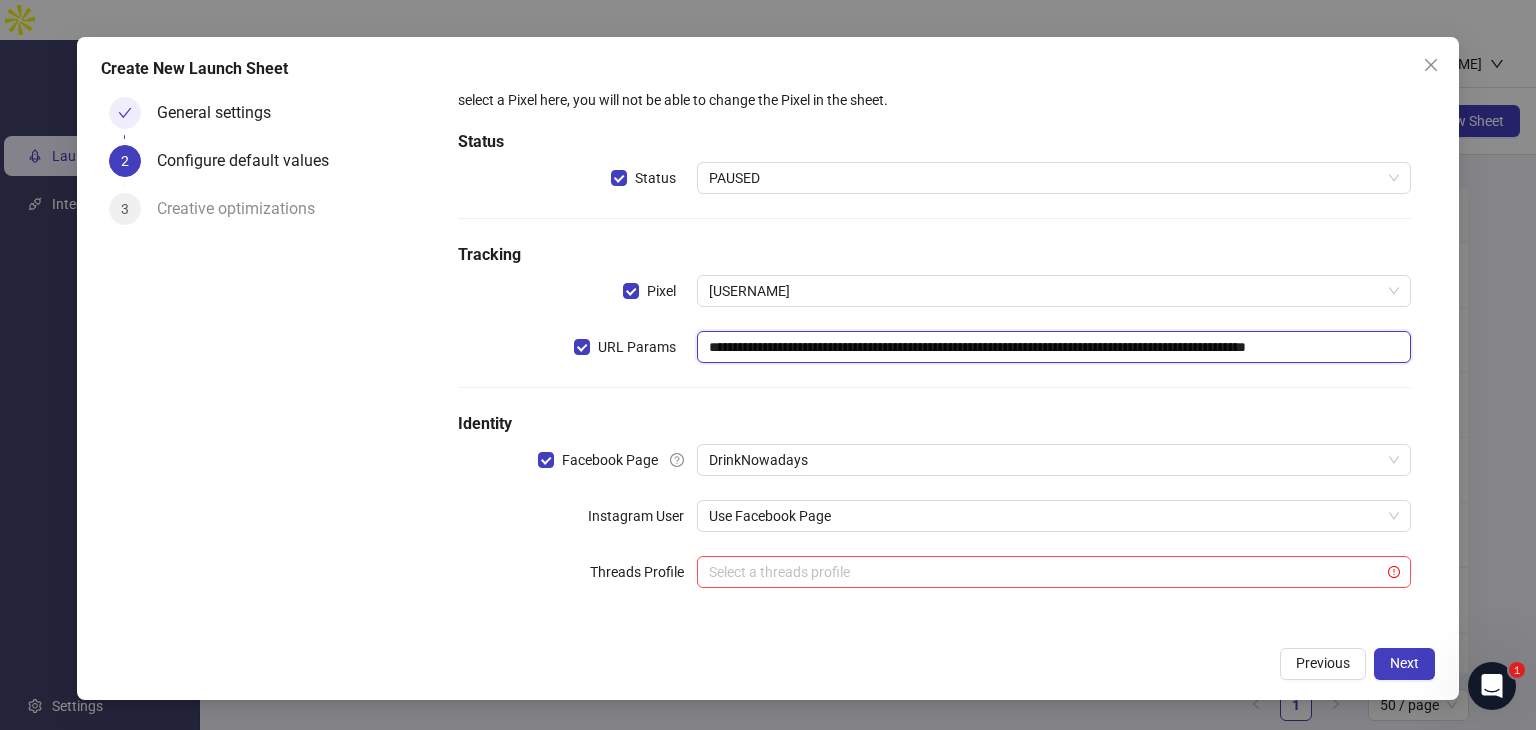 scroll, scrollTop: 0, scrollLeft: 64, axis: horizontal 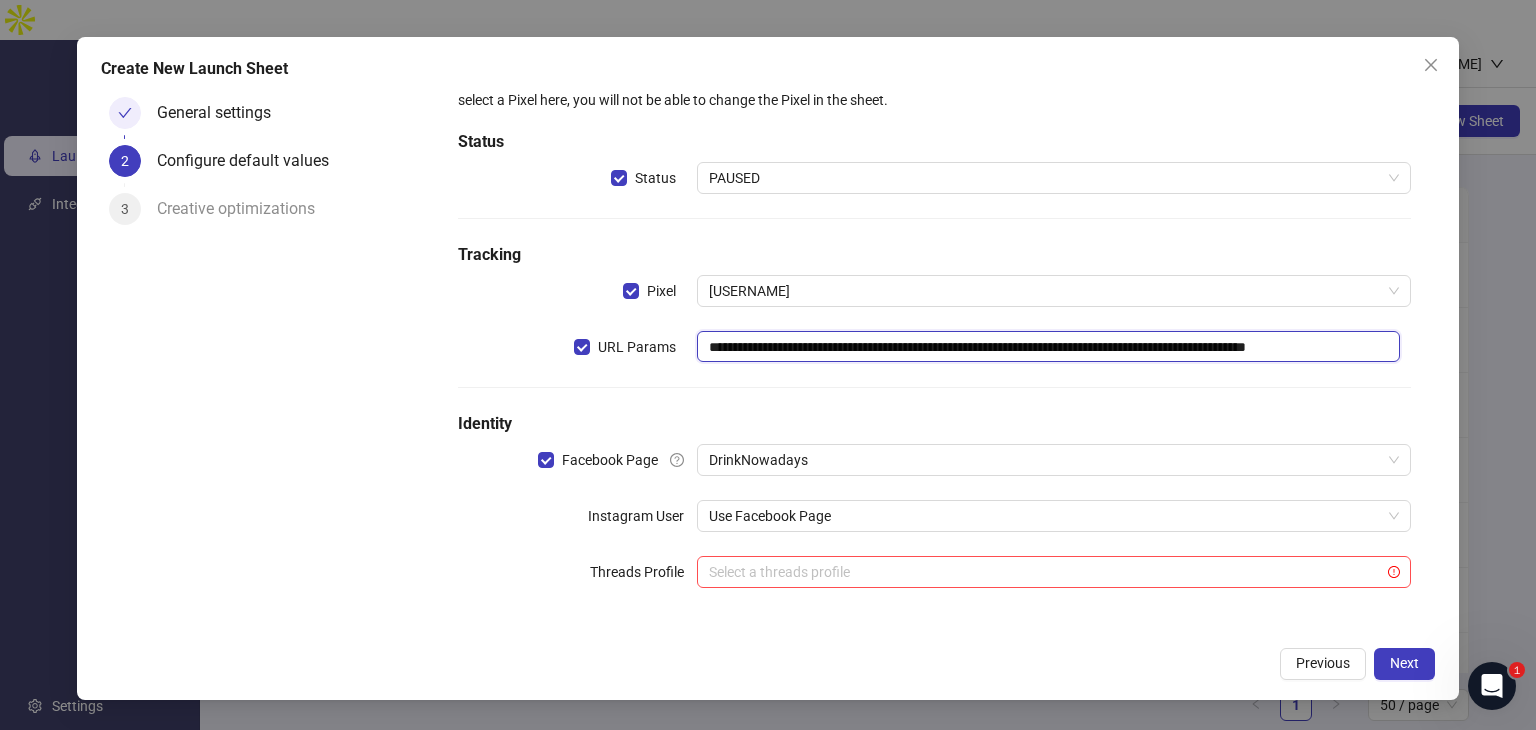 click on "**********" at bounding box center (1048, 347) 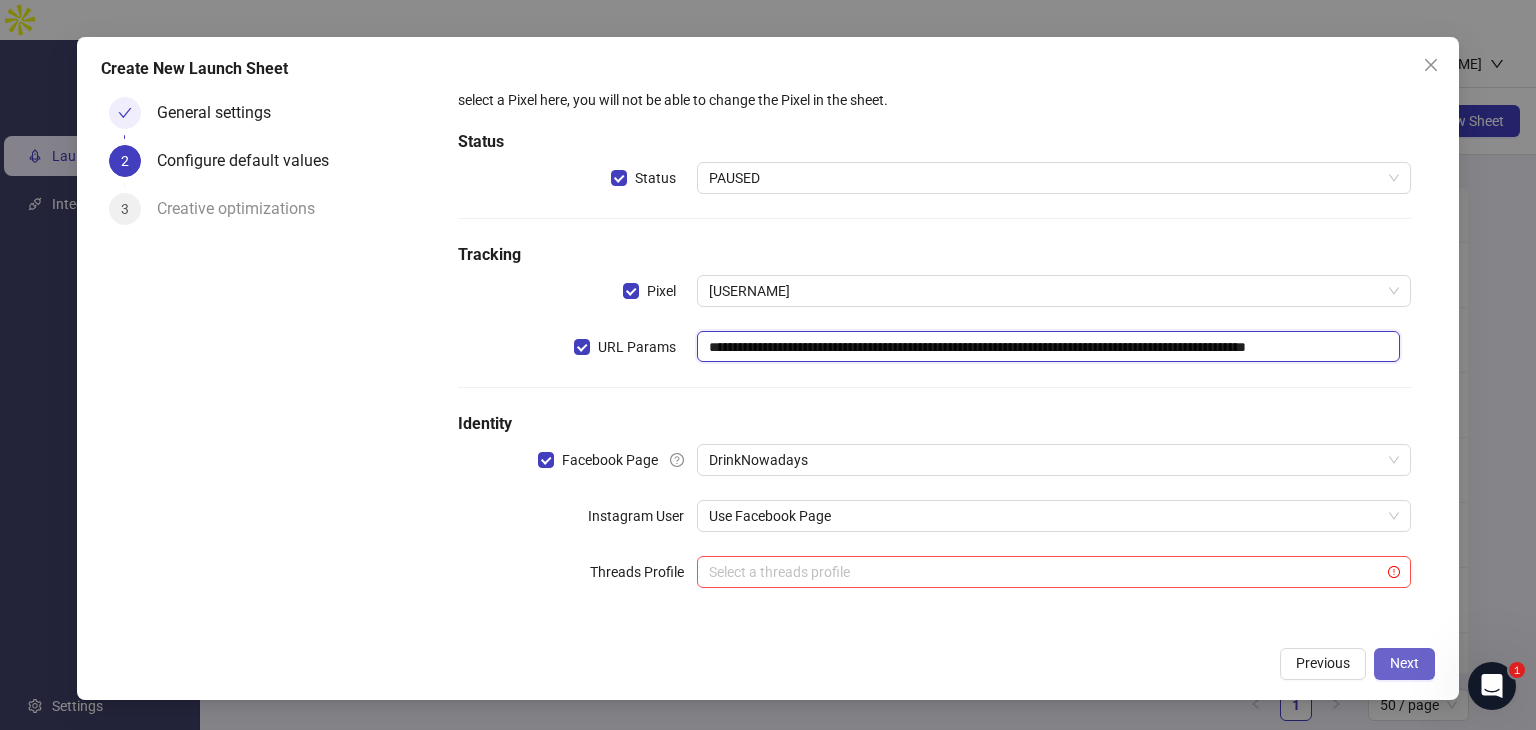 type on "**********" 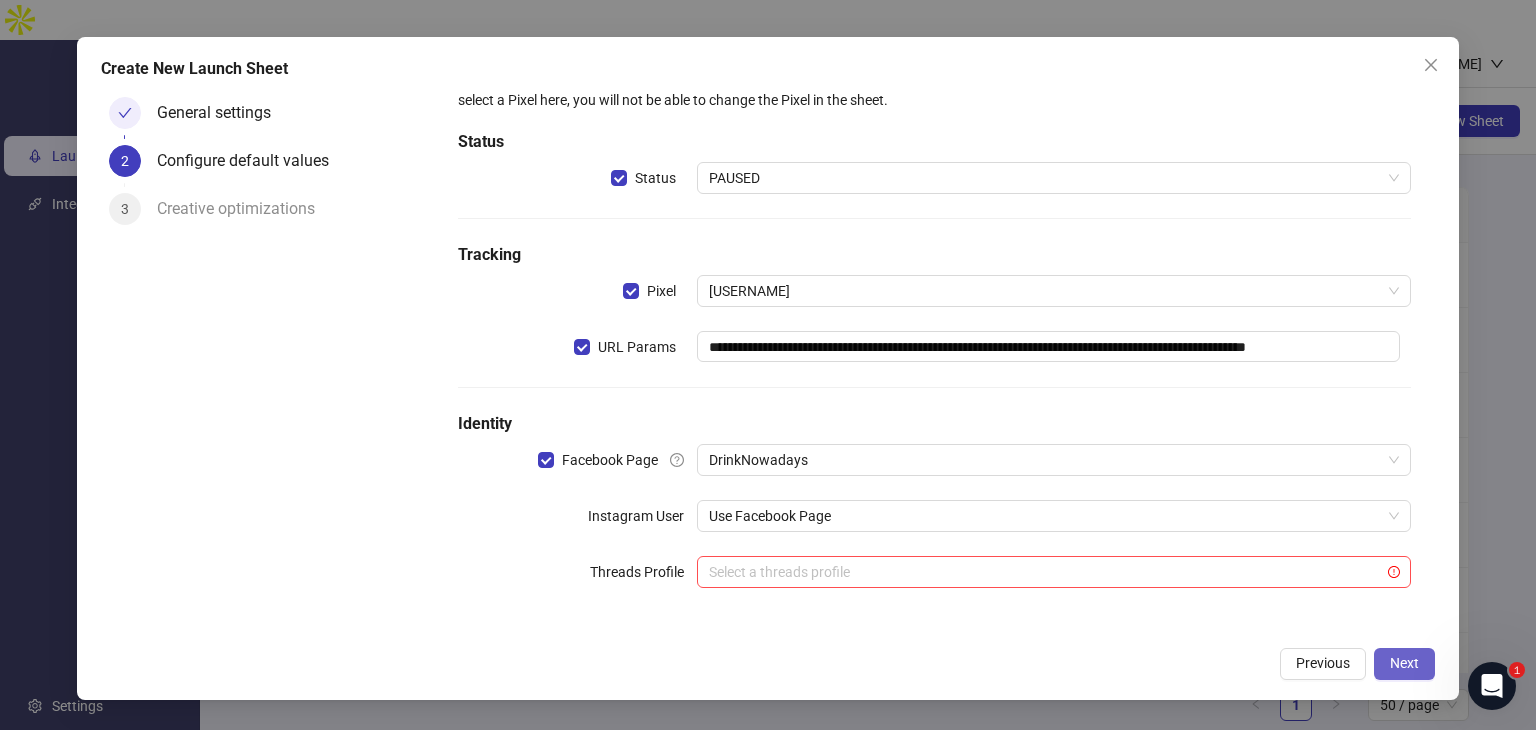 click on "Next" at bounding box center [1404, 663] 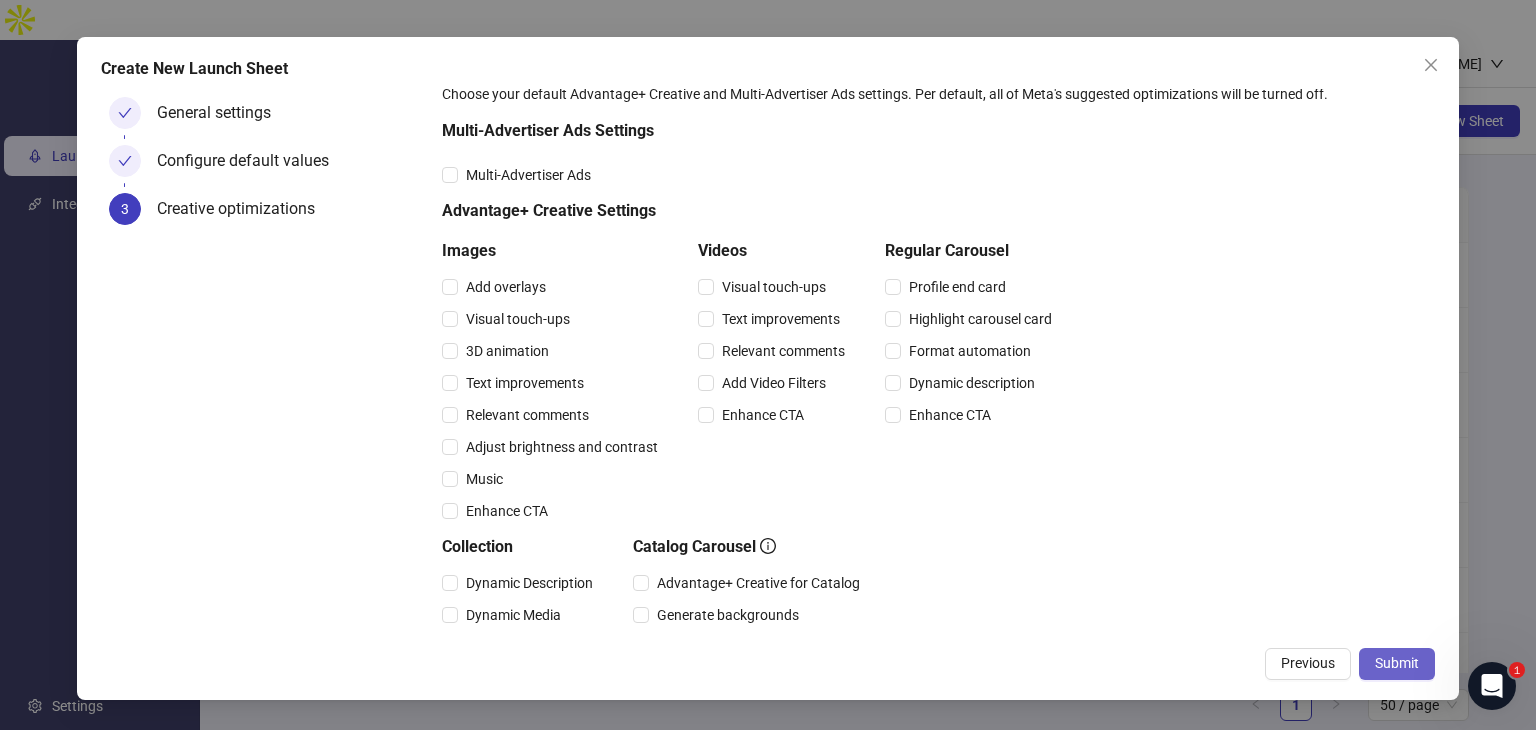 click on "Submit" at bounding box center [1397, 663] 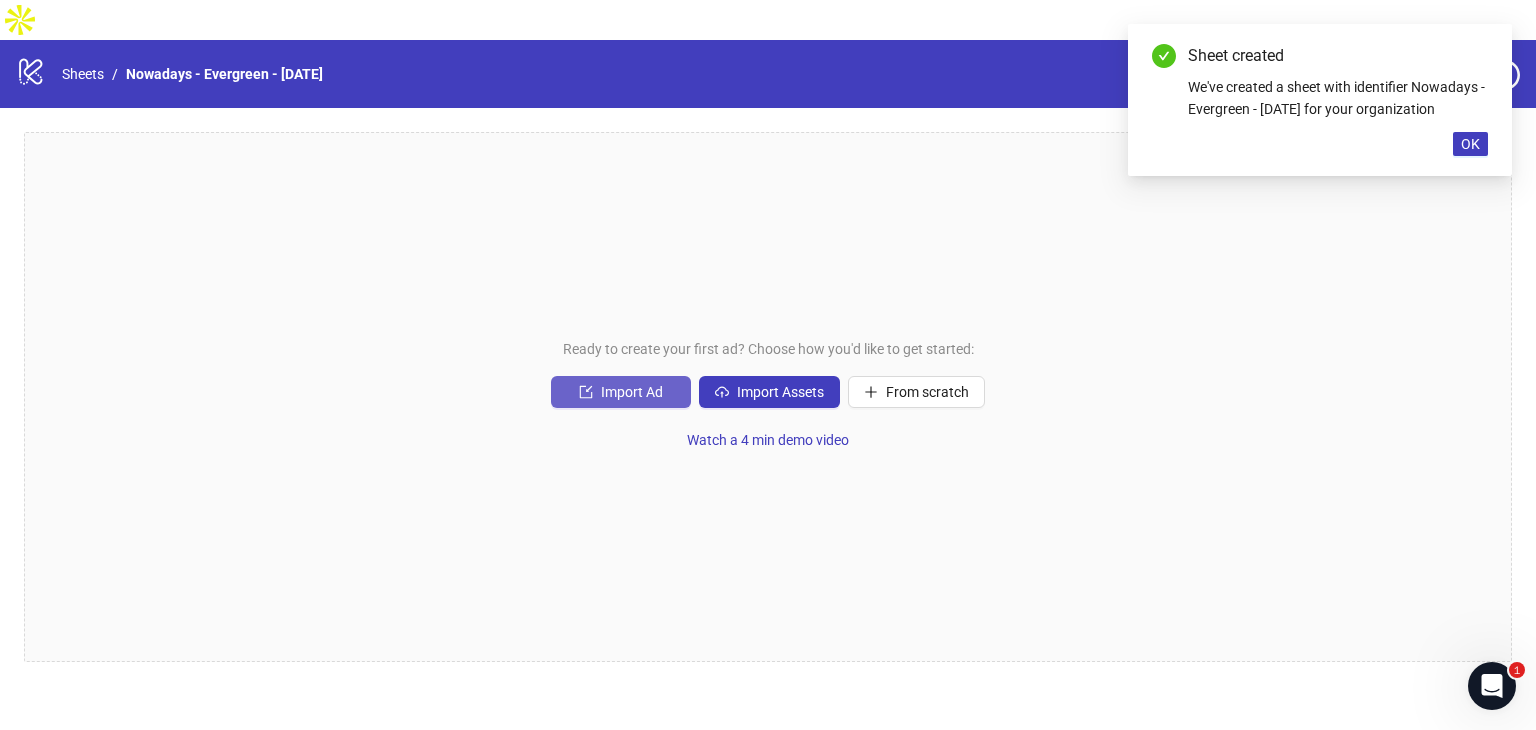click on "Import Ad" at bounding box center (632, 392) 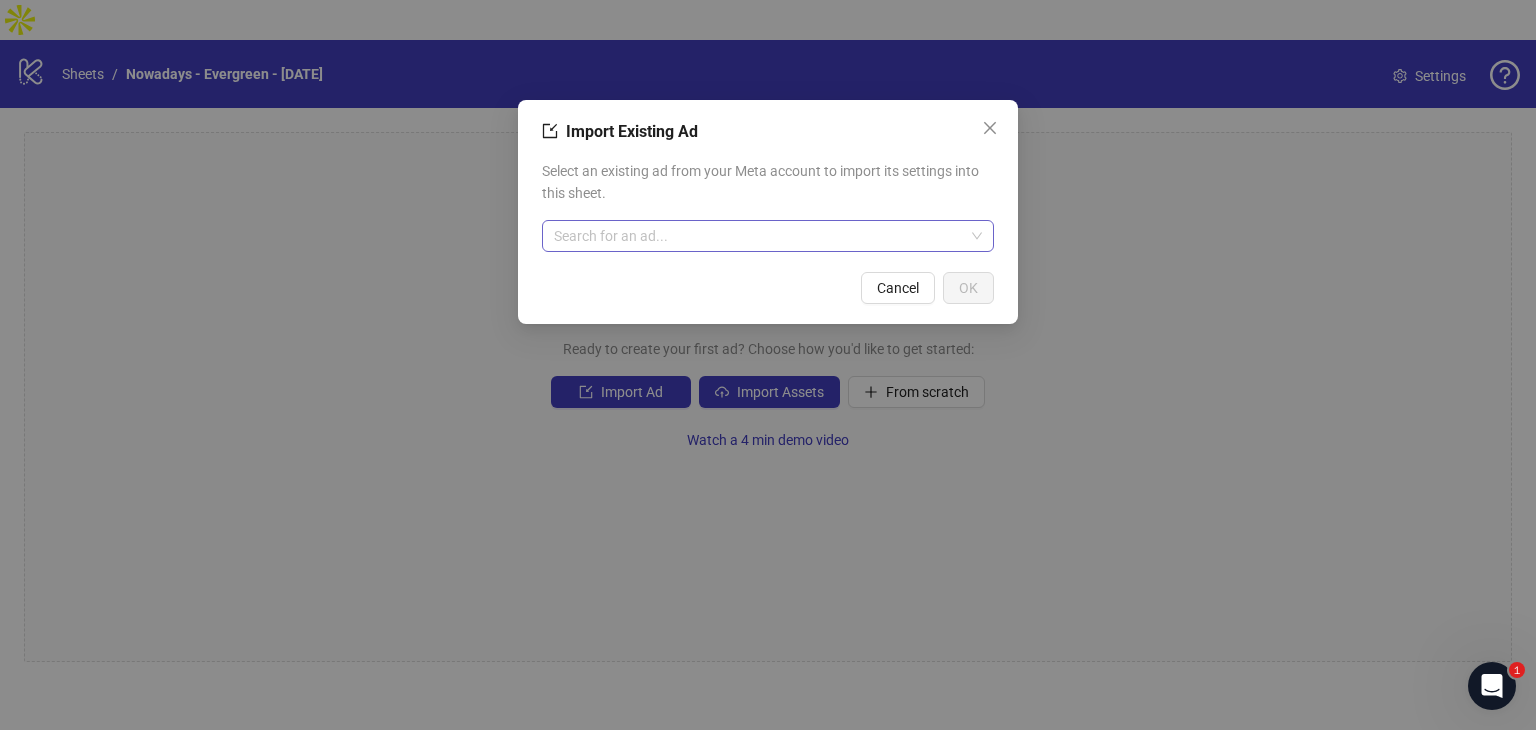 click at bounding box center (759, 236) 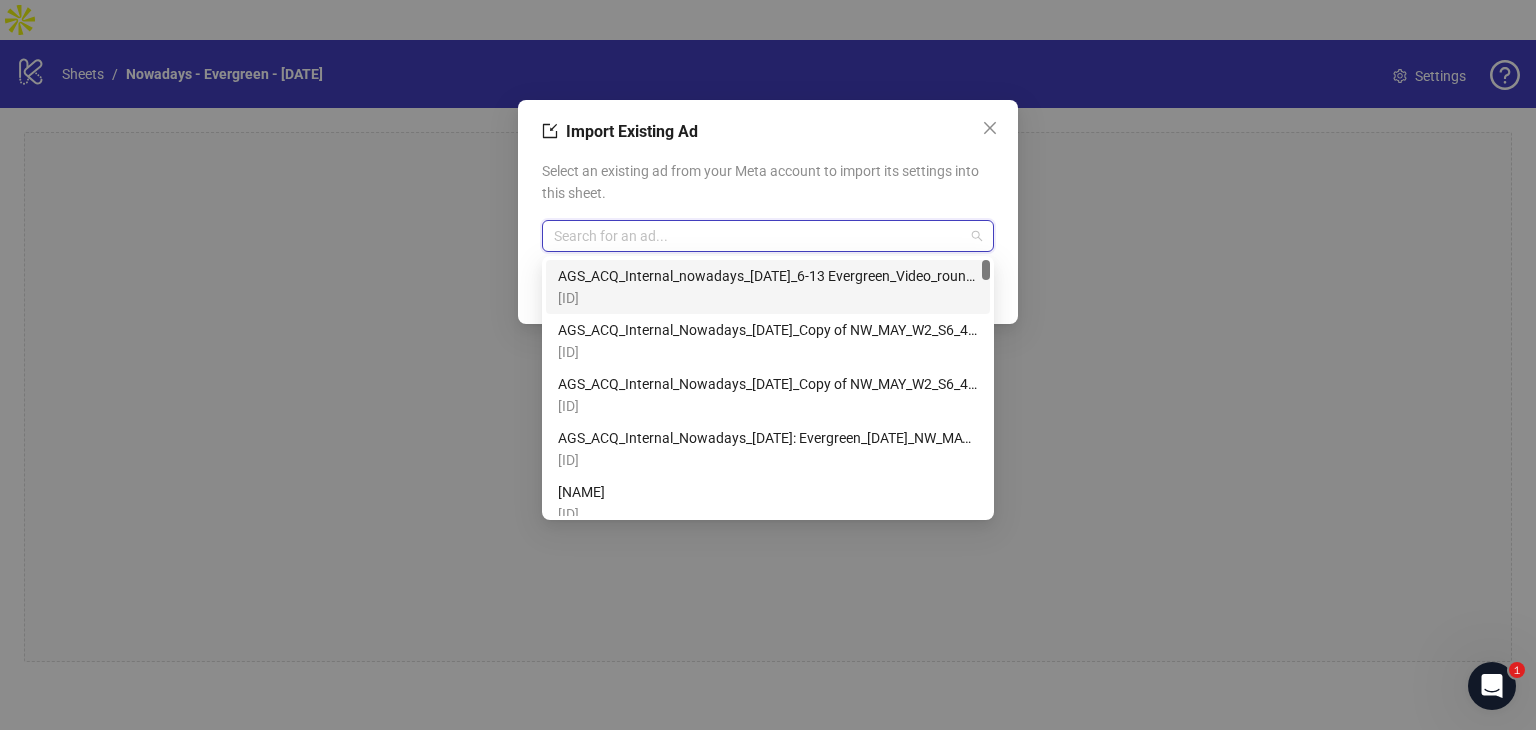 paste on "**********" 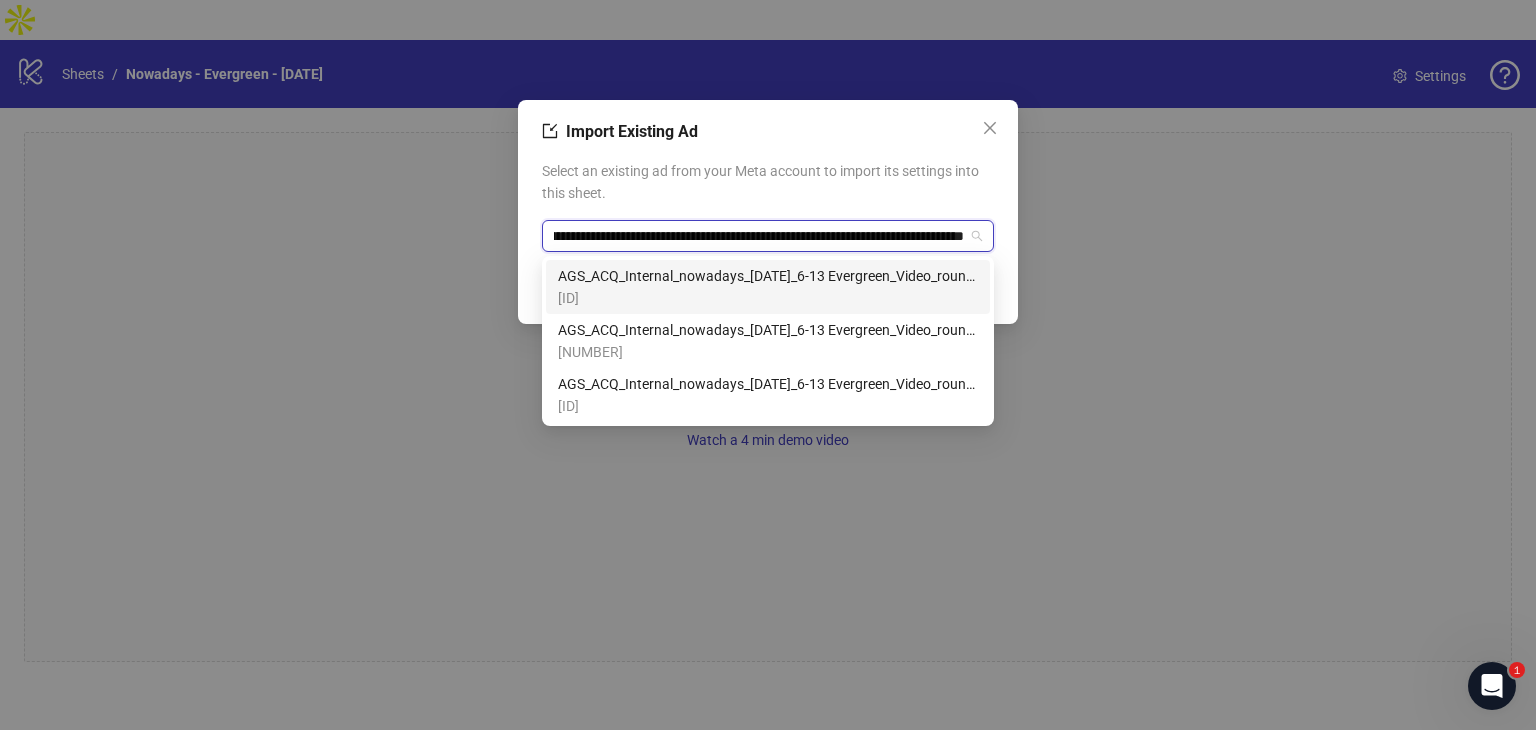 scroll, scrollTop: 0, scrollLeft: 389, axis: horizontal 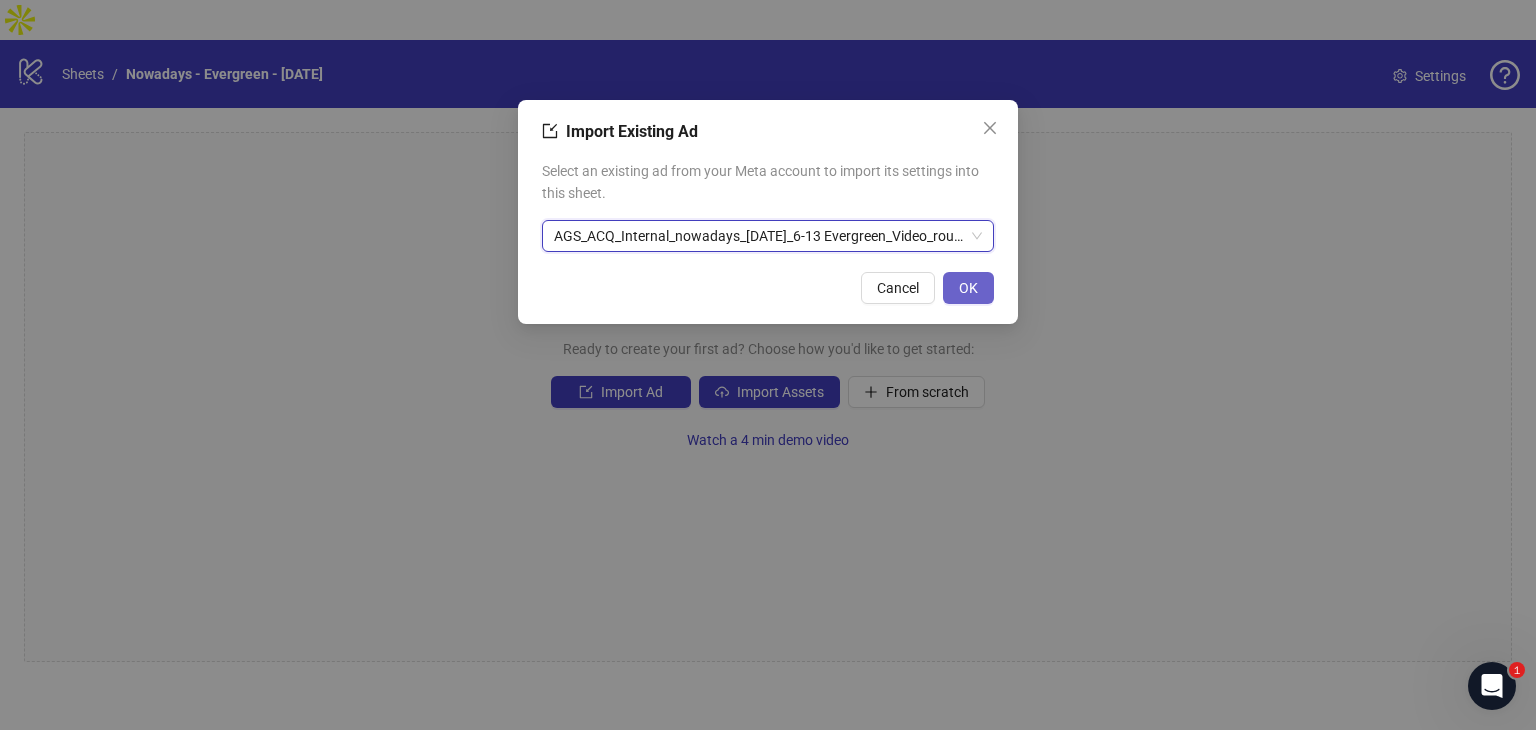 click on "OK" at bounding box center (968, 288) 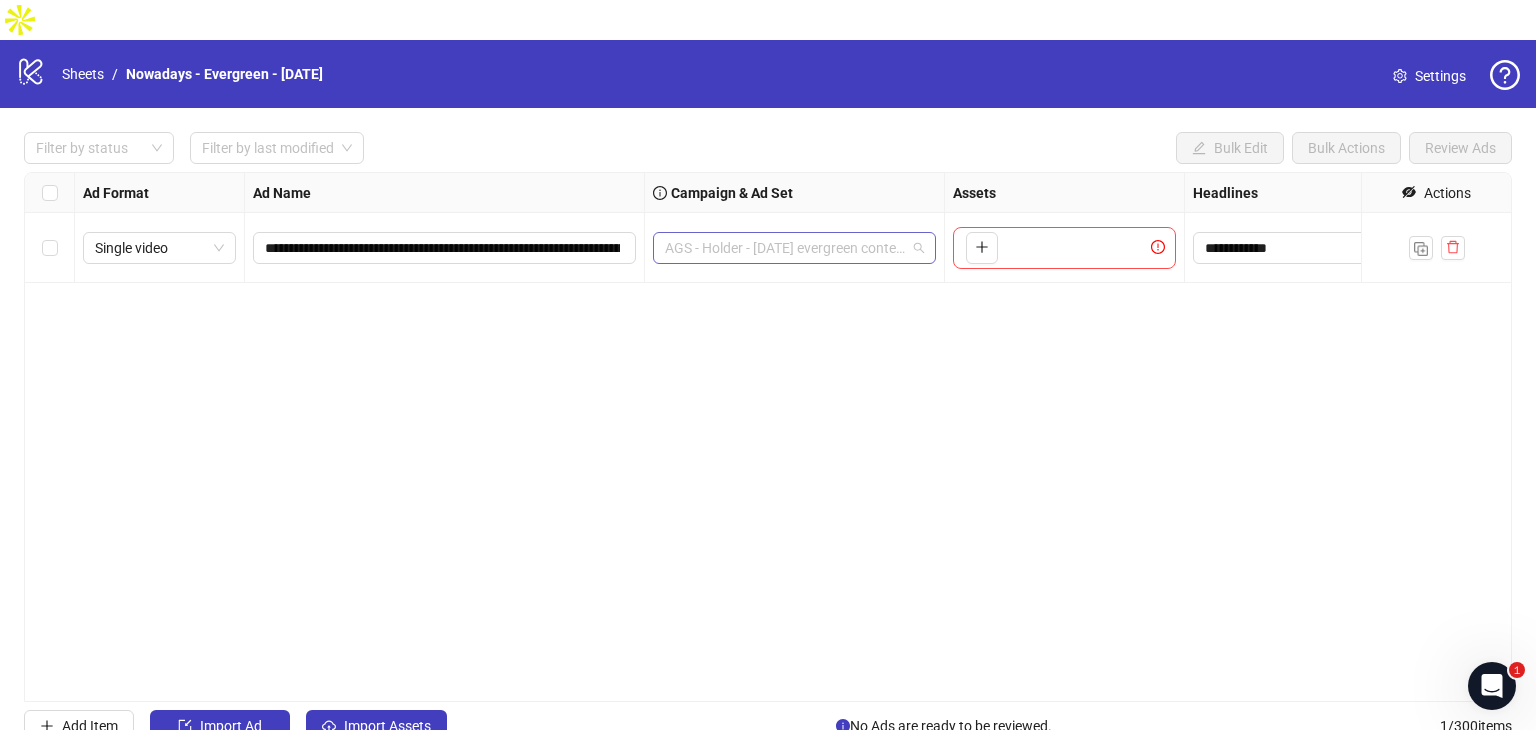 click on "AGS - Holder - 07/02 evergreen content" at bounding box center [794, 248] 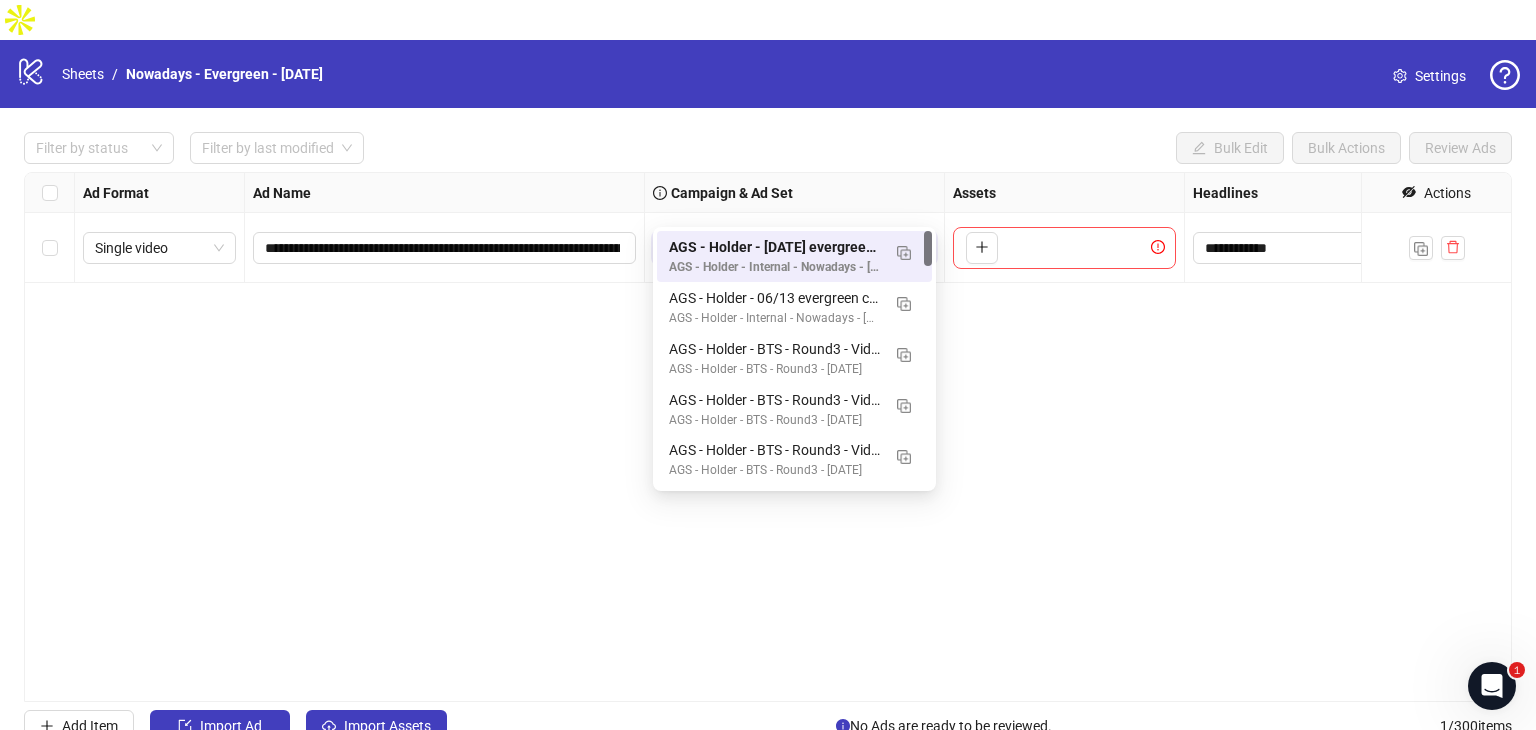 click on "**********" at bounding box center (768, 437) 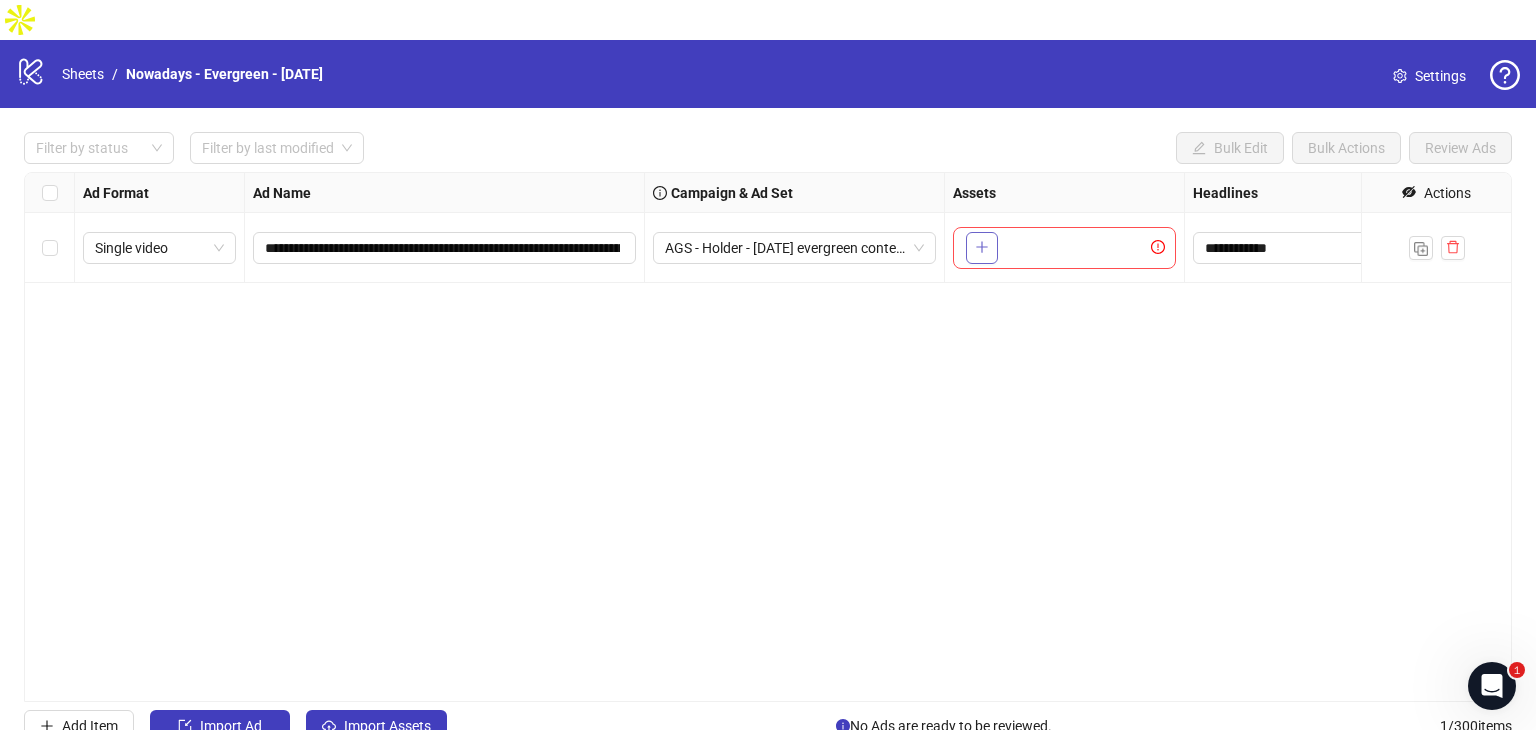 click at bounding box center [981, 247] 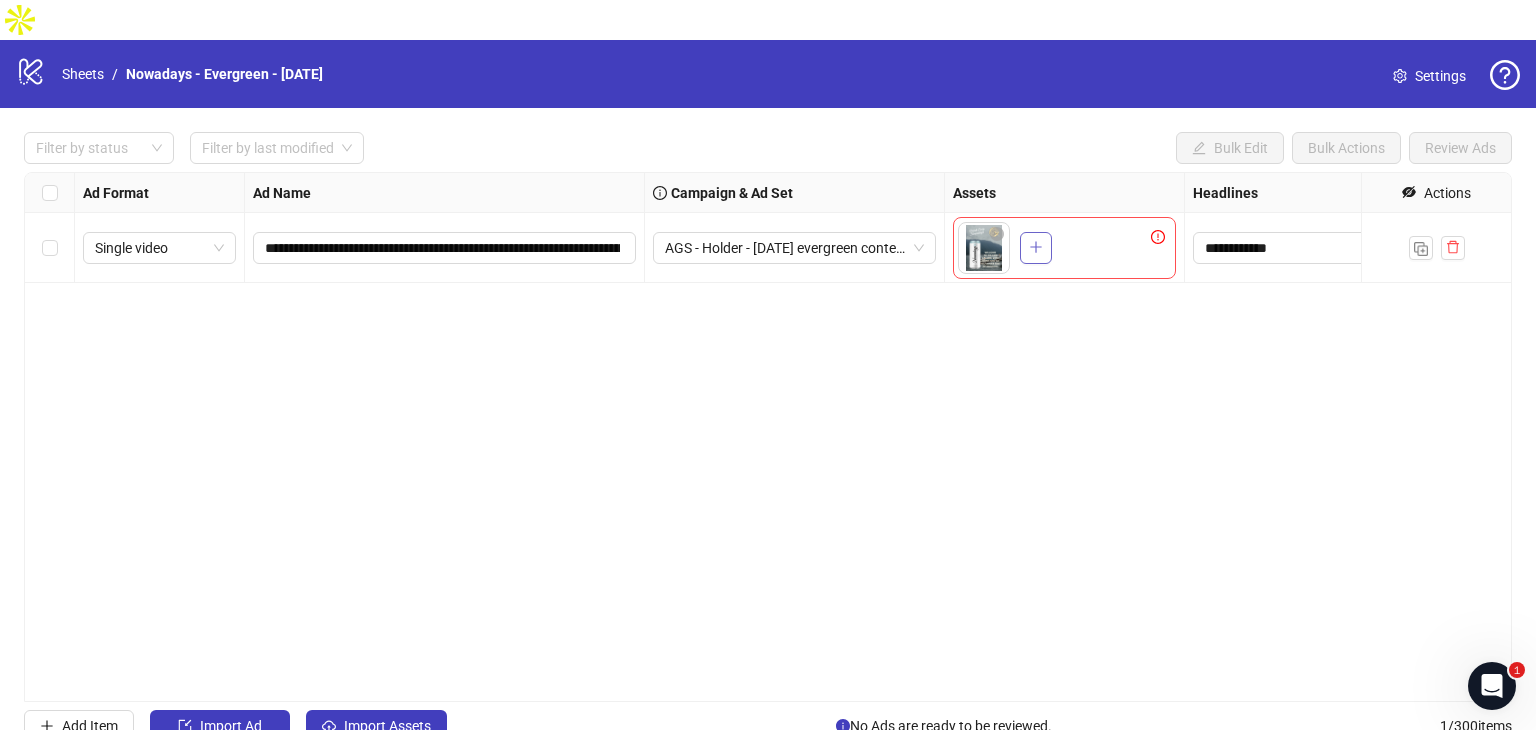 click at bounding box center (1036, 247) 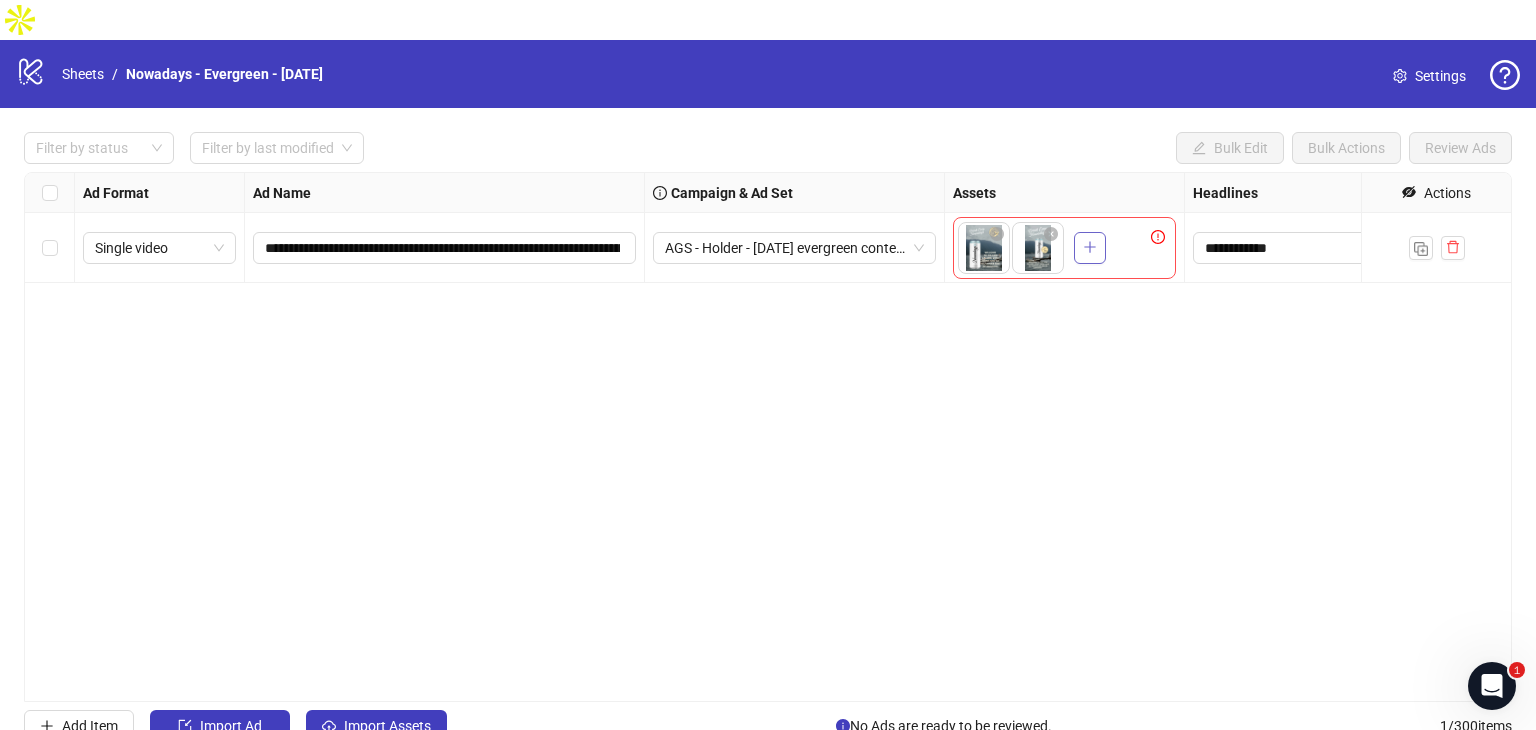 click at bounding box center (1090, 247) 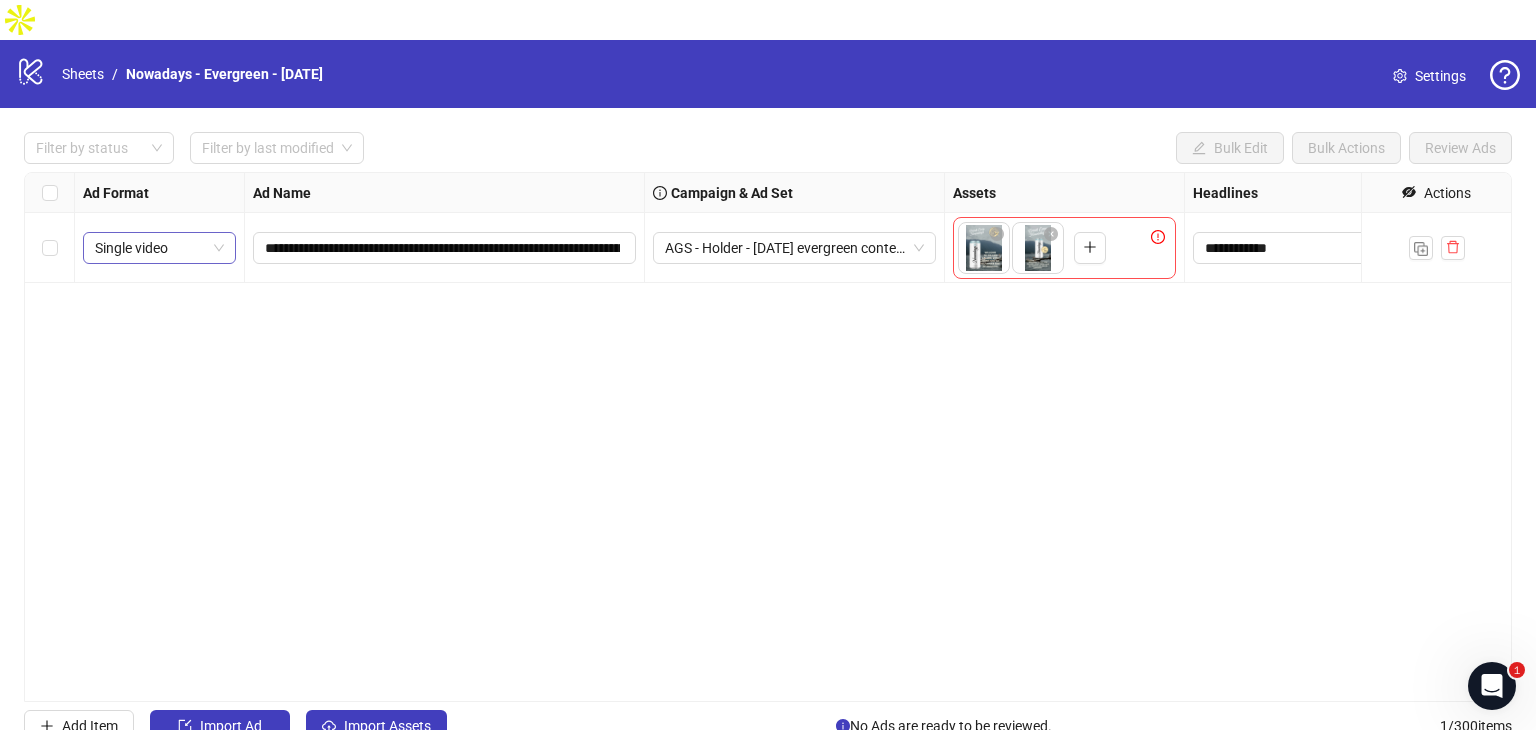 click on "Single video" at bounding box center (159, 248) 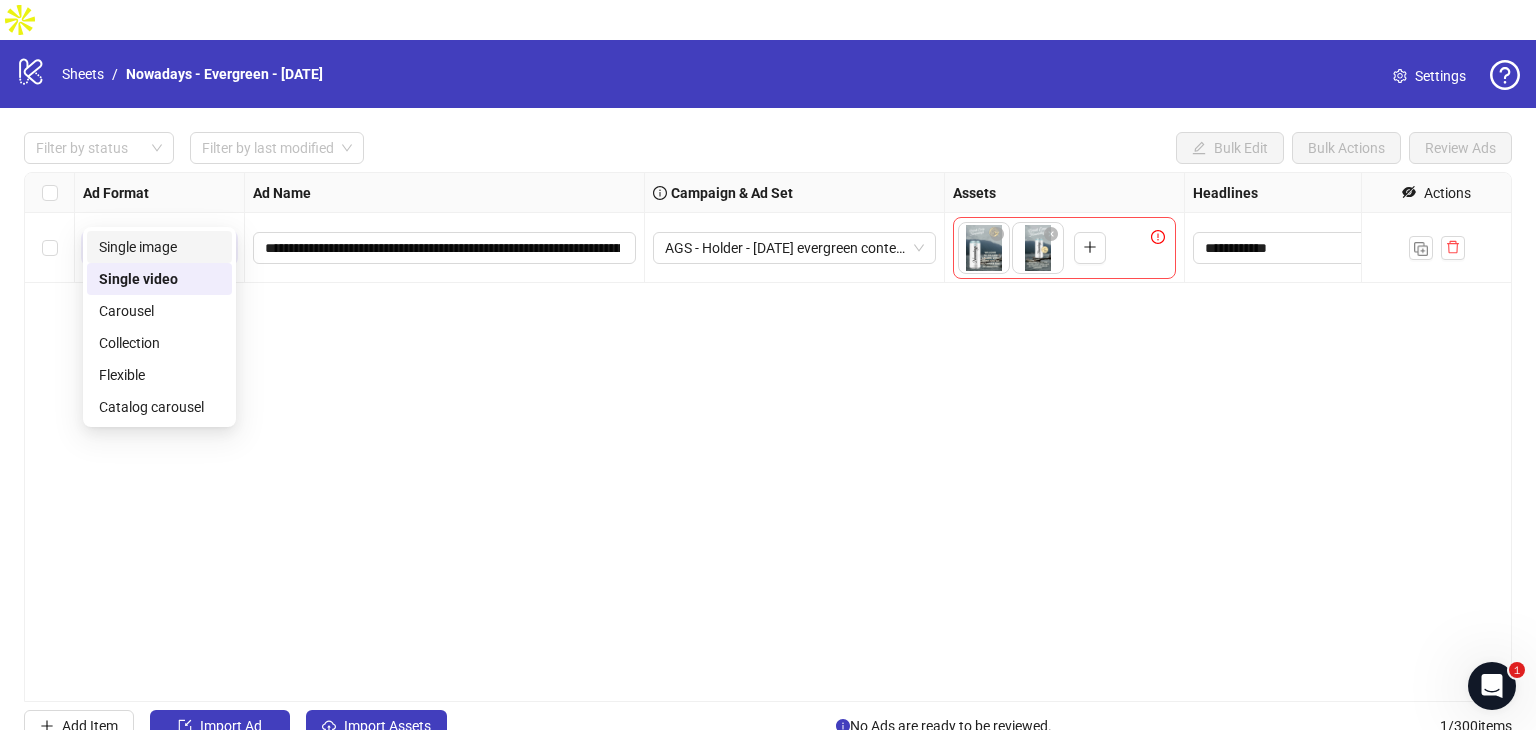 click on "Single image" at bounding box center [0, 0] 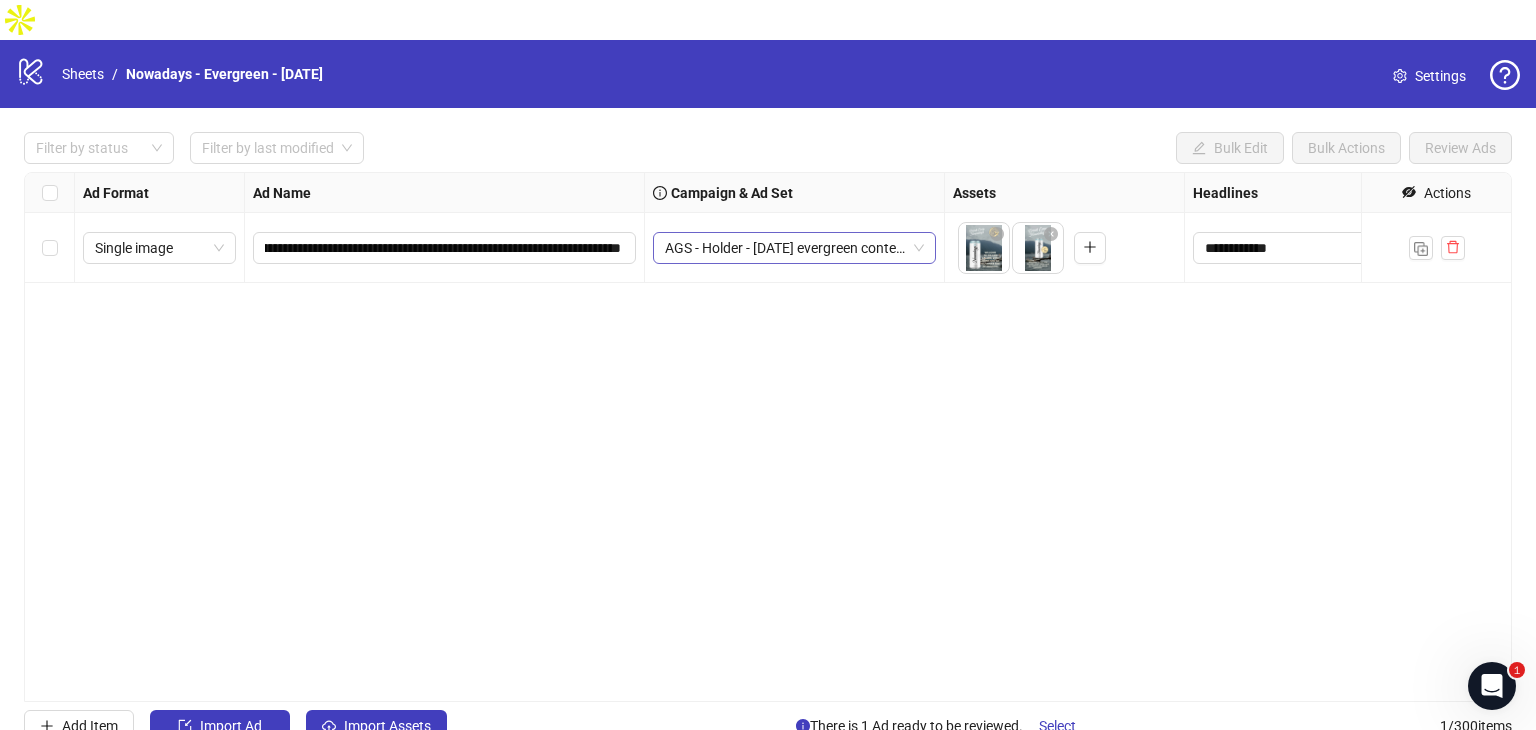 scroll, scrollTop: 0, scrollLeft: 400, axis: horizontal 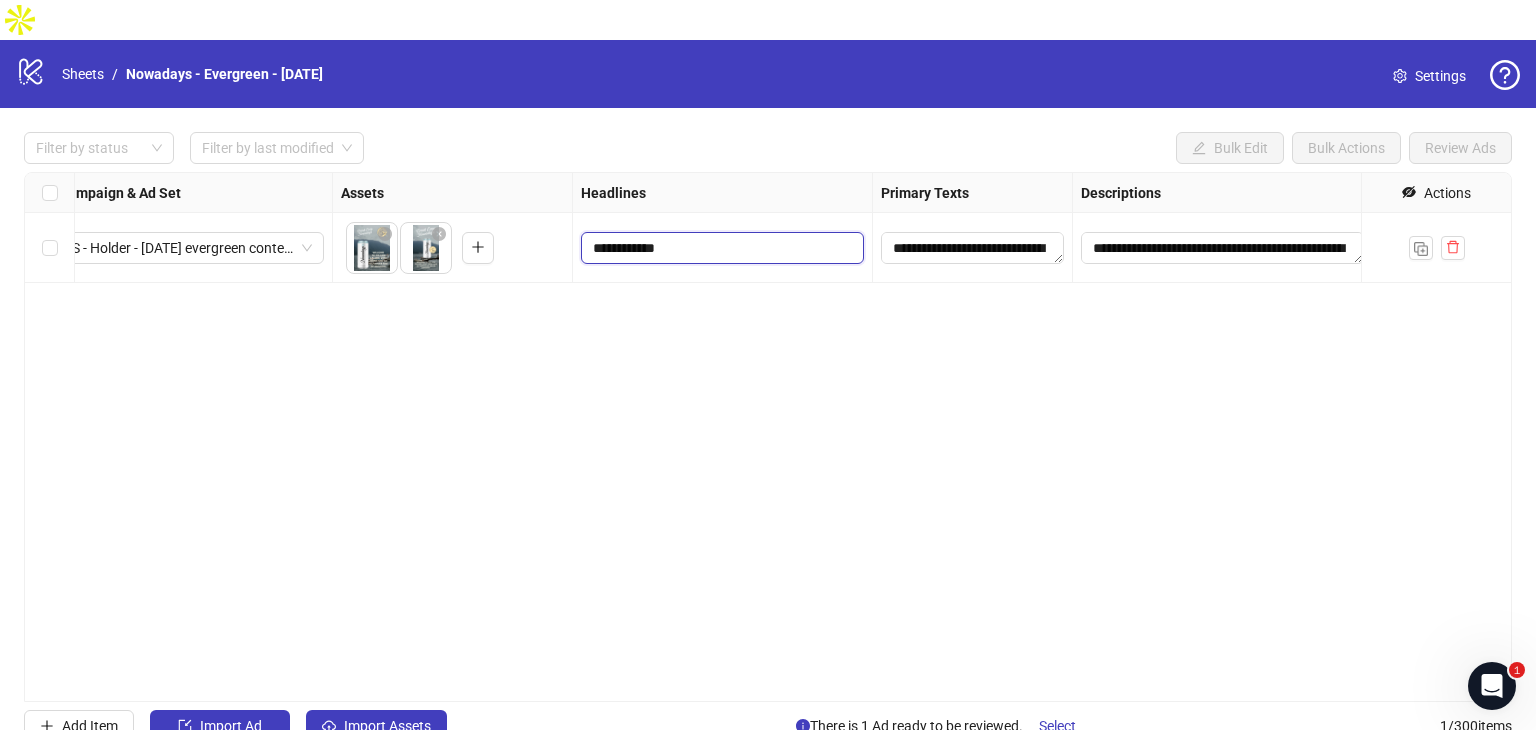 click on "**********" at bounding box center (720, 248) 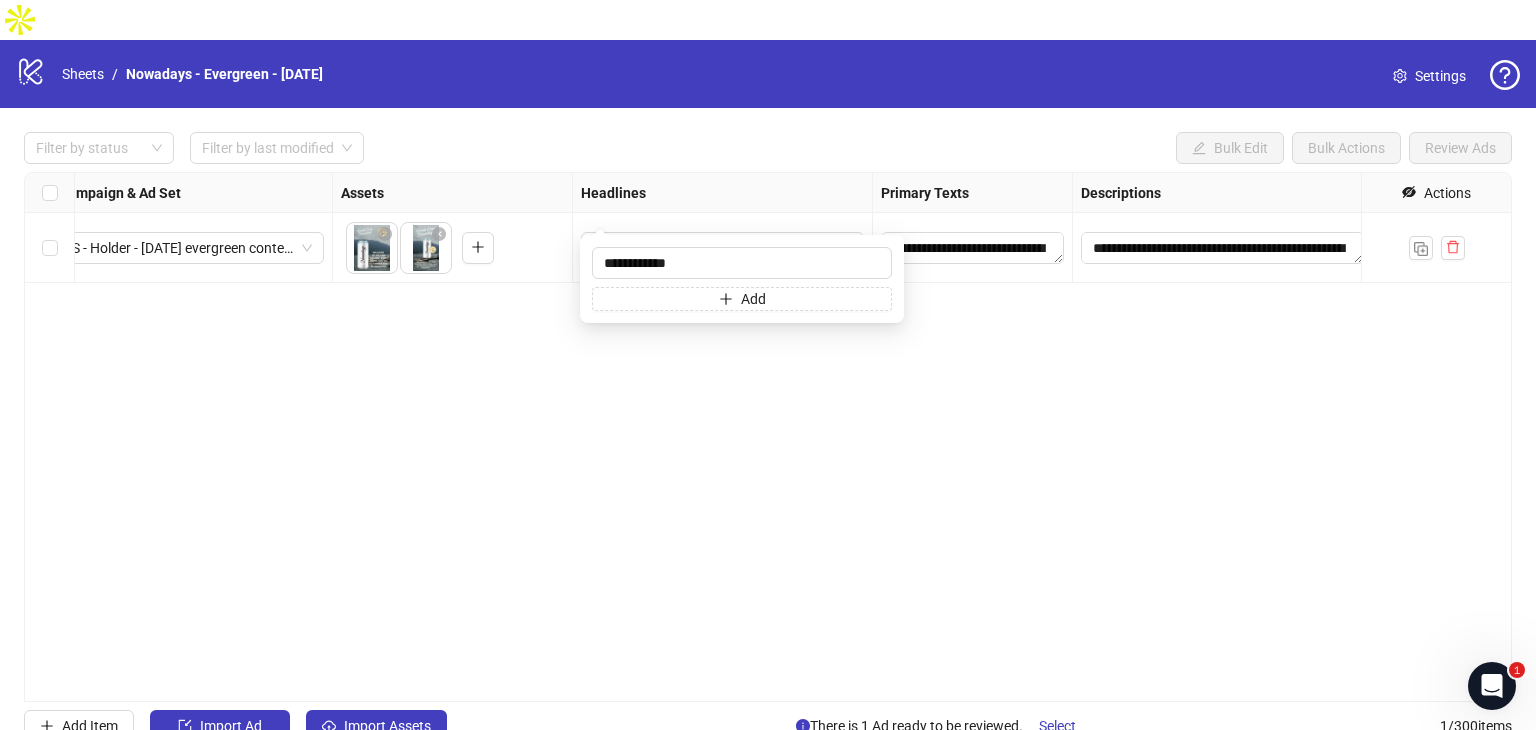 click on "**********" at bounding box center (768, 437) 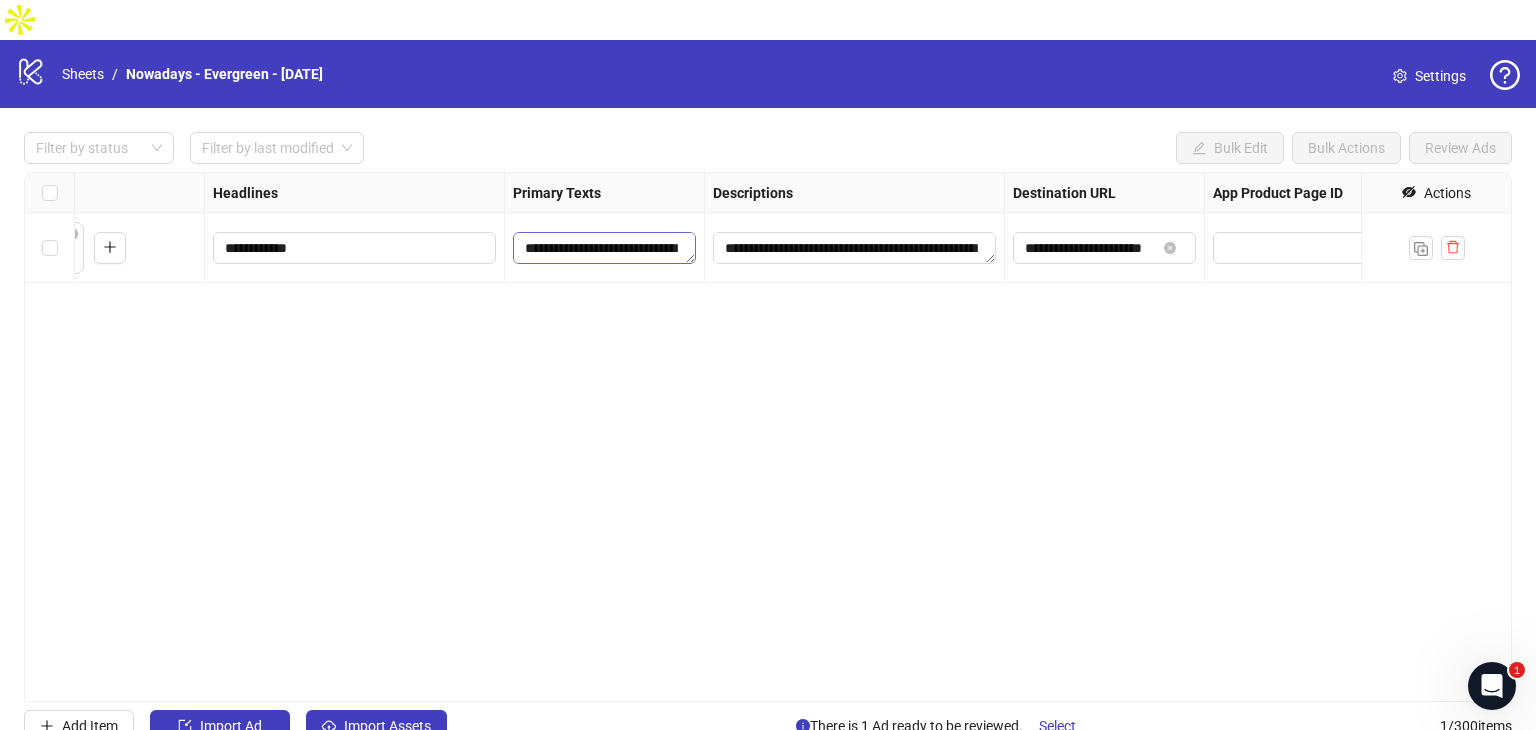 scroll, scrollTop: 0, scrollLeft: 1015, axis: horizontal 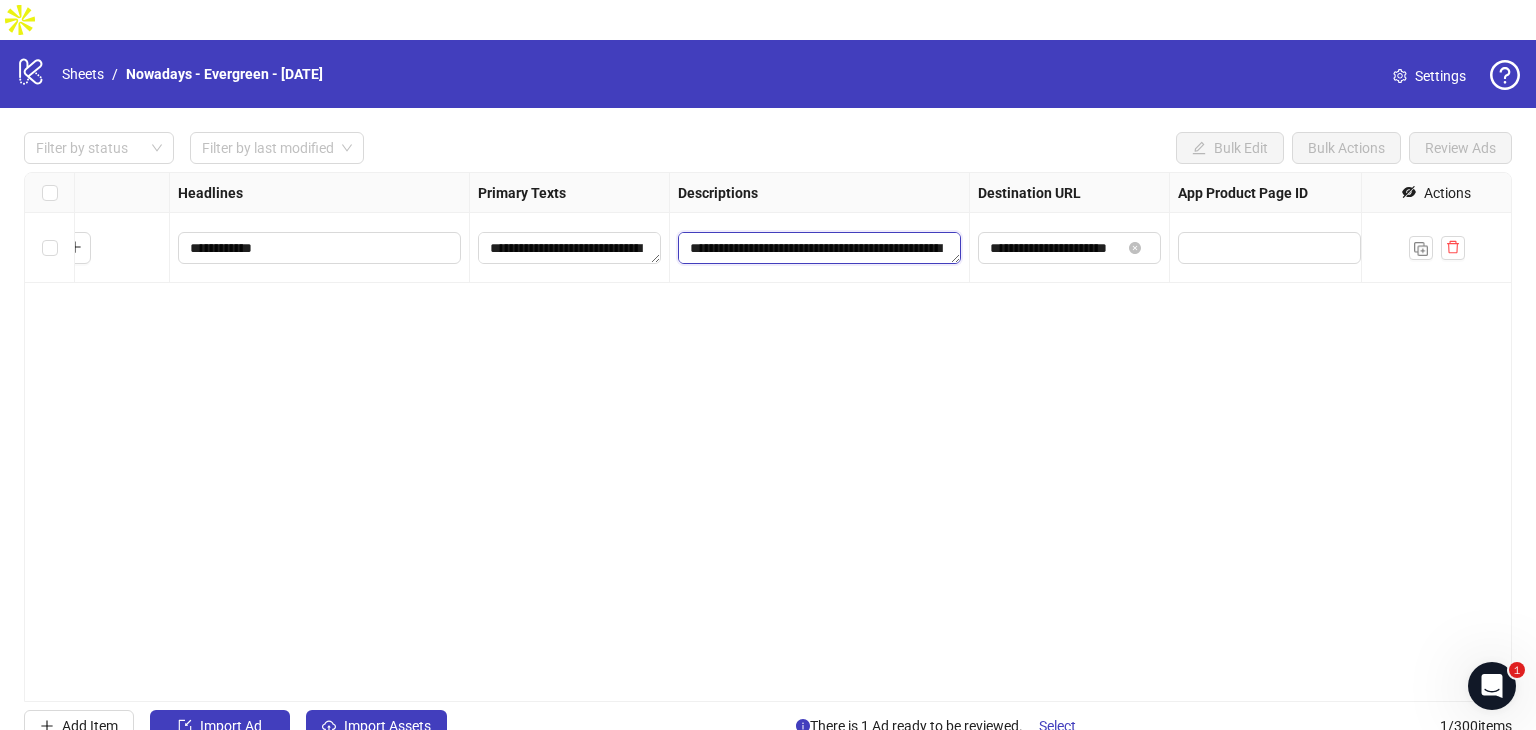 click on "**********" at bounding box center (819, 248) 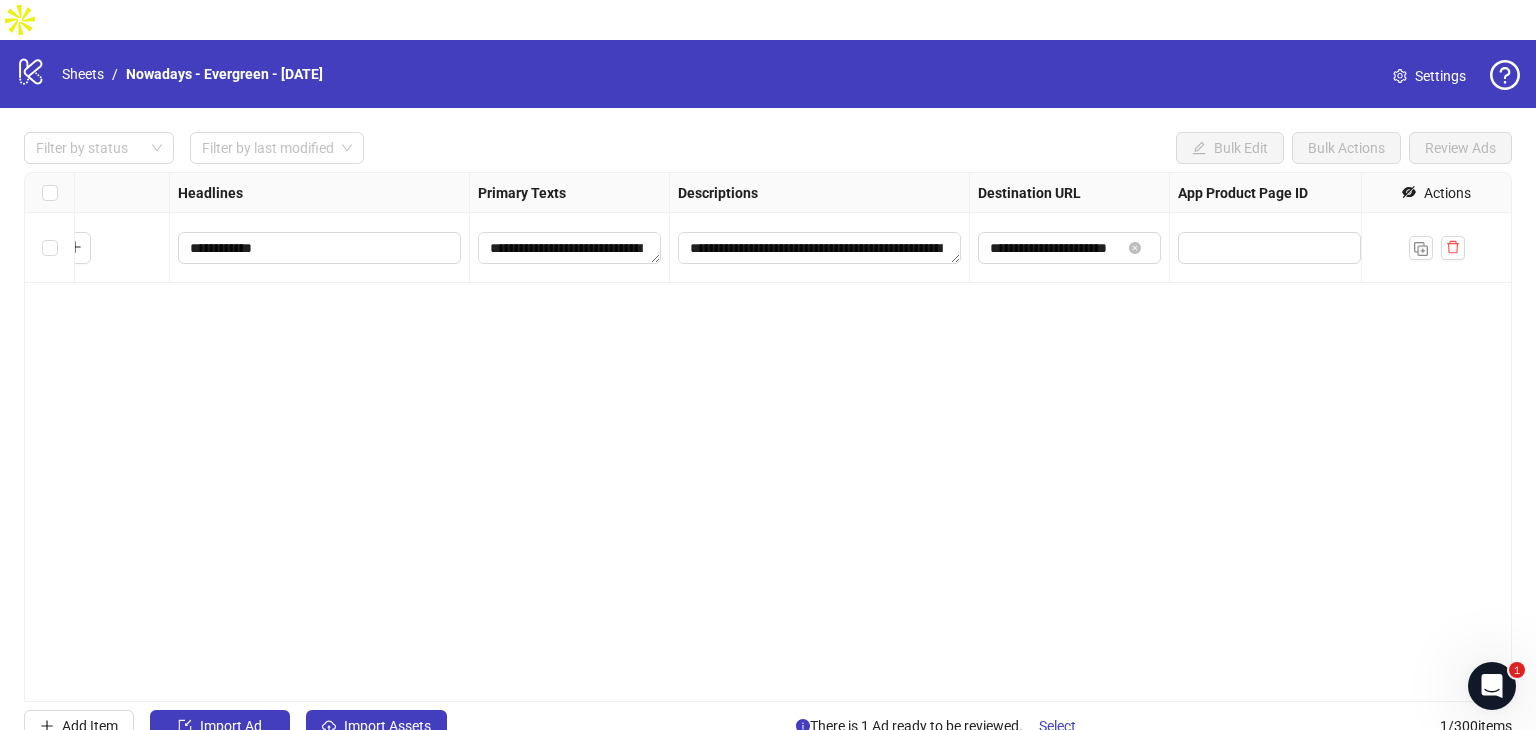 click on "**********" at bounding box center [768, 437] 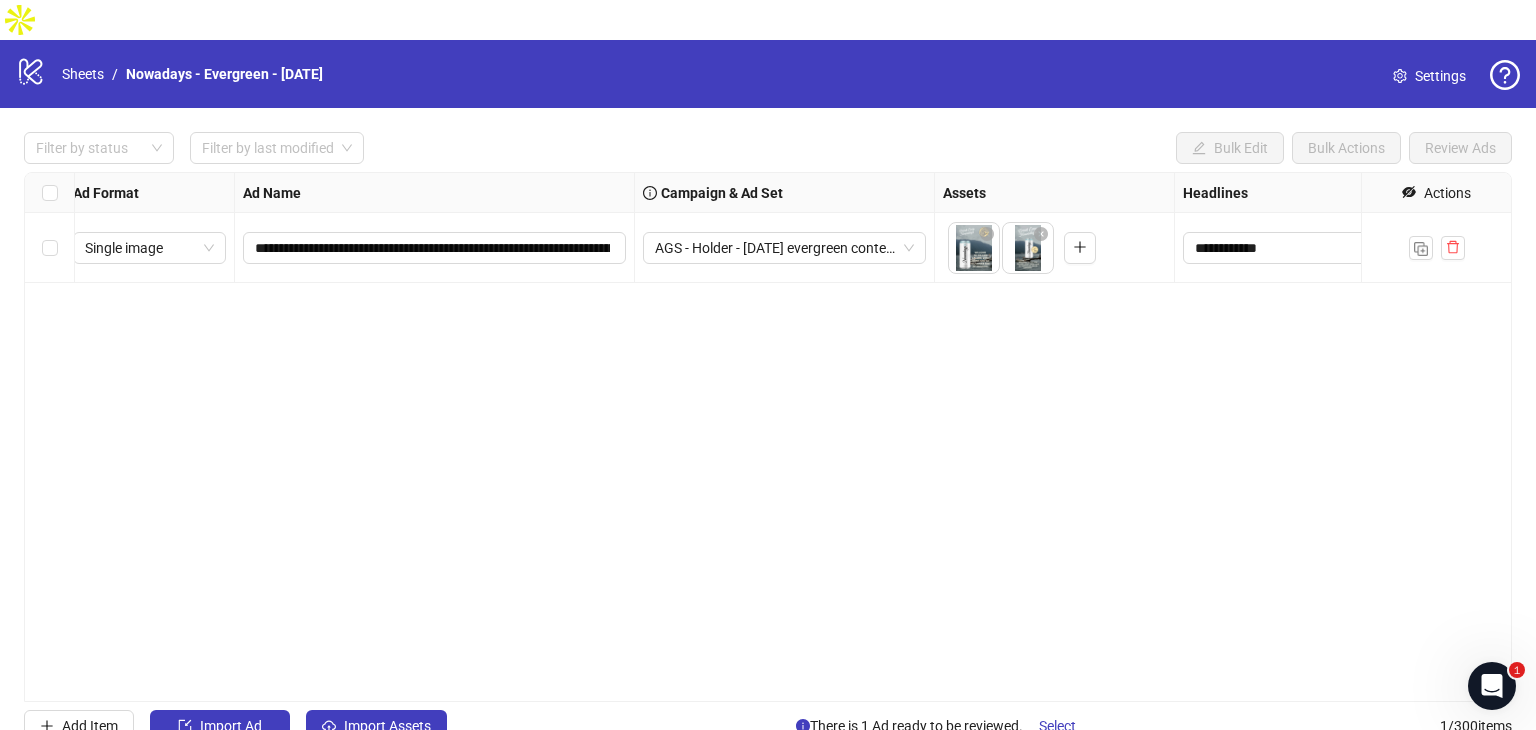scroll, scrollTop: 0, scrollLeft: 0, axis: both 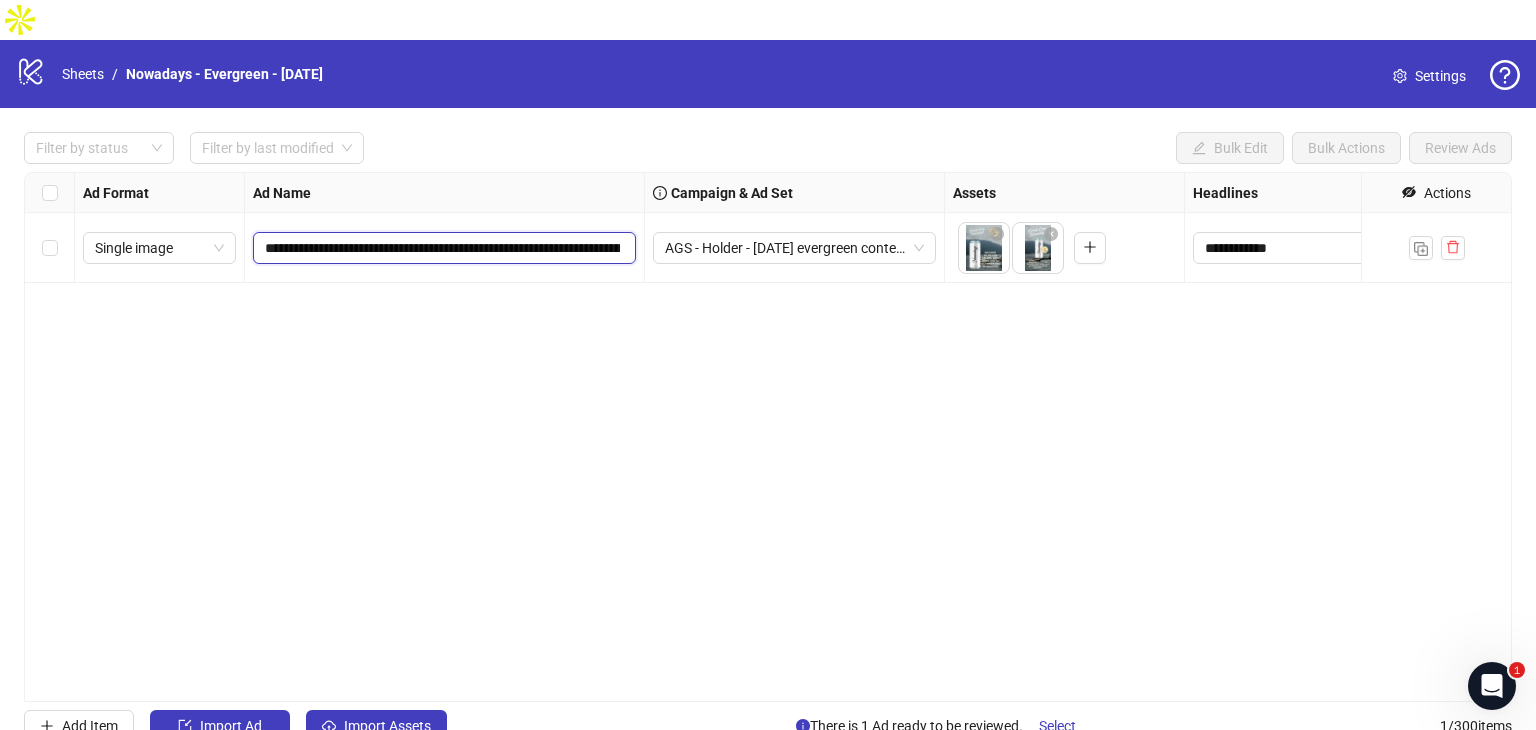 click on "**********" at bounding box center (442, 248) 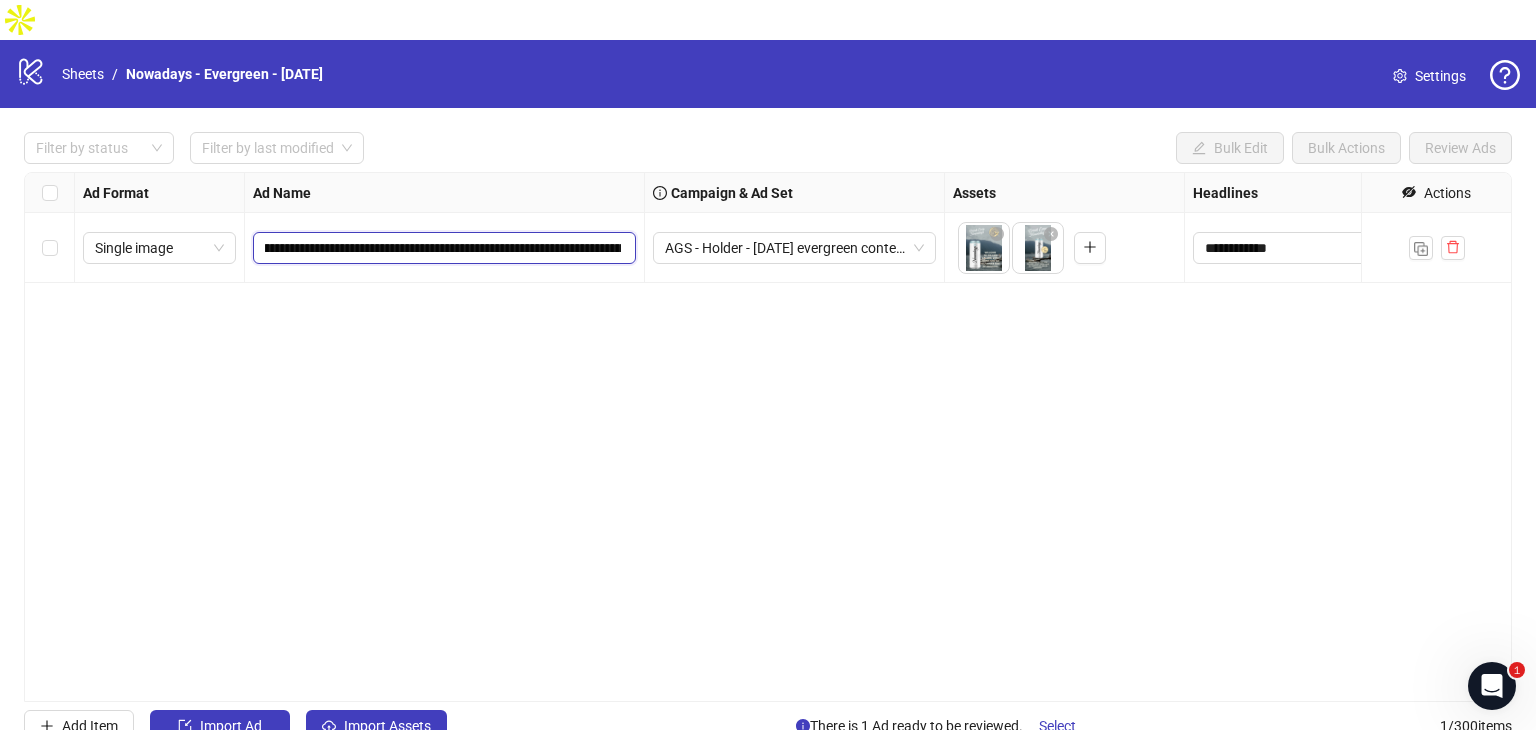 scroll, scrollTop: 0, scrollLeft: 52, axis: horizontal 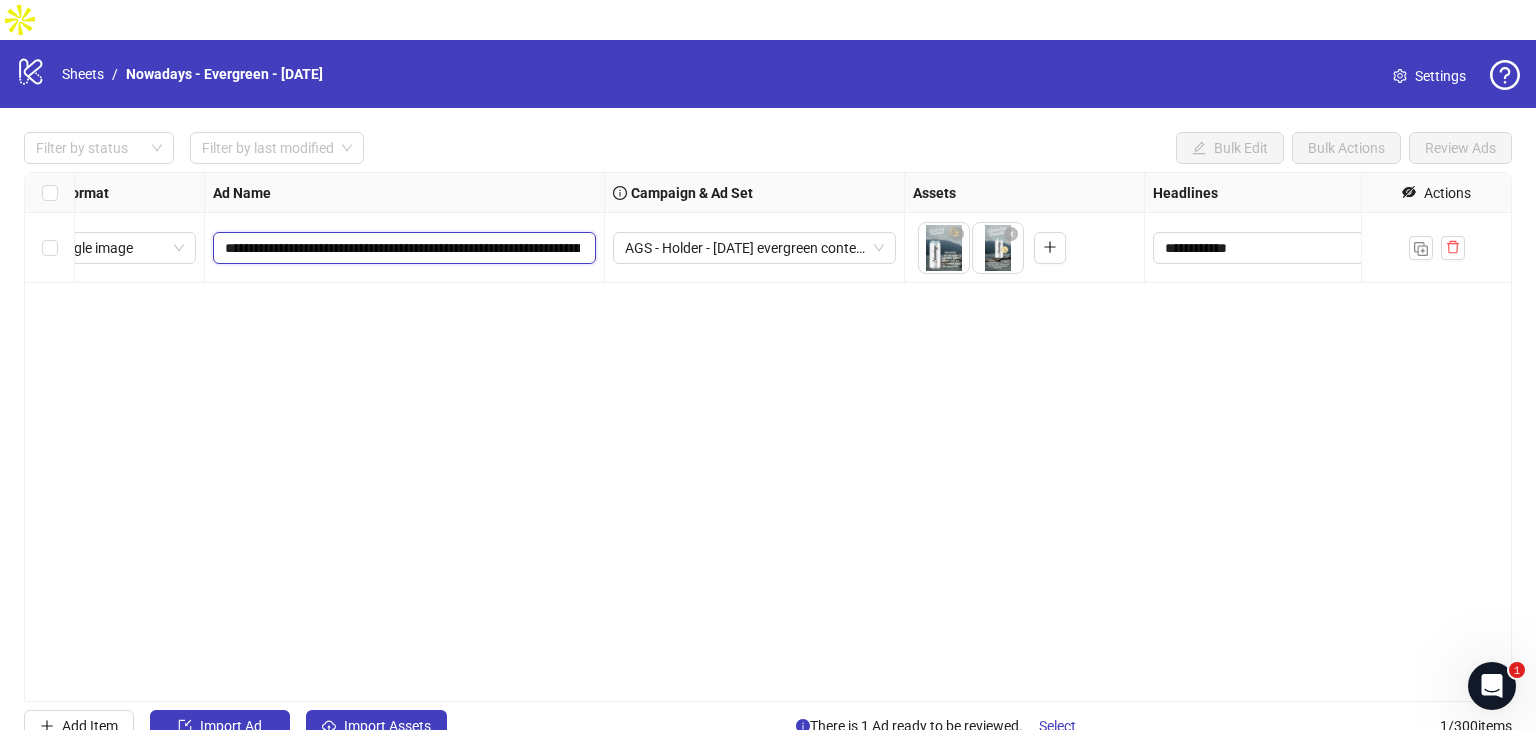 click on "**********" at bounding box center (402, 248) 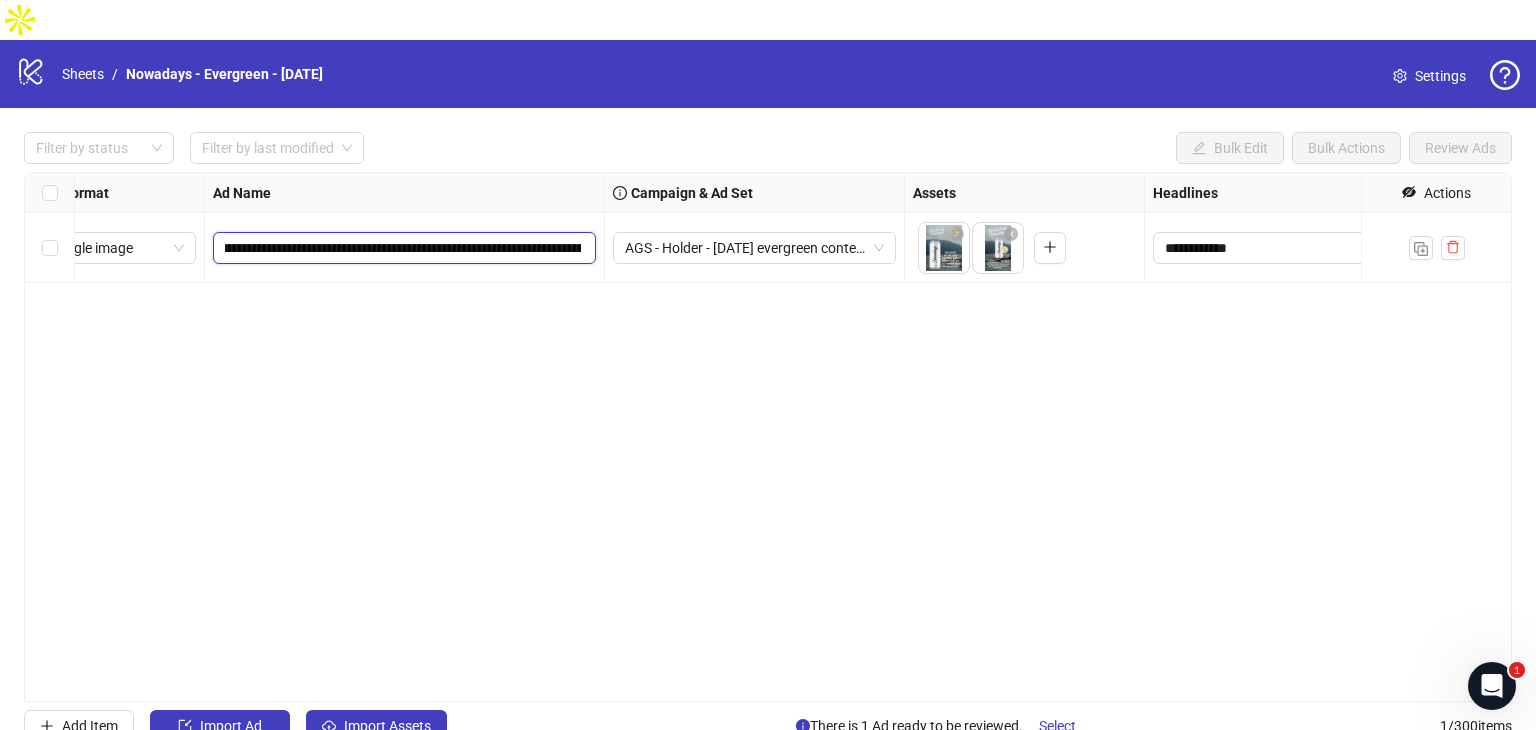 scroll, scrollTop: 0, scrollLeft: 44, axis: horizontal 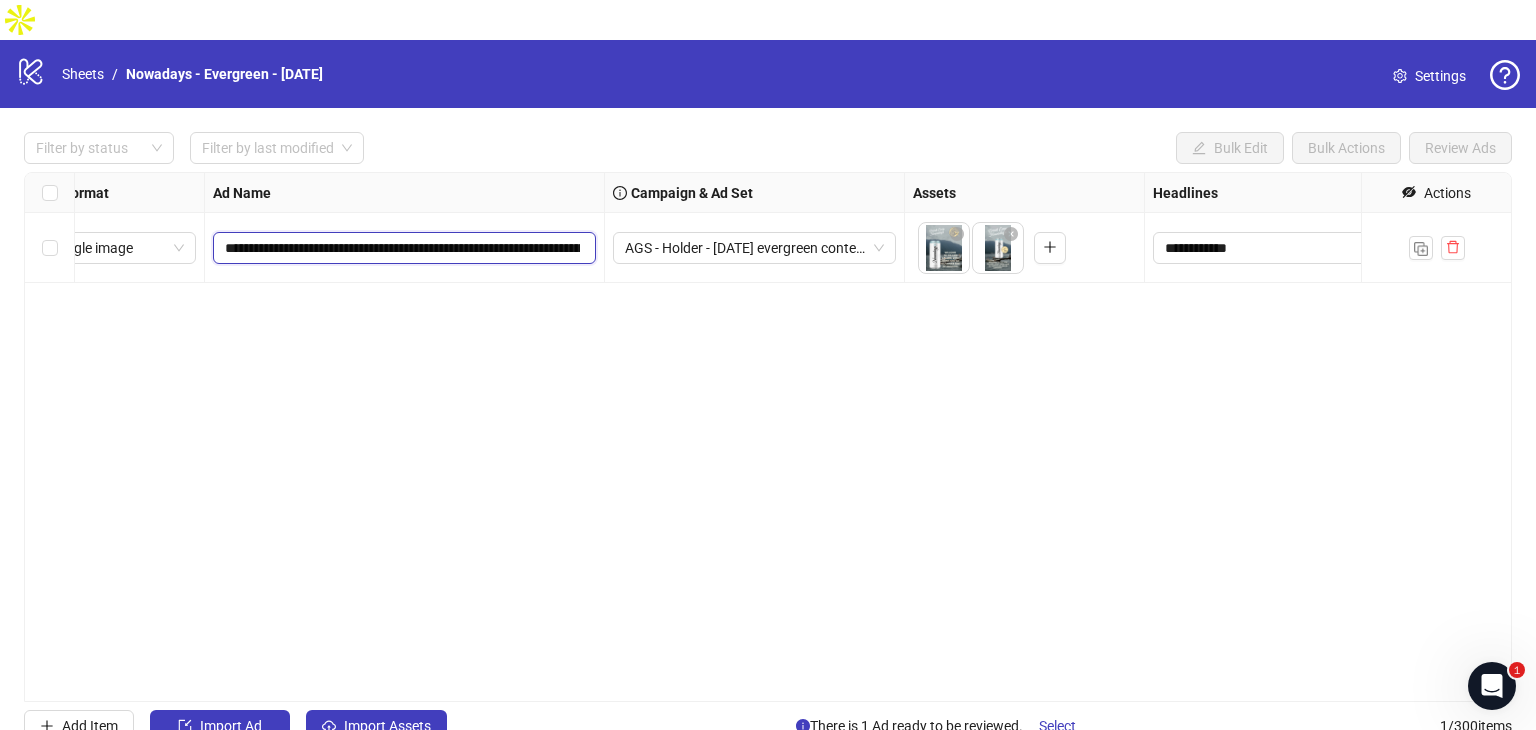 click on "**********" at bounding box center (402, 248) 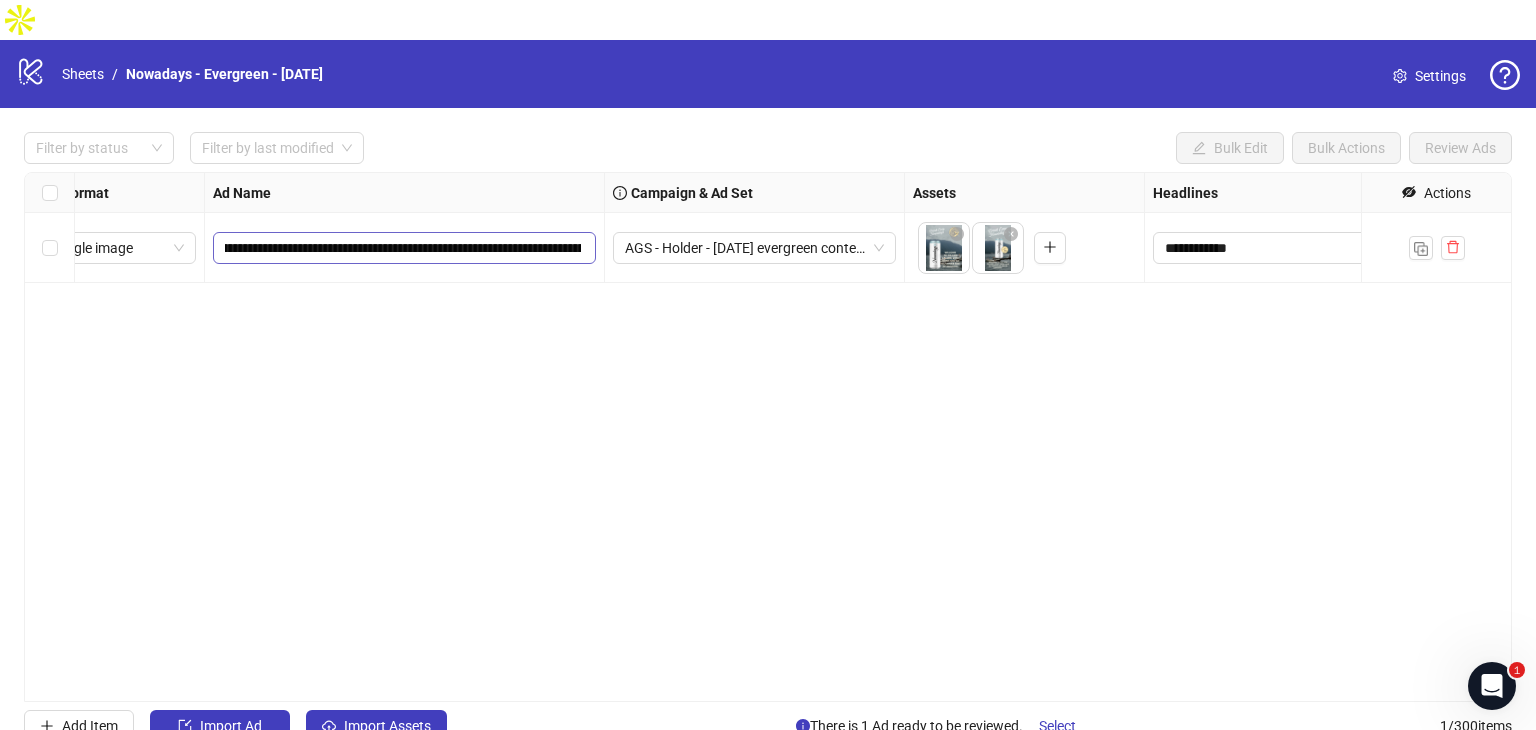 scroll, scrollTop: 0, scrollLeft: 0, axis: both 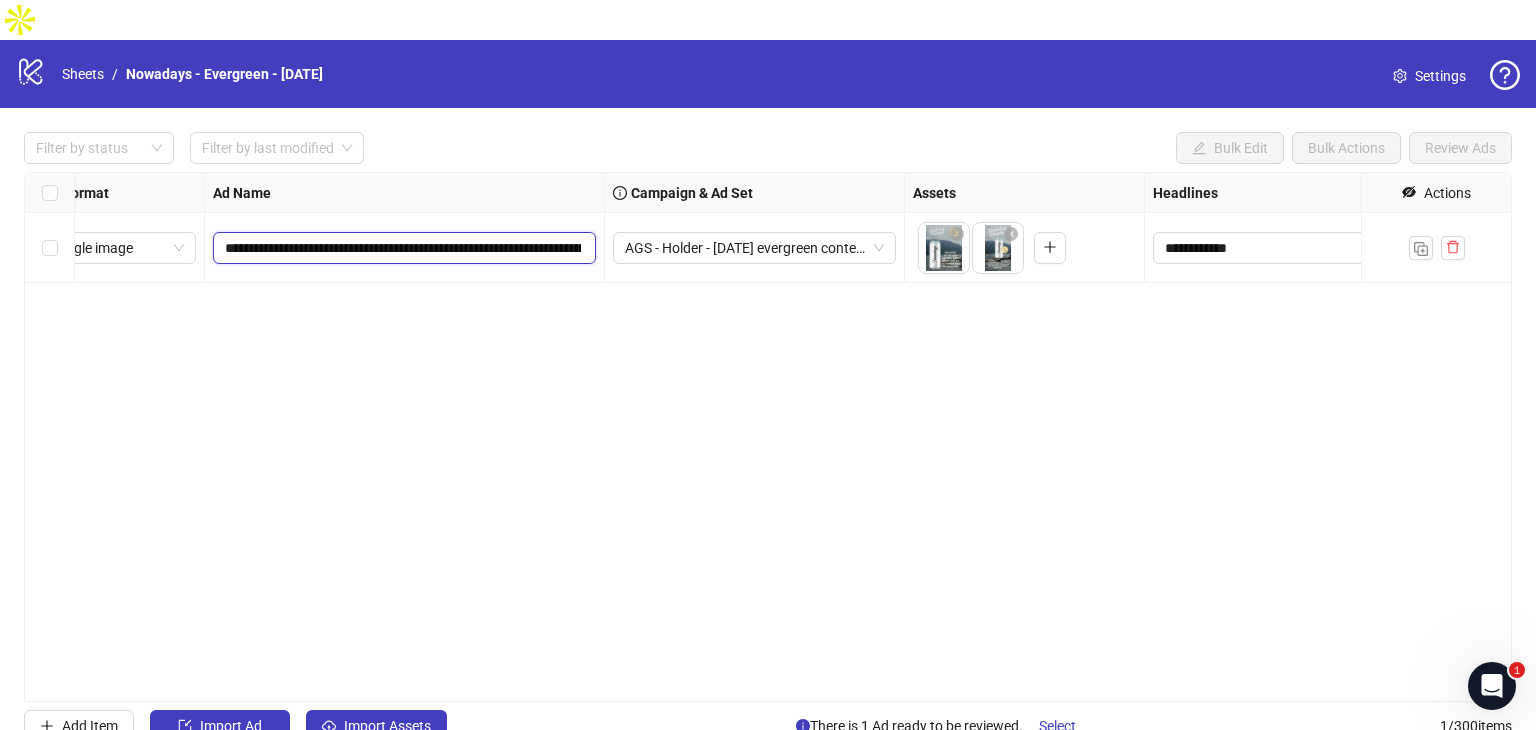 click on "**********" at bounding box center [403, 248] 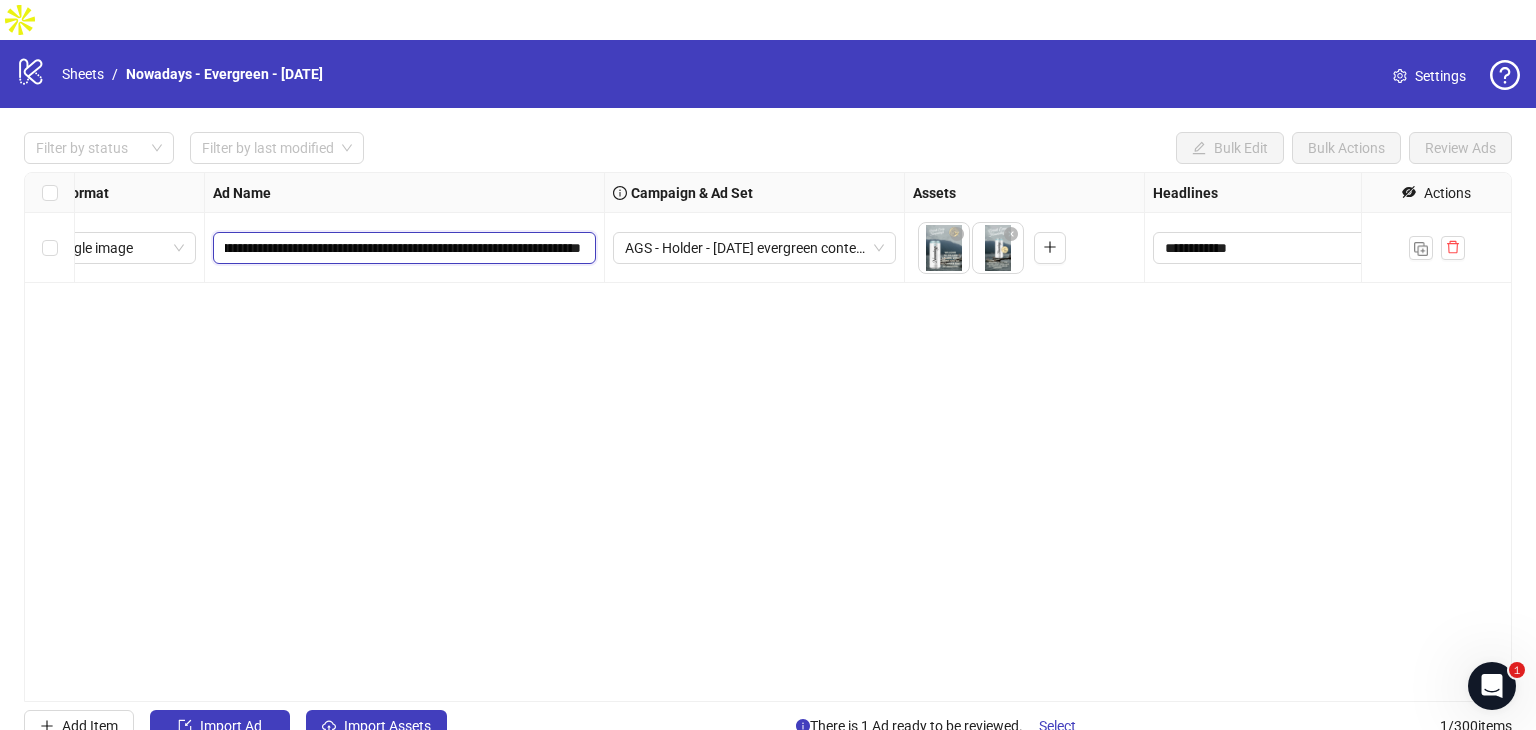 scroll, scrollTop: 0, scrollLeft: 271, axis: horizontal 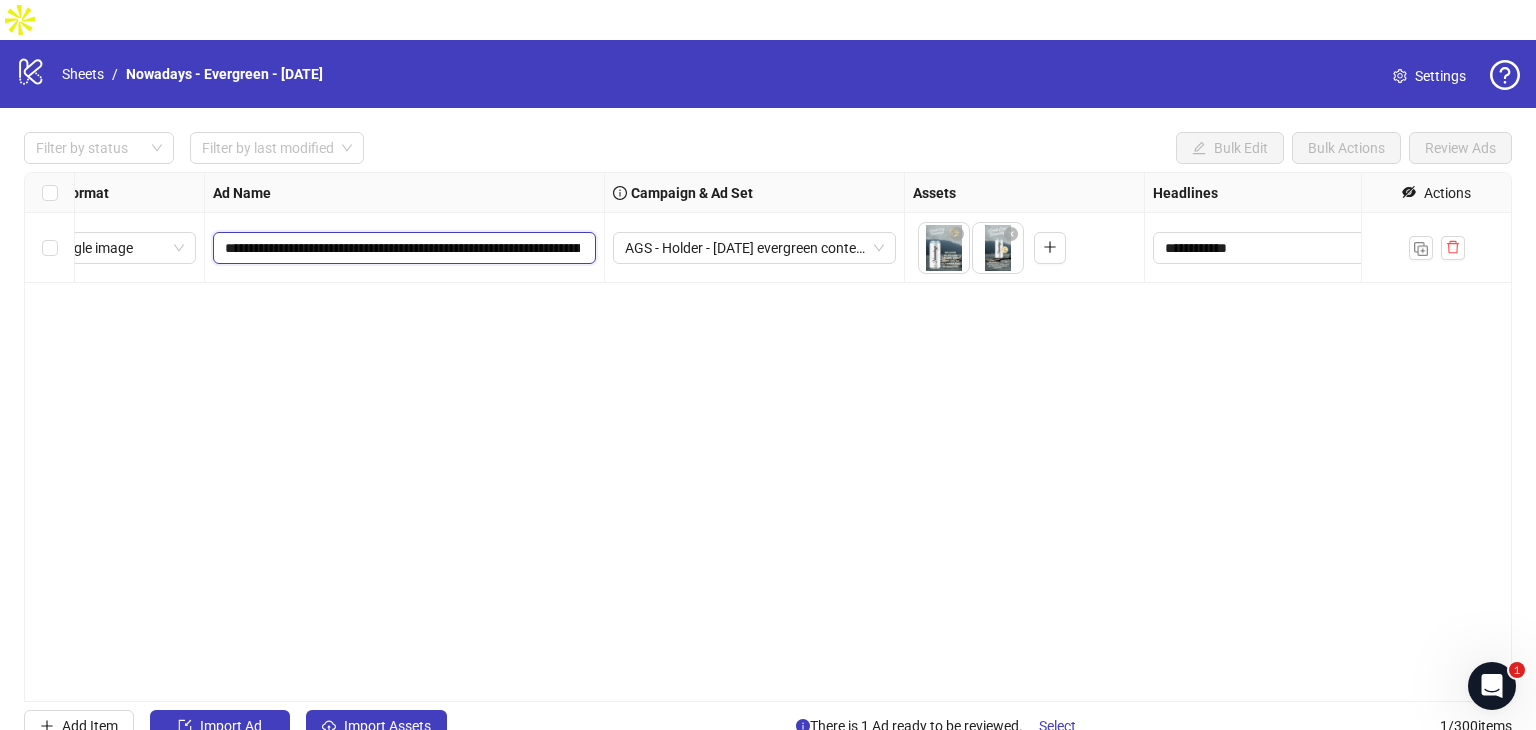 click on "**********" at bounding box center (402, 248) 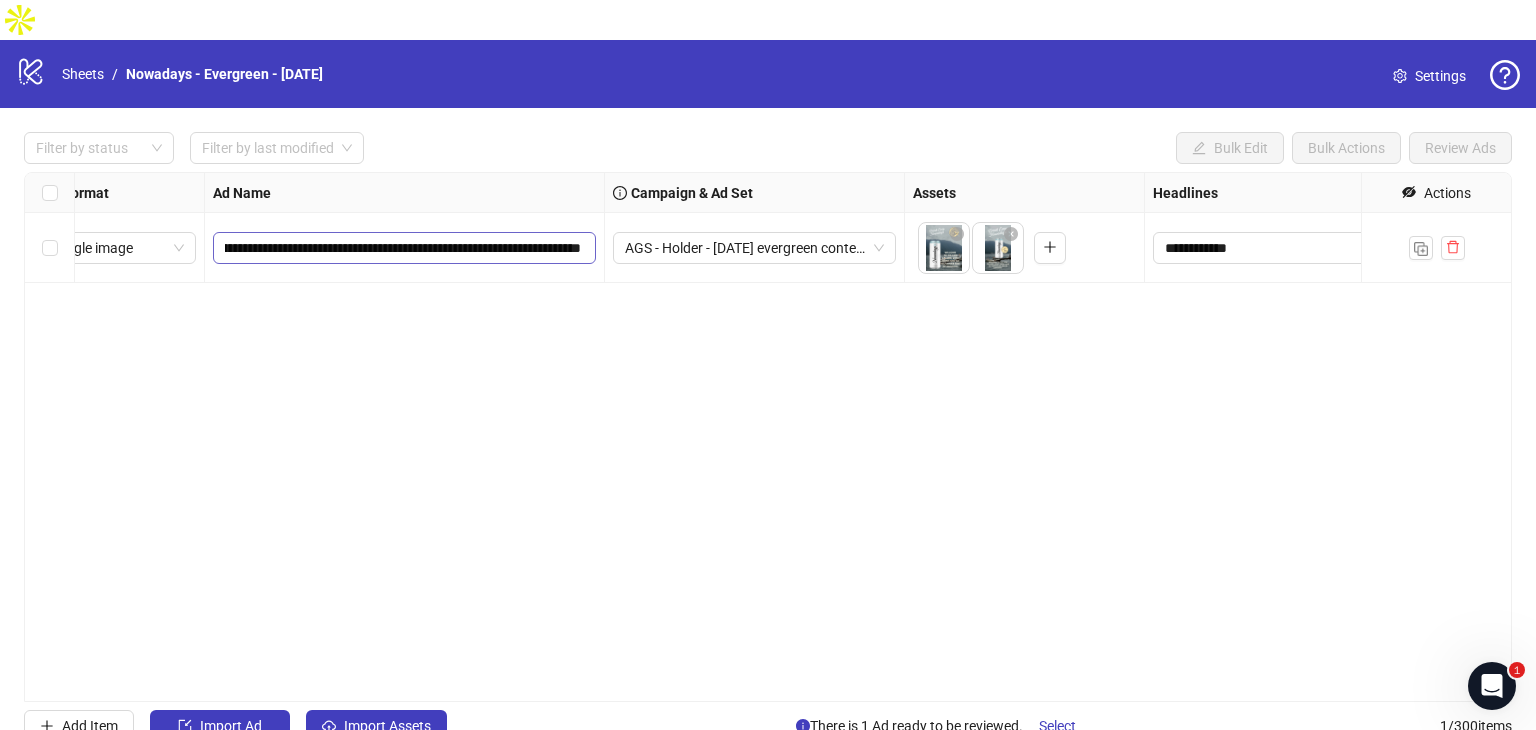 scroll, scrollTop: 0, scrollLeft: 0, axis: both 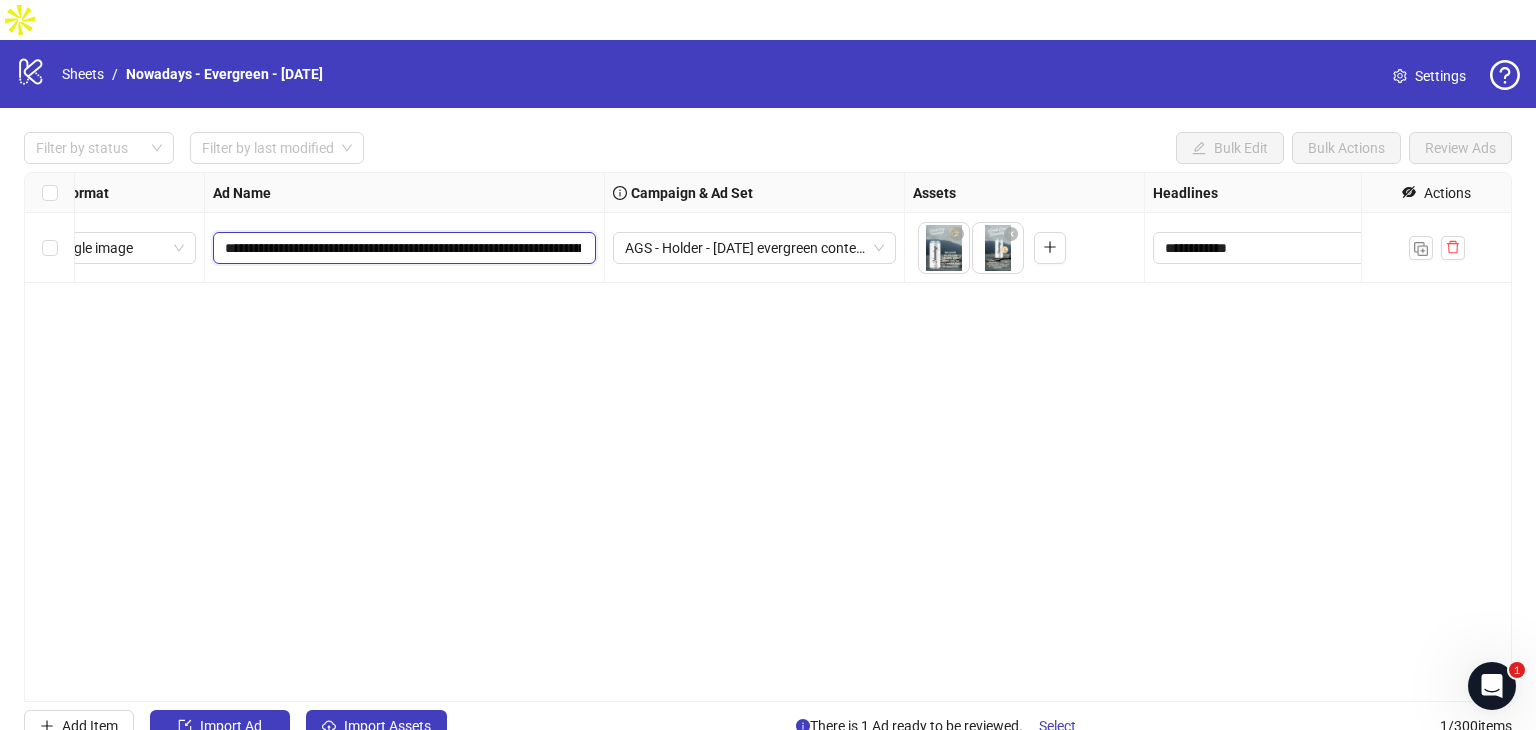 click on "**********" at bounding box center [403, 248] 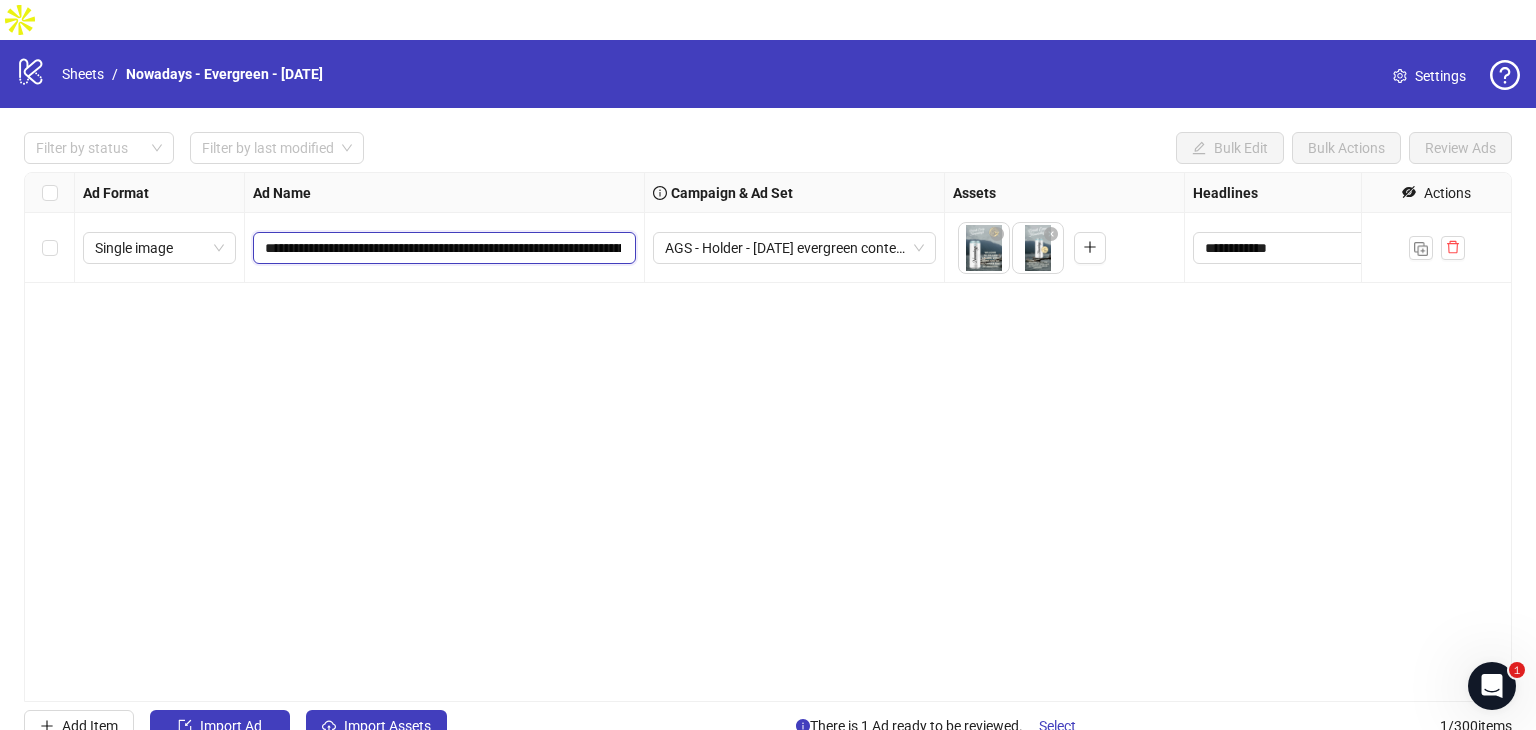 click on "**********" at bounding box center (443, 248) 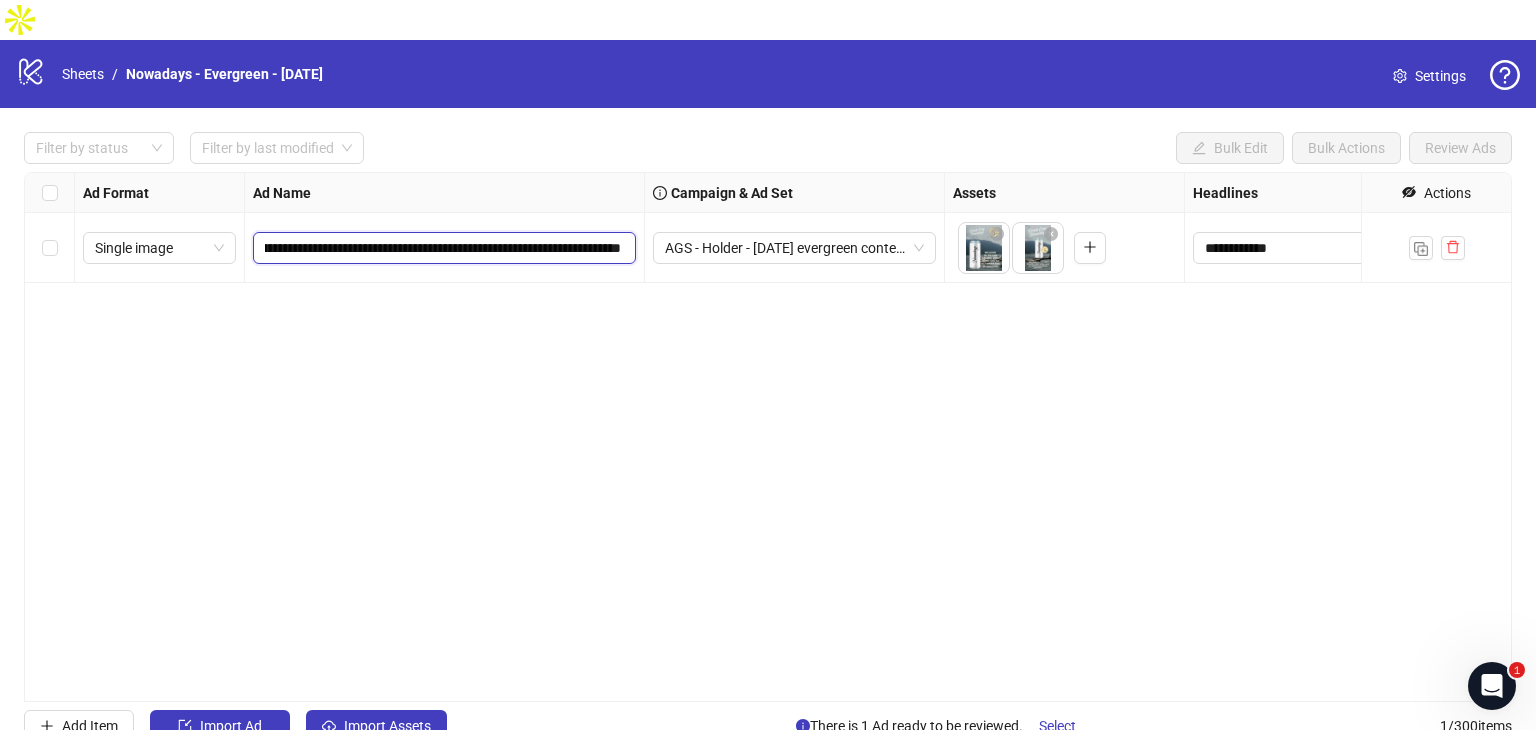 scroll, scrollTop: 0, scrollLeft: 360, axis: horizontal 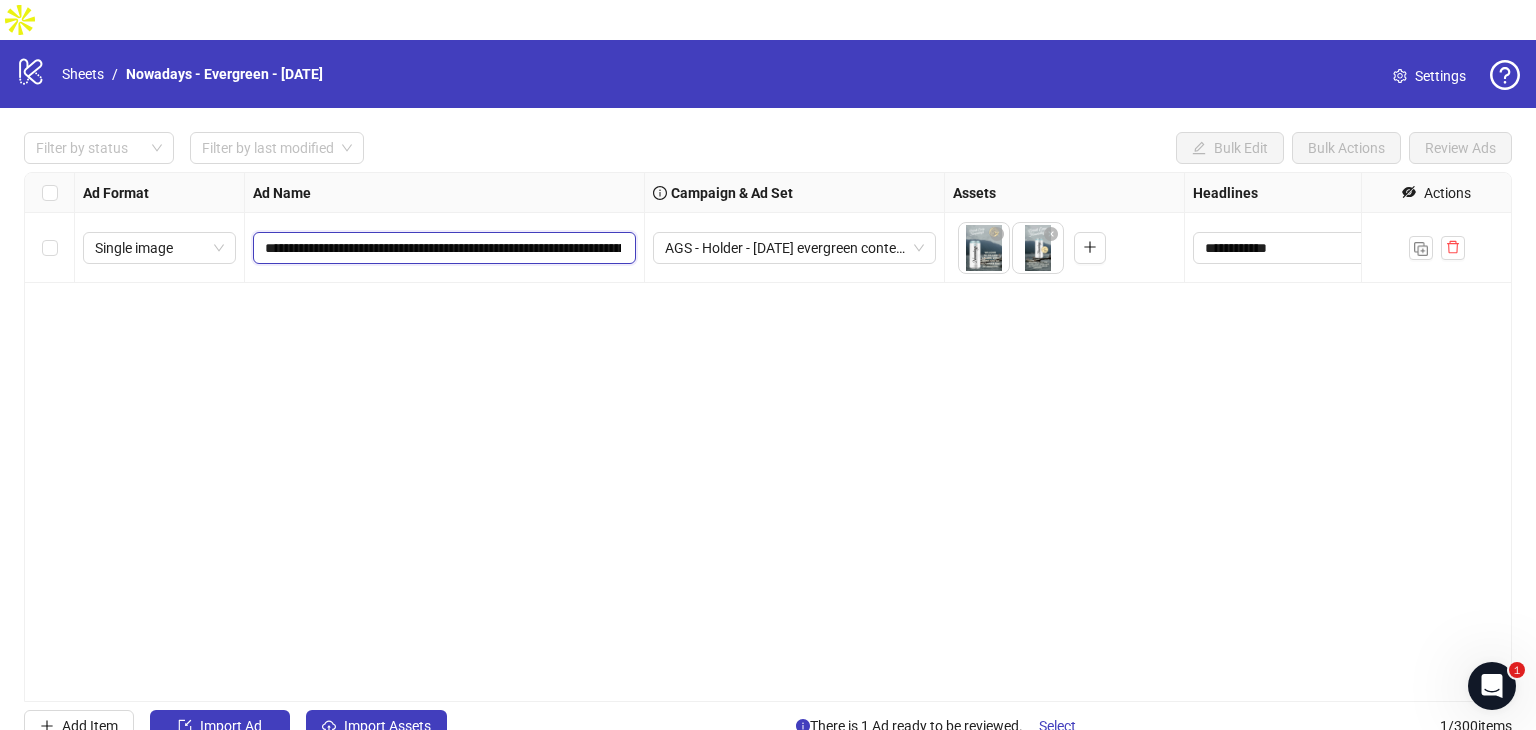 click on "**********" at bounding box center (443, 248) 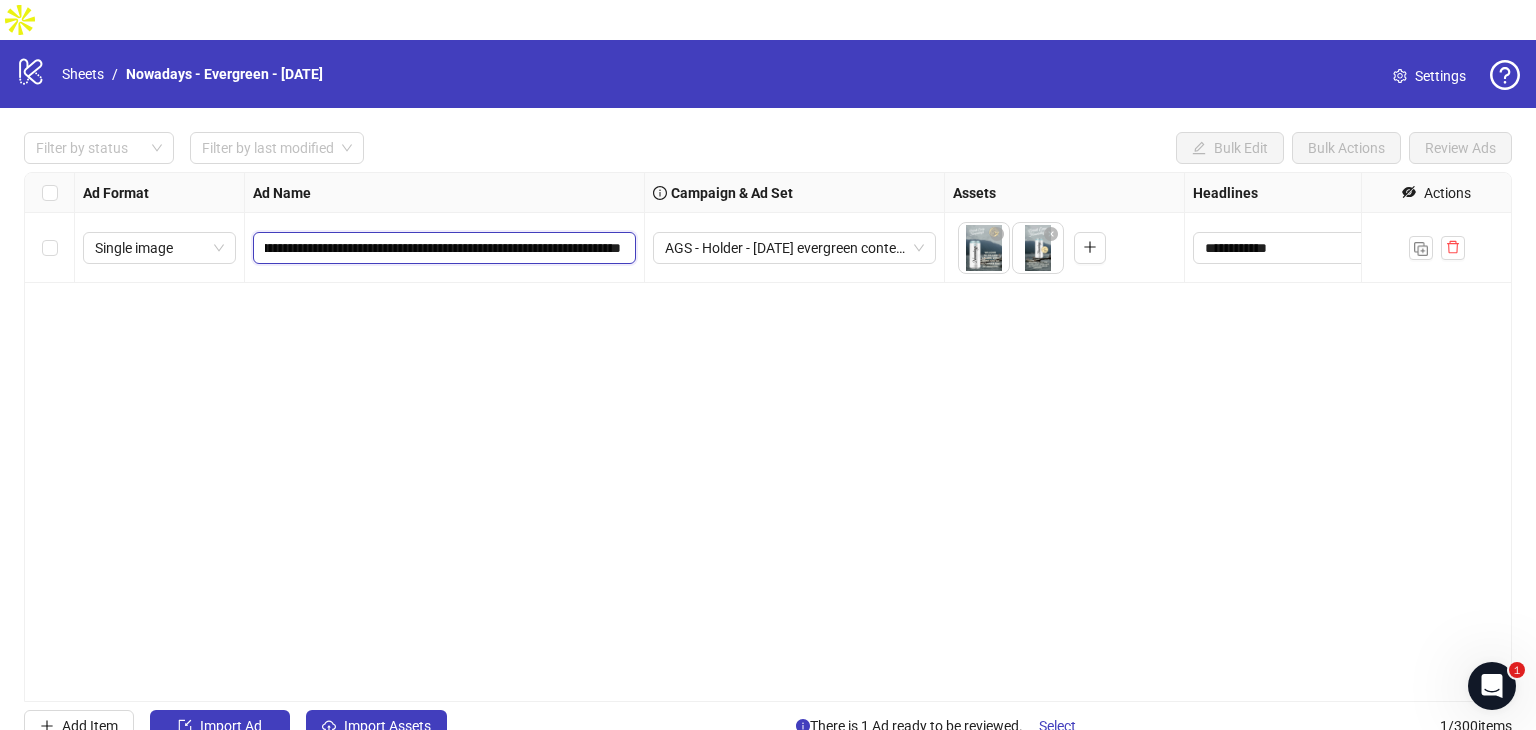 scroll, scrollTop: 0, scrollLeft: 344, axis: horizontal 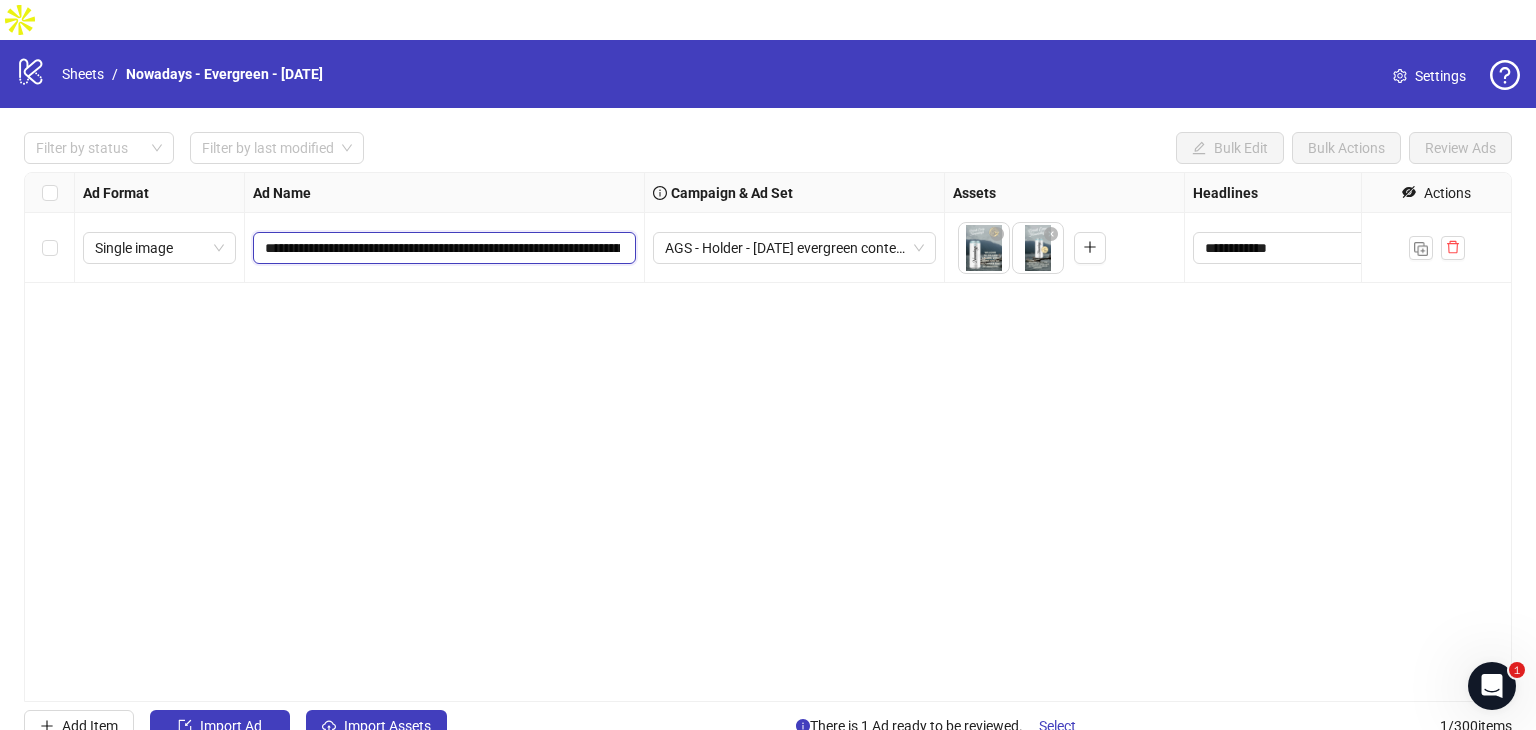 click on "**********" at bounding box center (442, 248) 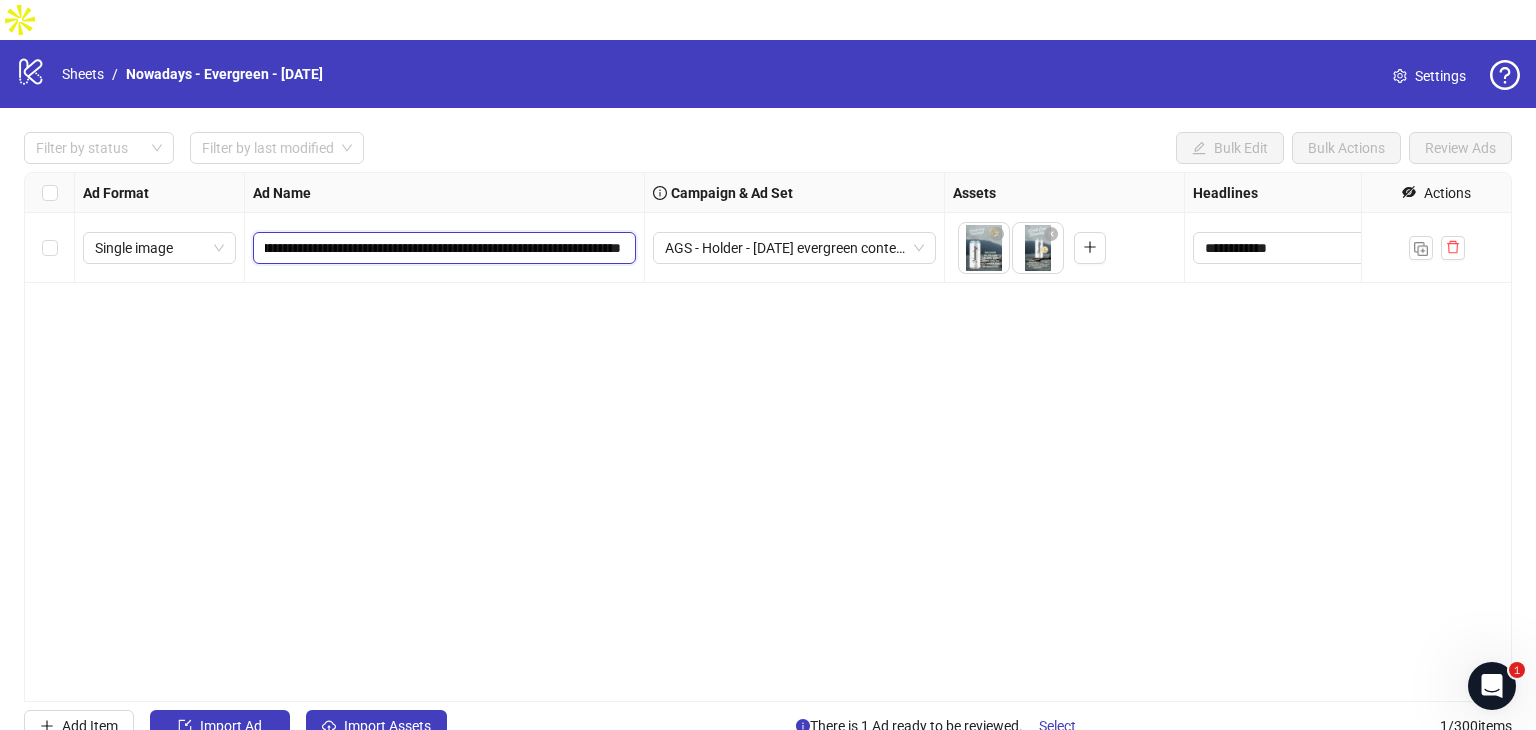 scroll, scrollTop: 0, scrollLeft: 382, axis: horizontal 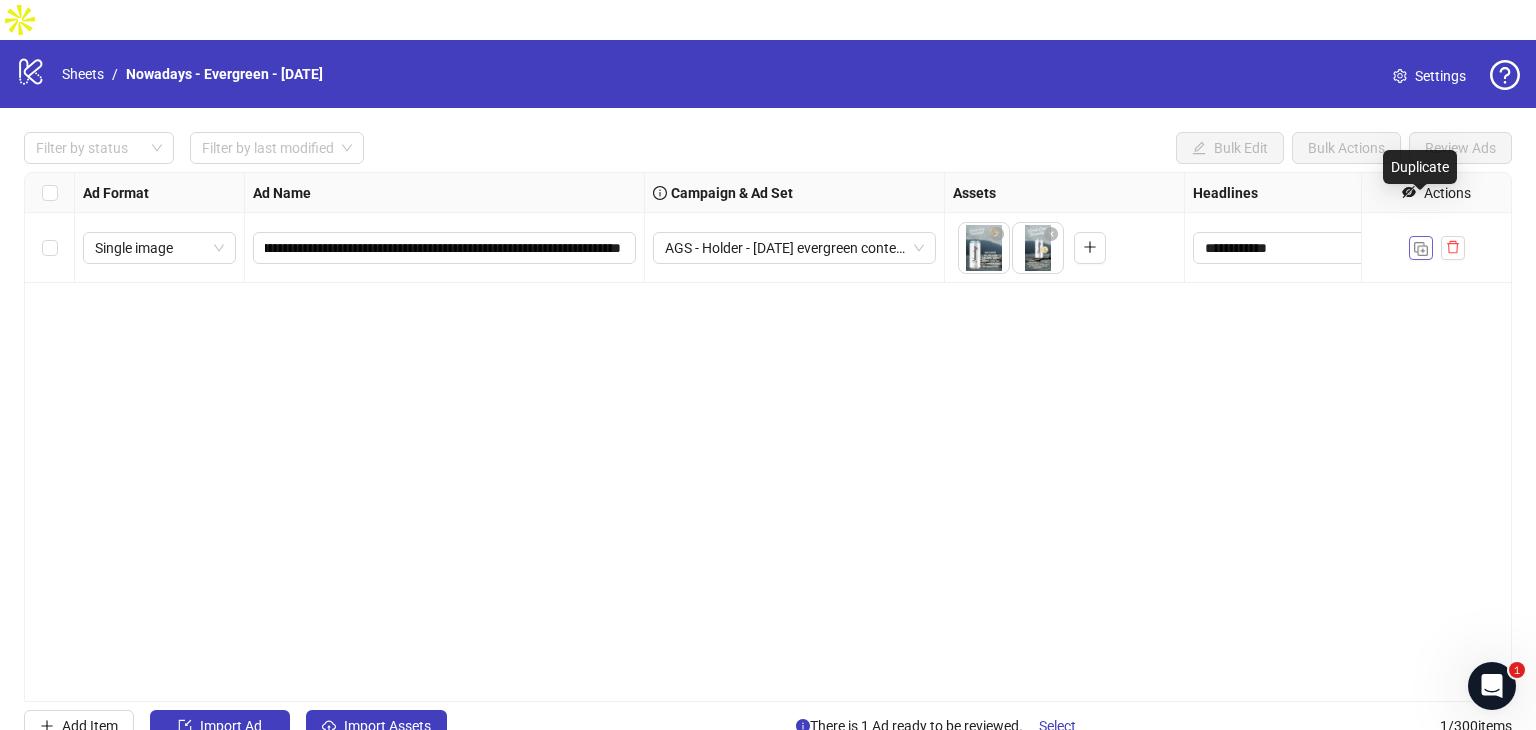 click at bounding box center [1421, 249] 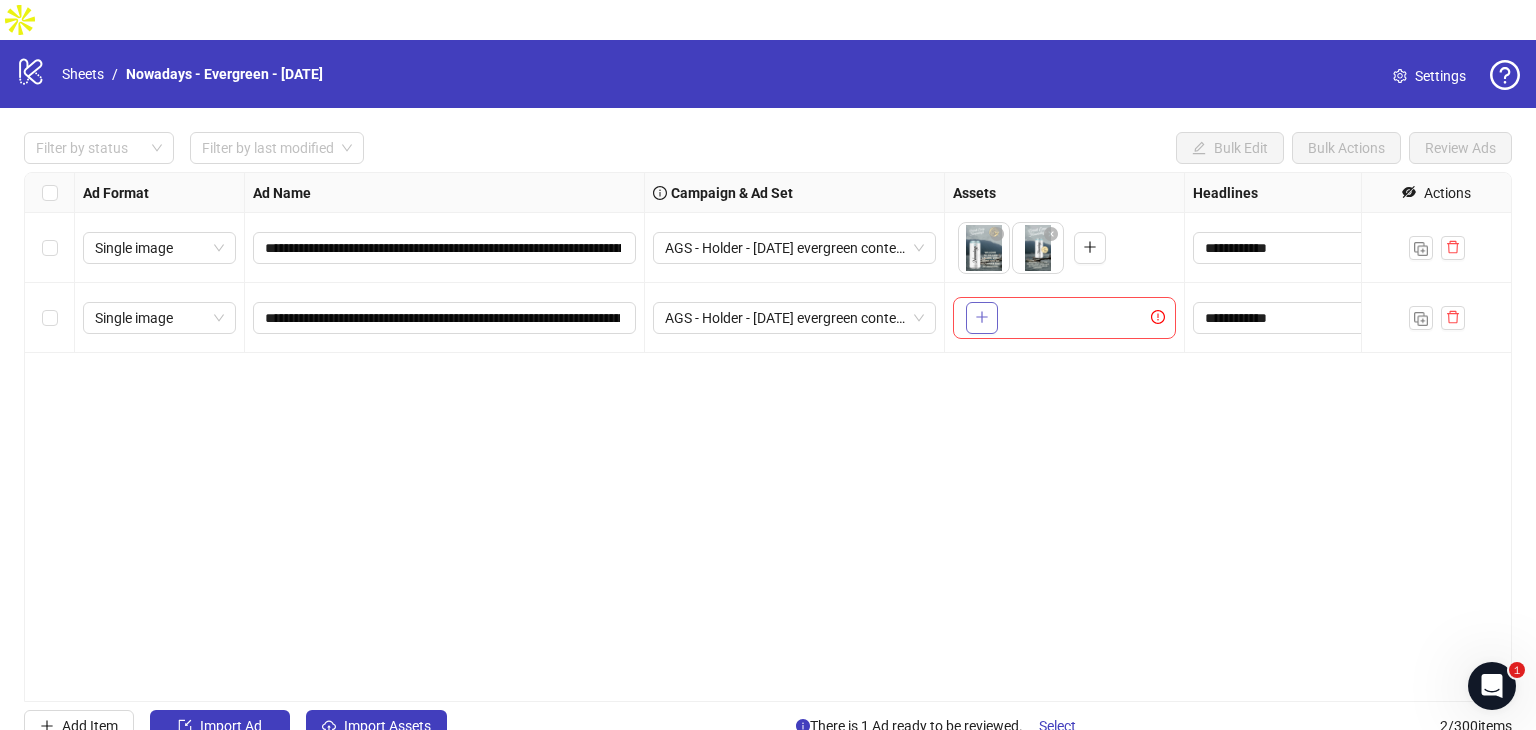 click at bounding box center (982, 317) 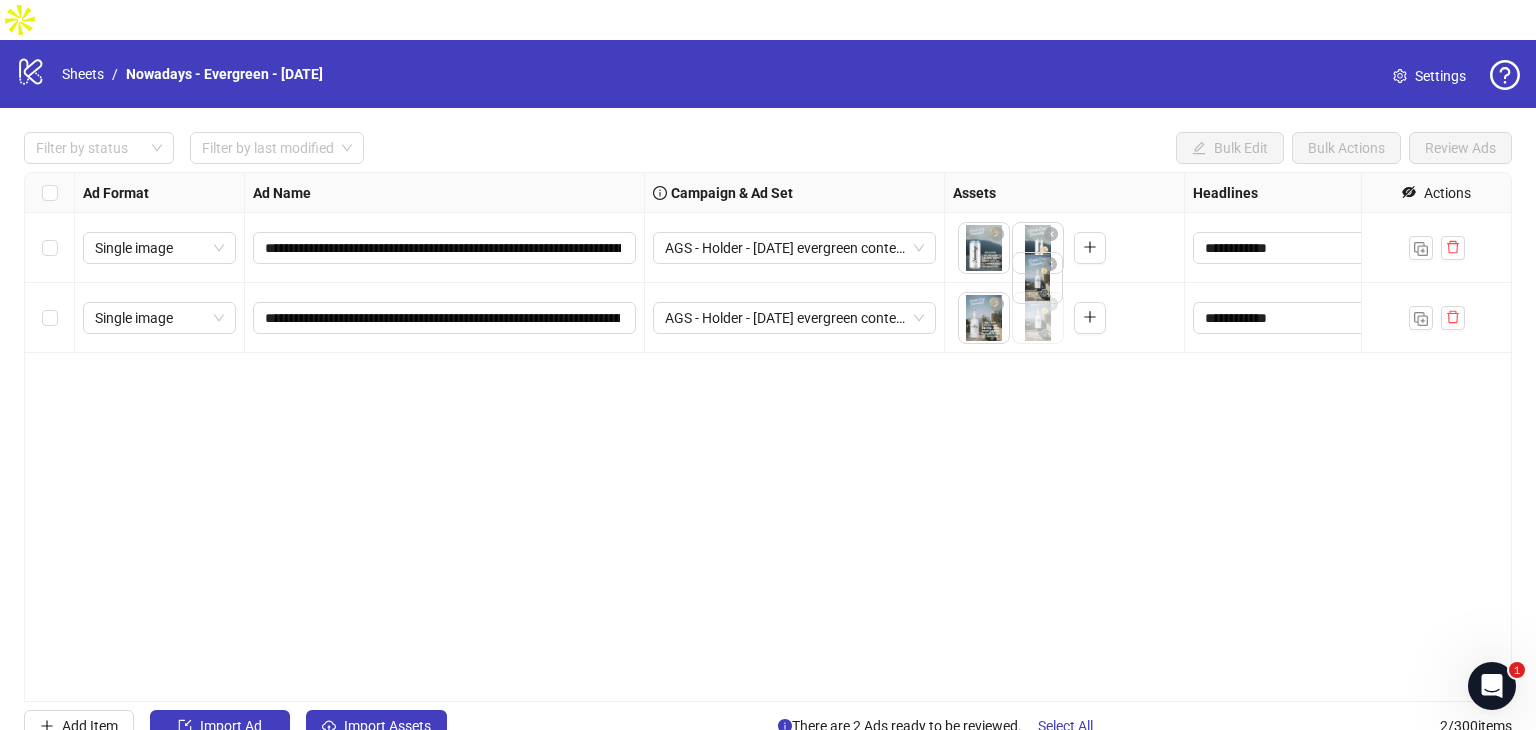drag, startPoint x: 979, startPoint y: 277, endPoint x: 1041, endPoint y: 281, distance: 62.1289 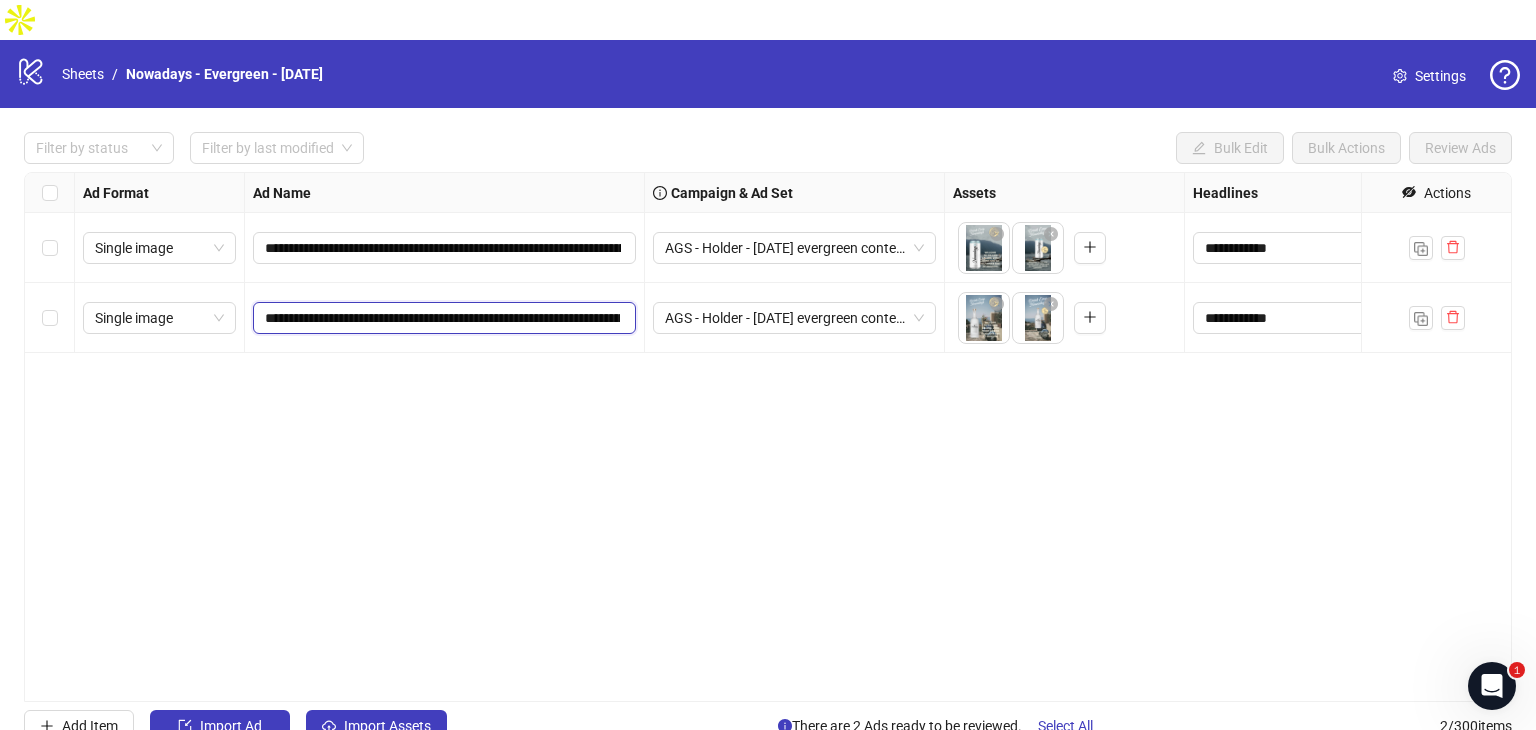 click on "**********" at bounding box center [442, 318] 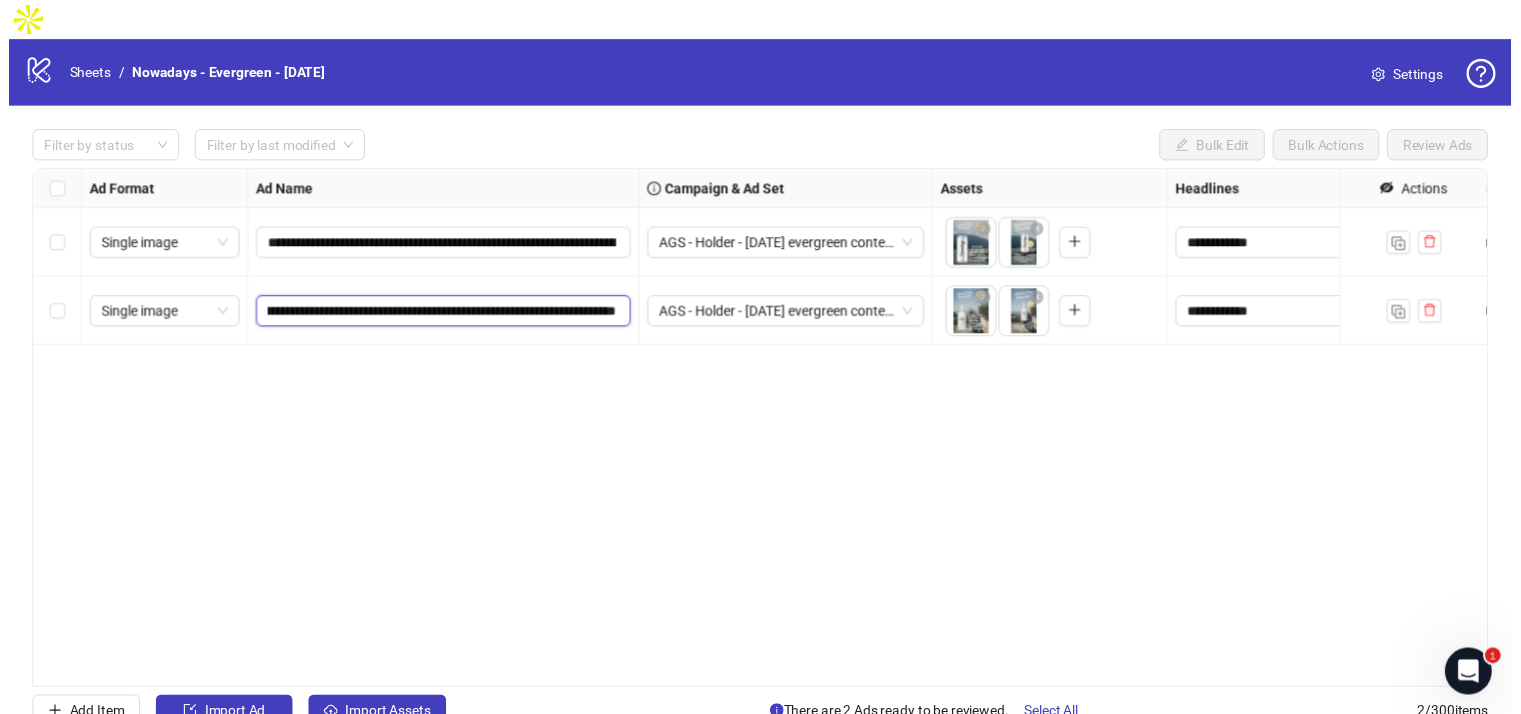 scroll, scrollTop: 0, scrollLeft: 319, axis: horizontal 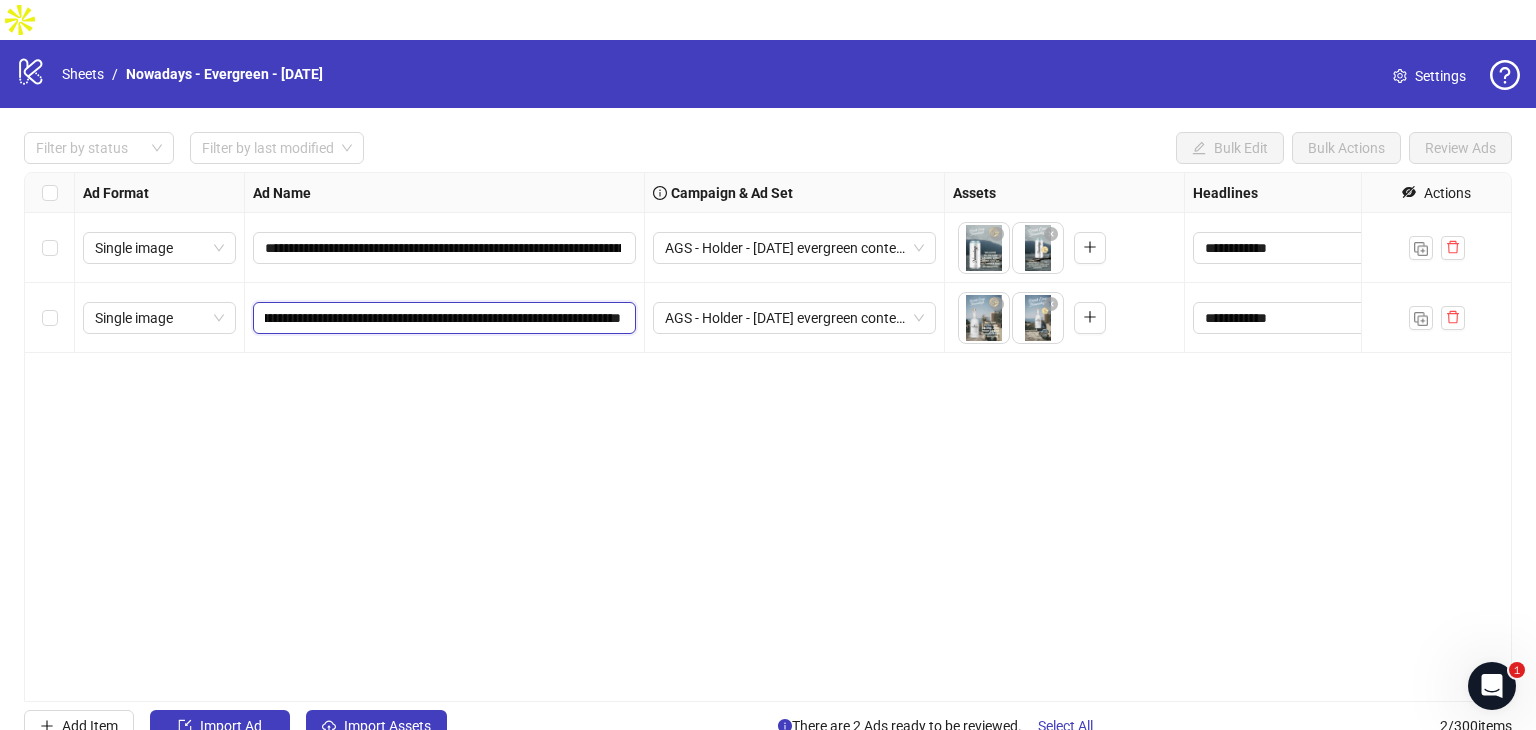 click on "**********" at bounding box center [443, 318] 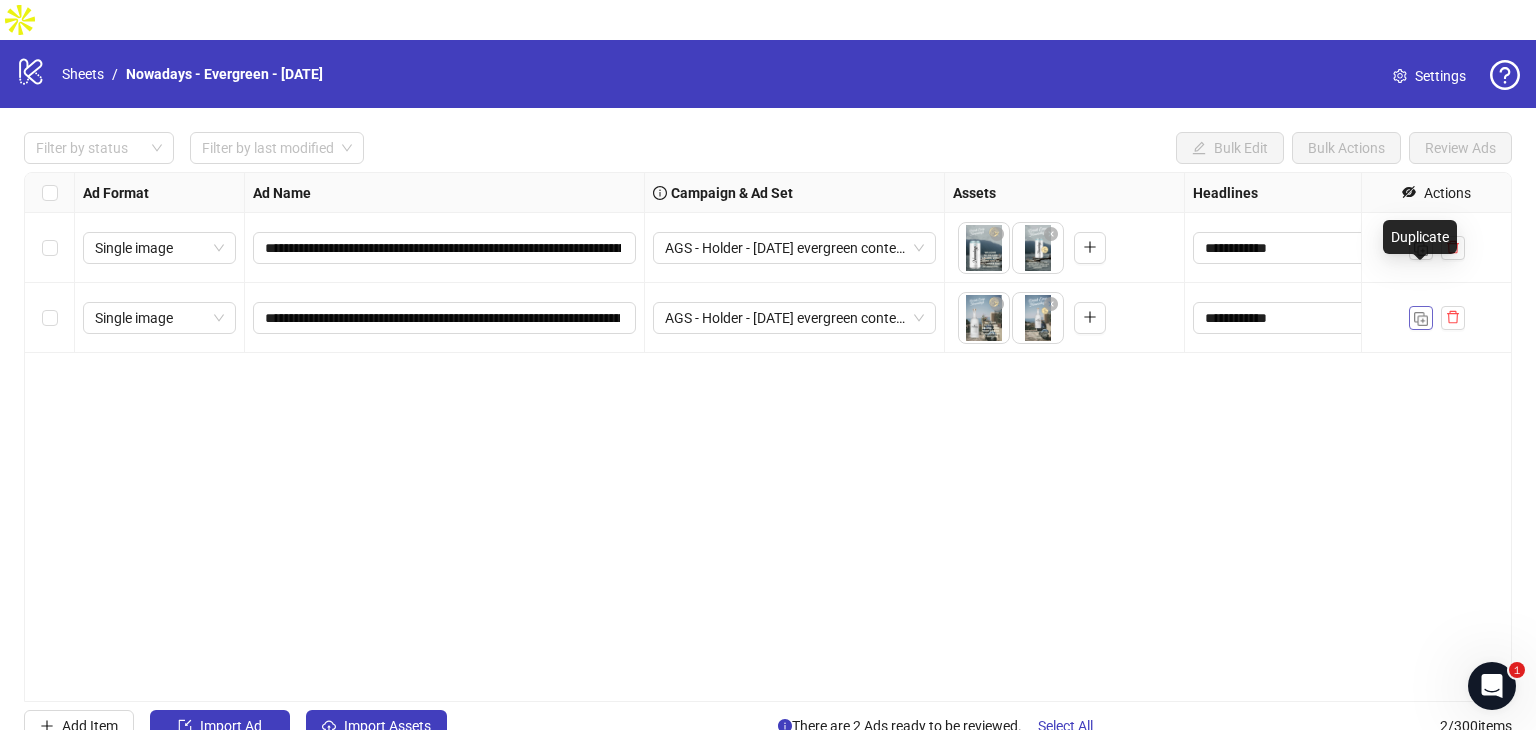 click at bounding box center (1421, 319) 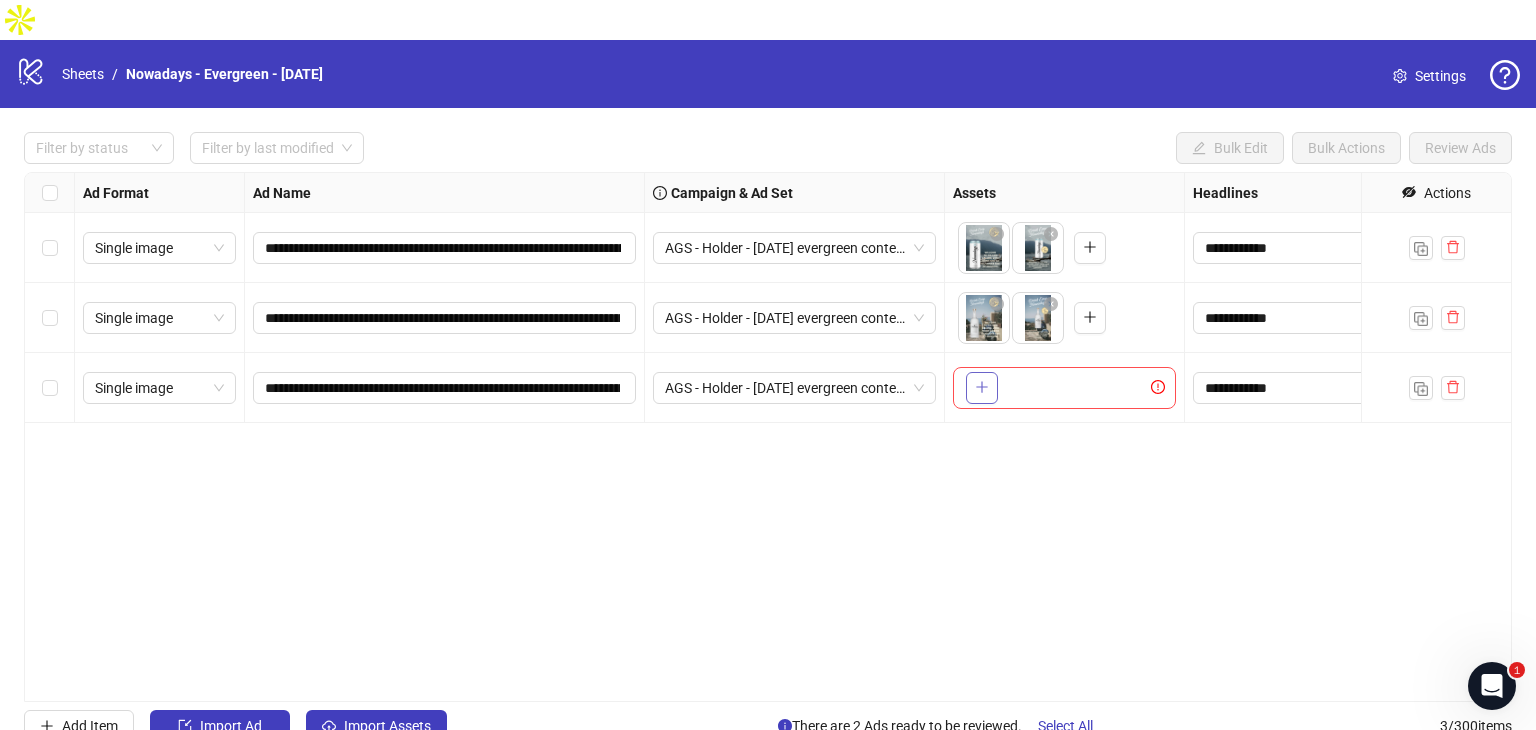 click at bounding box center (982, 387) 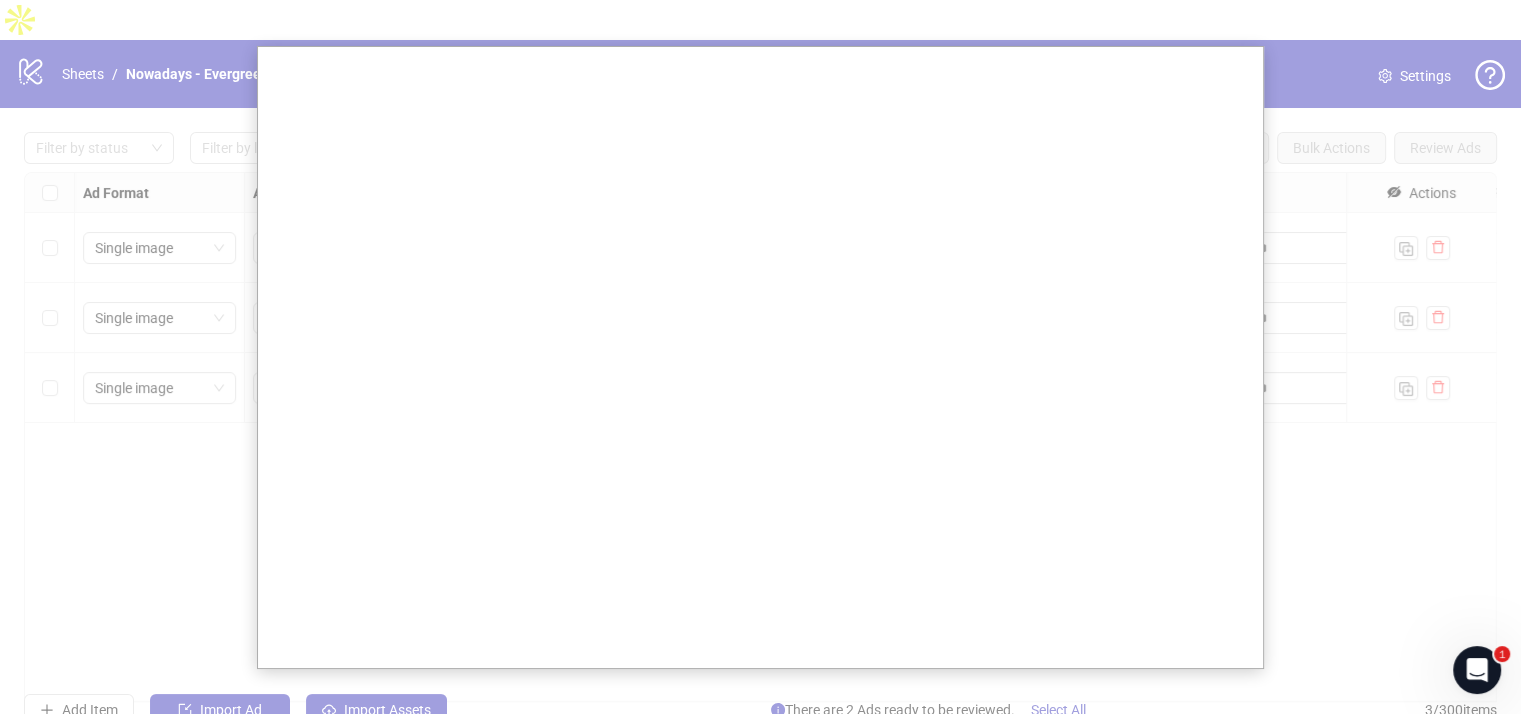click at bounding box center [768, 365] 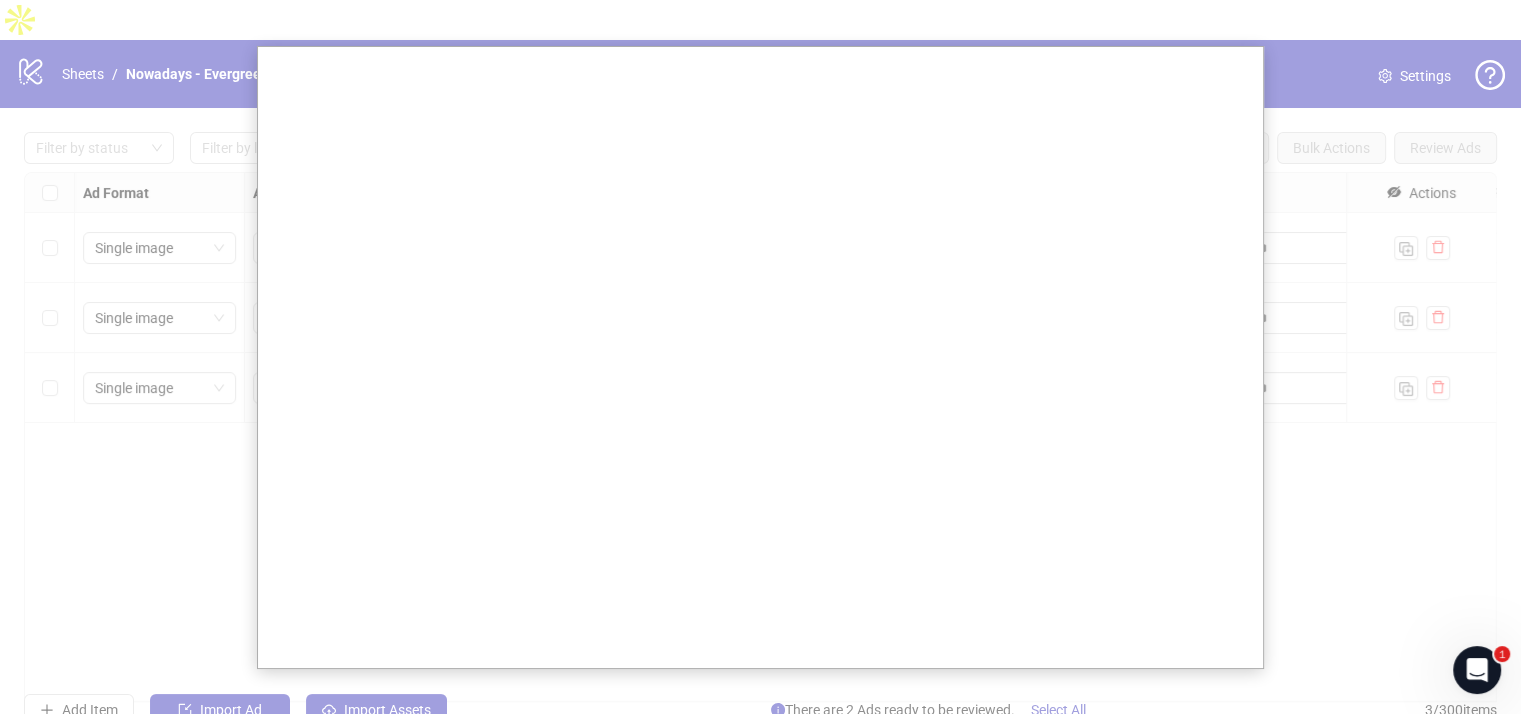 click at bounding box center (768, 365) 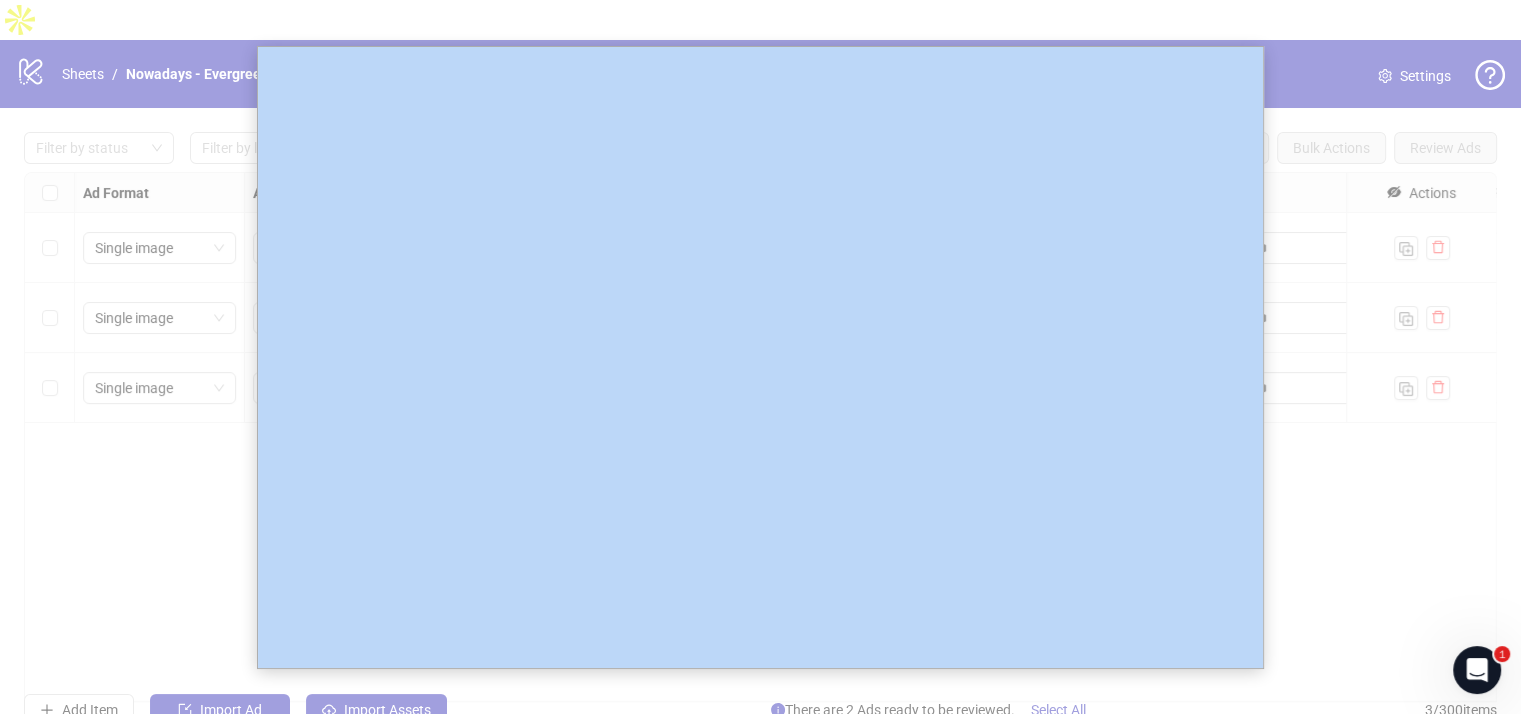 click at bounding box center [768, 365] 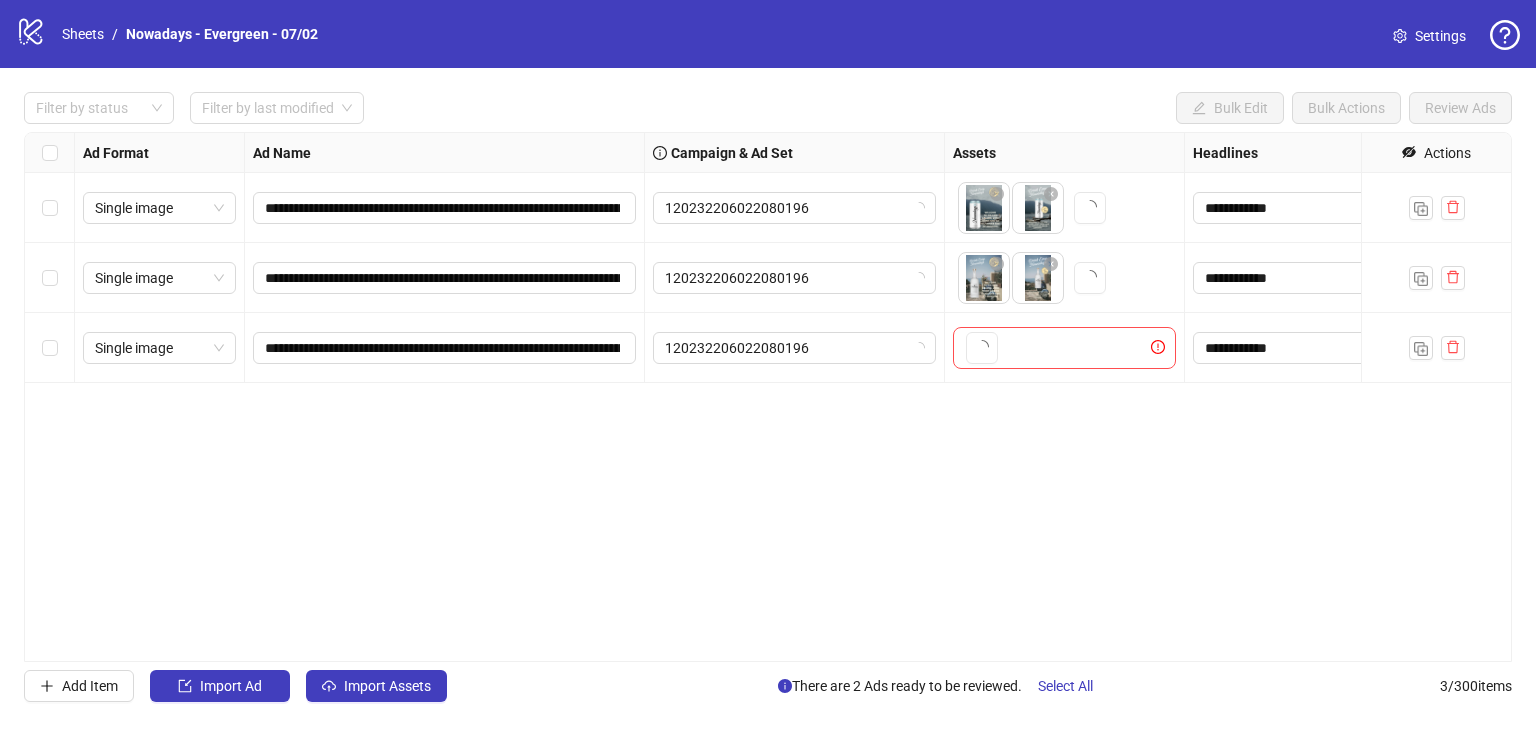 scroll, scrollTop: 0, scrollLeft: 0, axis: both 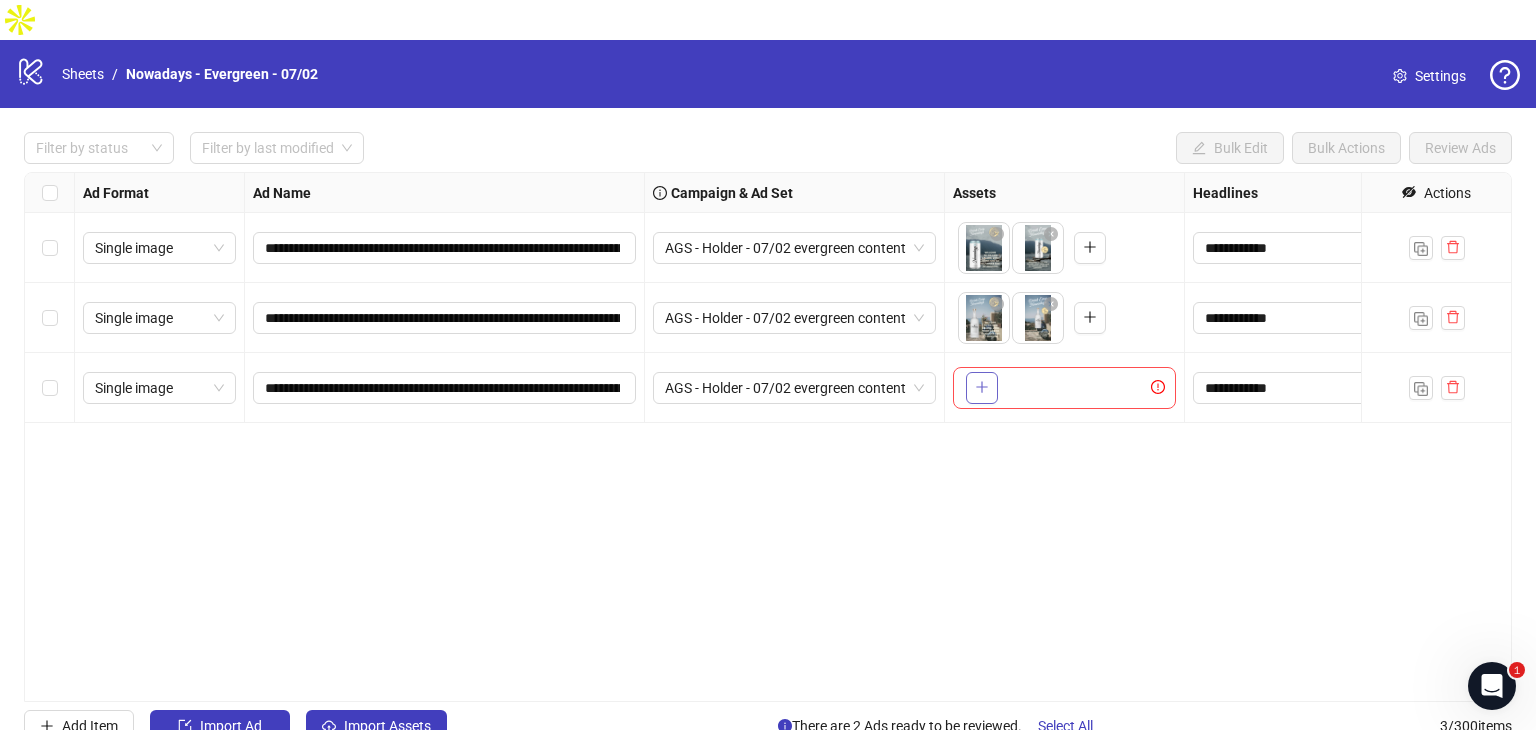 click at bounding box center (982, 387) 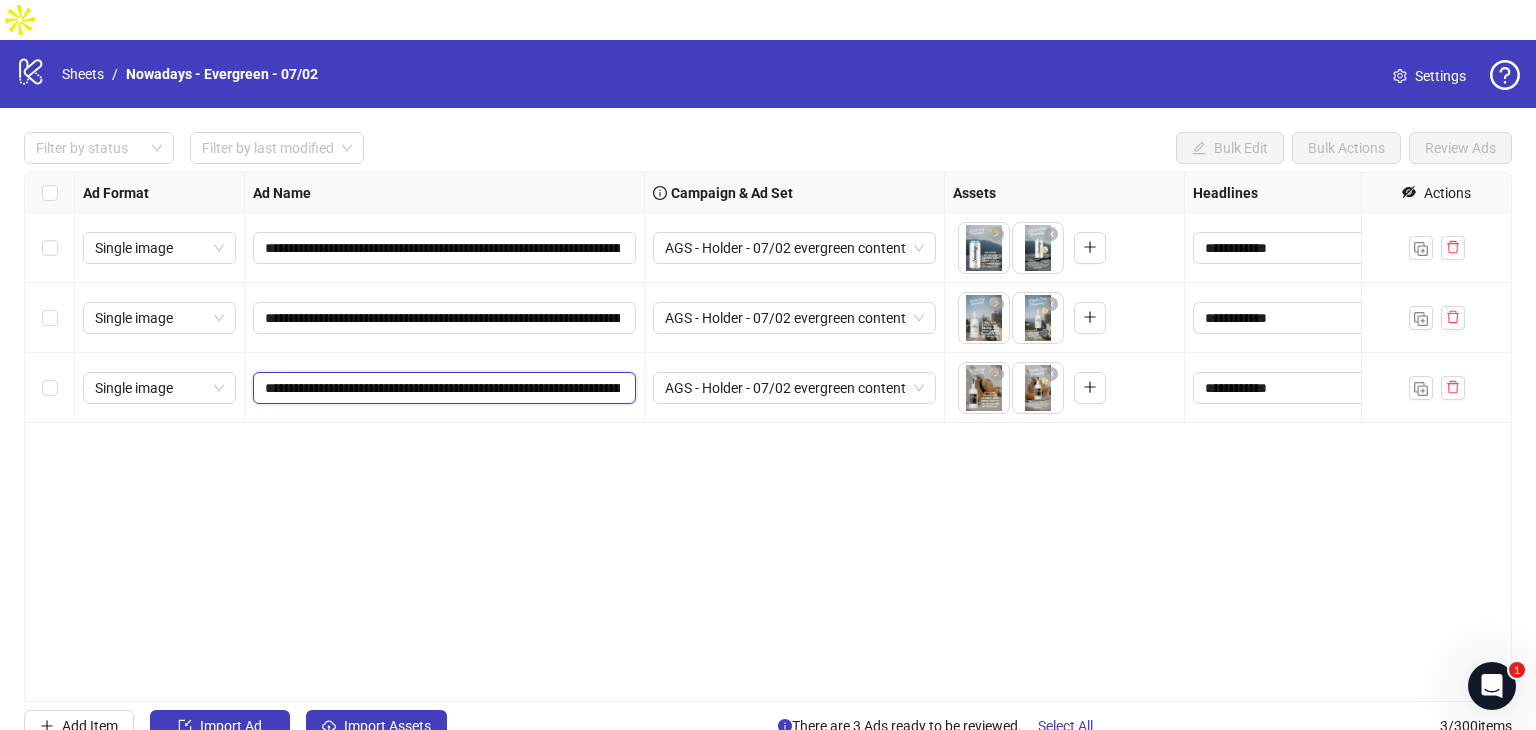 click on "**********" at bounding box center [442, 388] 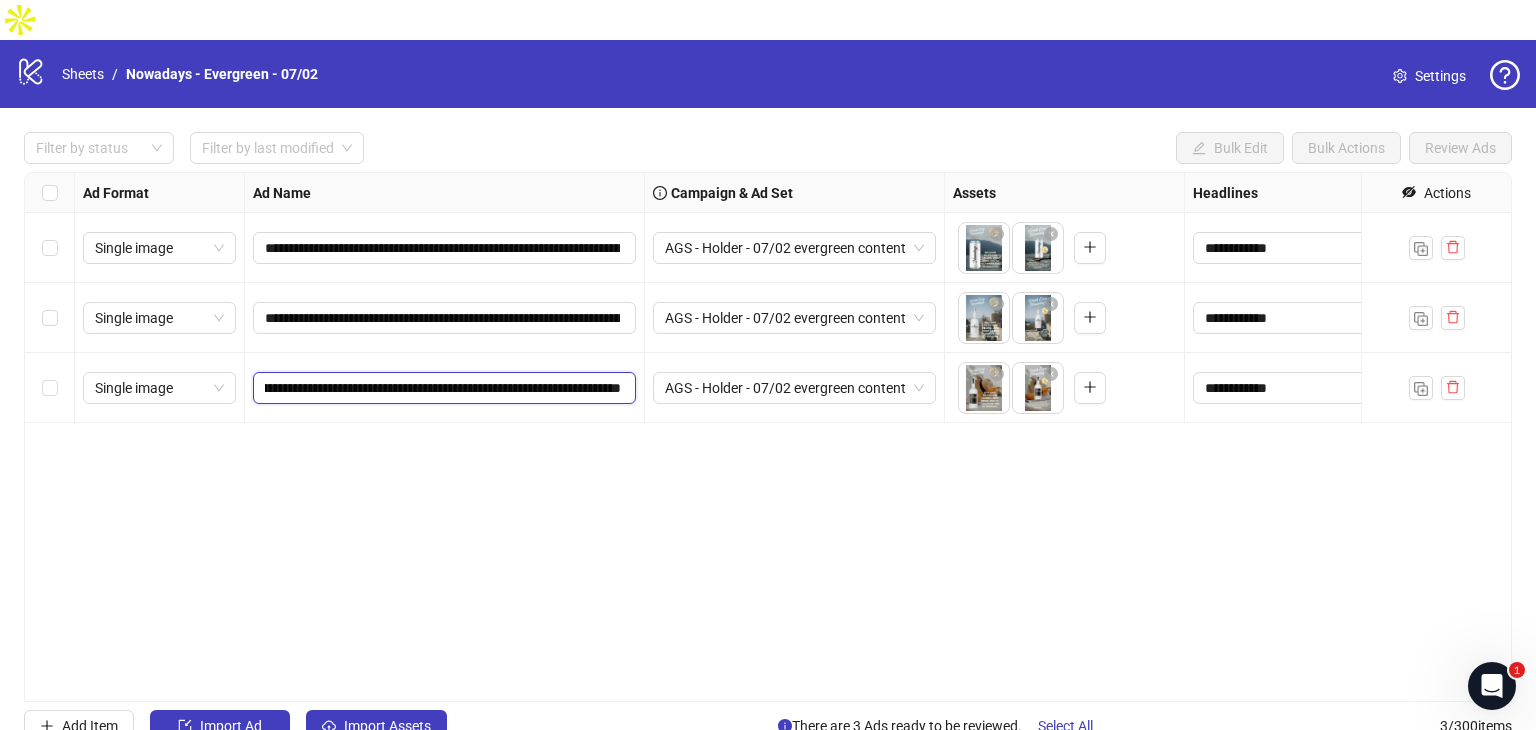 scroll, scrollTop: 0, scrollLeft: 271, axis: horizontal 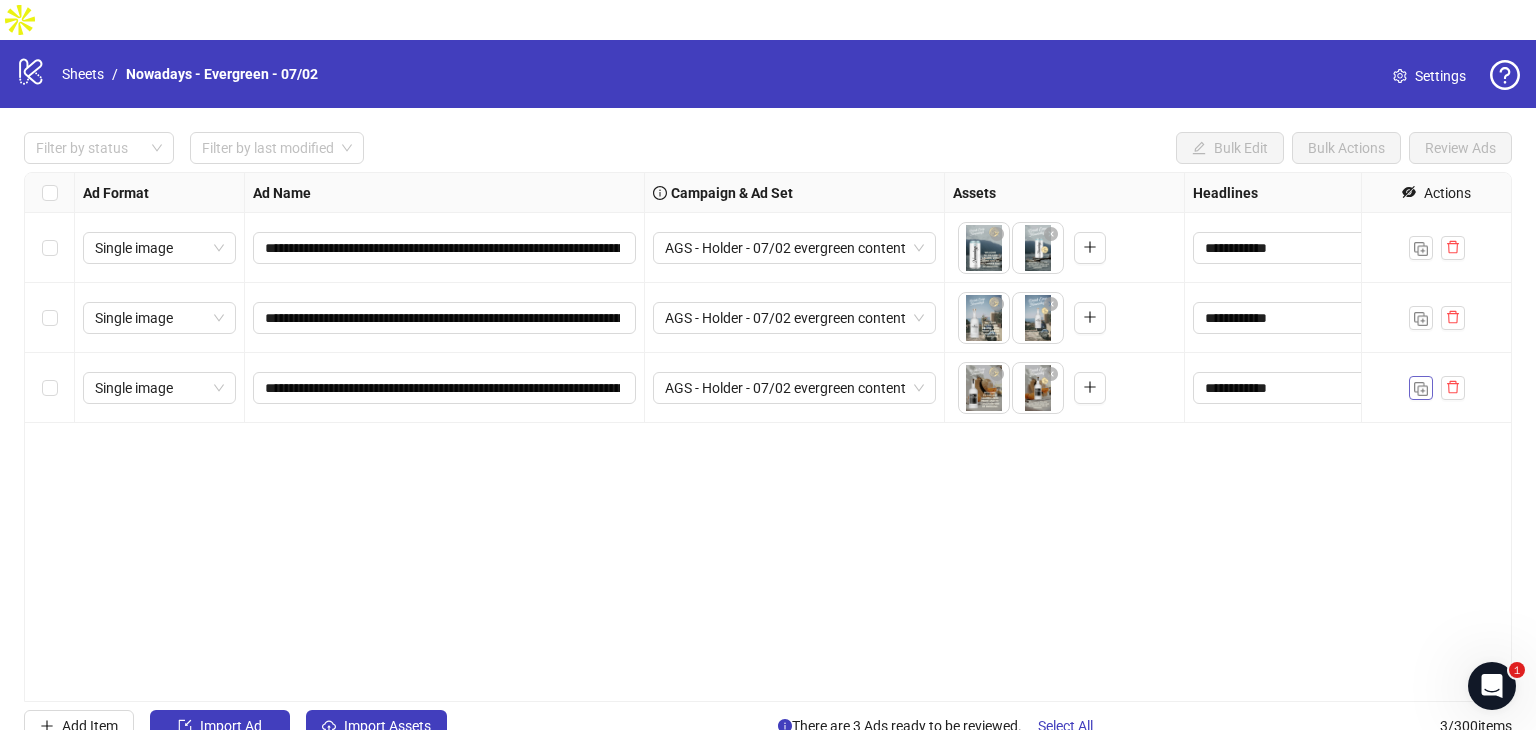 click at bounding box center (1421, 389) 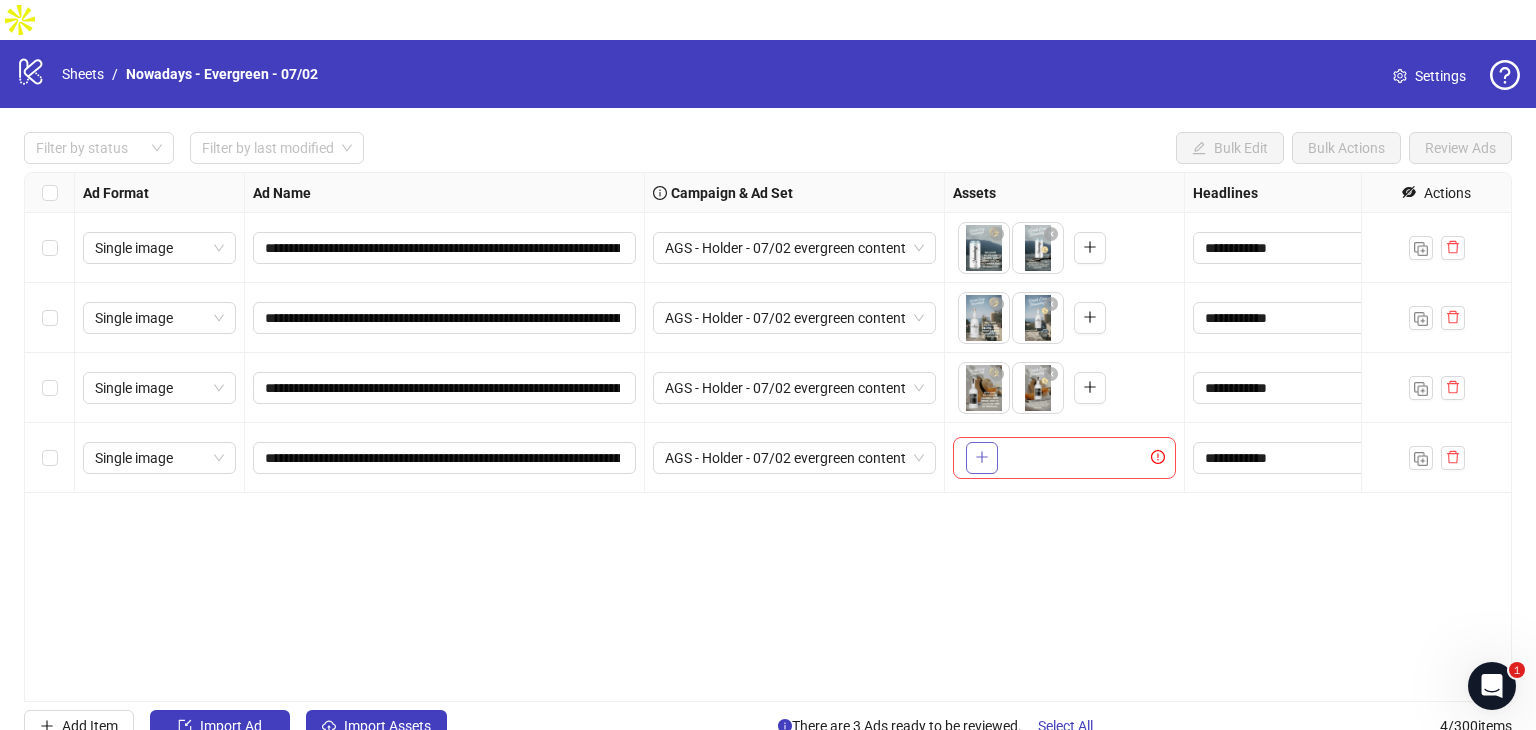 click at bounding box center (982, 457) 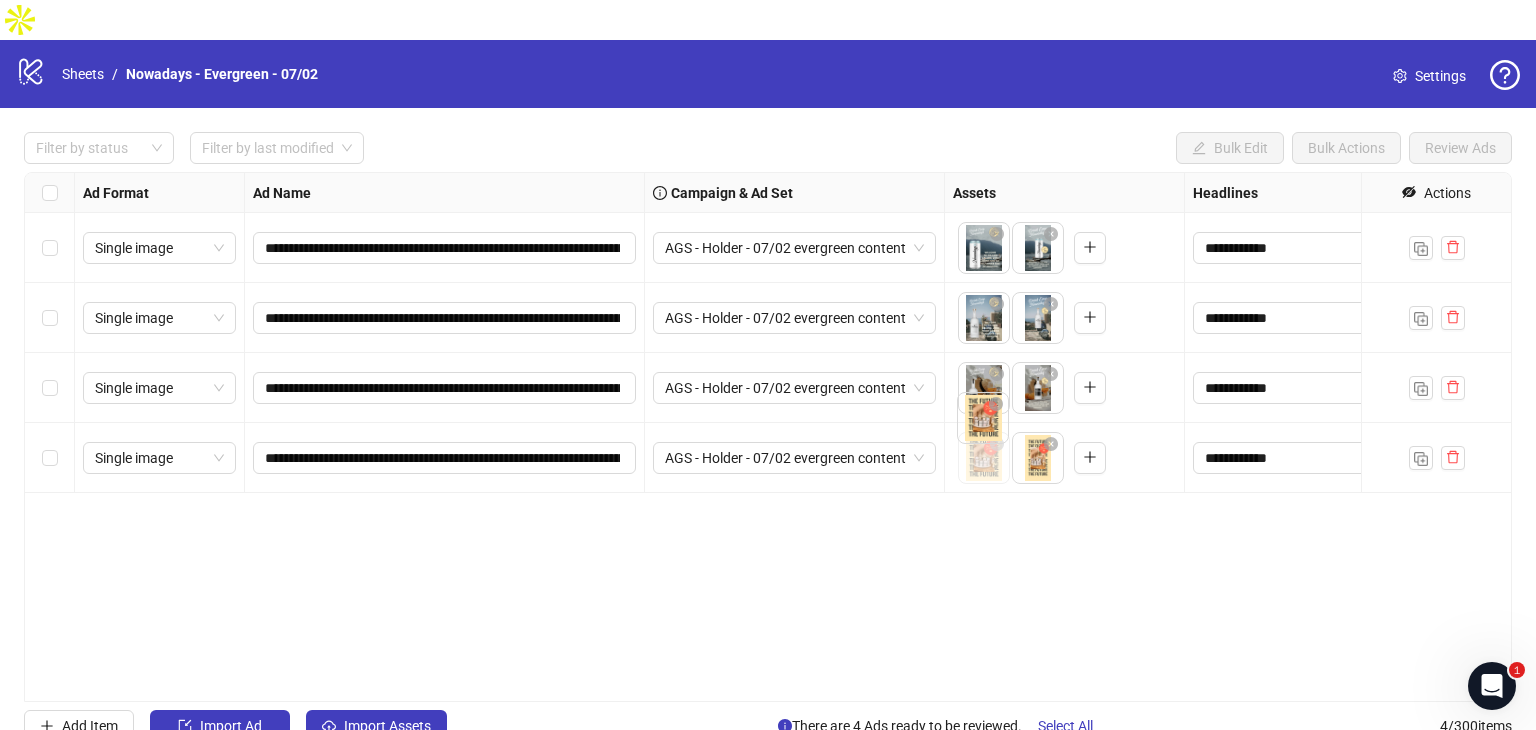 drag, startPoint x: 1034, startPoint y: 426, endPoint x: 978, endPoint y: 426, distance: 56 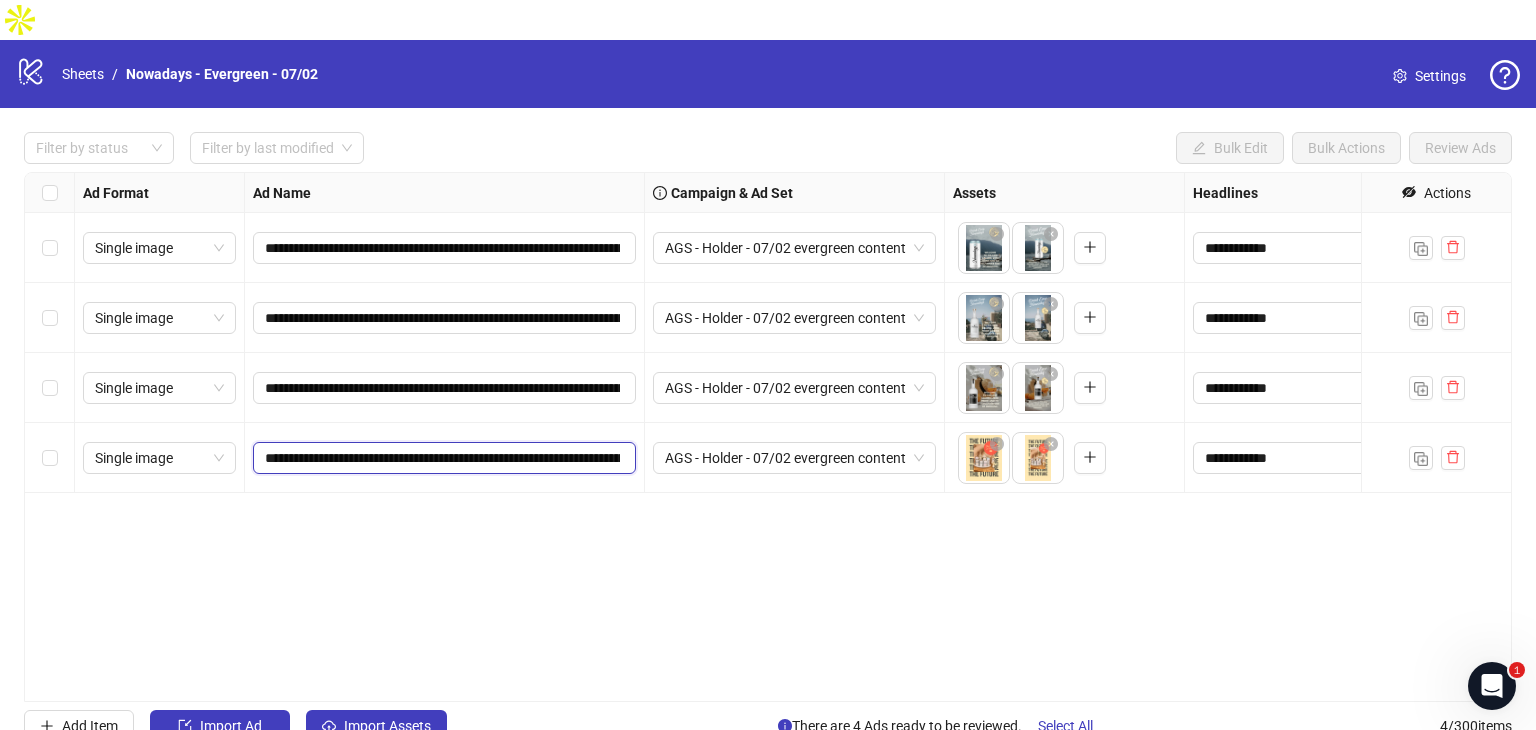 click on "**********" at bounding box center (442, 458) 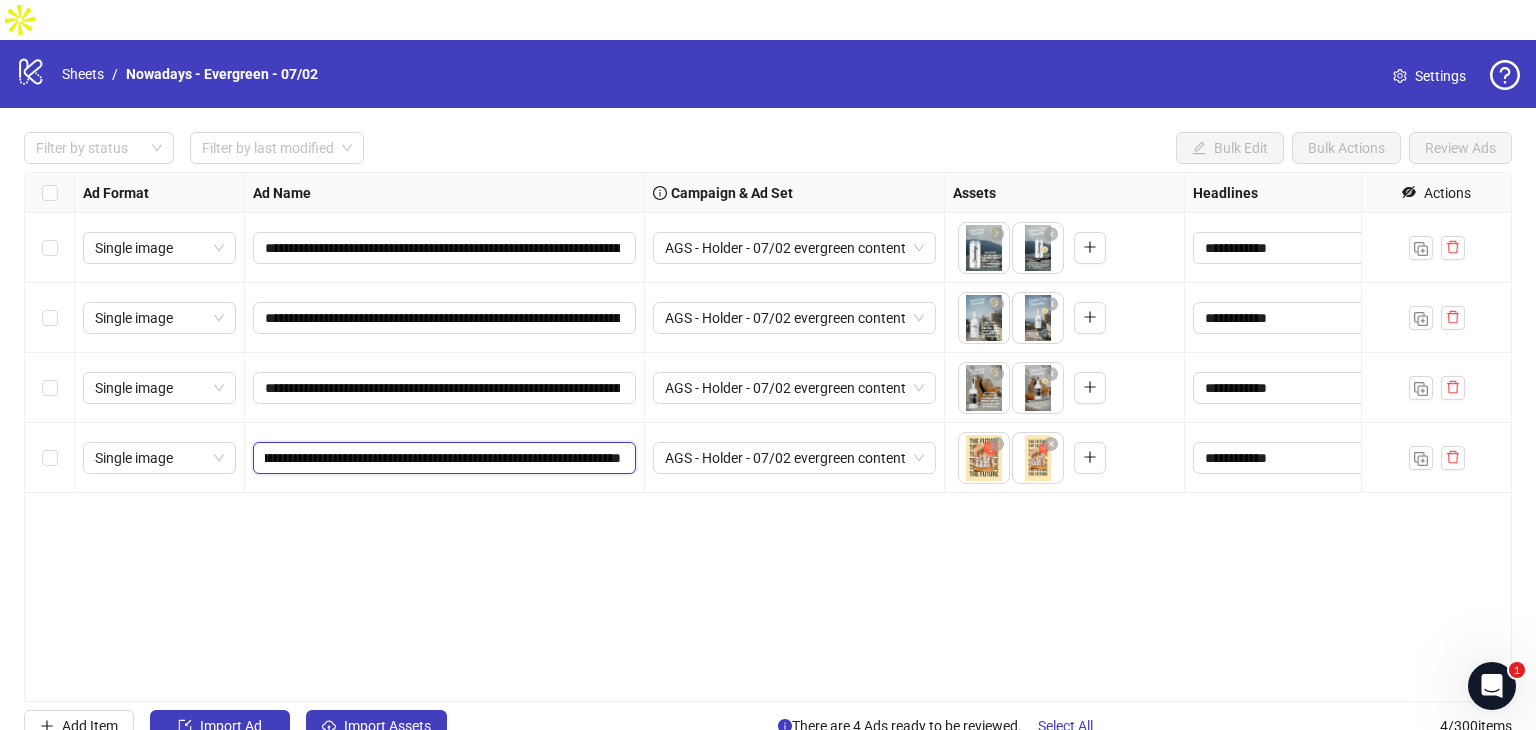 scroll, scrollTop: 0, scrollLeft: 350, axis: horizontal 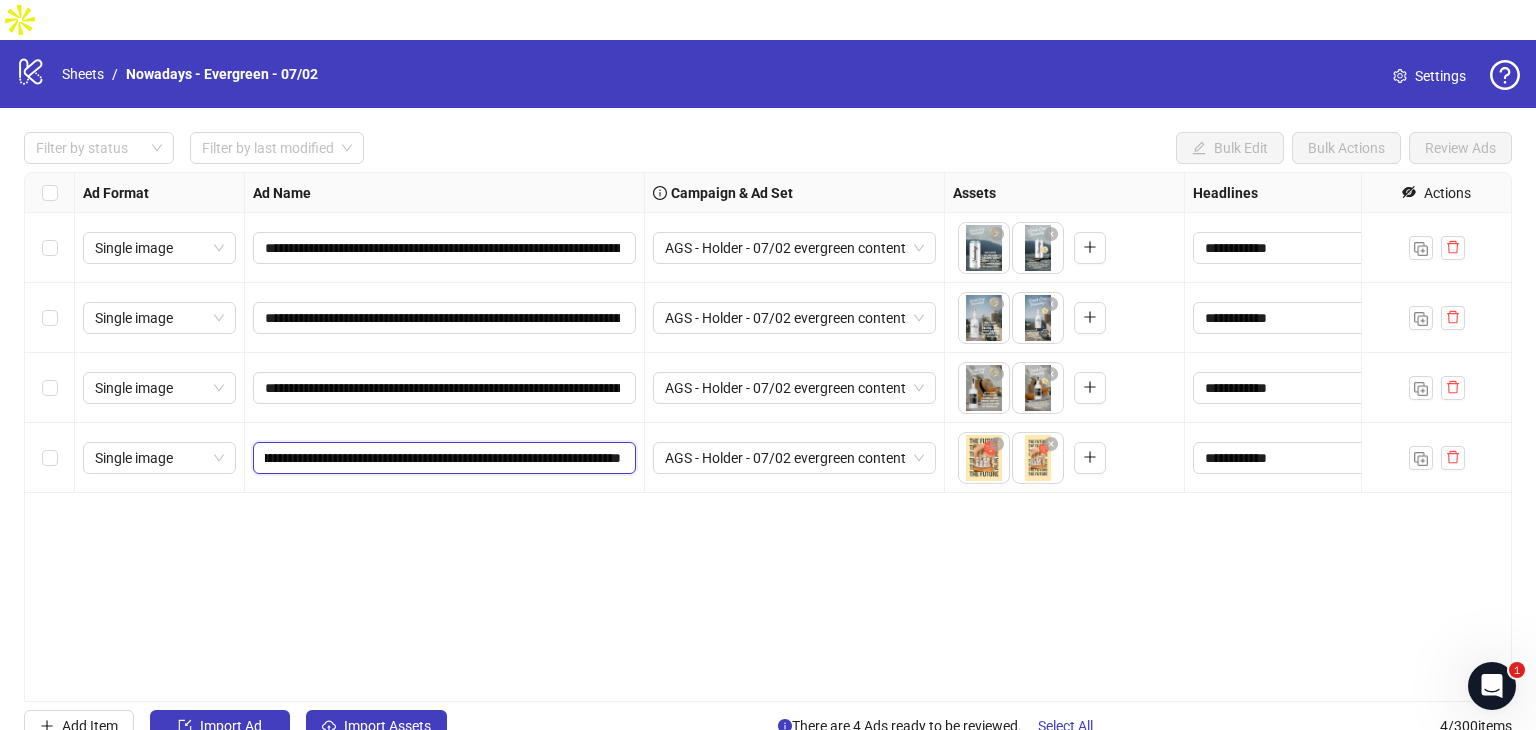 type on "**********" 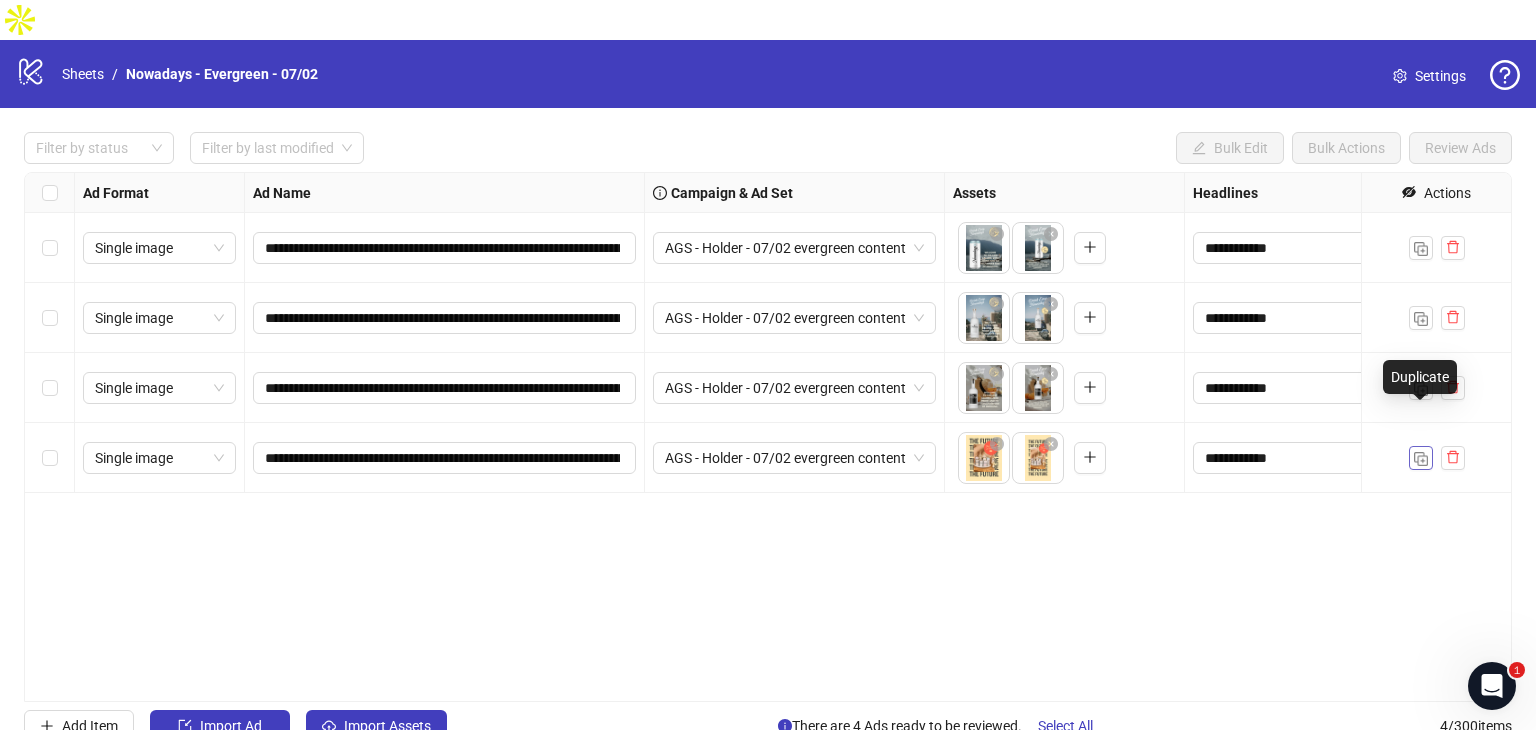 click at bounding box center [1421, 459] 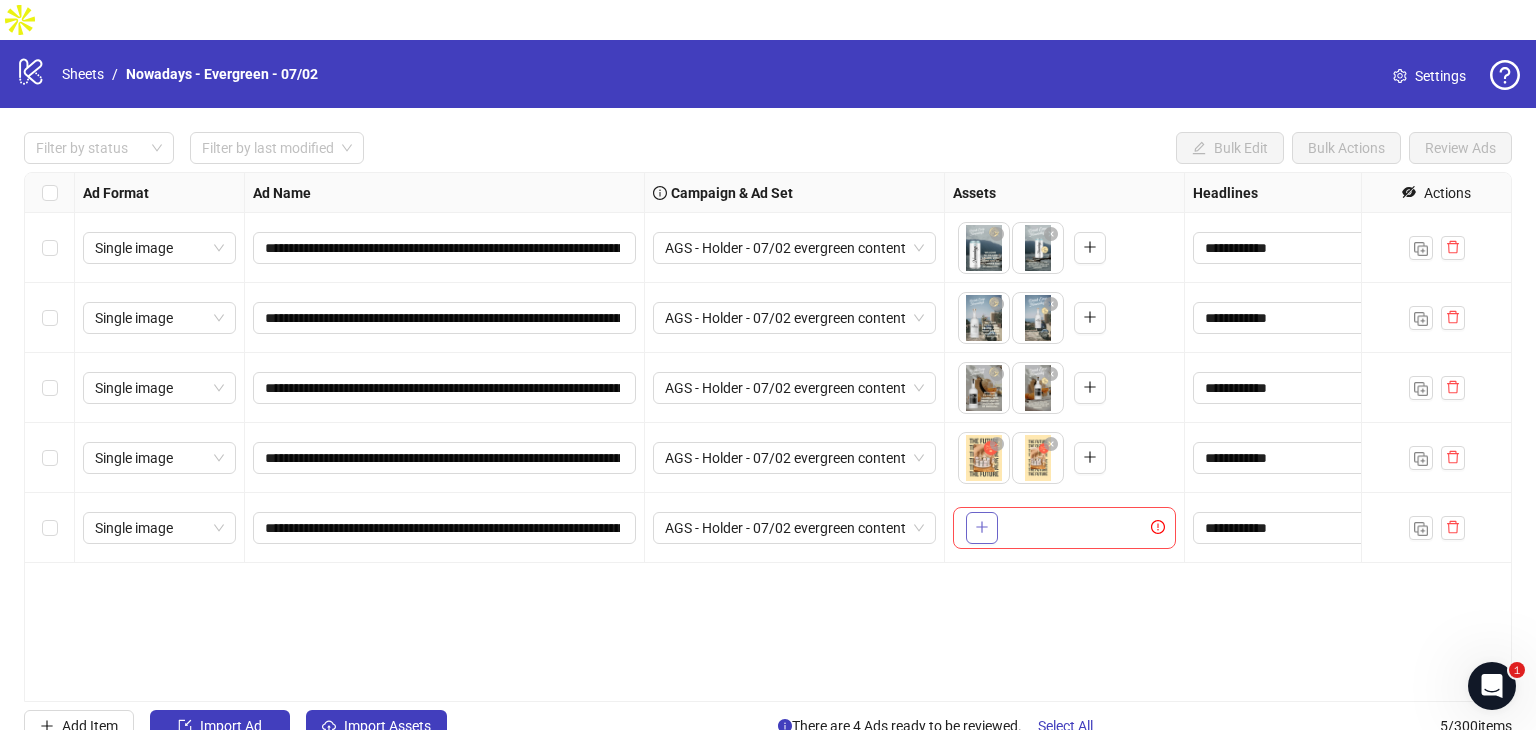 click at bounding box center [982, 528] 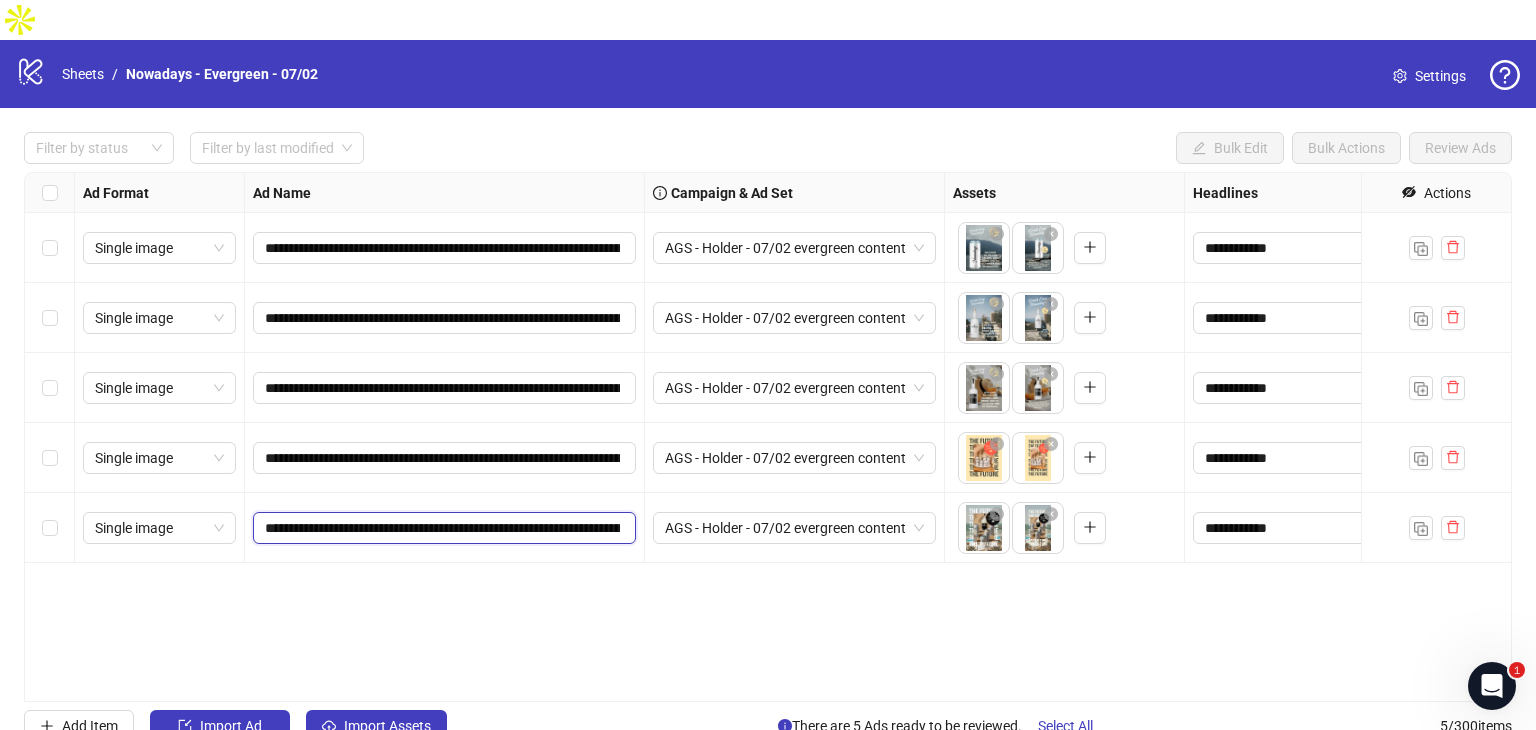 click on "**********" at bounding box center (442, 528) 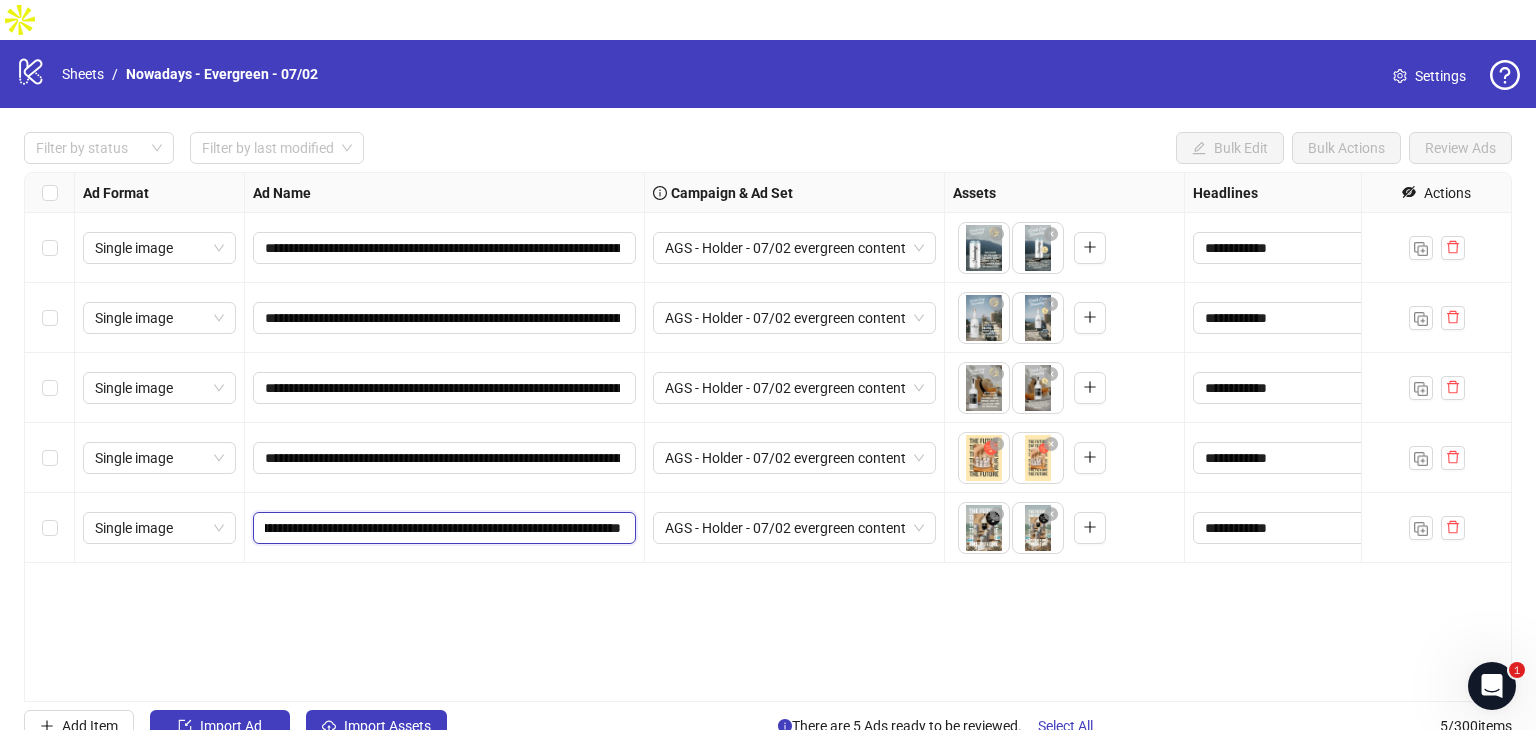 scroll, scrollTop: 0, scrollLeft: 356, axis: horizontal 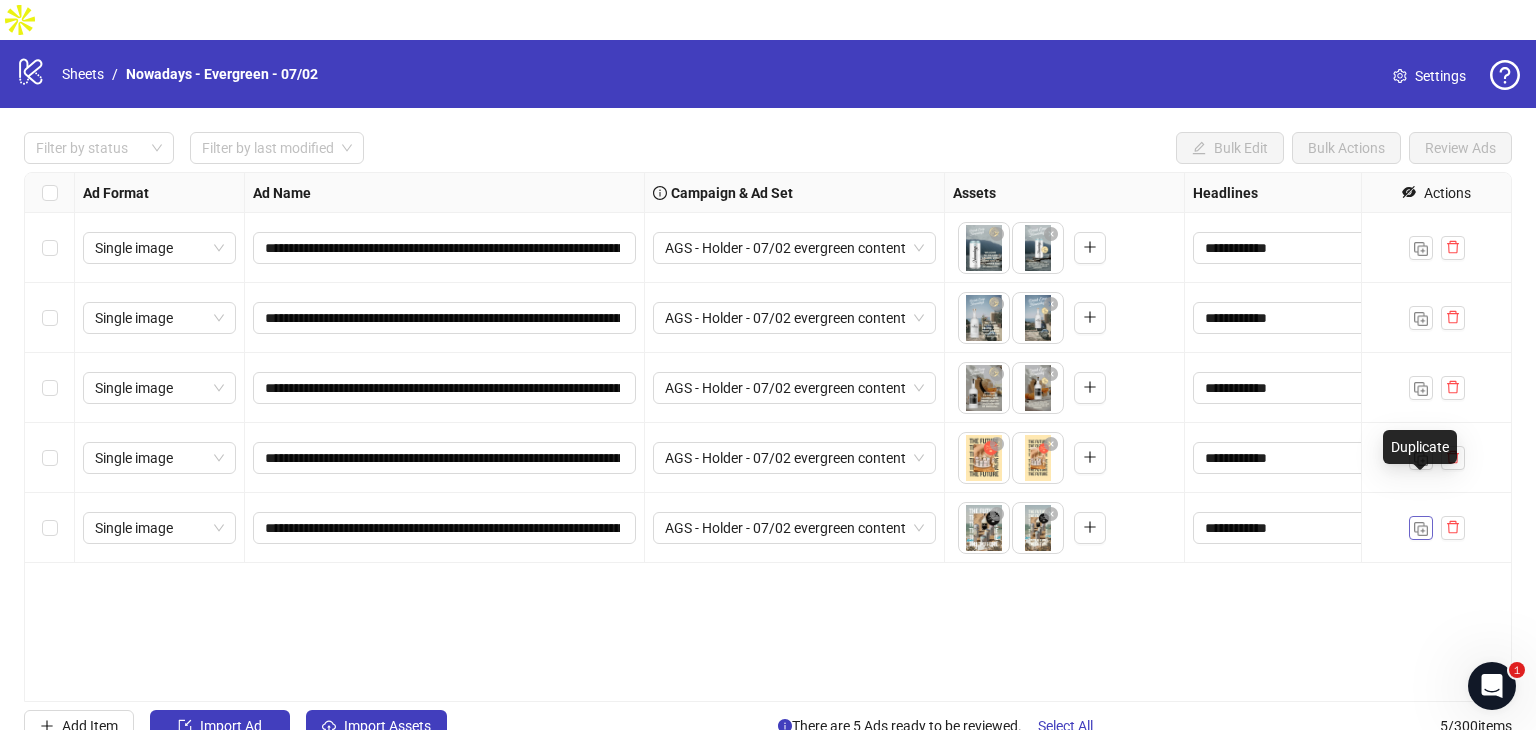 click at bounding box center [1421, 528] 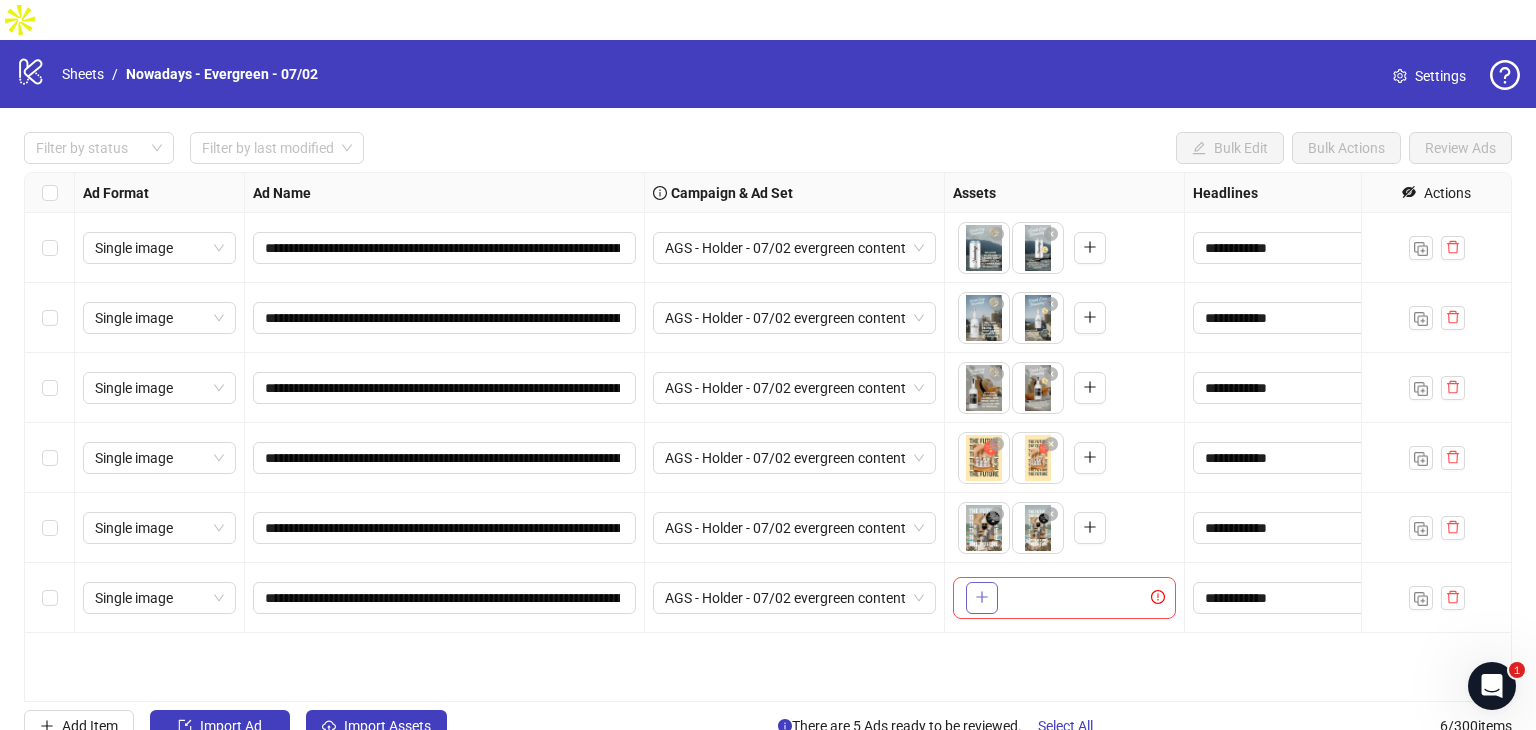 click at bounding box center [982, 598] 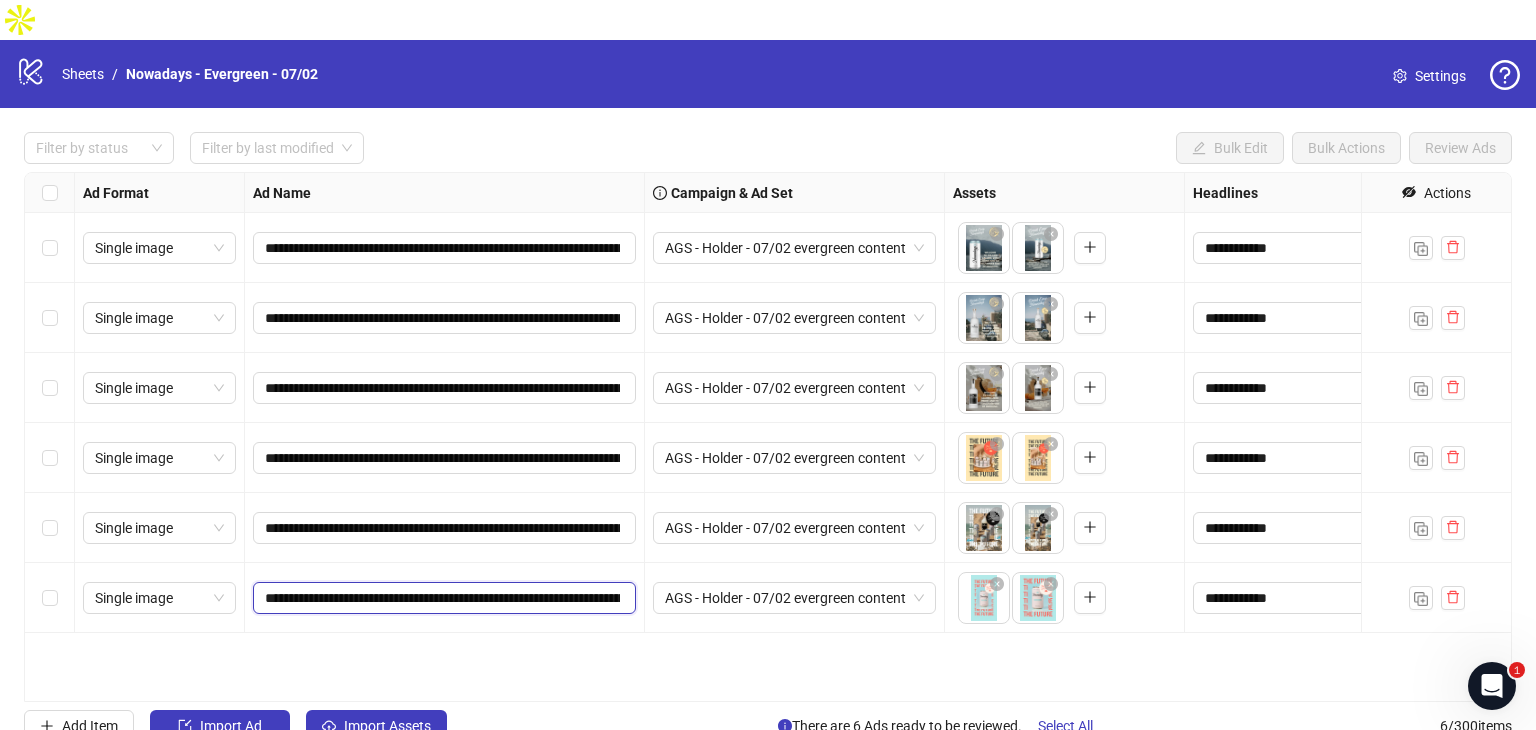 click on "**********" at bounding box center (442, 598) 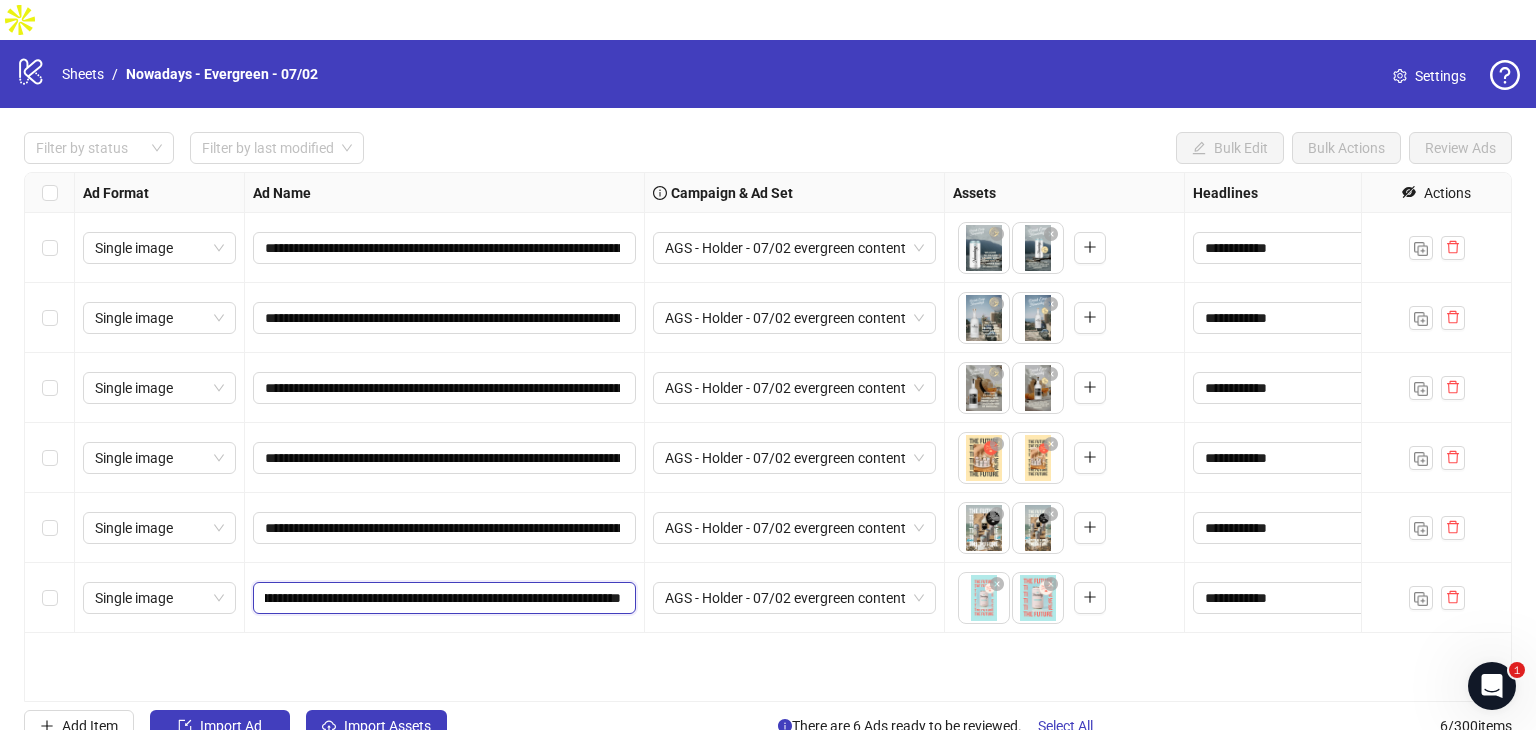 scroll, scrollTop: 0, scrollLeft: 255, axis: horizontal 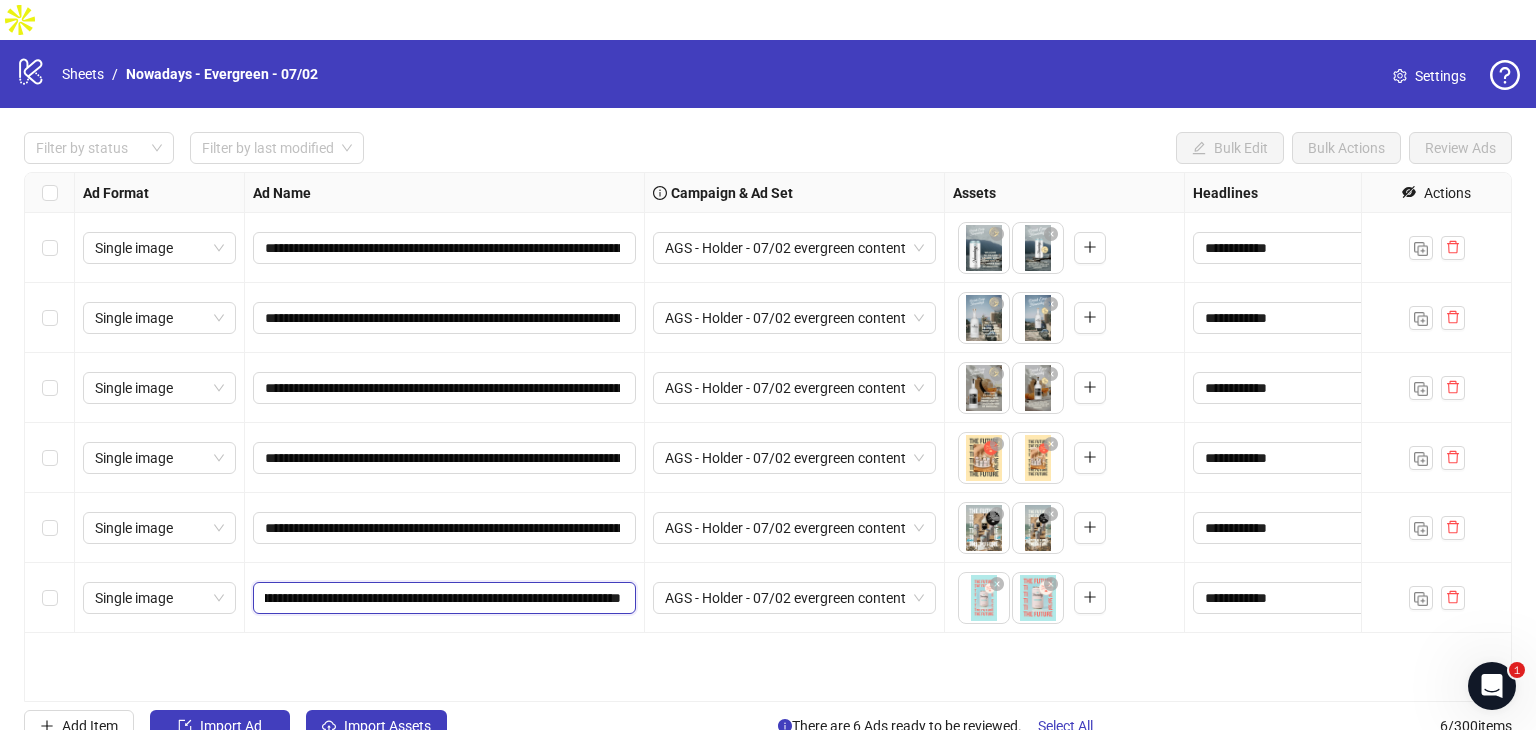 type on "**********" 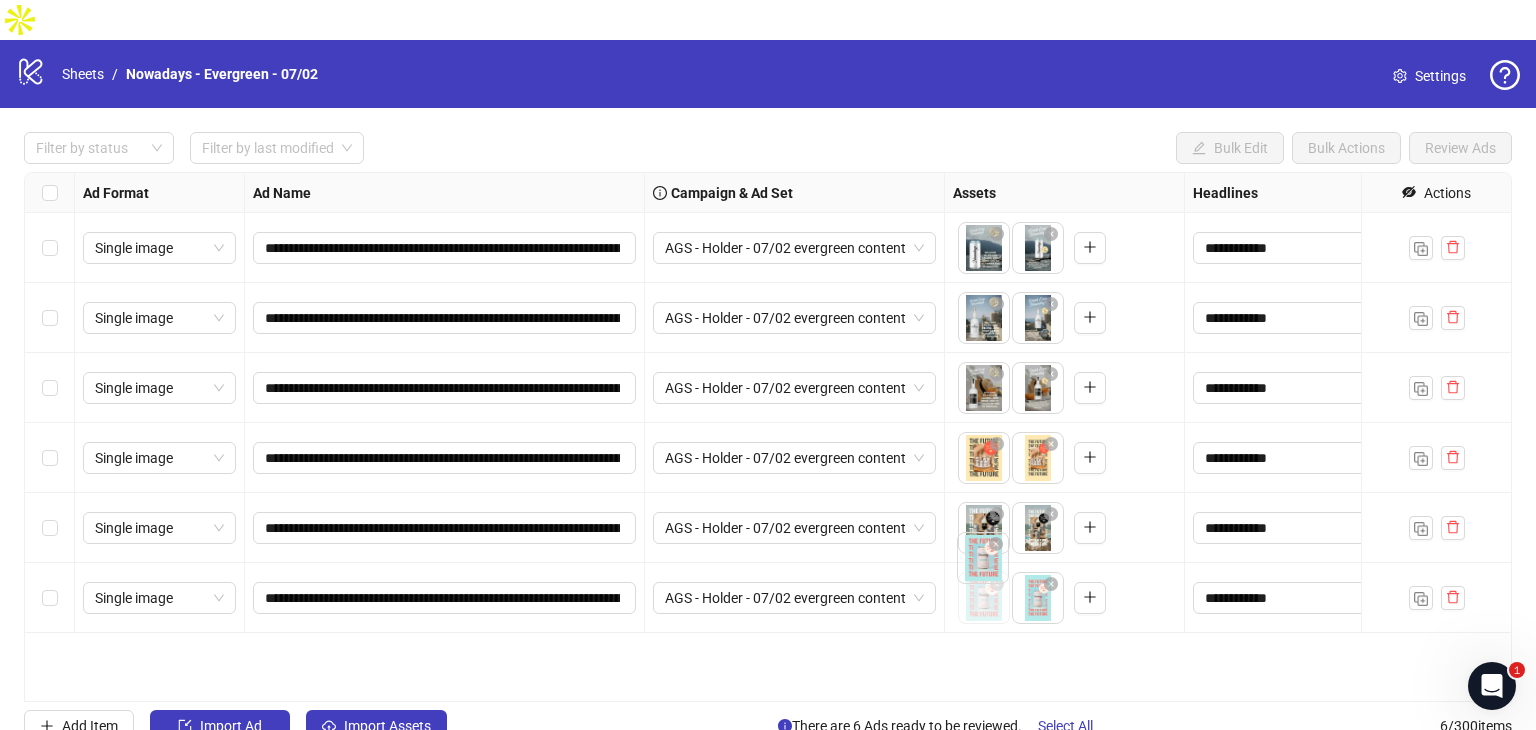 drag, startPoint x: 1040, startPoint y: 573, endPoint x: 980, endPoint y: 573, distance: 60 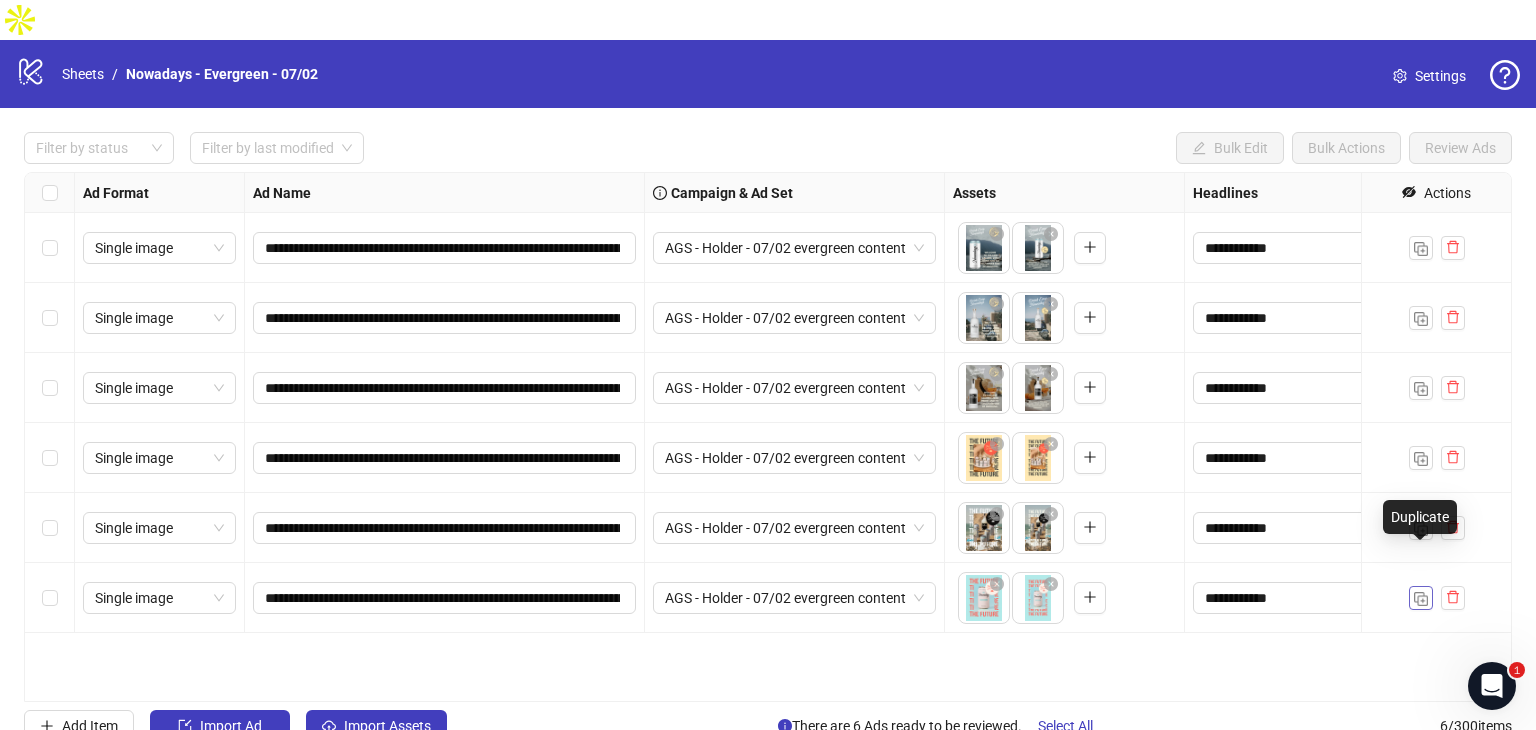 click at bounding box center (1421, 599) 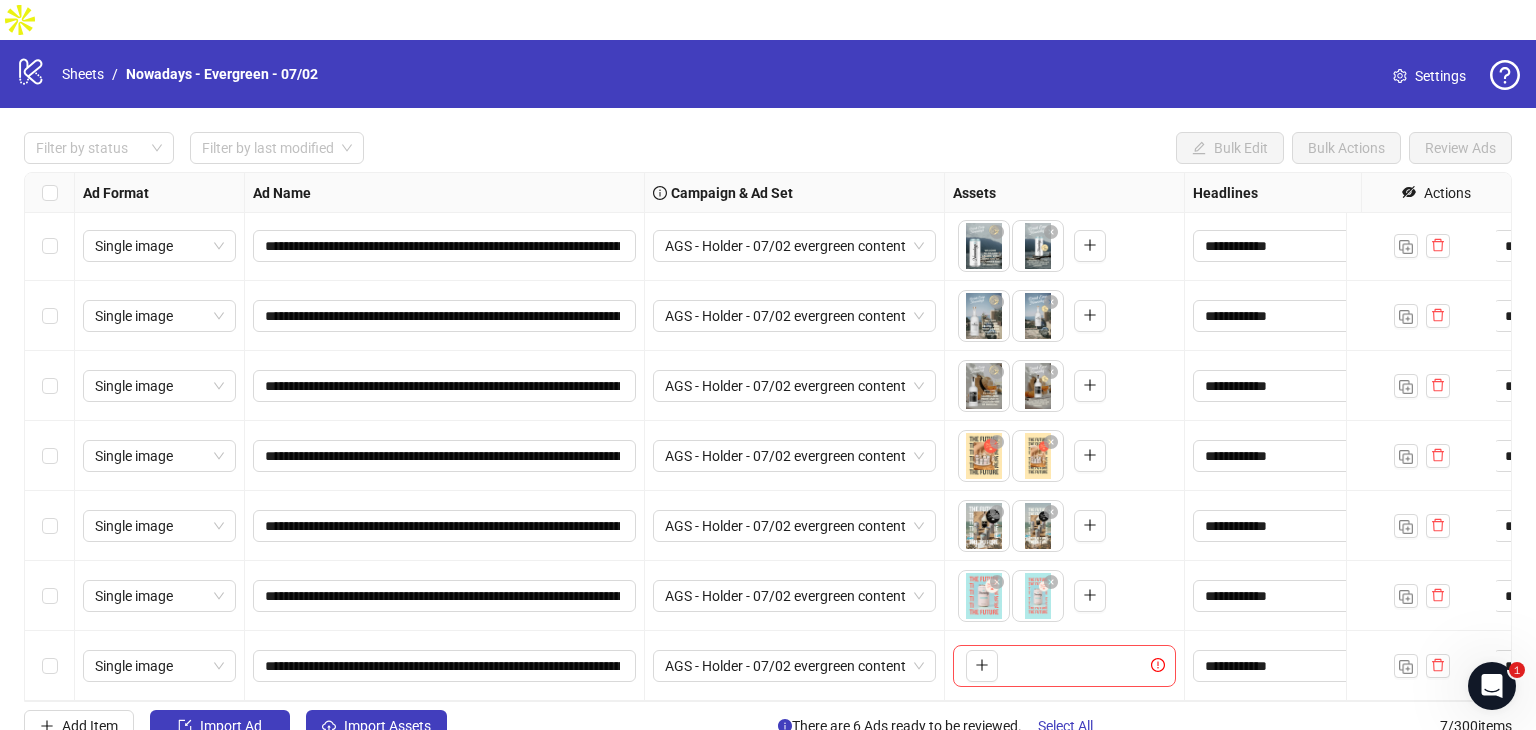 scroll, scrollTop: 16, scrollLeft: 0, axis: vertical 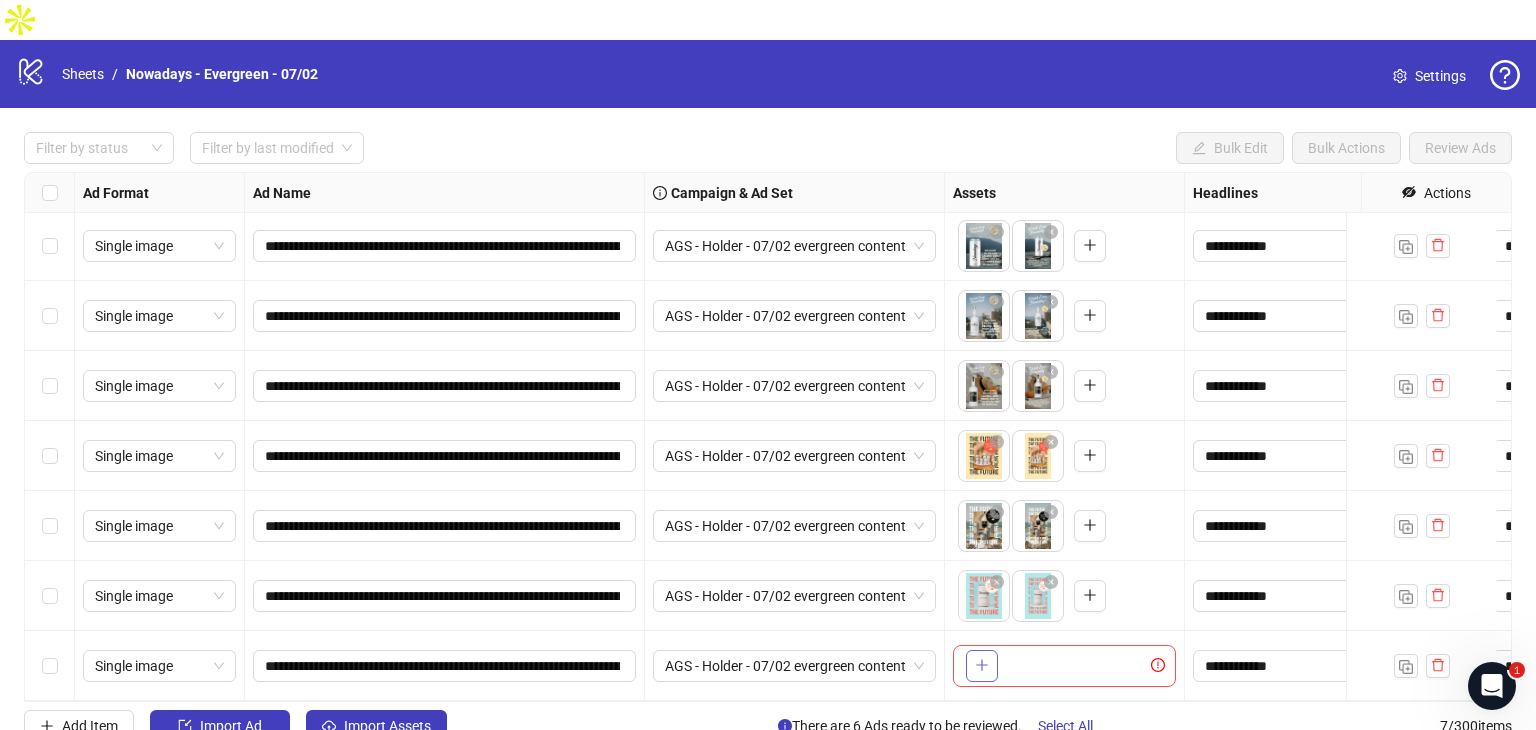 click at bounding box center [982, 665] 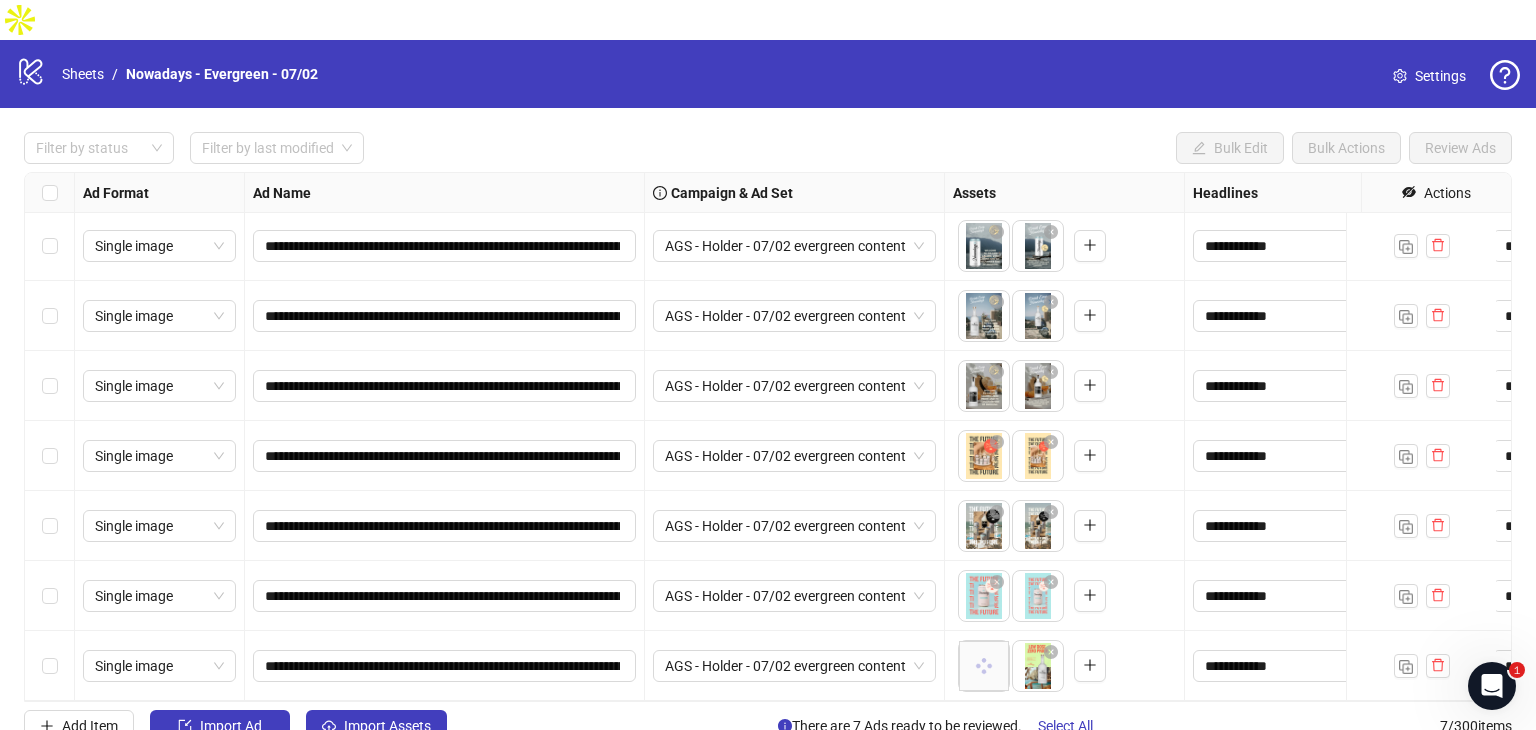 scroll, scrollTop: 16, scrollLeft: 0, axis: vertical 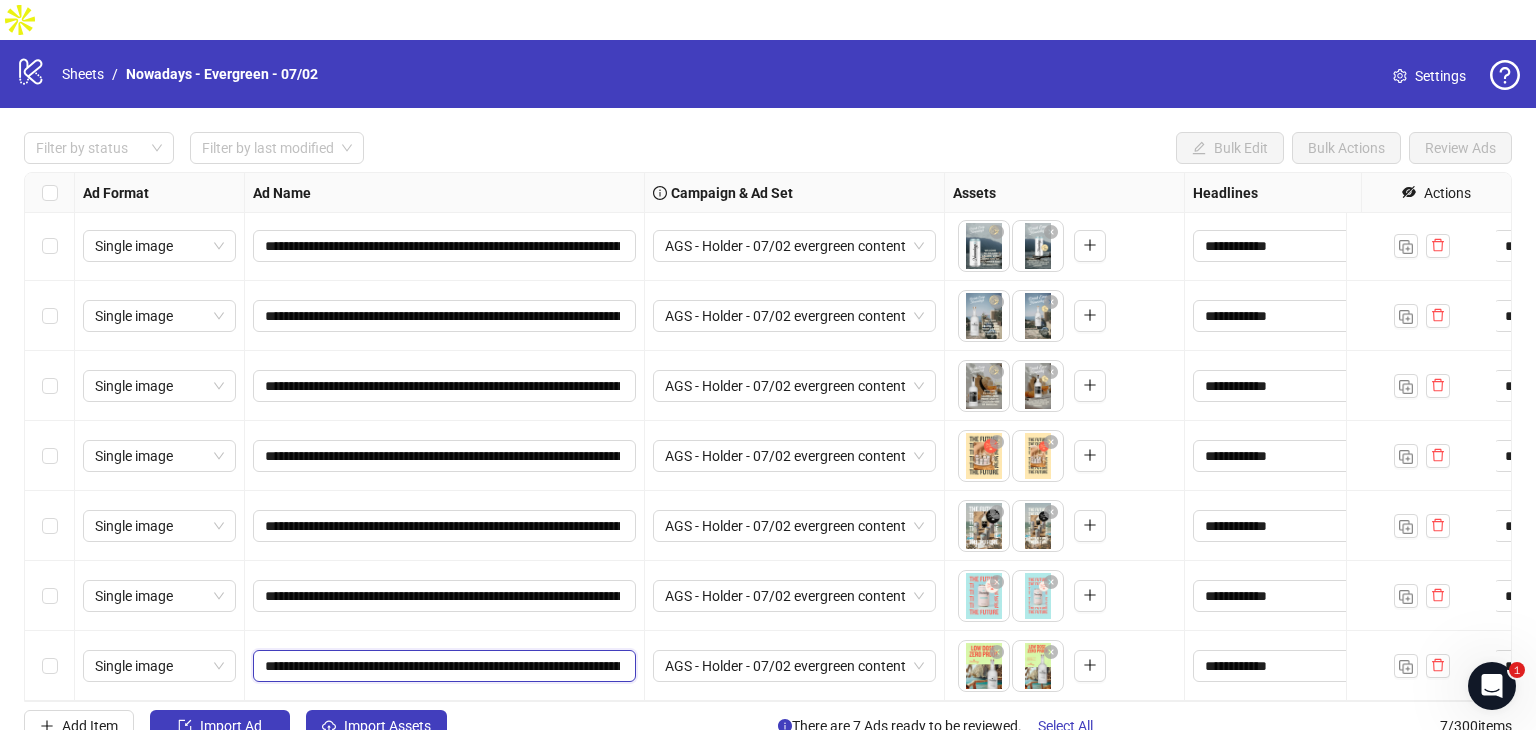 click on "**********" at bounding box center [442, 666] 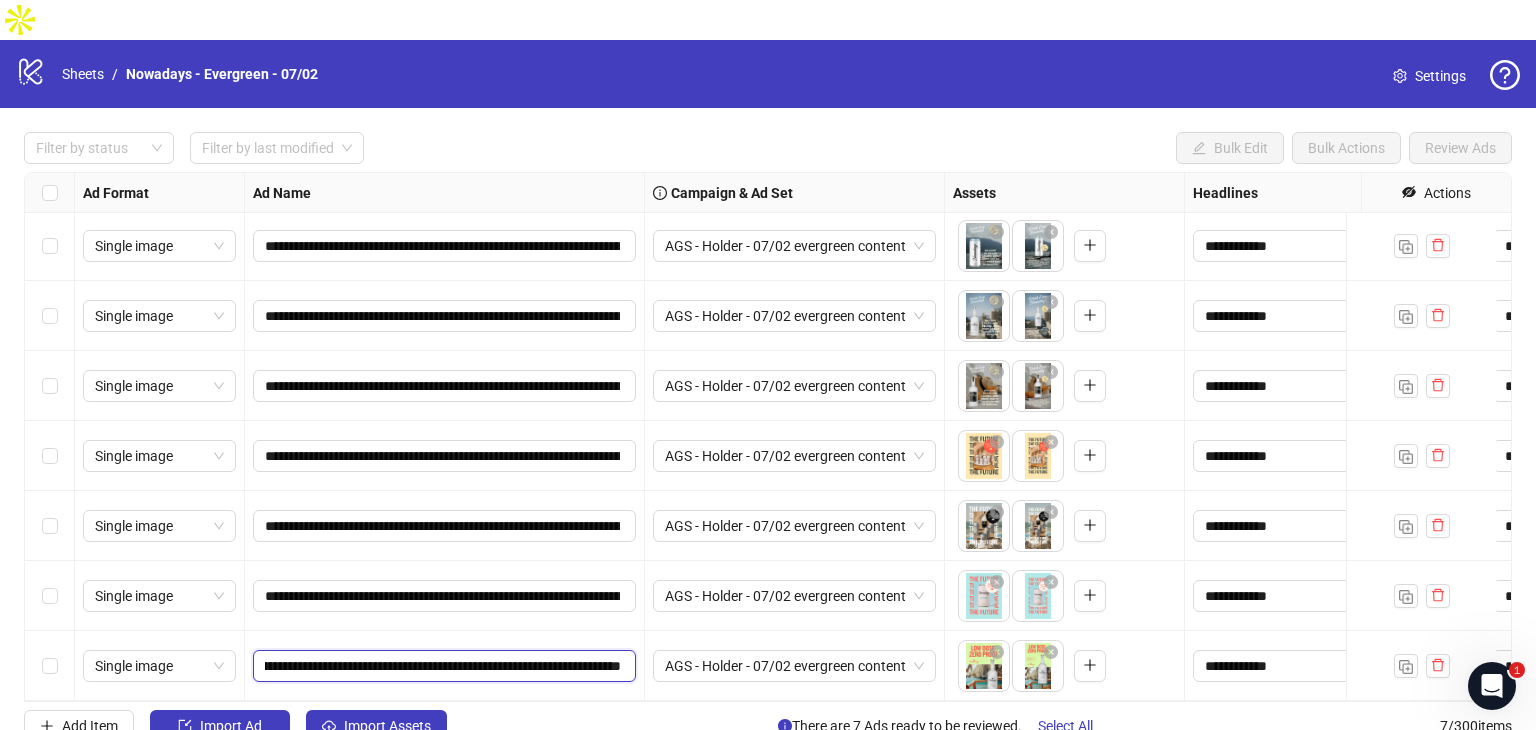scroll, scrollTop: 0, scrollLeft: 344, axis: horizontal 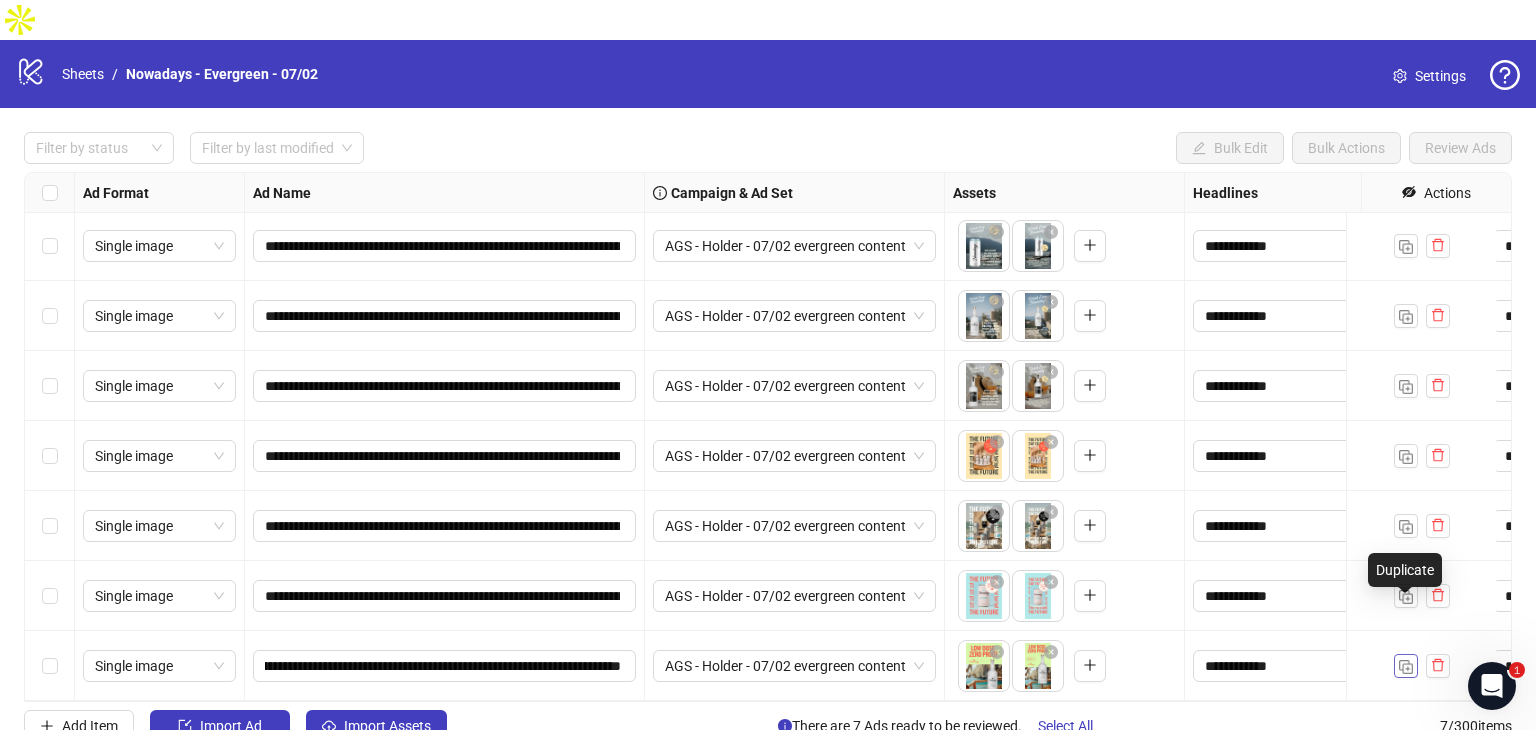 click at bounding box center [1406, 667] 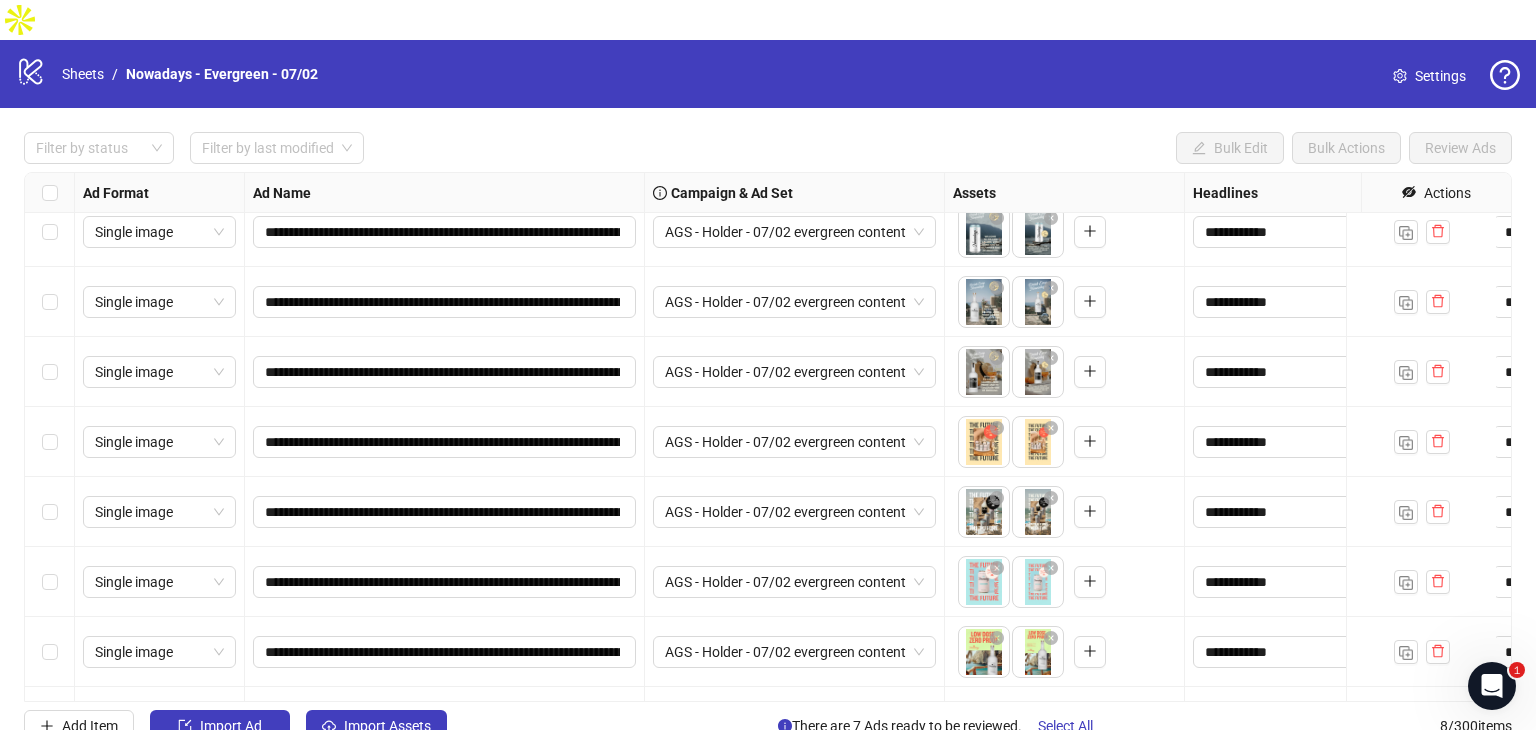 scroll, scrollTop: 86, scrollLeft: 0, axis: vertical 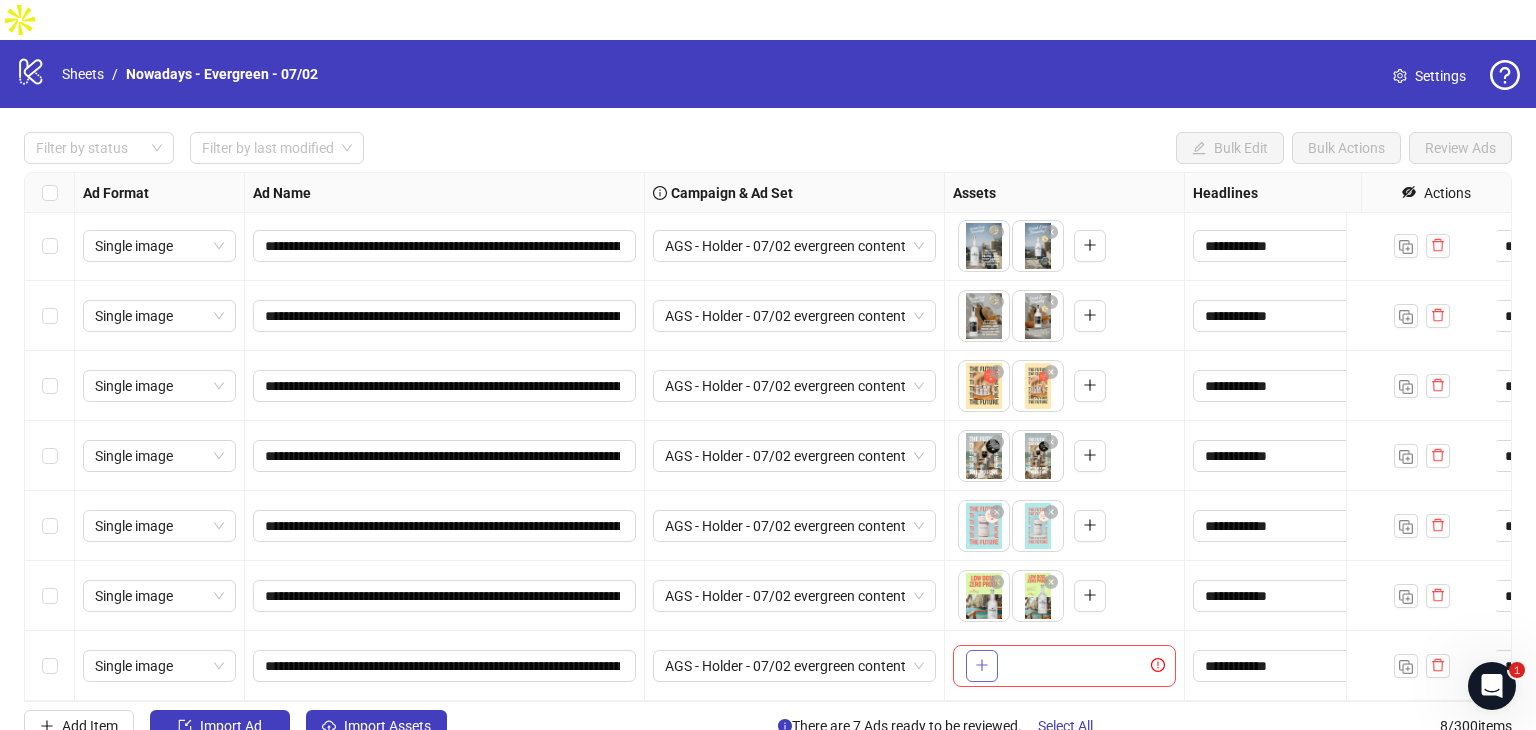 click at bounding box center (981, 665) 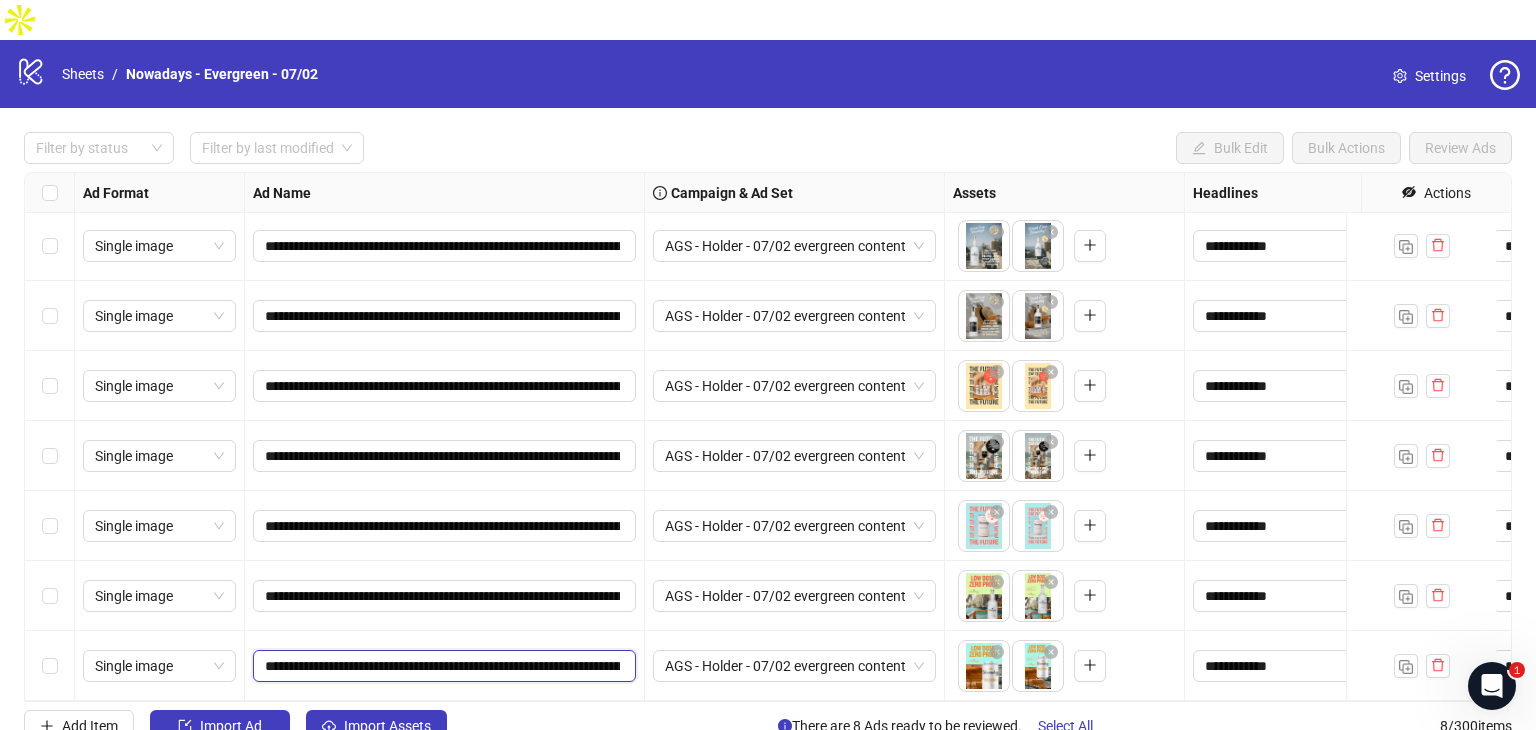 click on "**********" at bounding box center (442, 666) 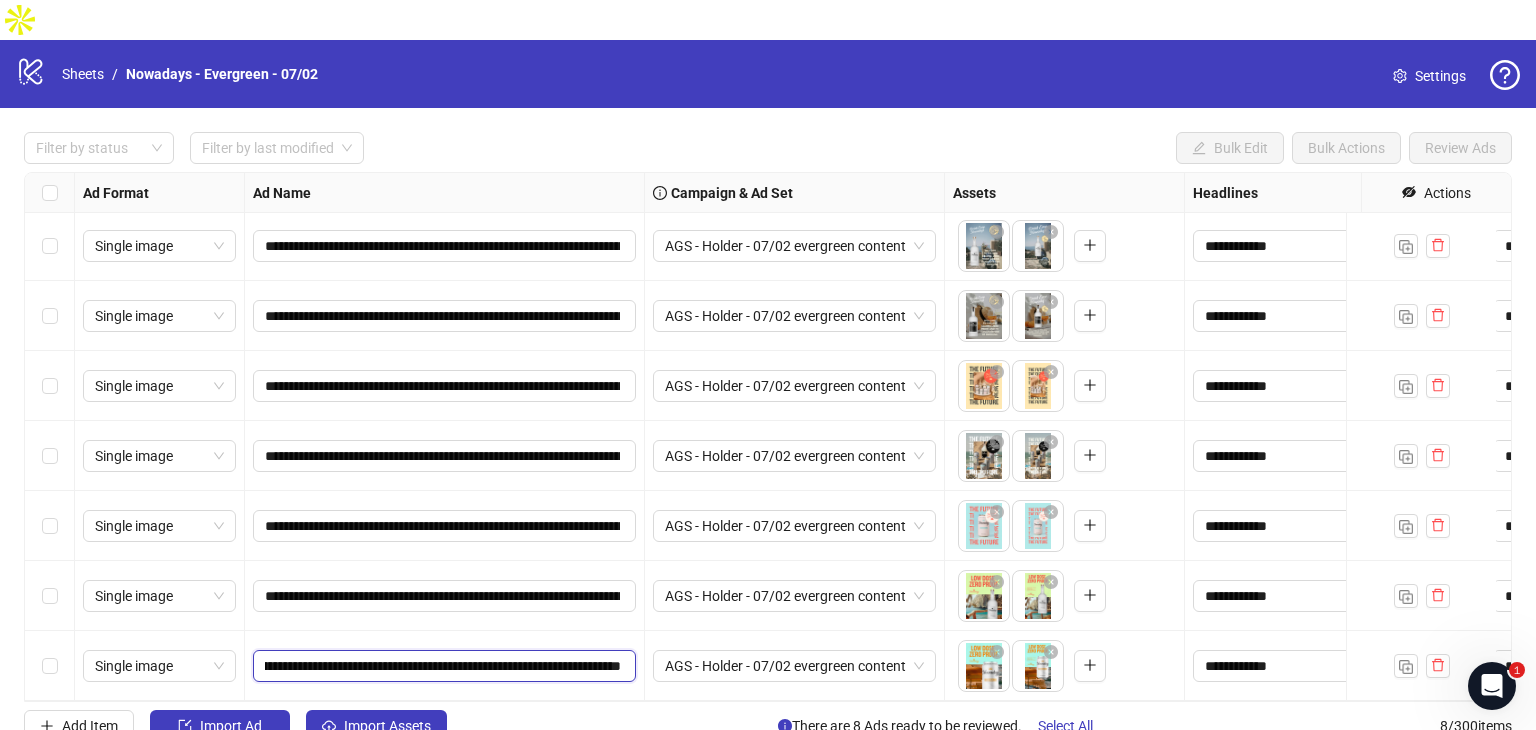 scroll, scrollTop: 0, scrollLeft: 292, axis: horizontal 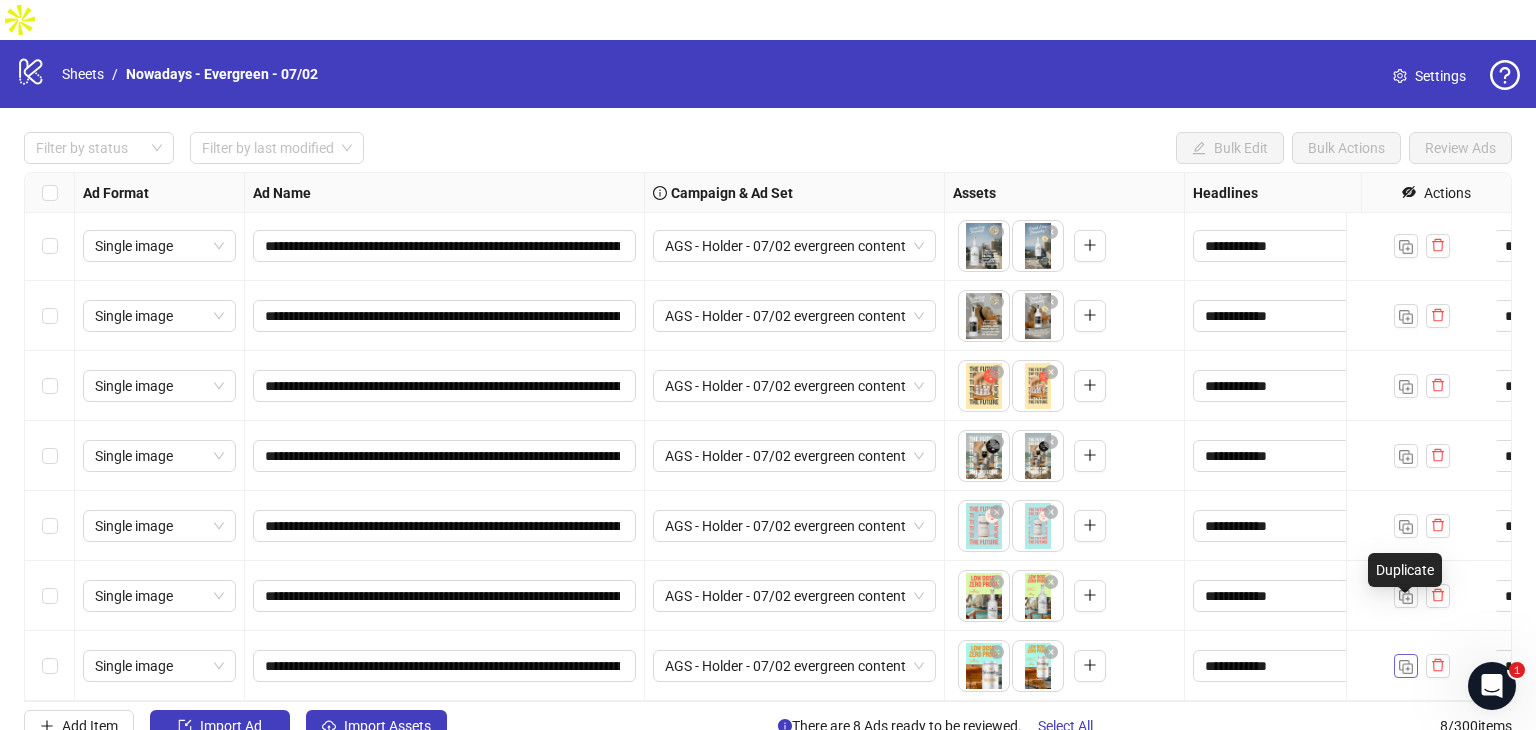 click at bounding box center [1406, 667] 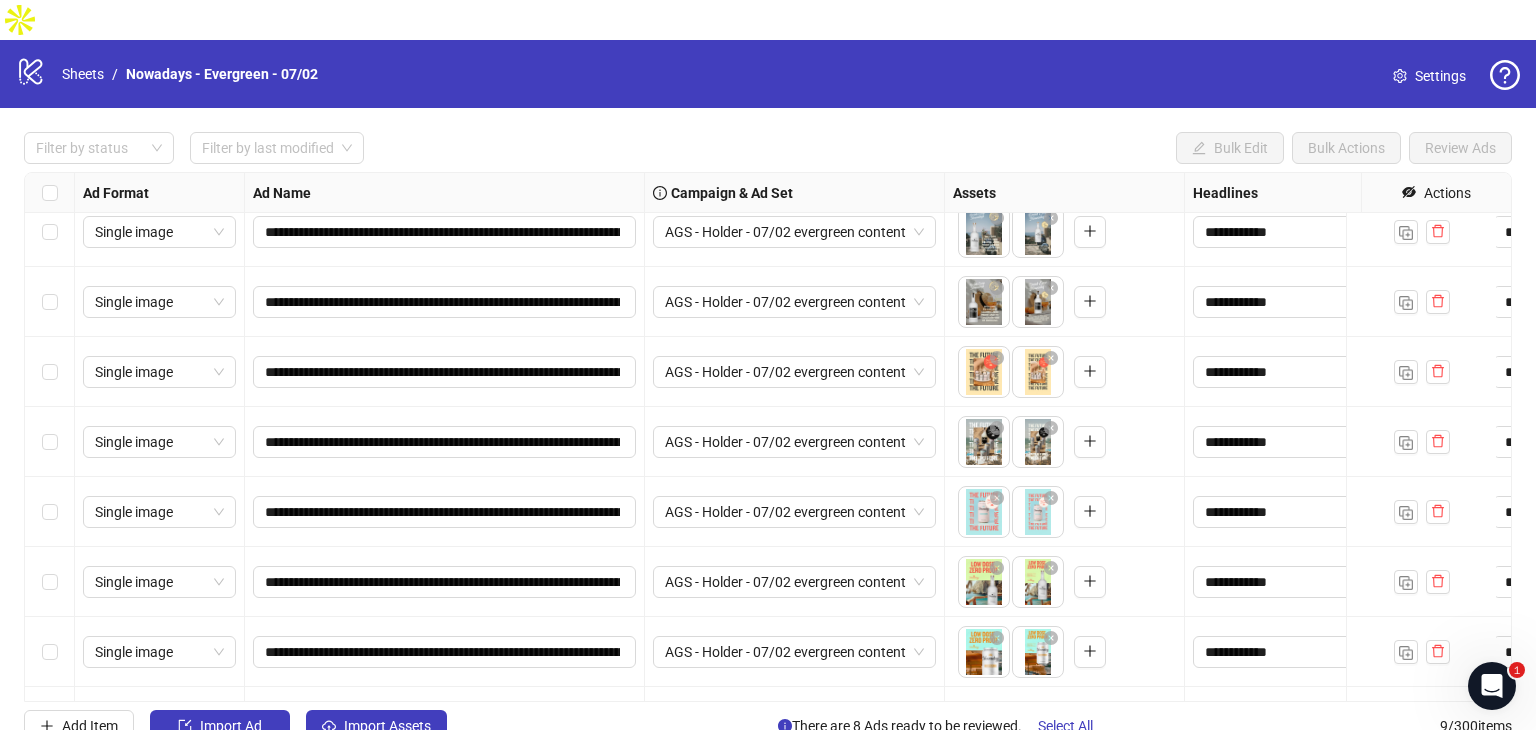 scroll, scrollTop: 156, scrollLeft: 0, axis: vertical 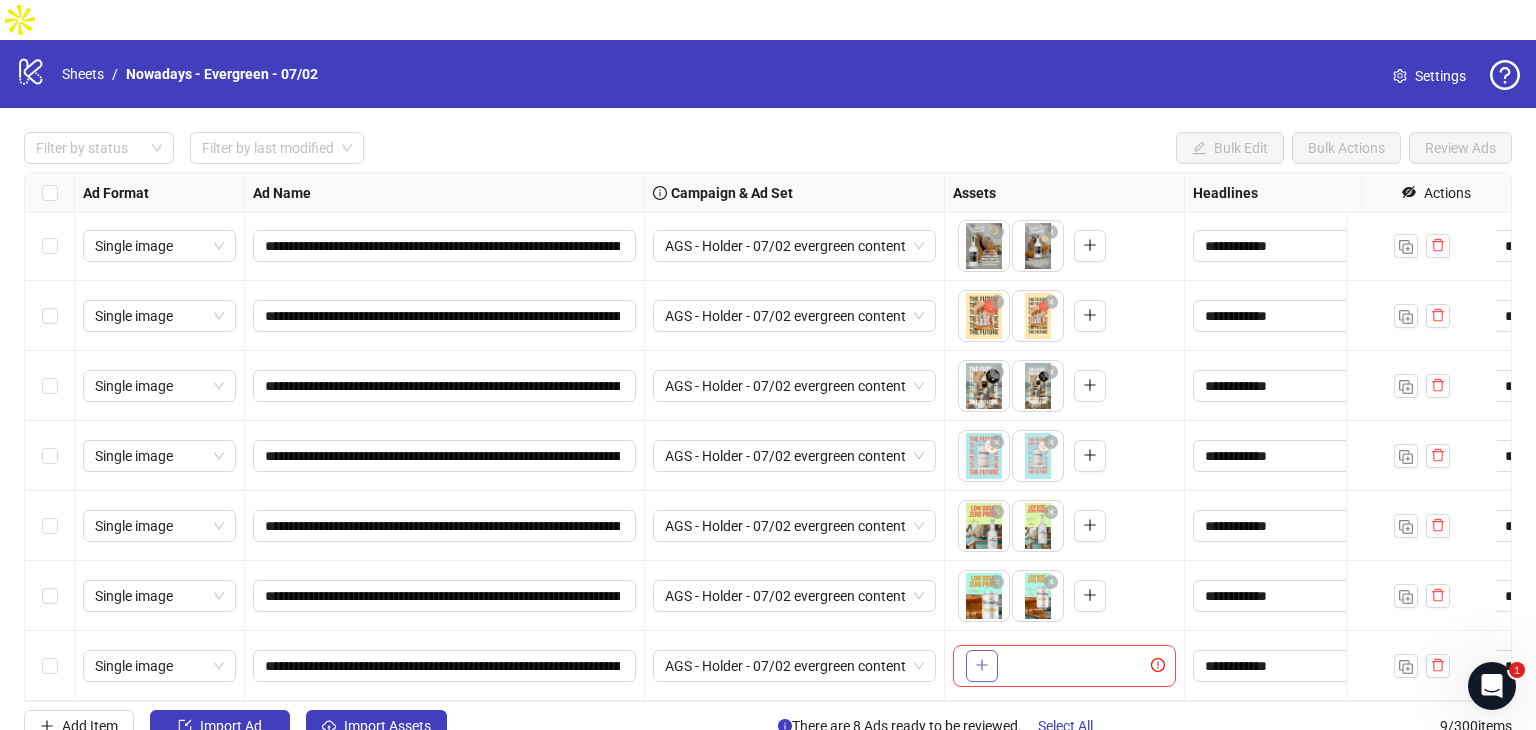 click at bounding box center (981, 665) 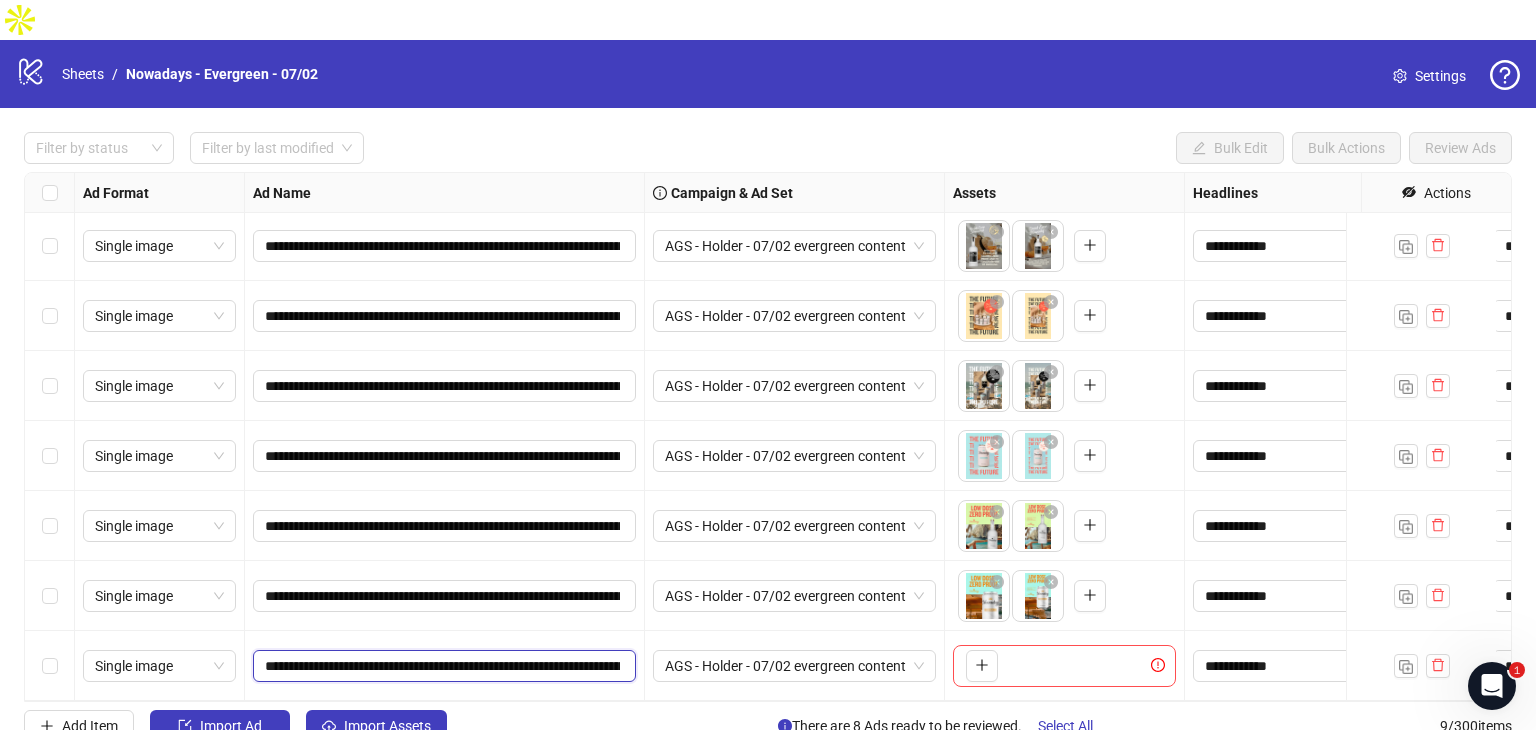 click on "**********" at bounding box center [442, 666] 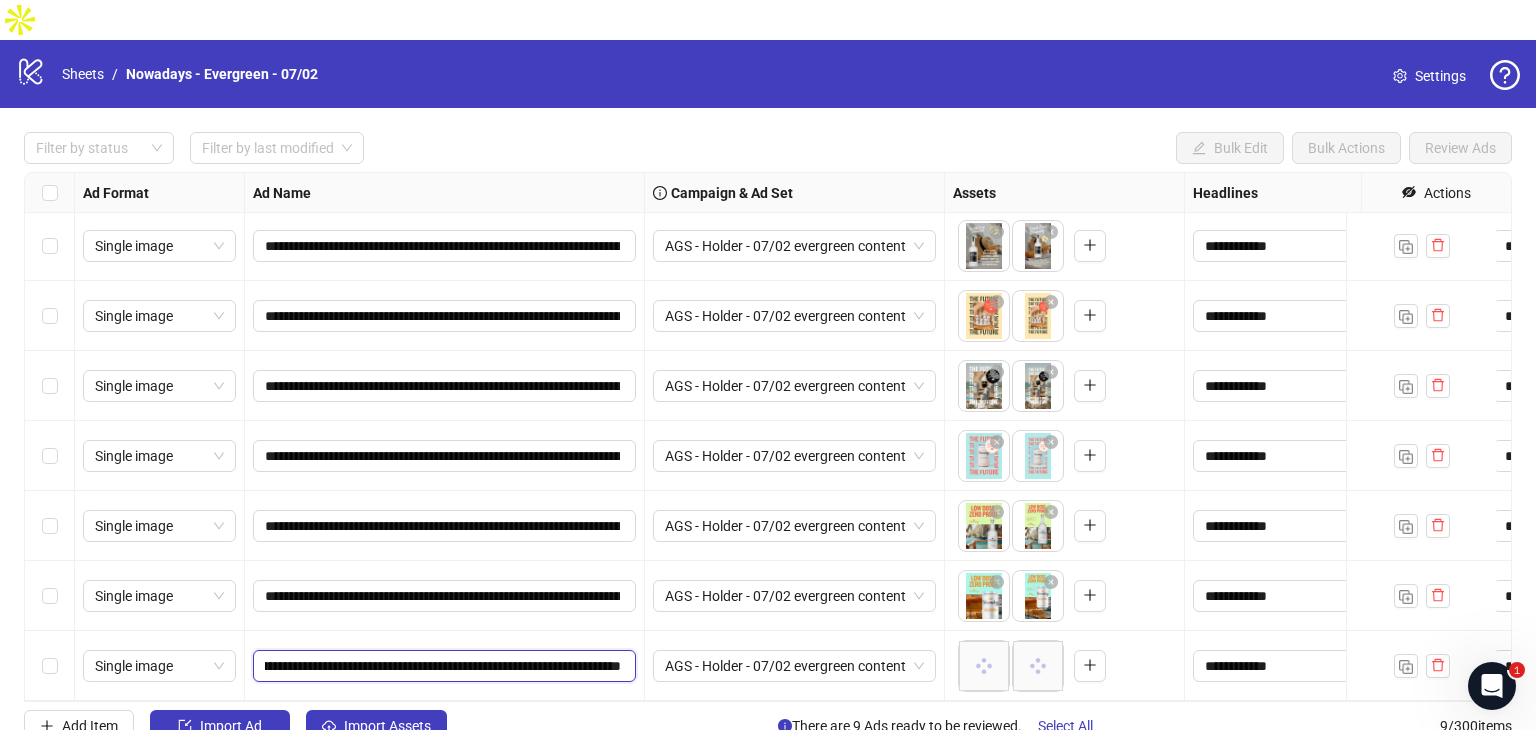 scroll, scrollTop: 0, scrollLeft: 304, axis: horizontal 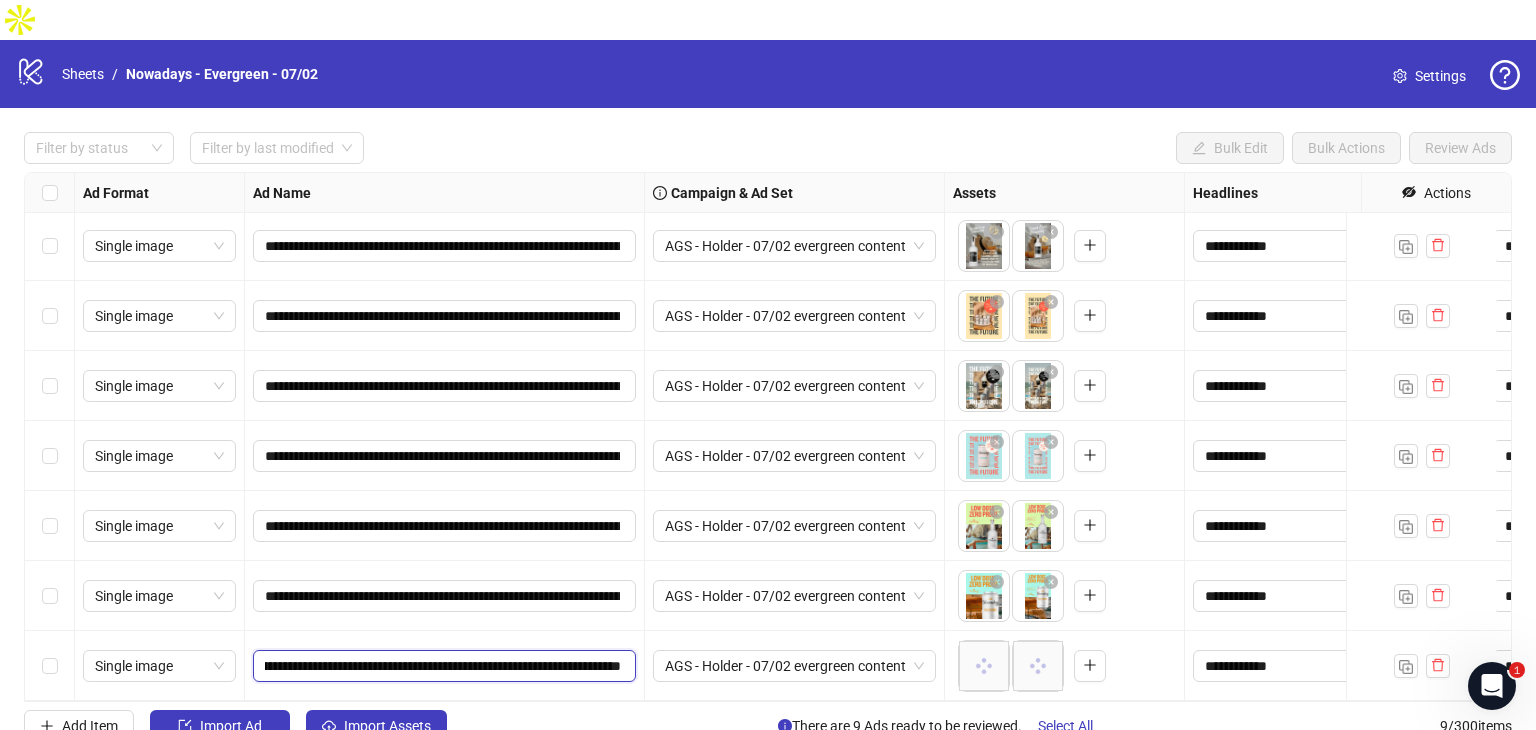 click on "**********" at bounding box center [443, 666] 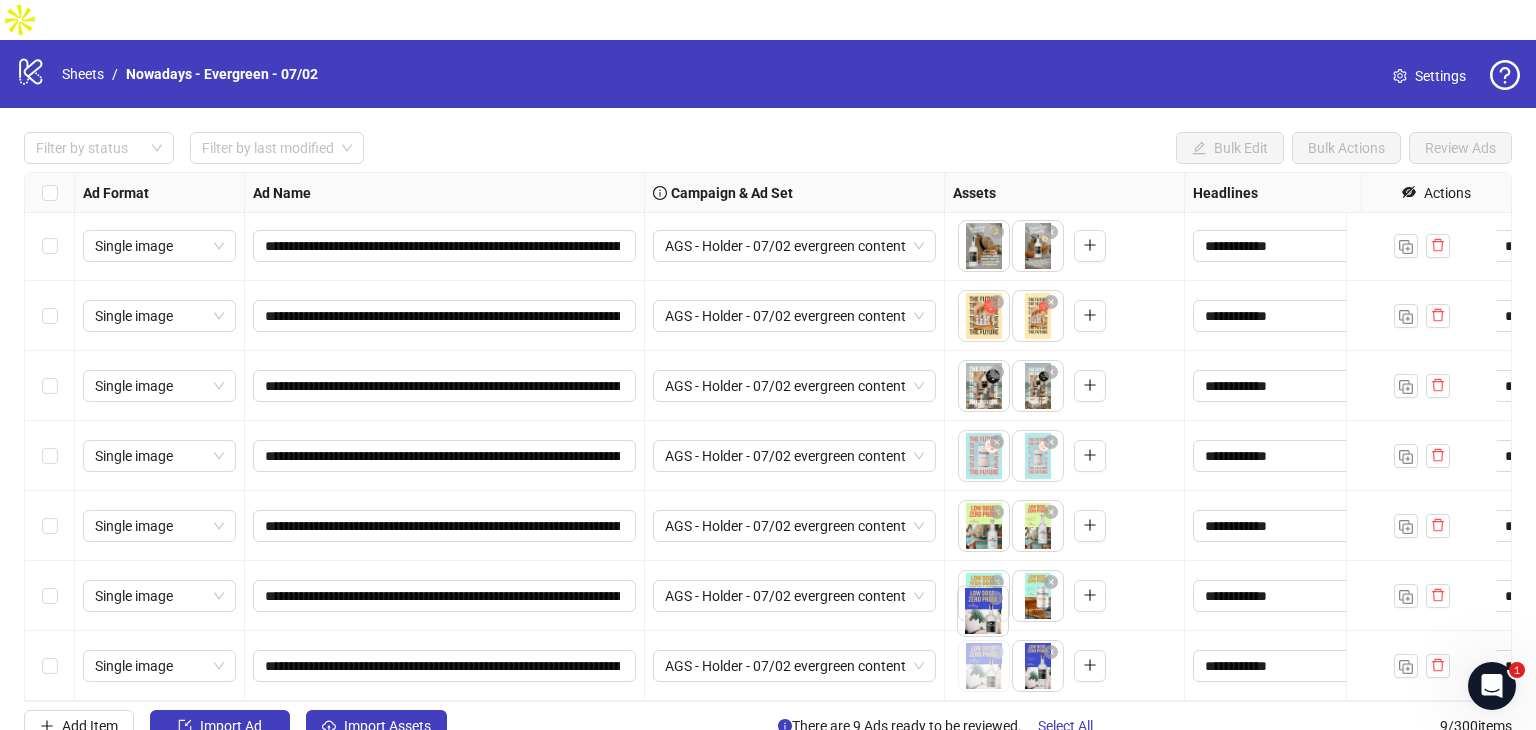 drag, startPoint x: 1033, startPoint y: 613, endPoint x: 976, endPoint y: 615, distance: 57.035076 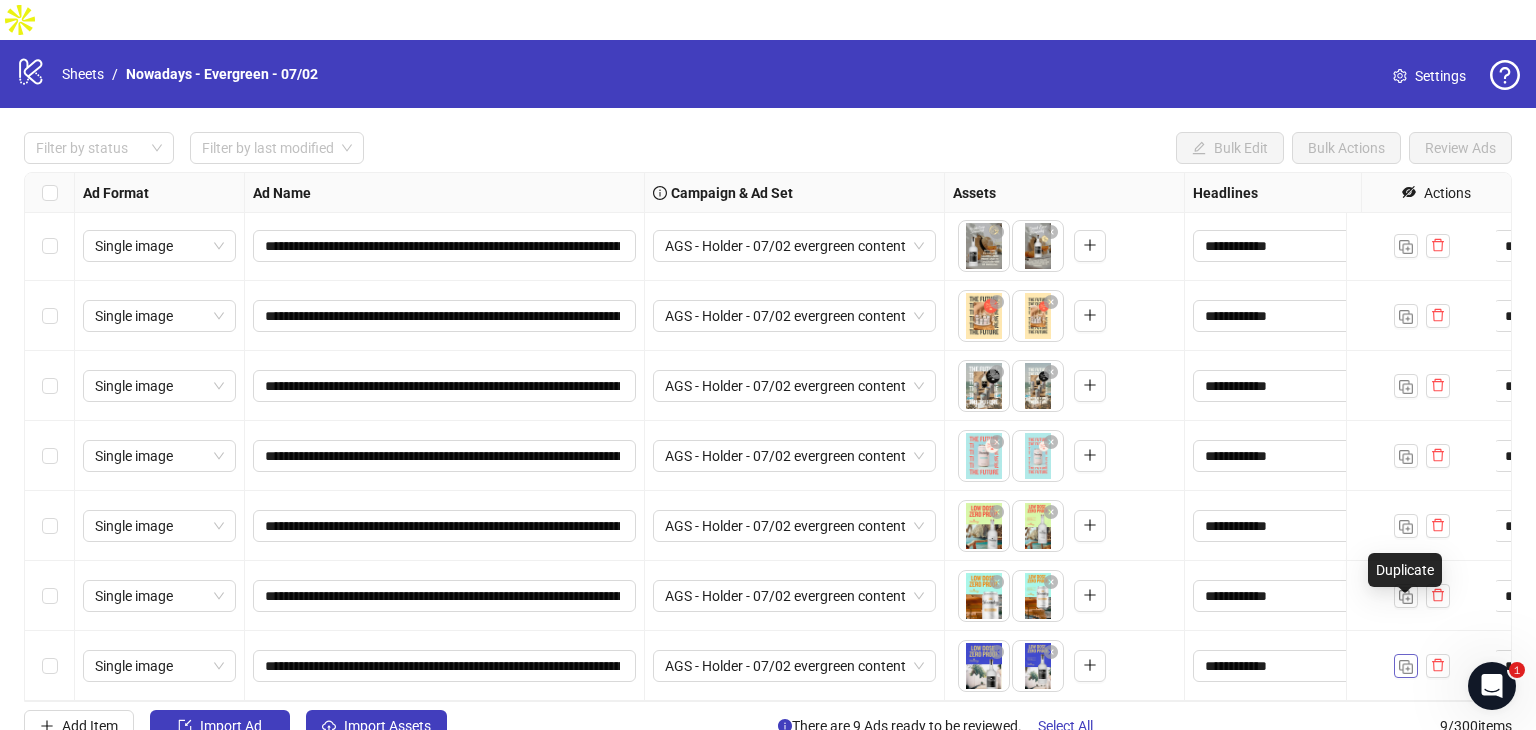 click at bounding box center [1406, 667] 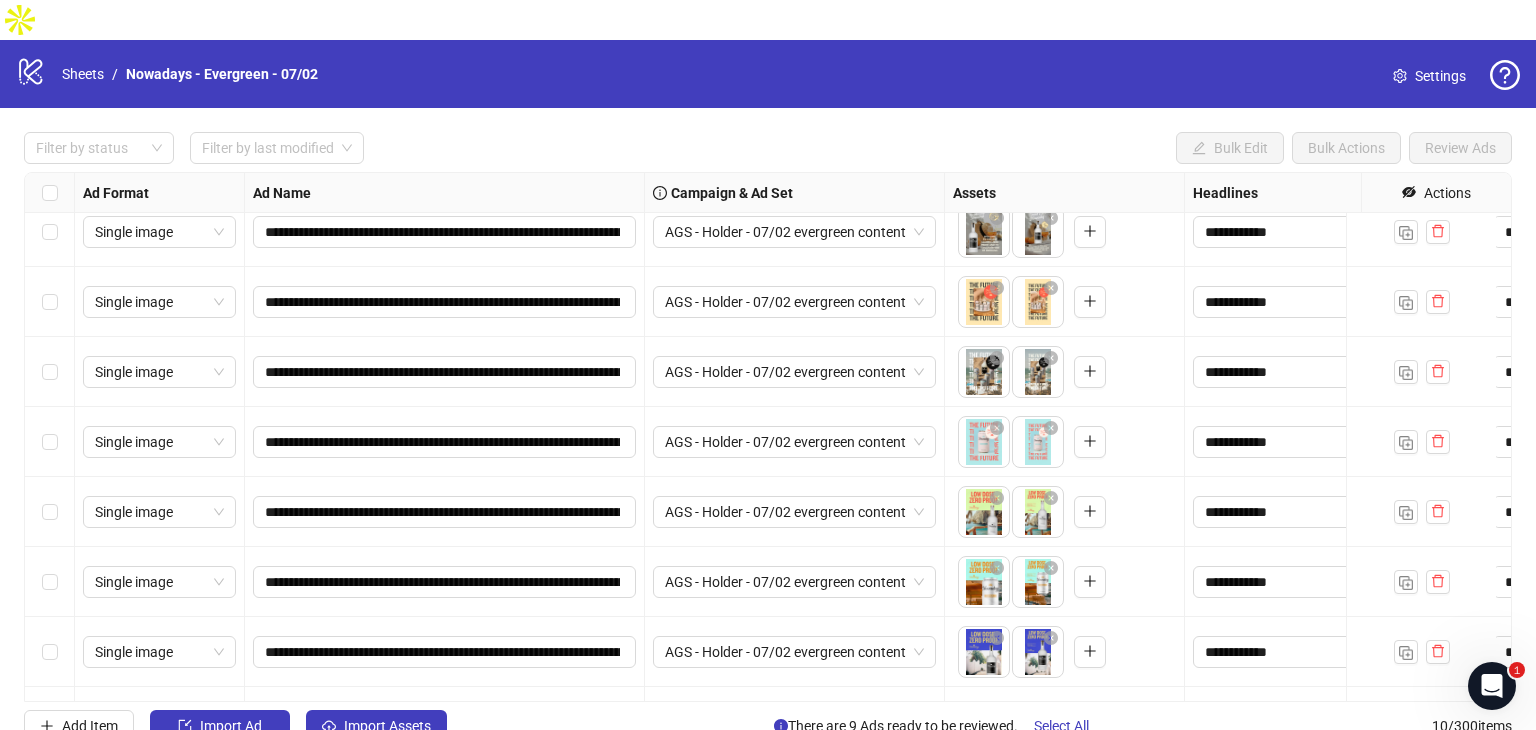 scroll, scrollTop: 226, scrollLeft: 0, axis: vertical 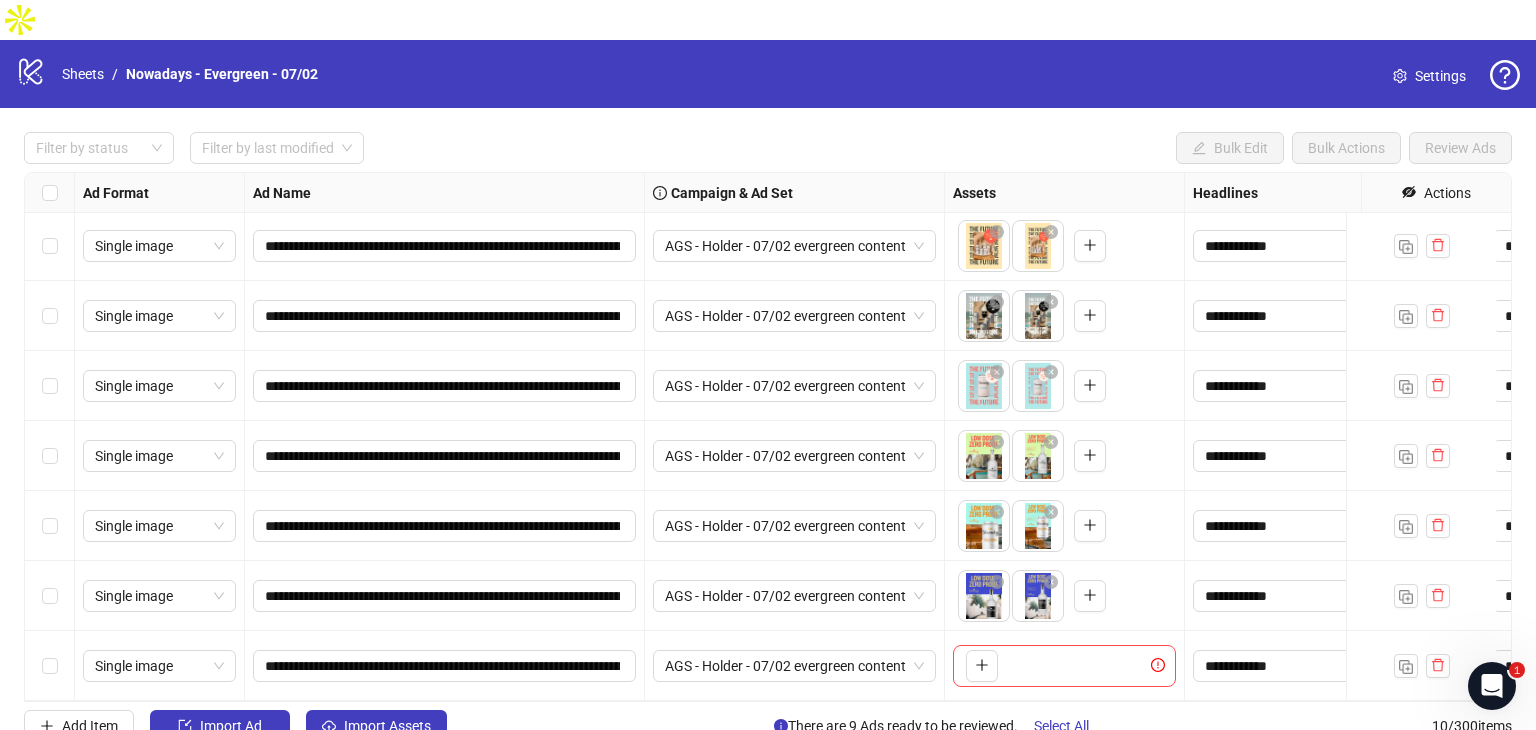 type 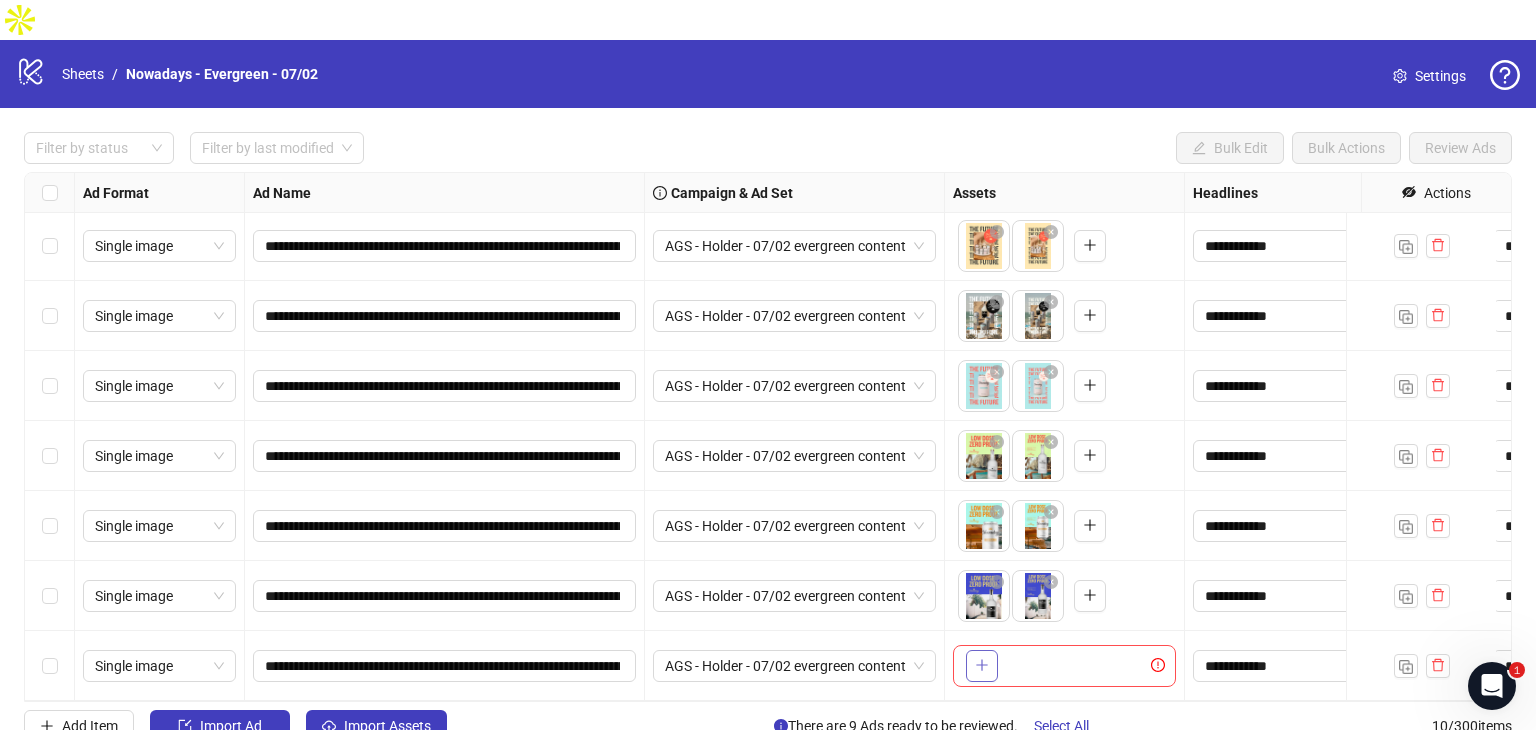 click at bounding box center [982, 665] 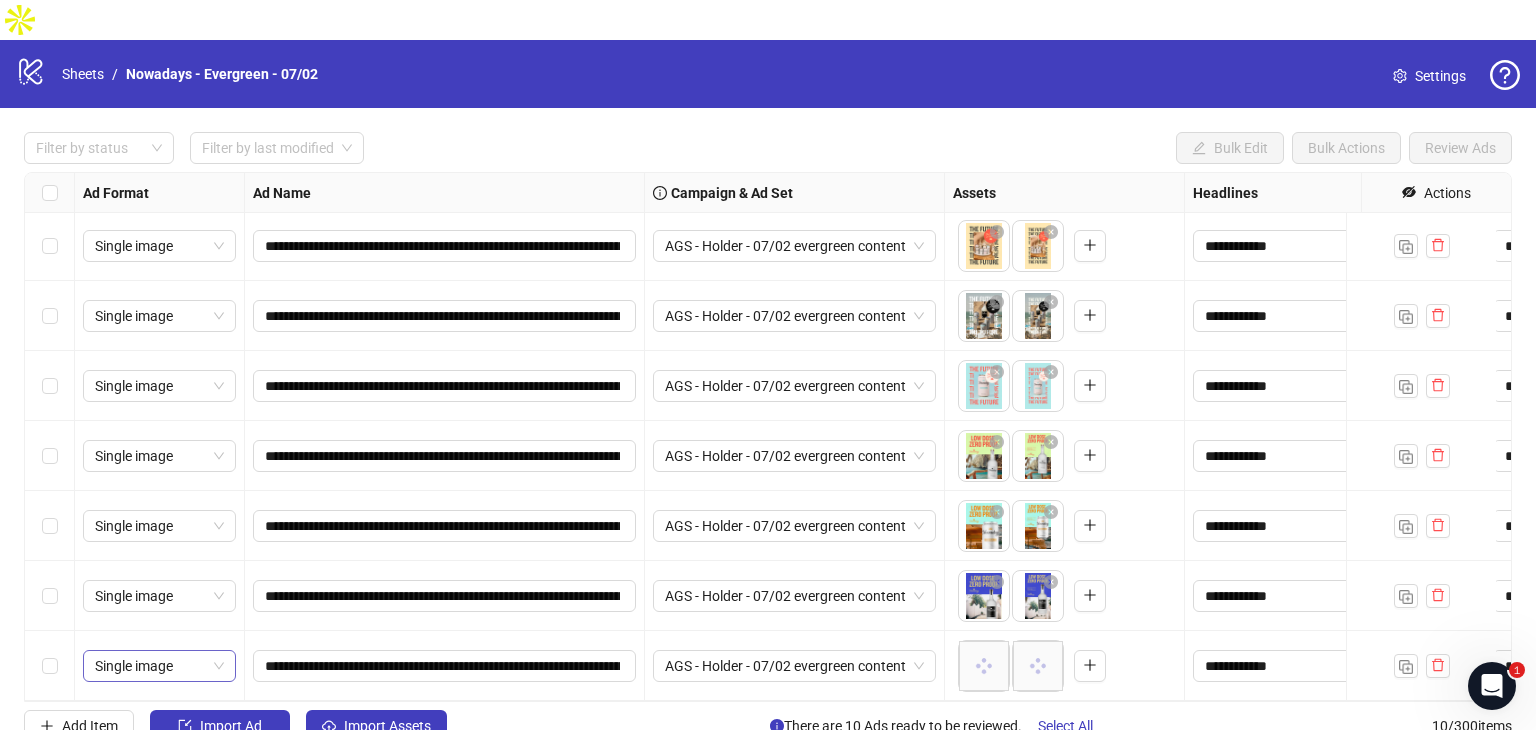 click on "Single image" at bounding box center [159, 106] 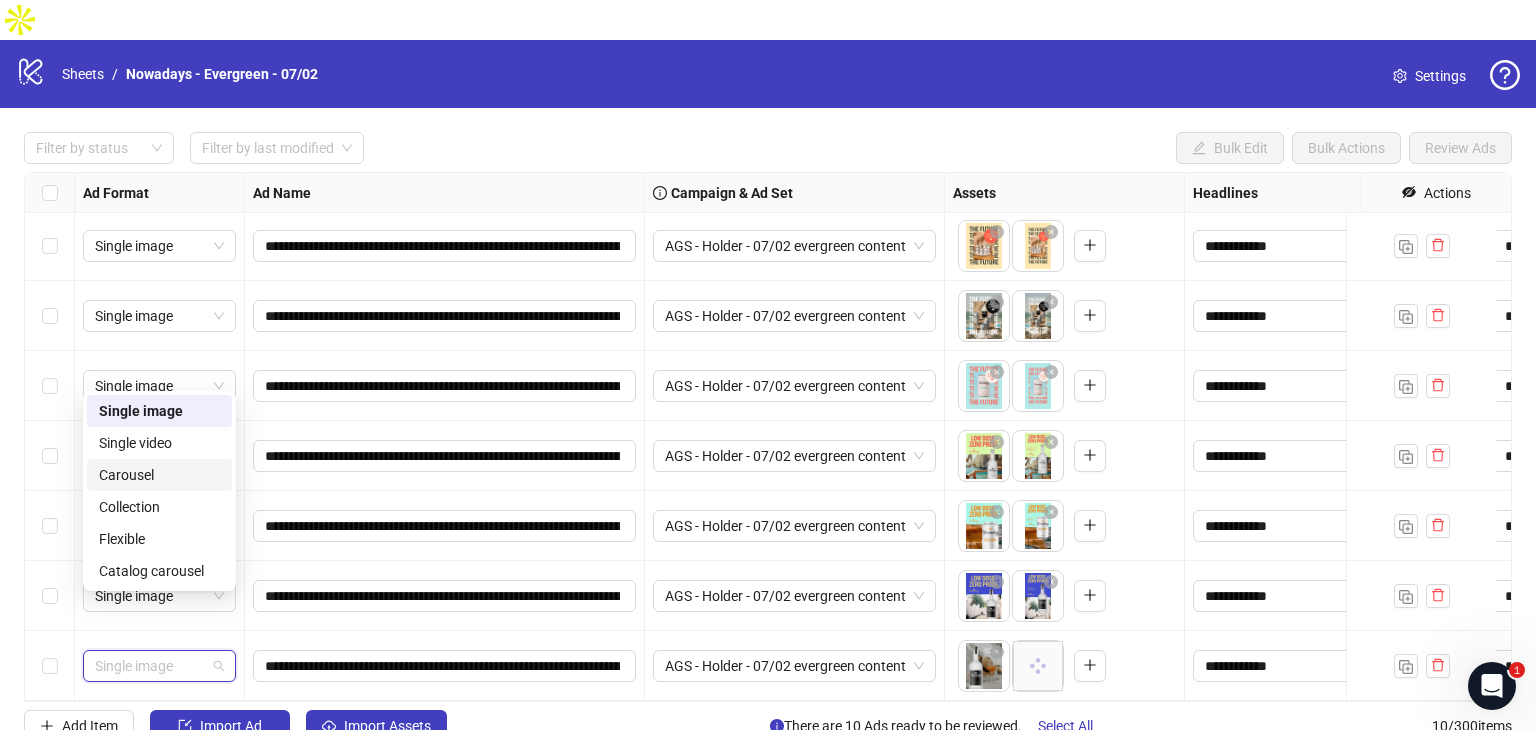 click on "Carousel" at bounding box center [159, 475] 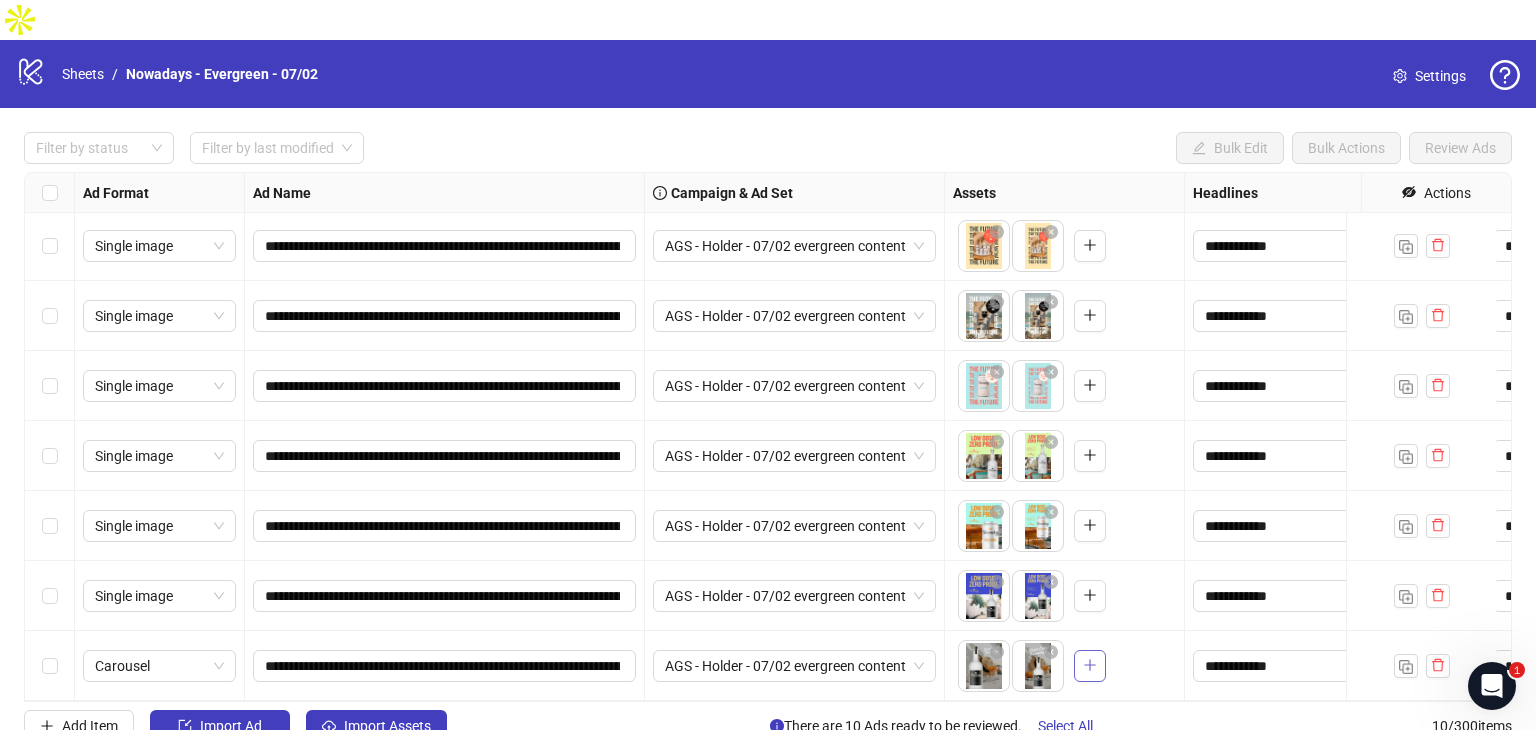 click at bounding box center [1090, 665] 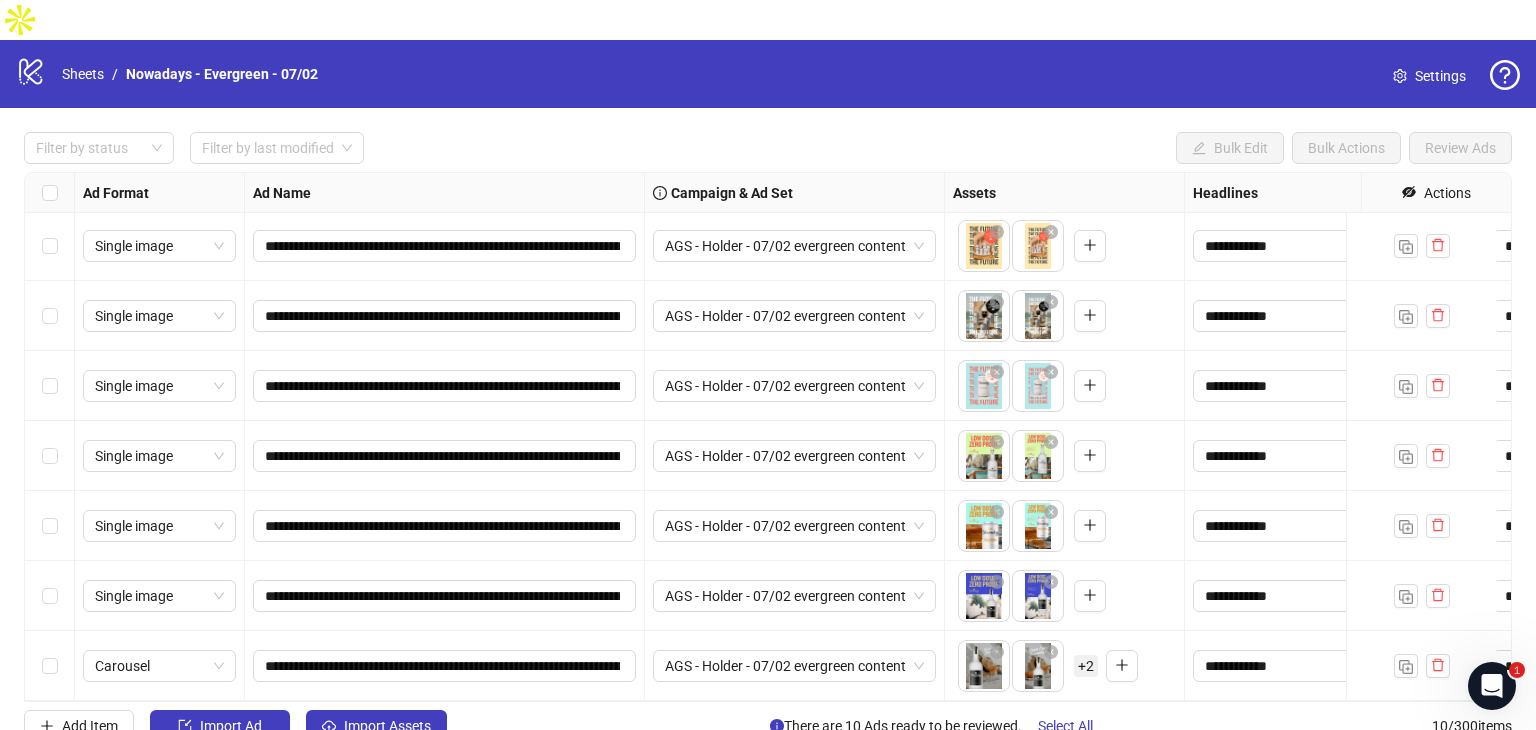 click on "+ 2" at bounding box center [1086, 666] 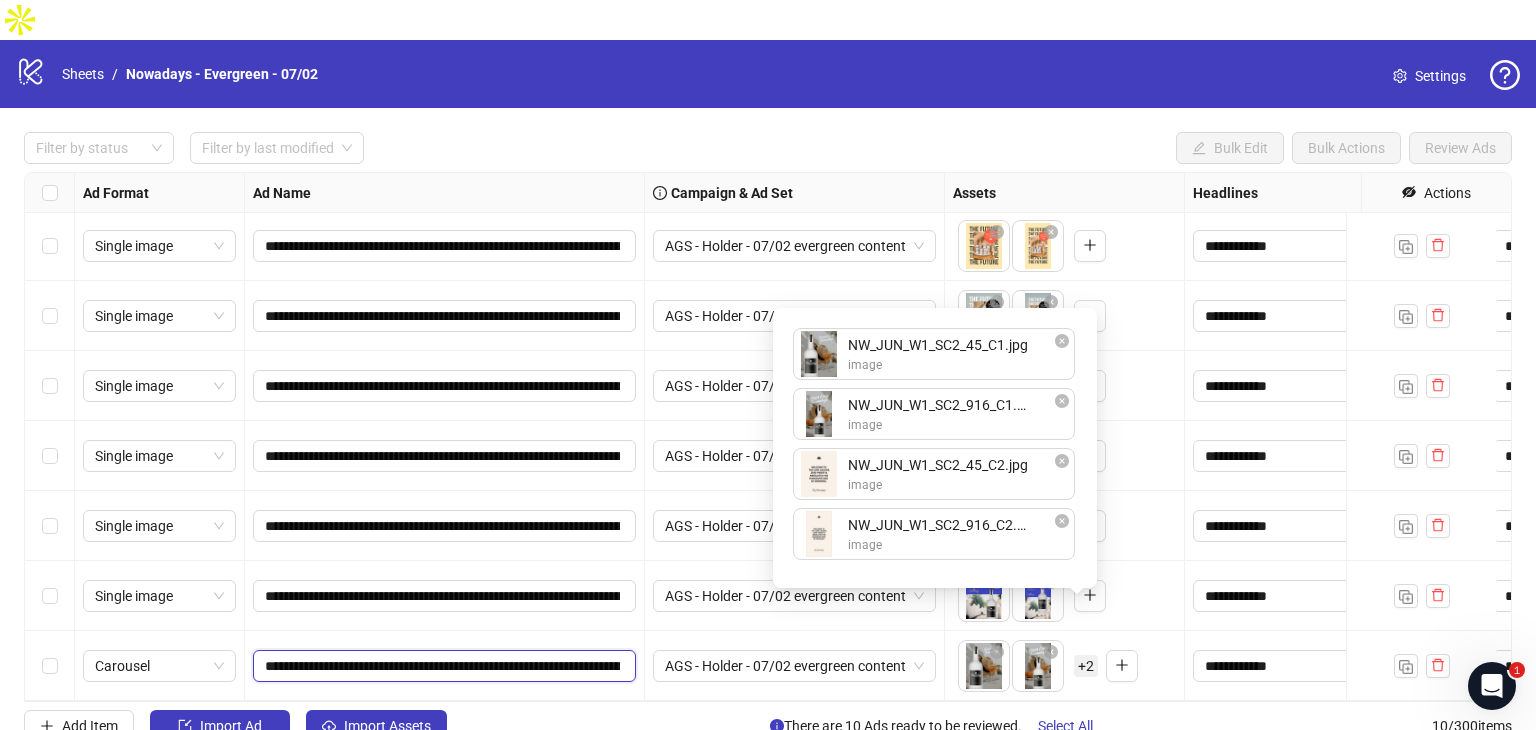 click on "**********" at bounding box center [442, 666] 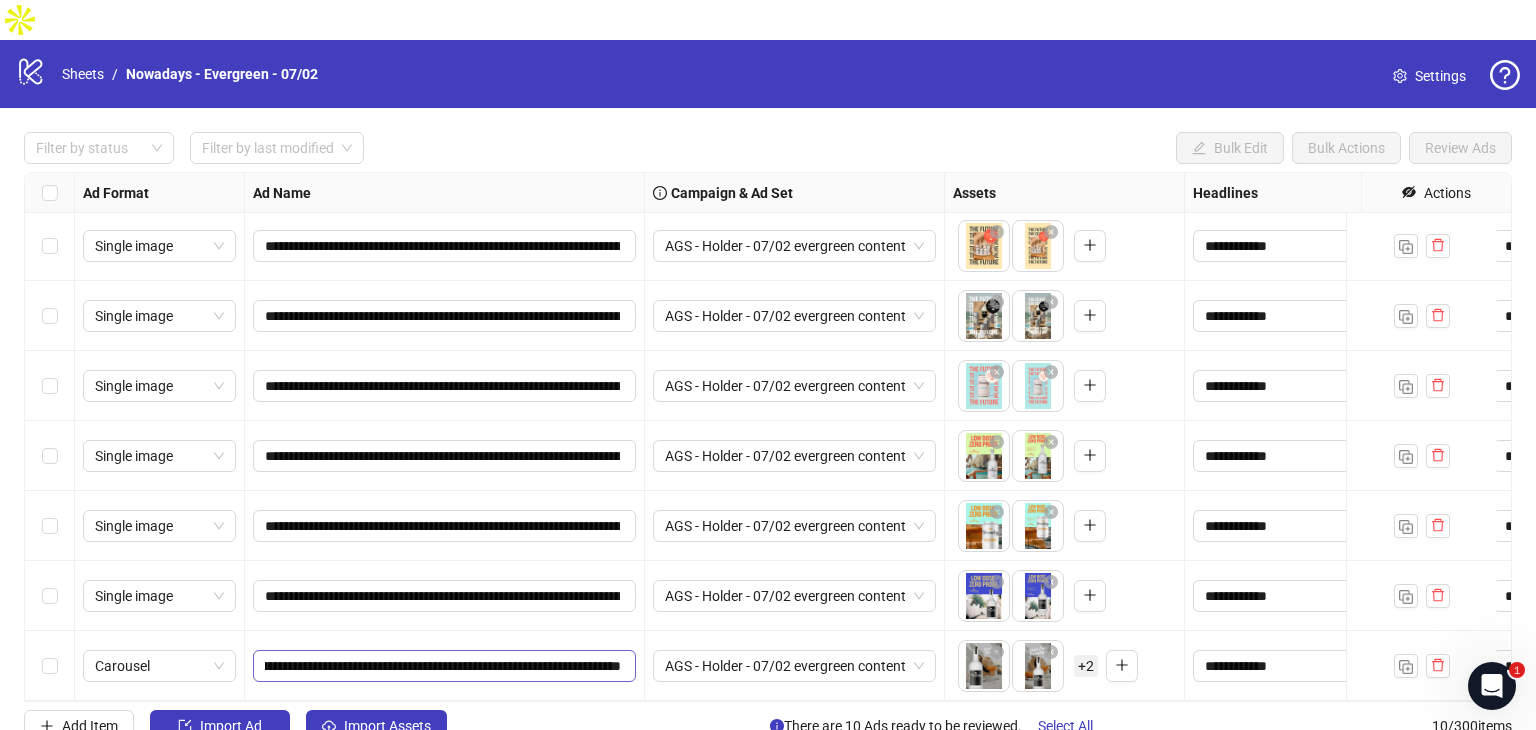 scroll, scrollTop: 0, scrollLeft: 0, axis: both 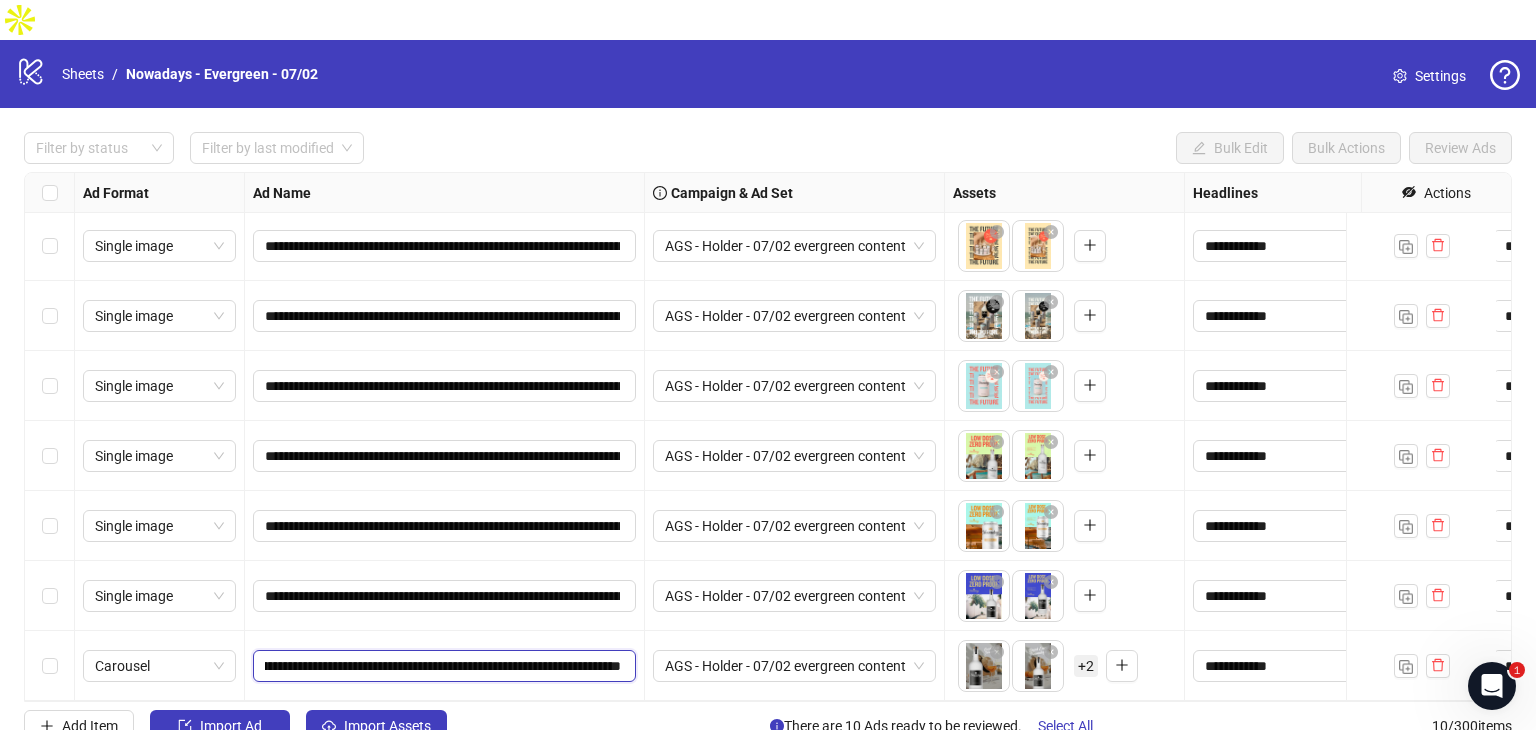 click on "**********" at bounding box center (443, 666) 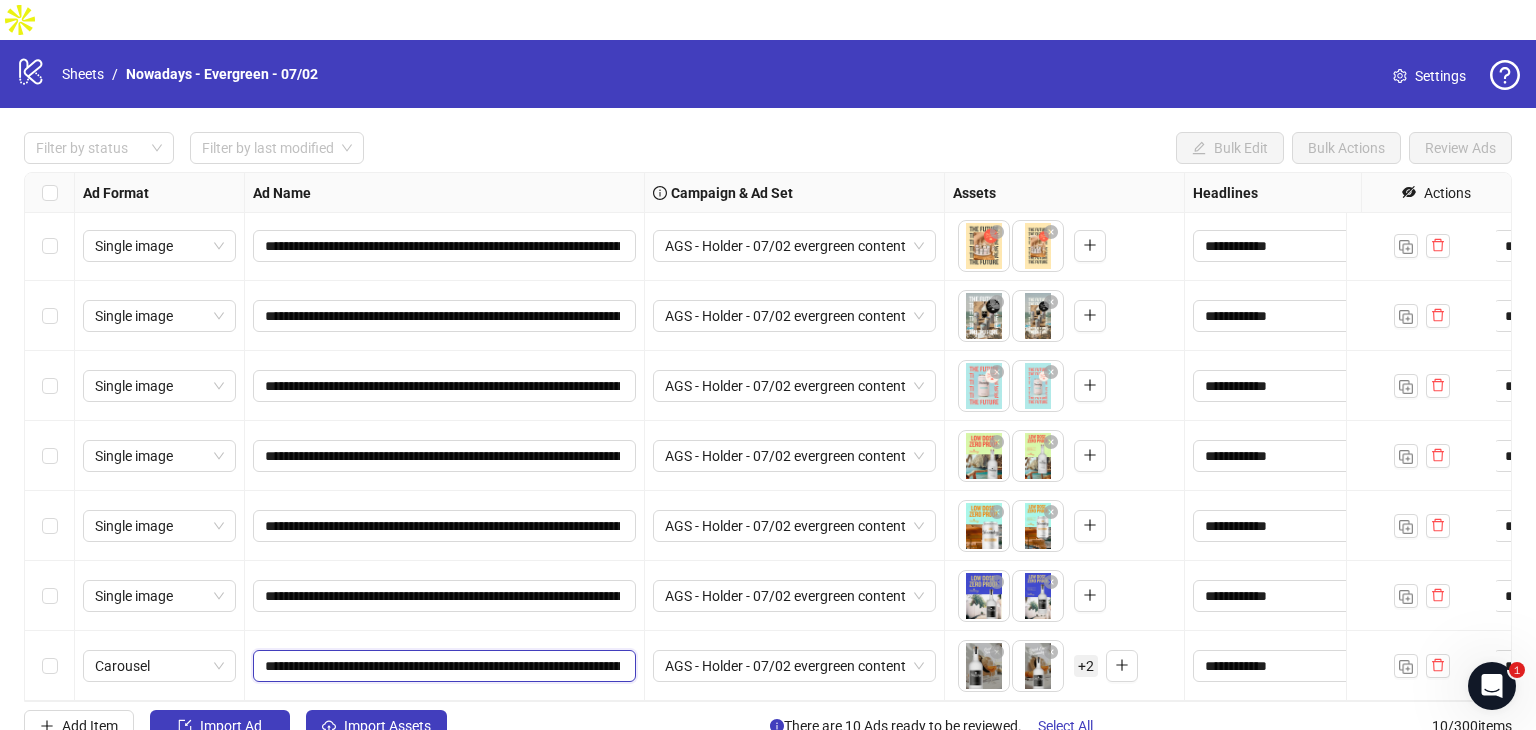 click on "**********" at bounding box center [442, 666] 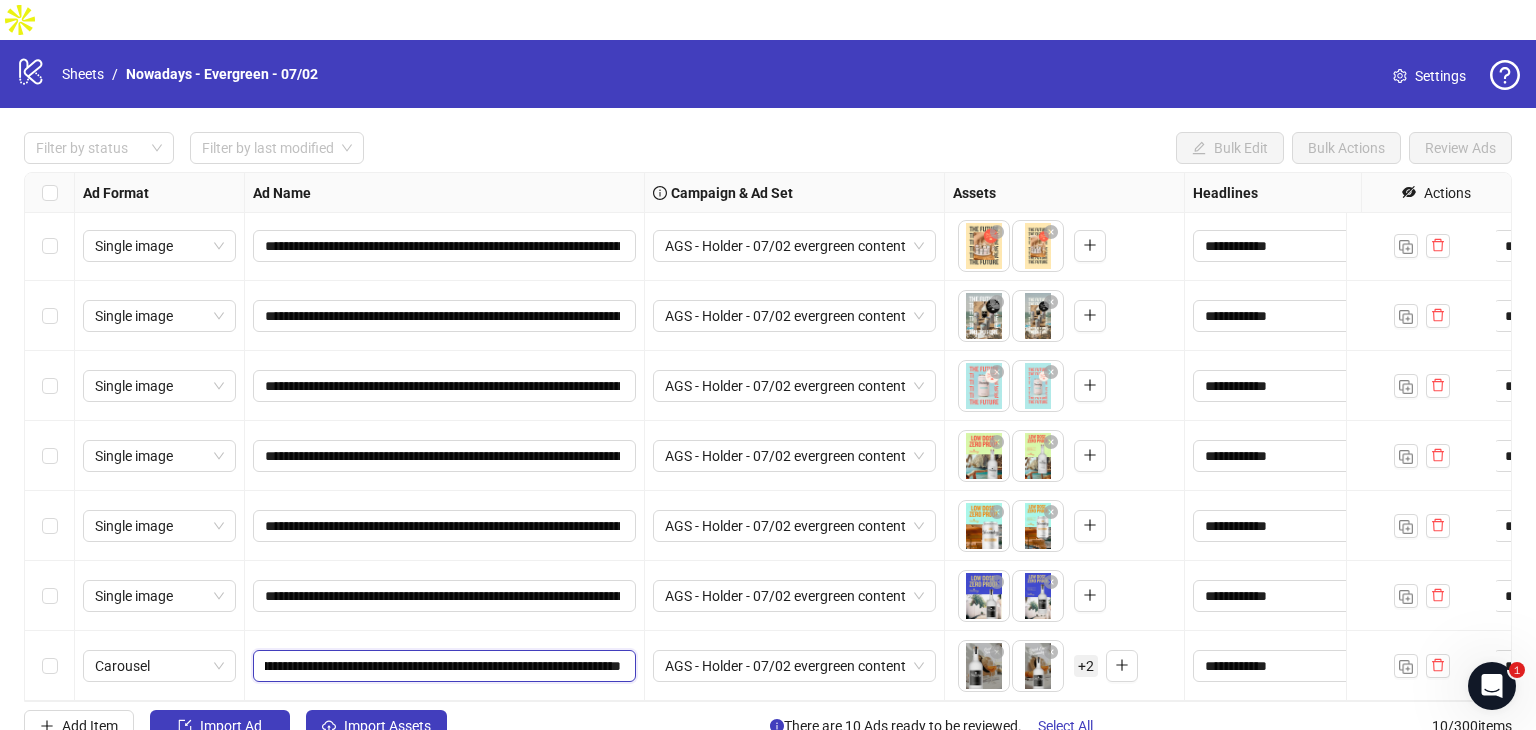 click on "**********" at bounding box center (443, 666) 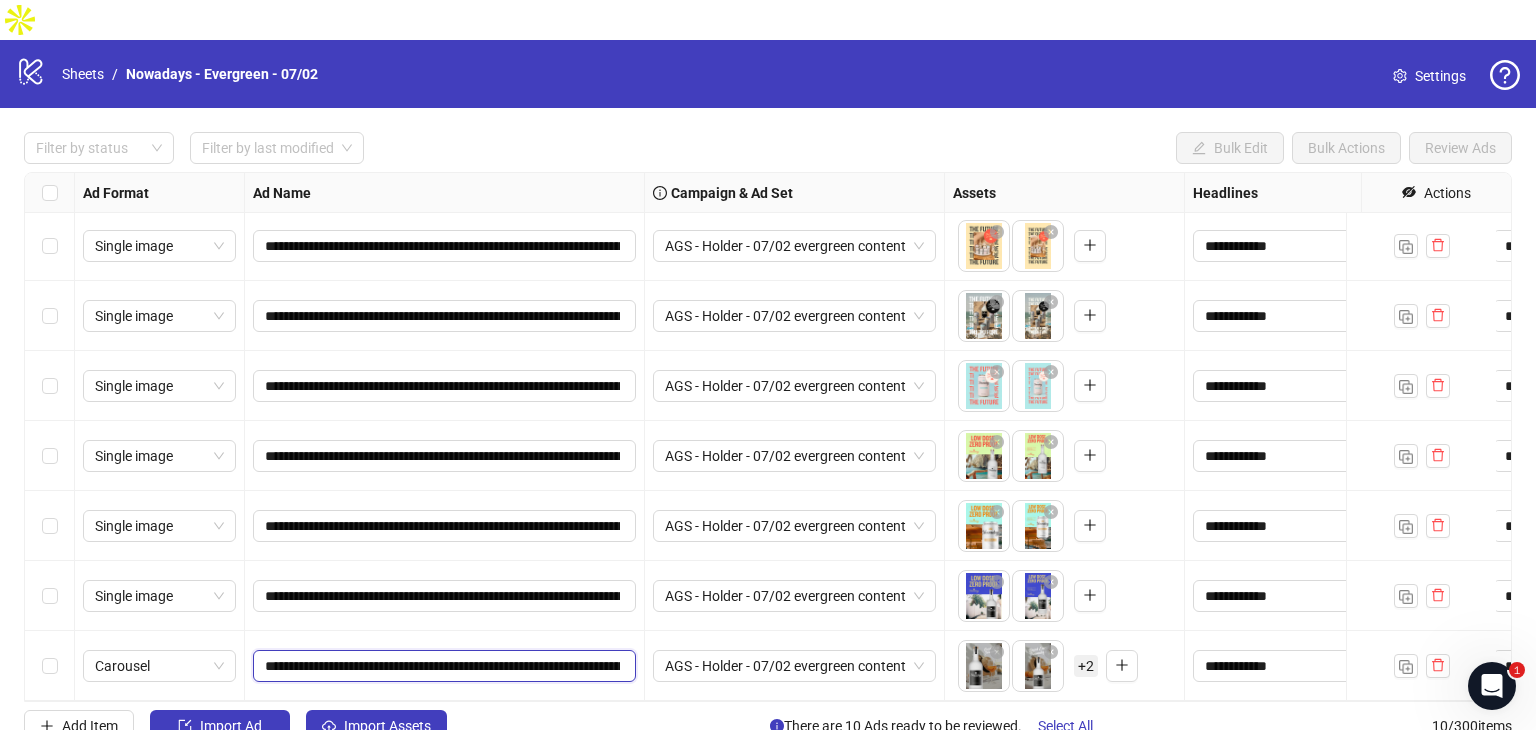 click on "**********" at bounding box center (442, 666) 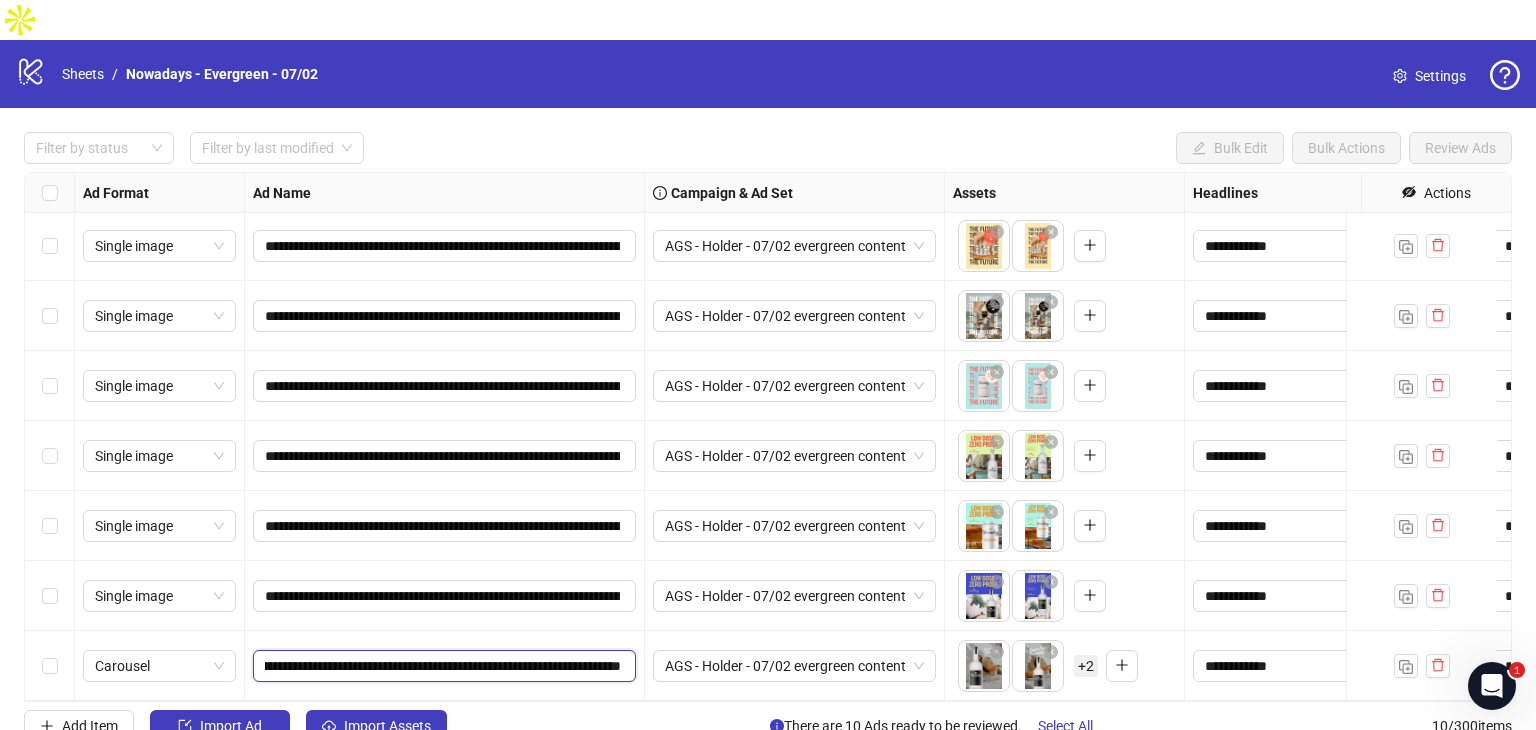 scroll, scrollTop: 0, scrollLeft: 346, axis: horizontal 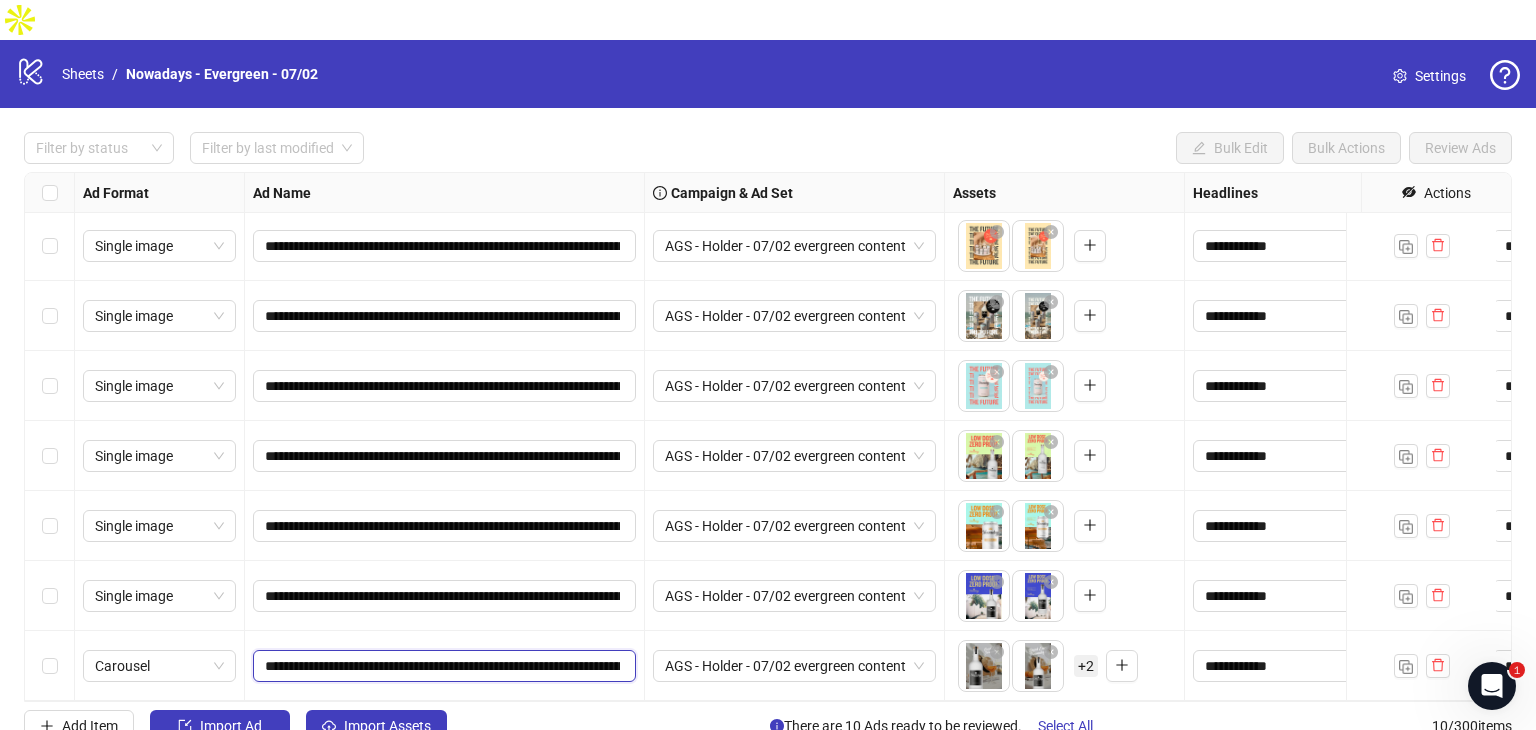 click on "**********" at bounding box center [442, 666] 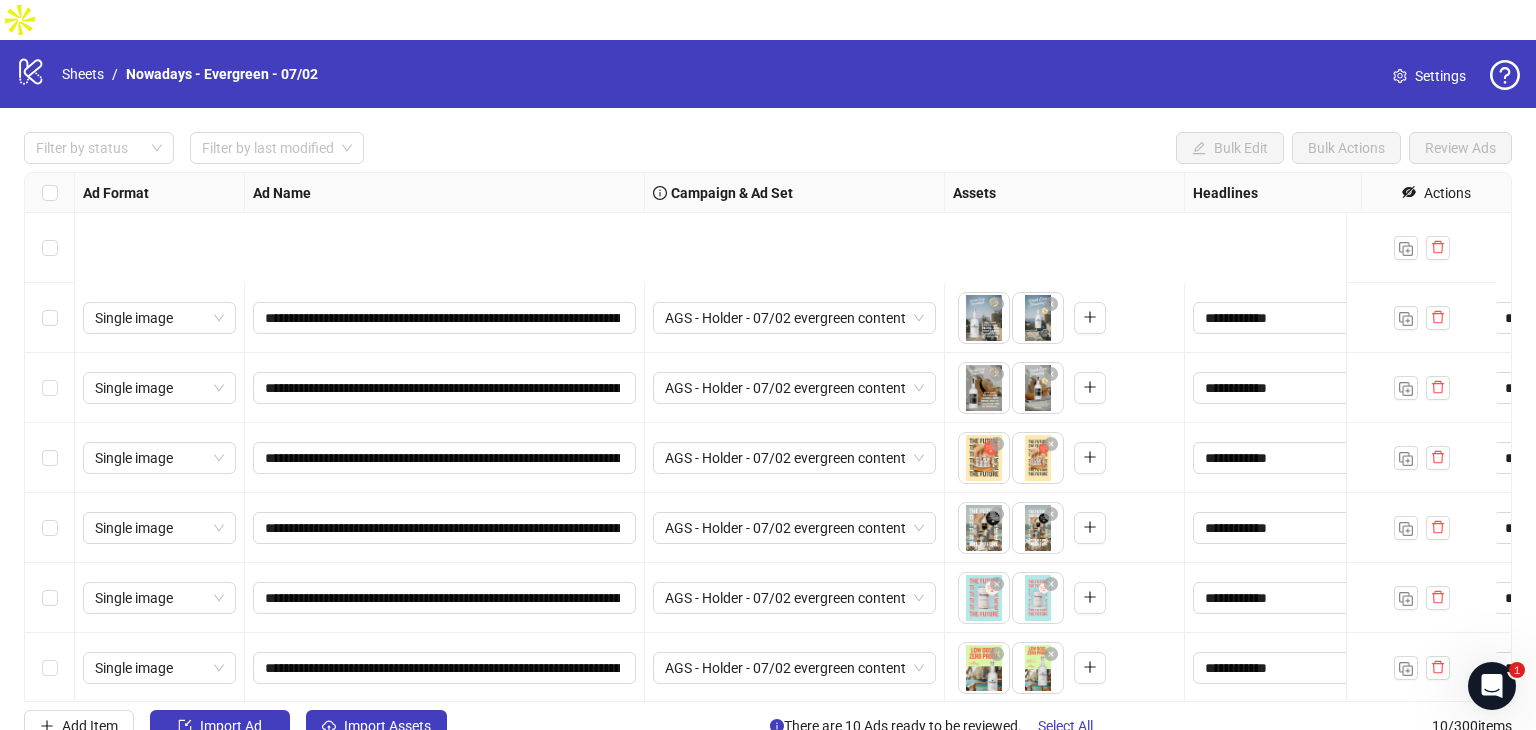 scroll, scrollTop: 226, scrollLeft: 0, axis: vertical 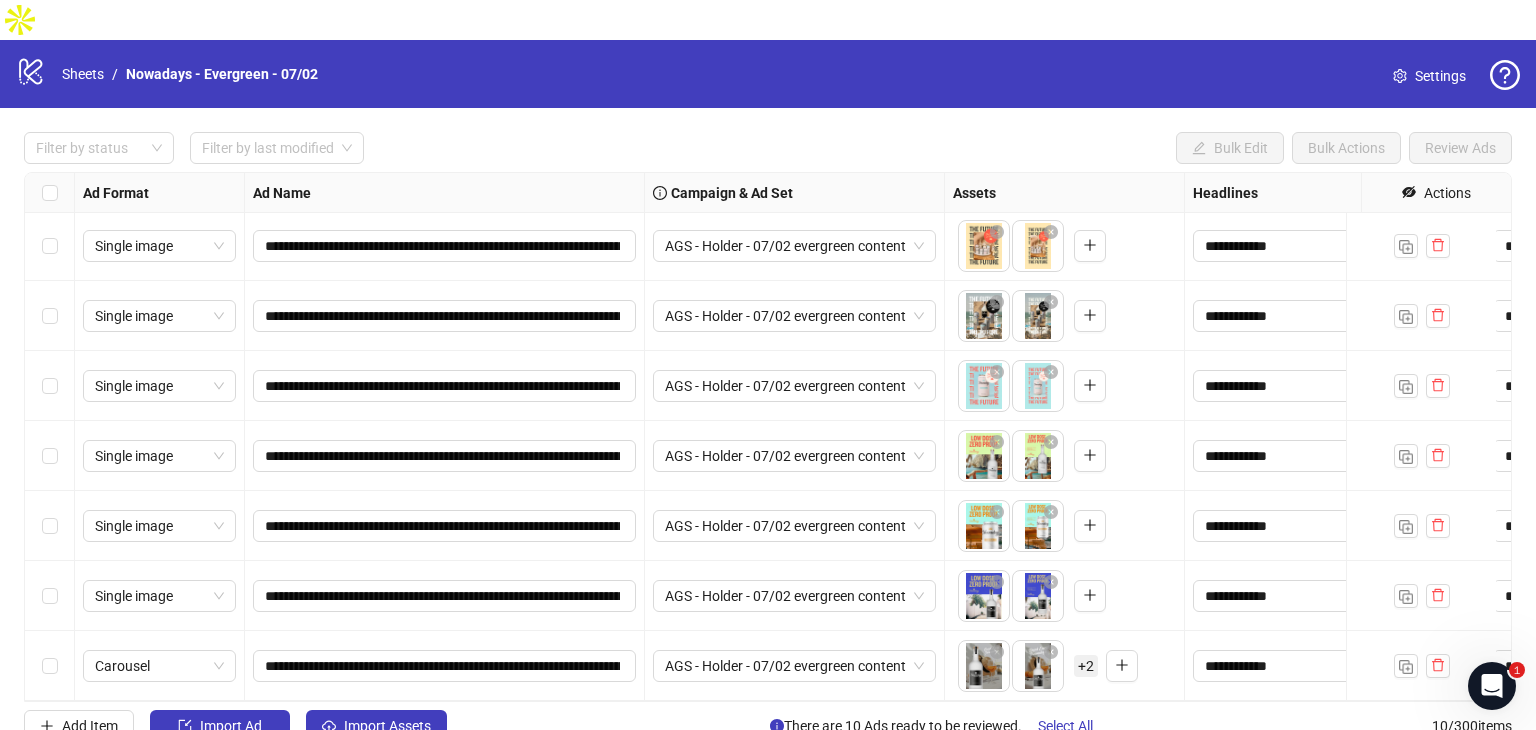 click on "+ 2" at bounding box center [1086, 666] 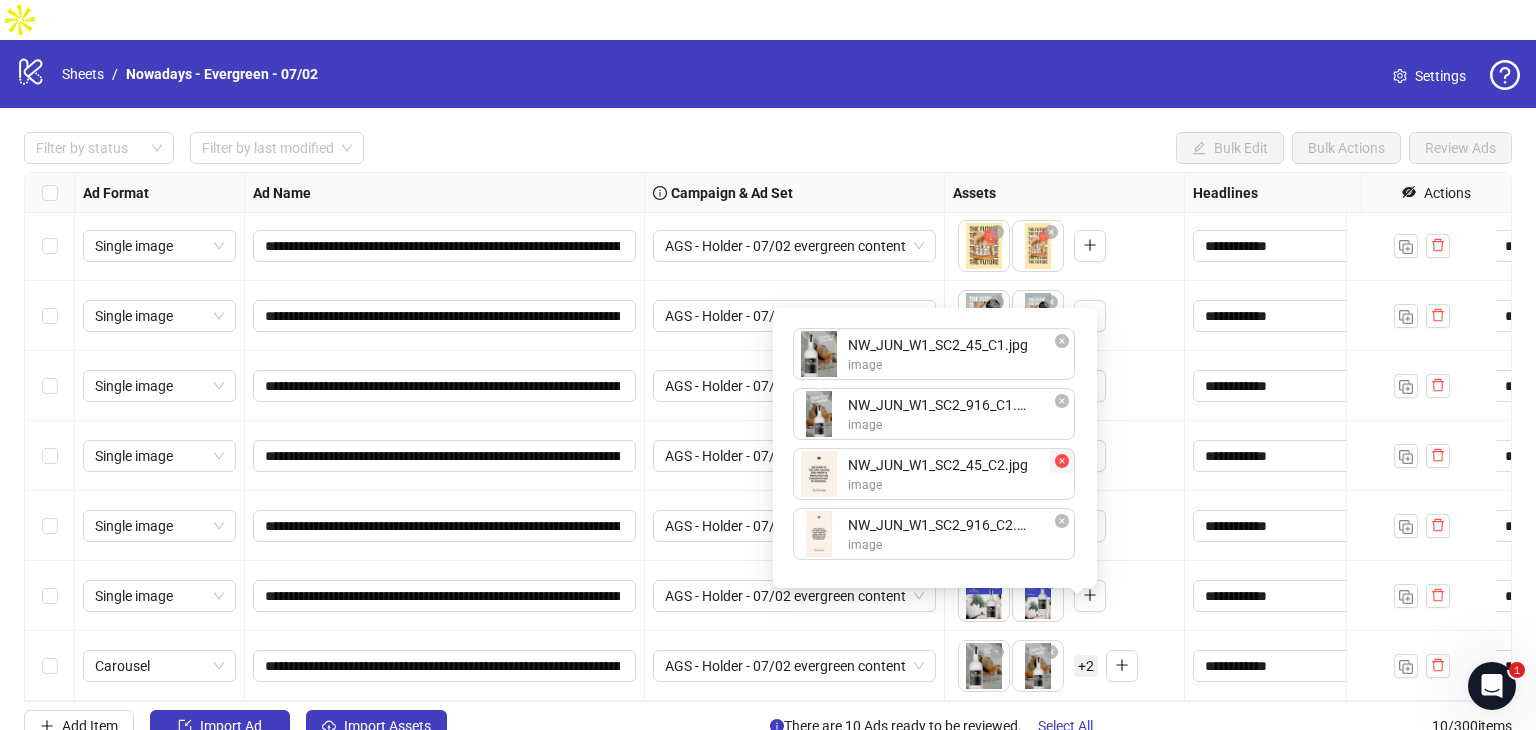 click at bounding box center [1062, 341] 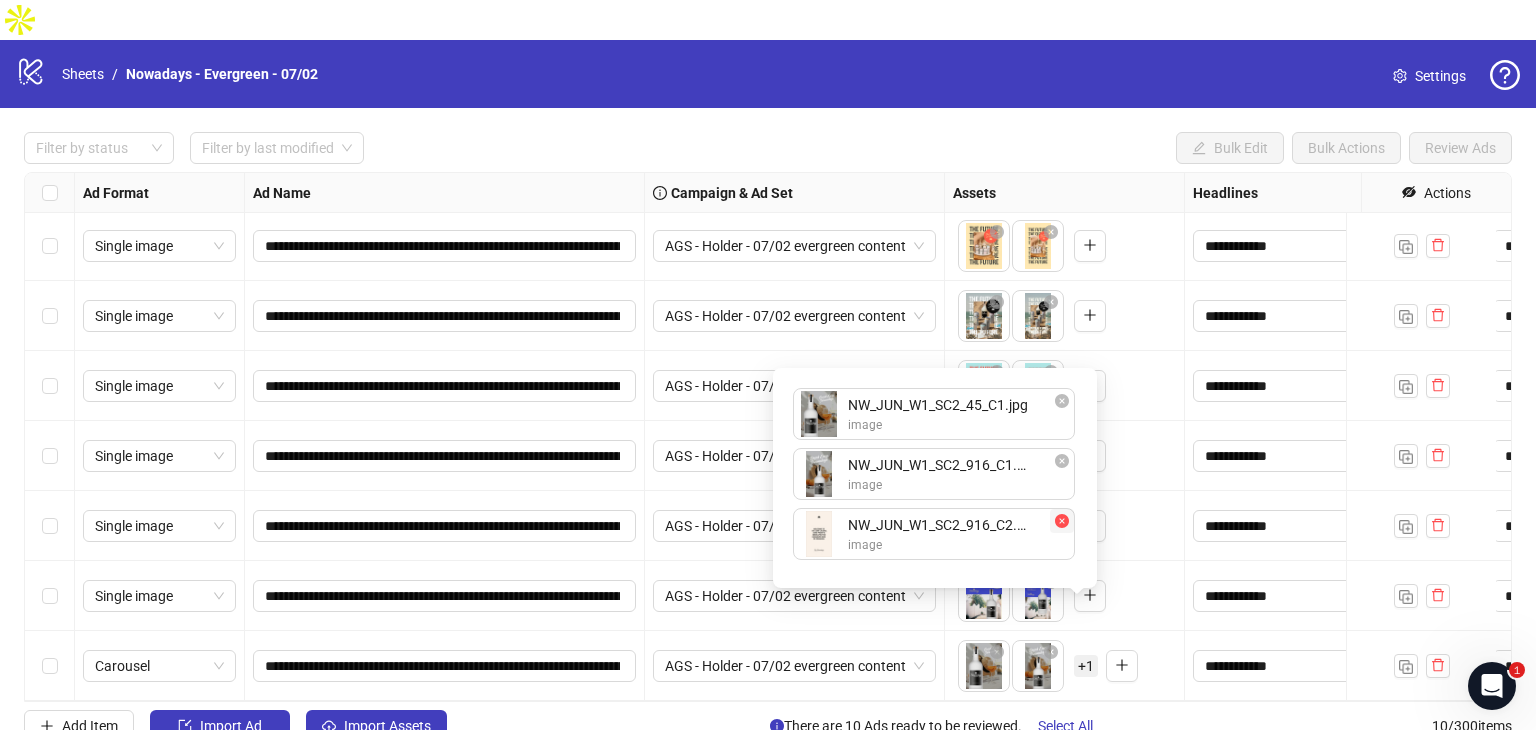 click at bounding box center [1062, 401] 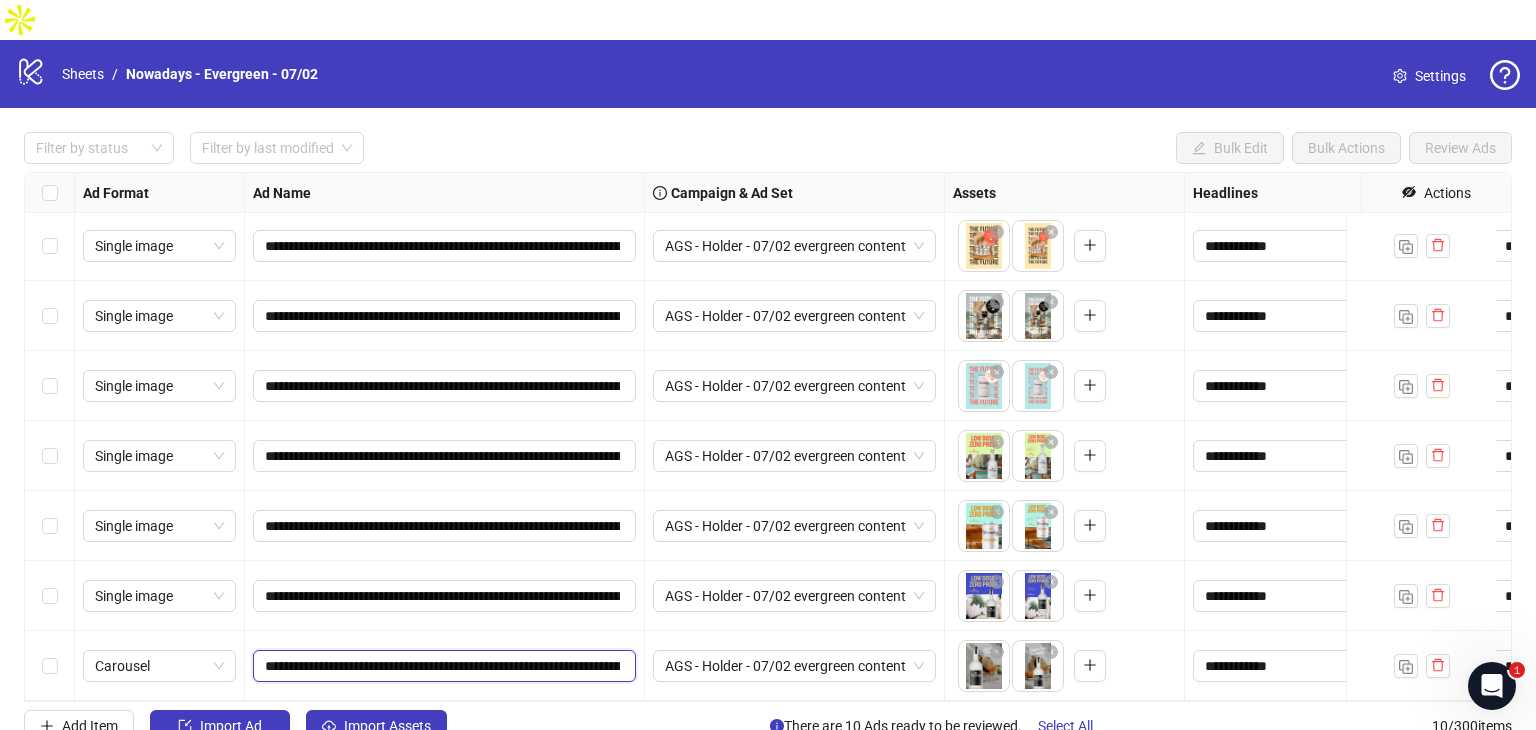click on "**********" at bounding box center (442, 666) 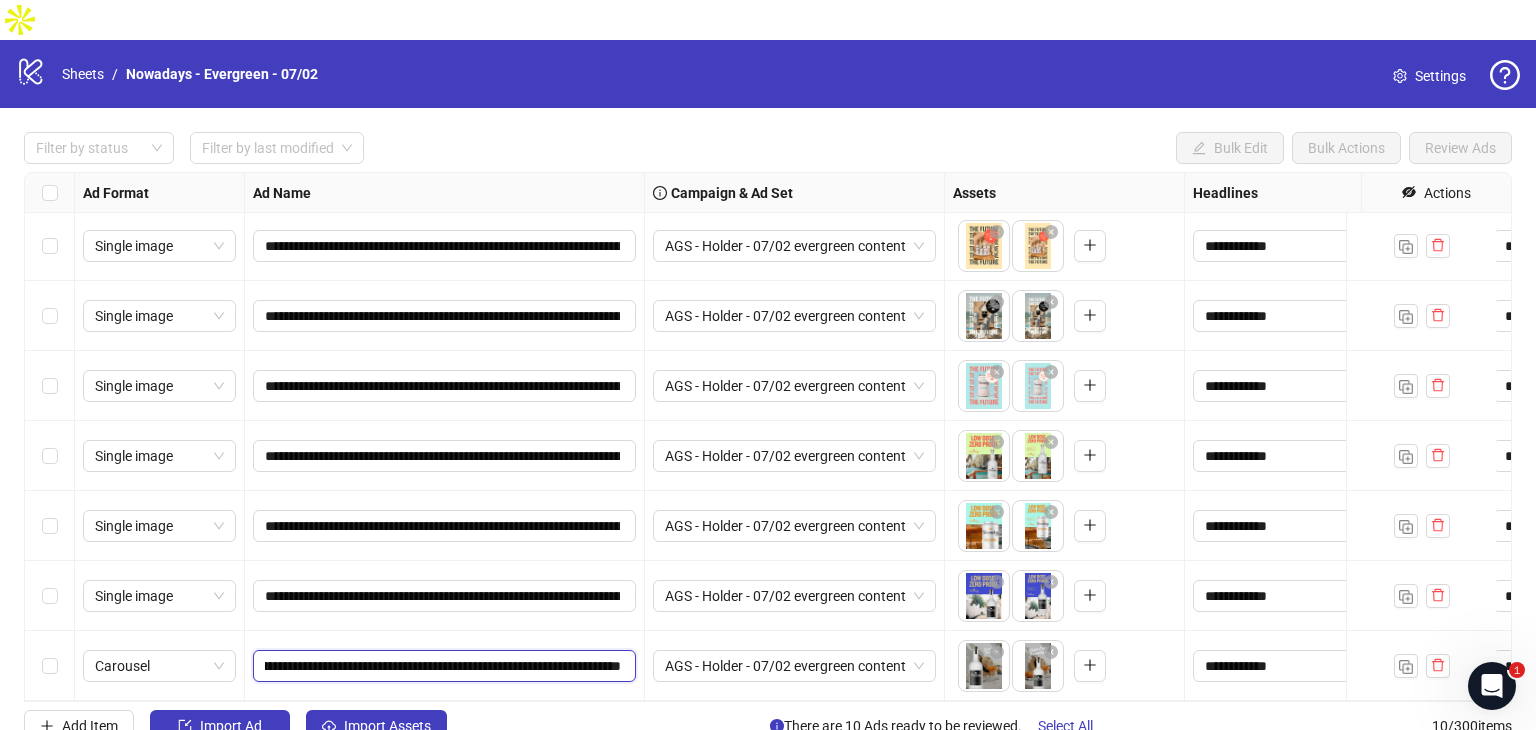 scroll, scrollTop: 0, scrollLeft: 280, axis: horizontal 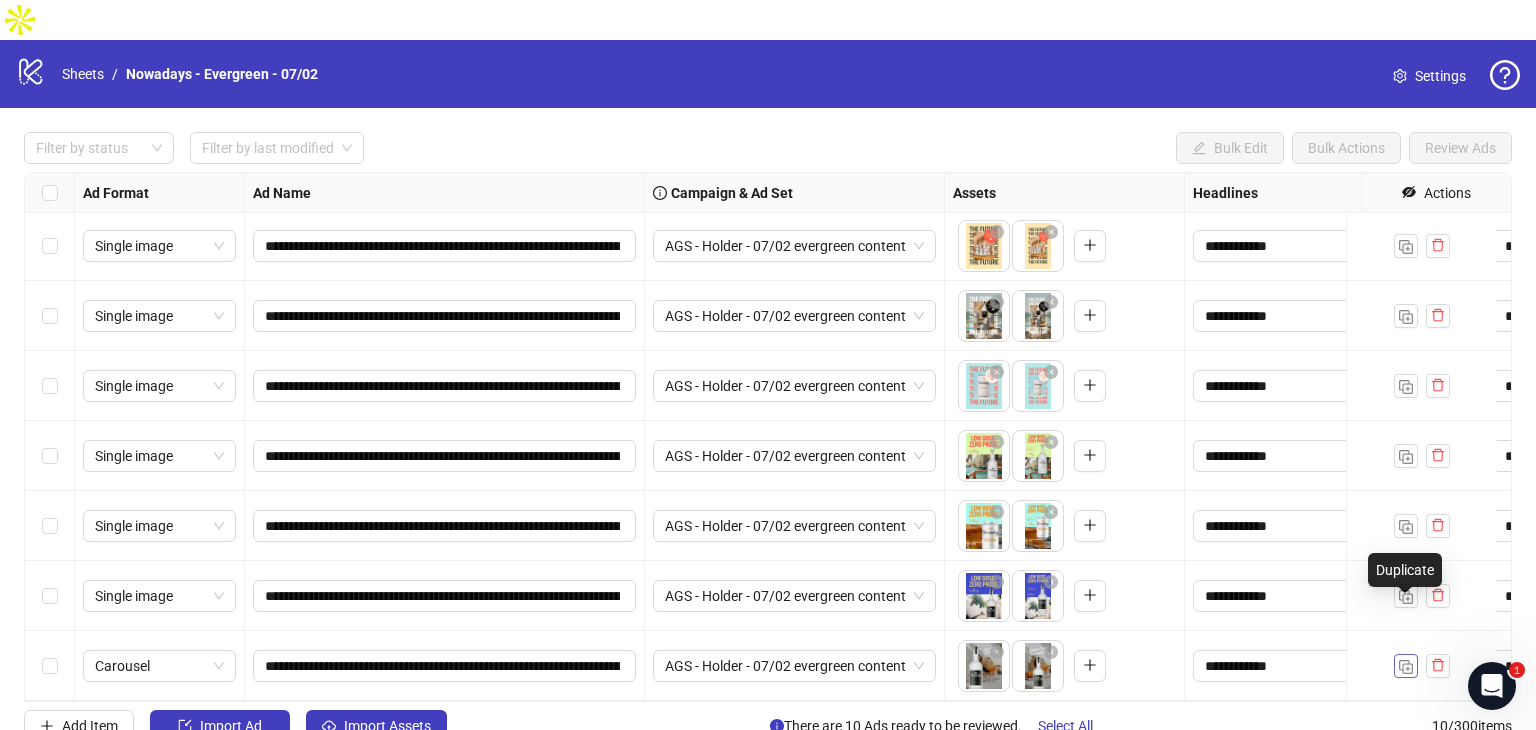 click at bounding box center (1406, 667) 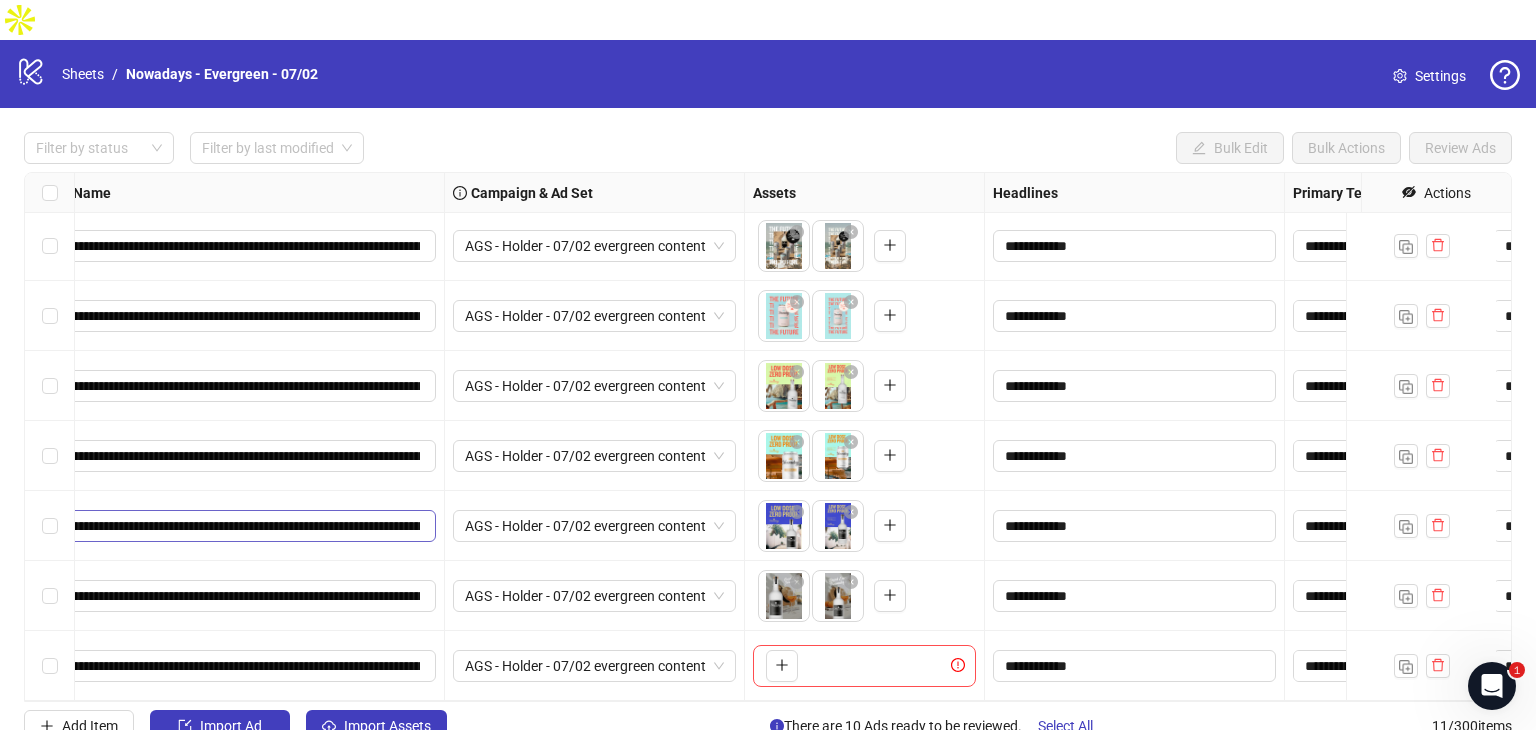 scroll, scrollTop: 296, scrollLeft: 0, axis: vertical 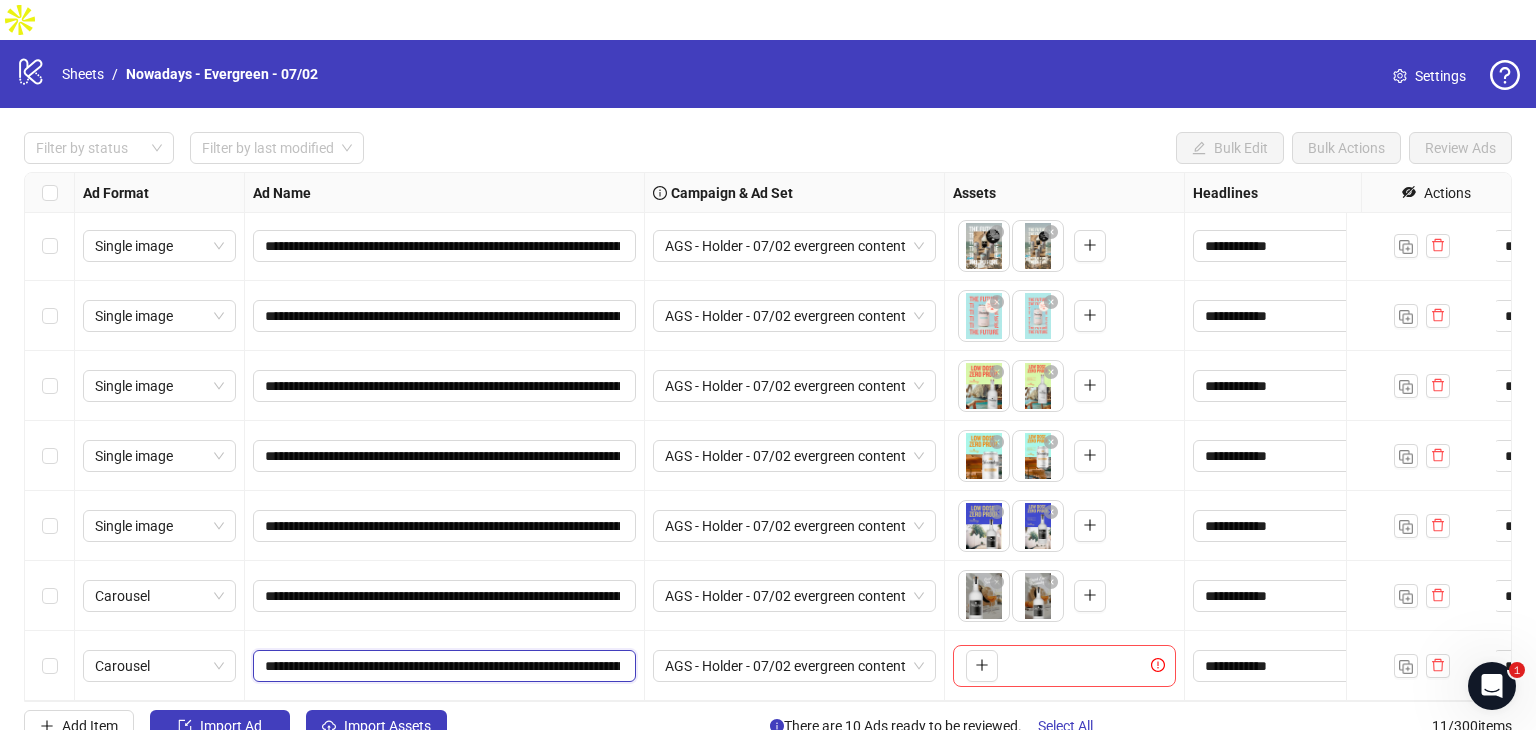 click on "**********" at bounding box center [442, 666] 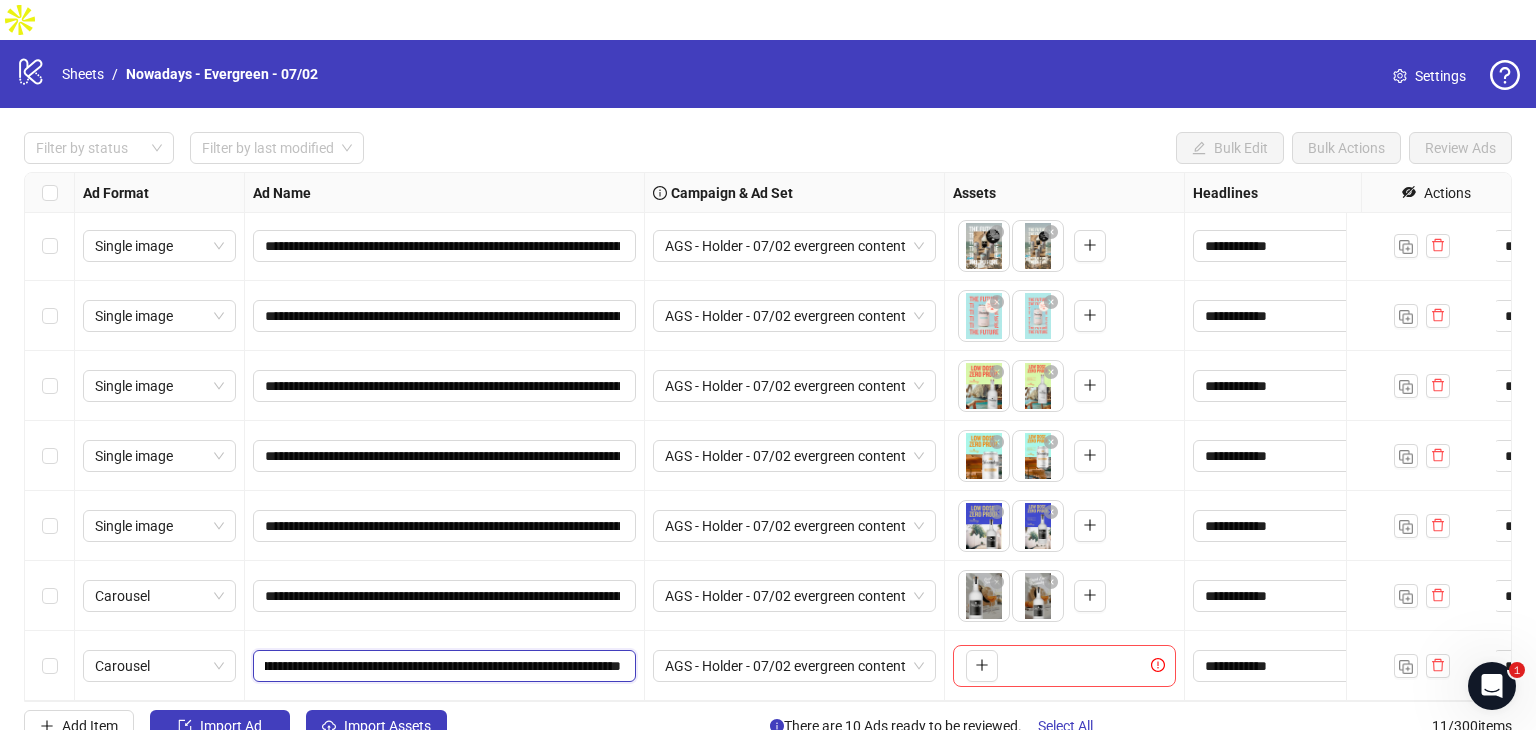 scroll, scrollTop: 0, scrollLeft: 378, axis: horizontal 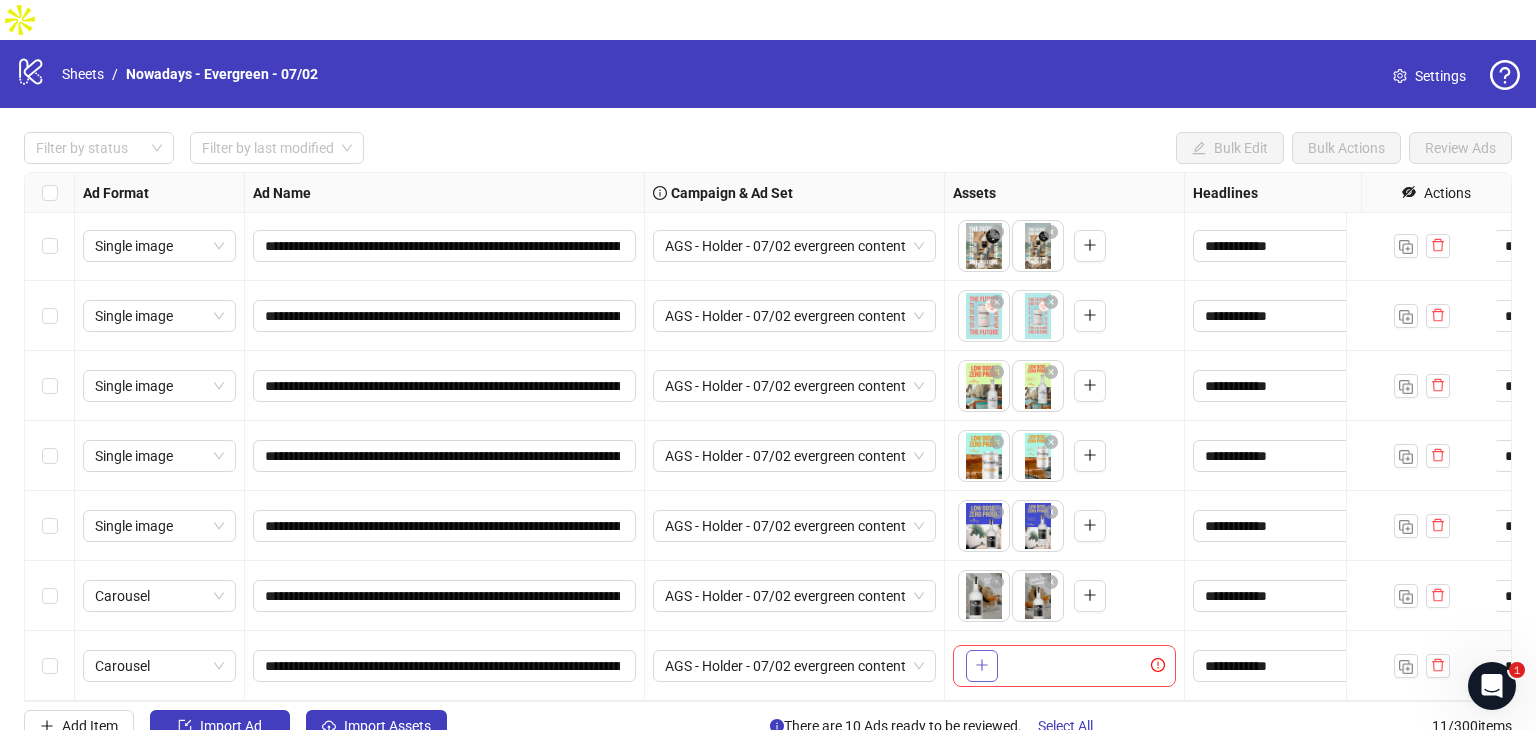 click at bounding box center [982, 666] 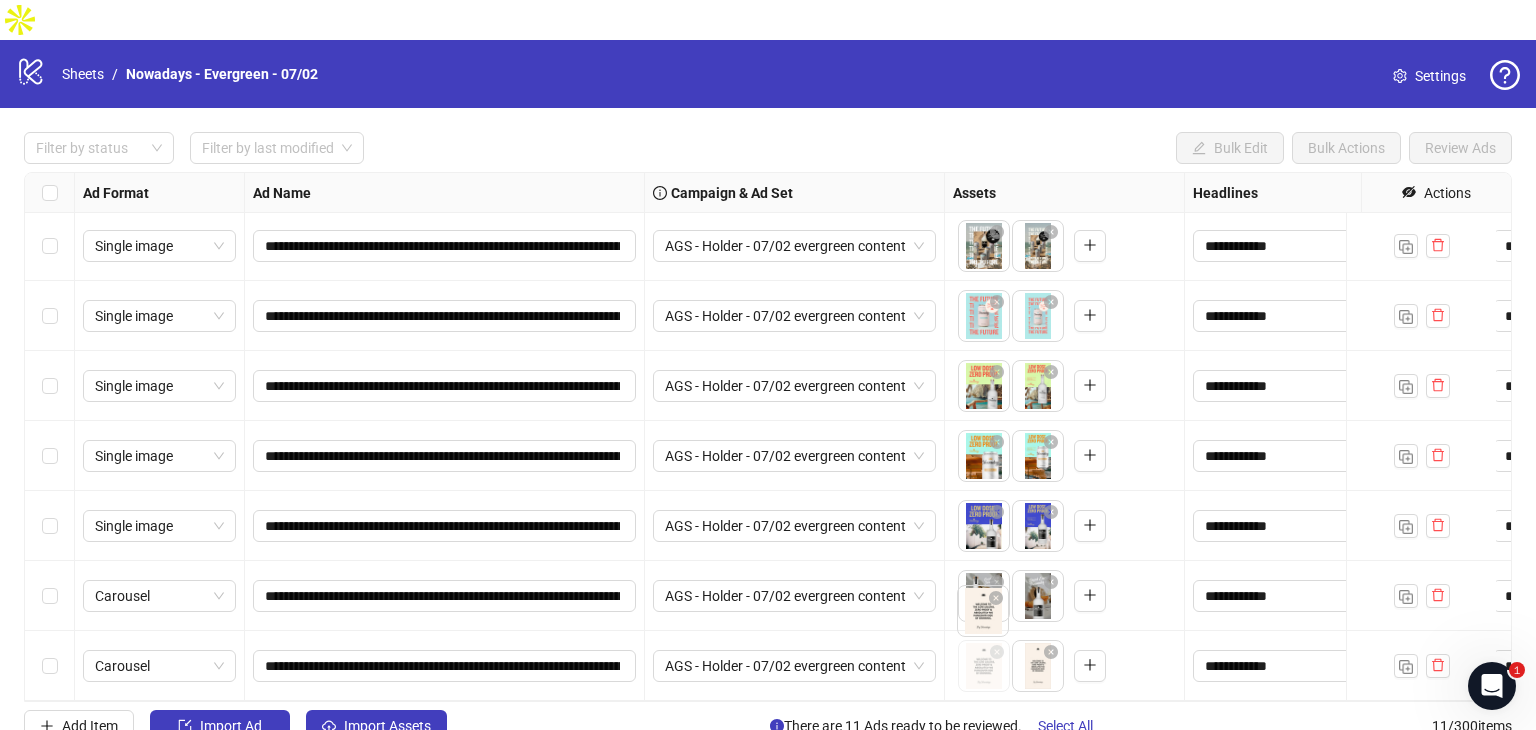 drag, startPoint x: 1033, startPoint y: 613, endPoint x: 973, endPoint y: 615, distance: 60.033325 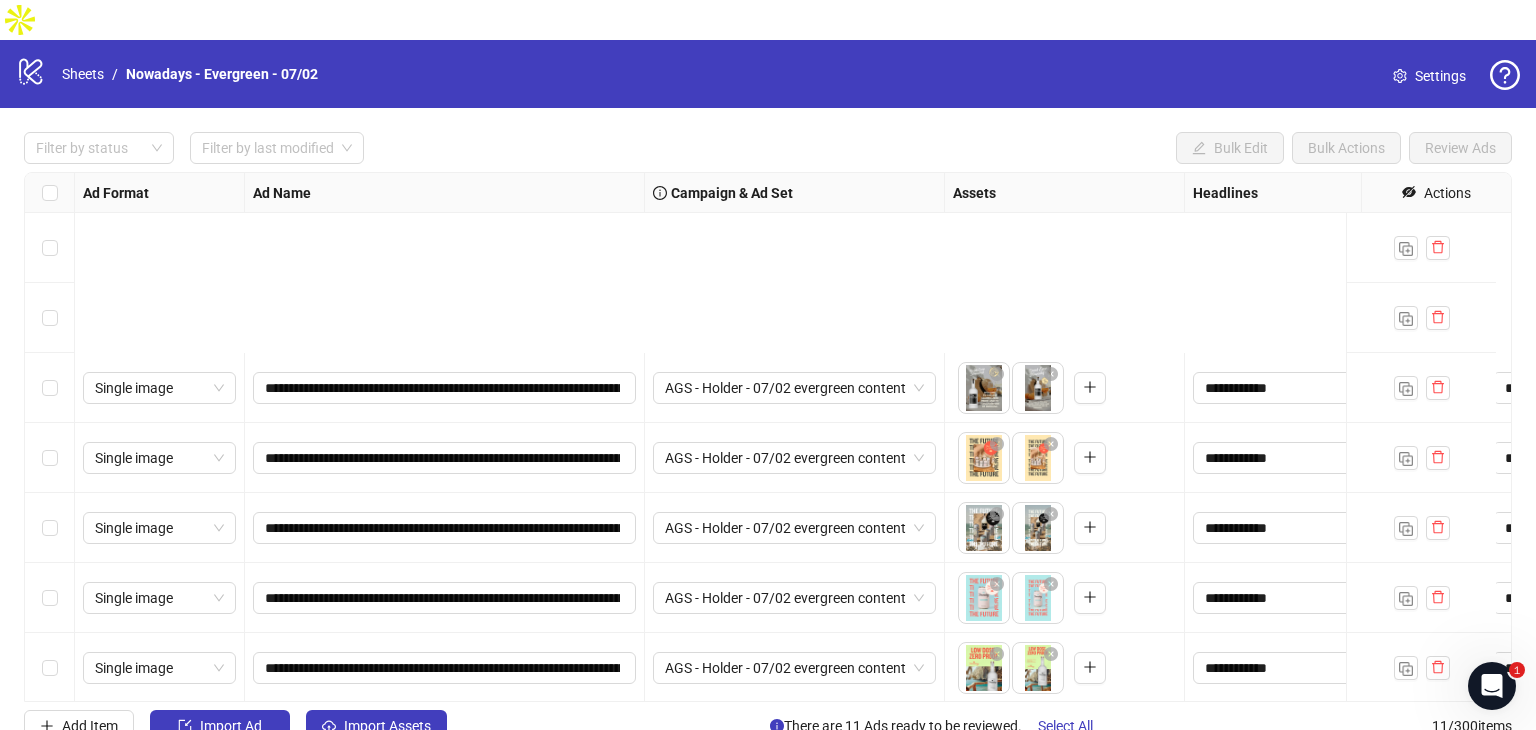 scroll, scrollTop: 296, scrollLeft: 0, axis: vertical 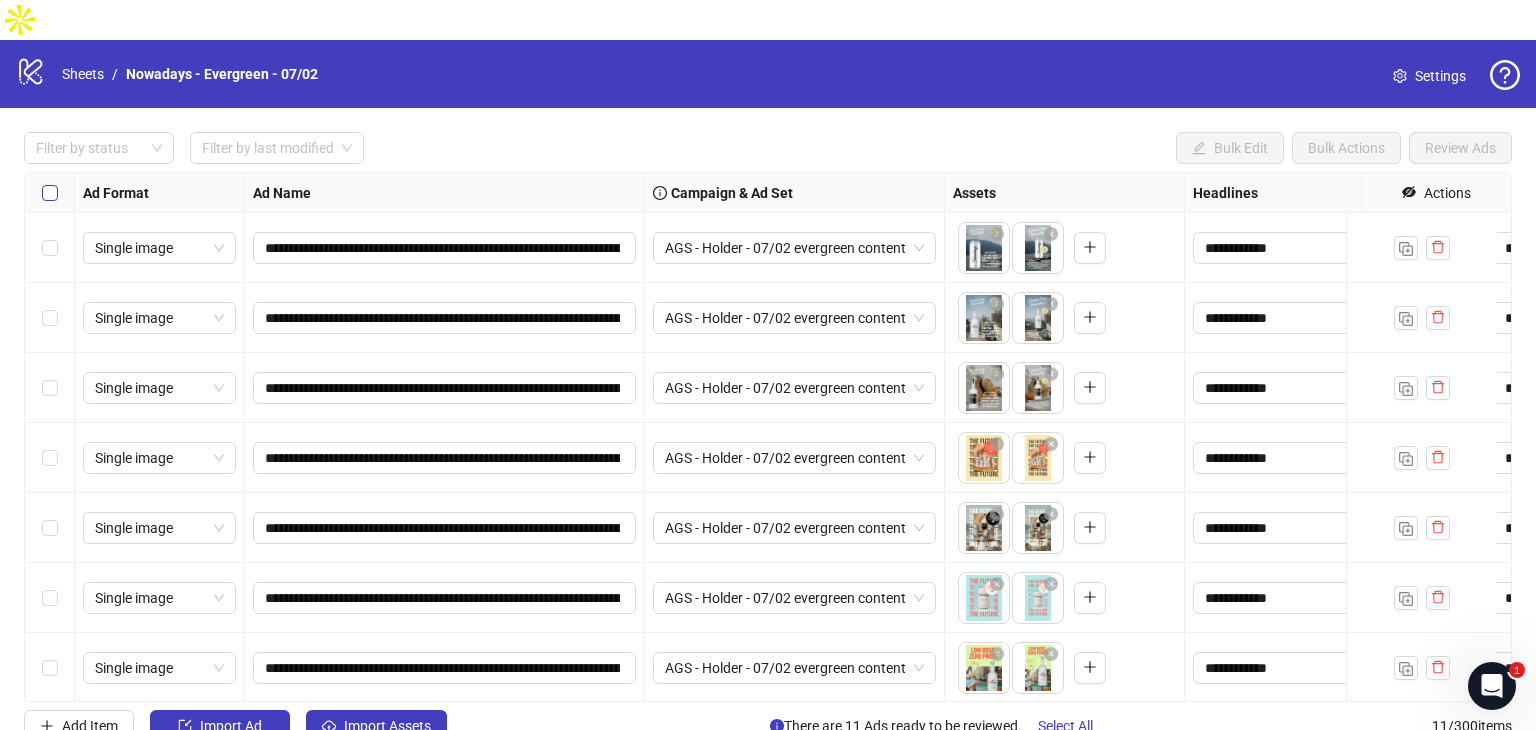 click at bounding box center [50, 193] 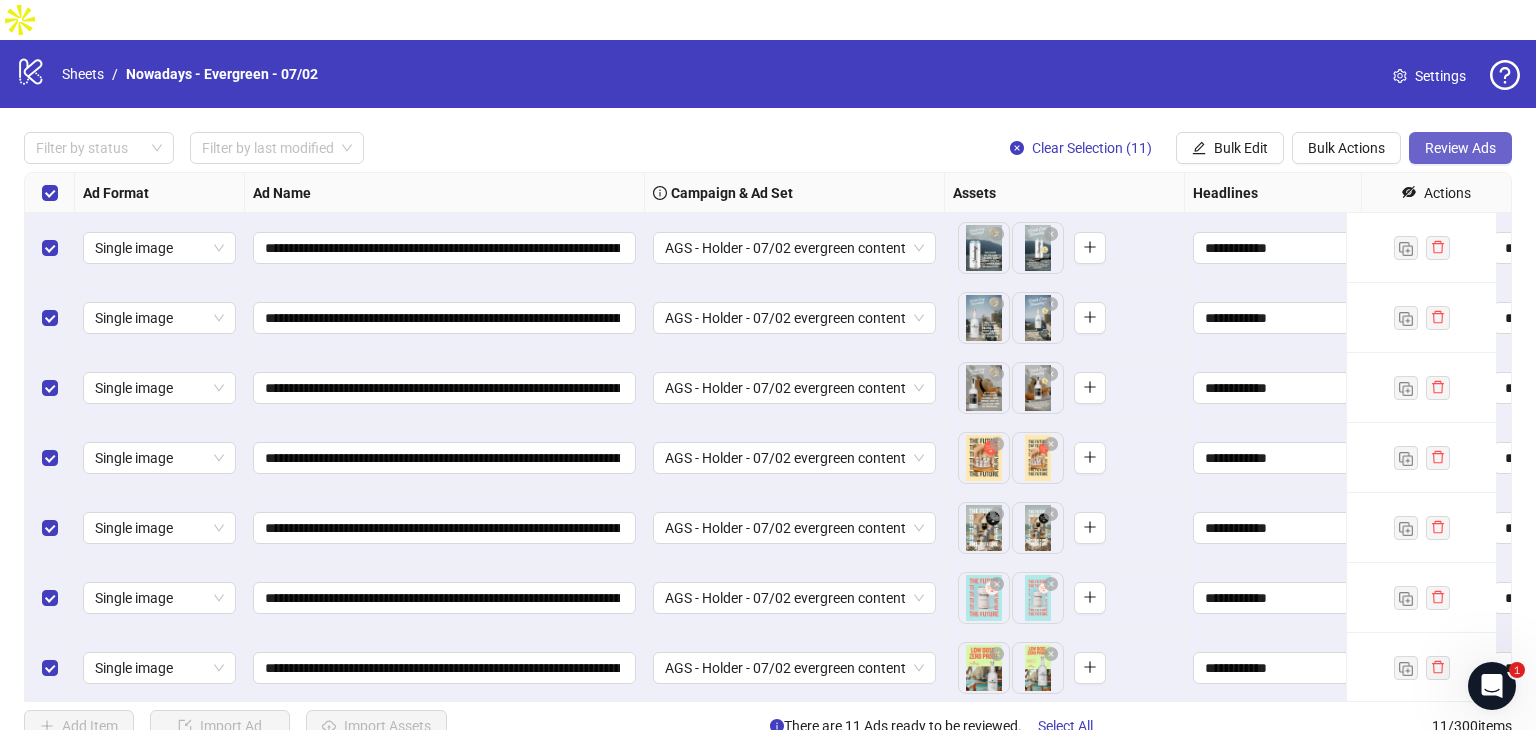 click on "Review Ads" at bounding box center [1460, 148] 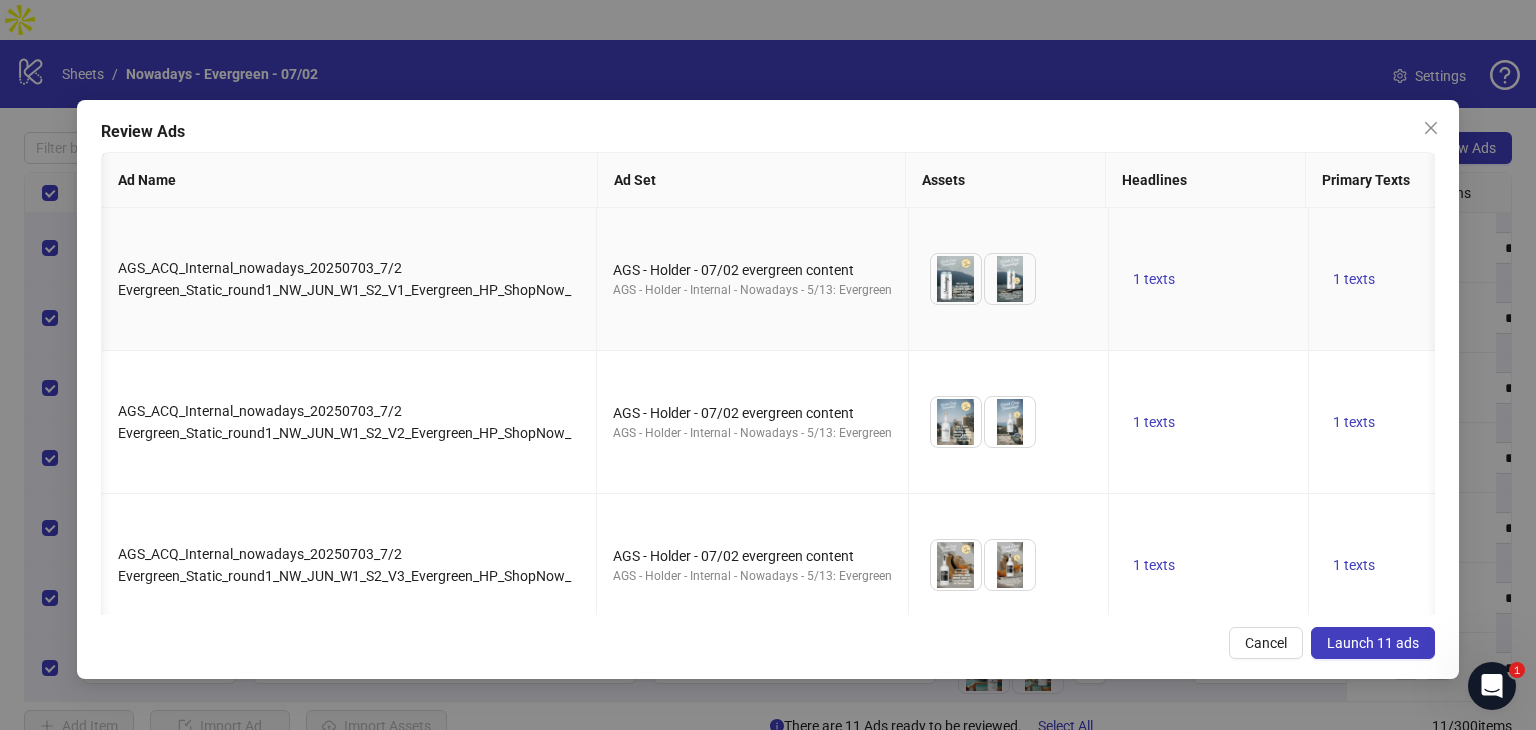 scroll, scrollTop: 0, scrollLeft: 56, axis: horizontal 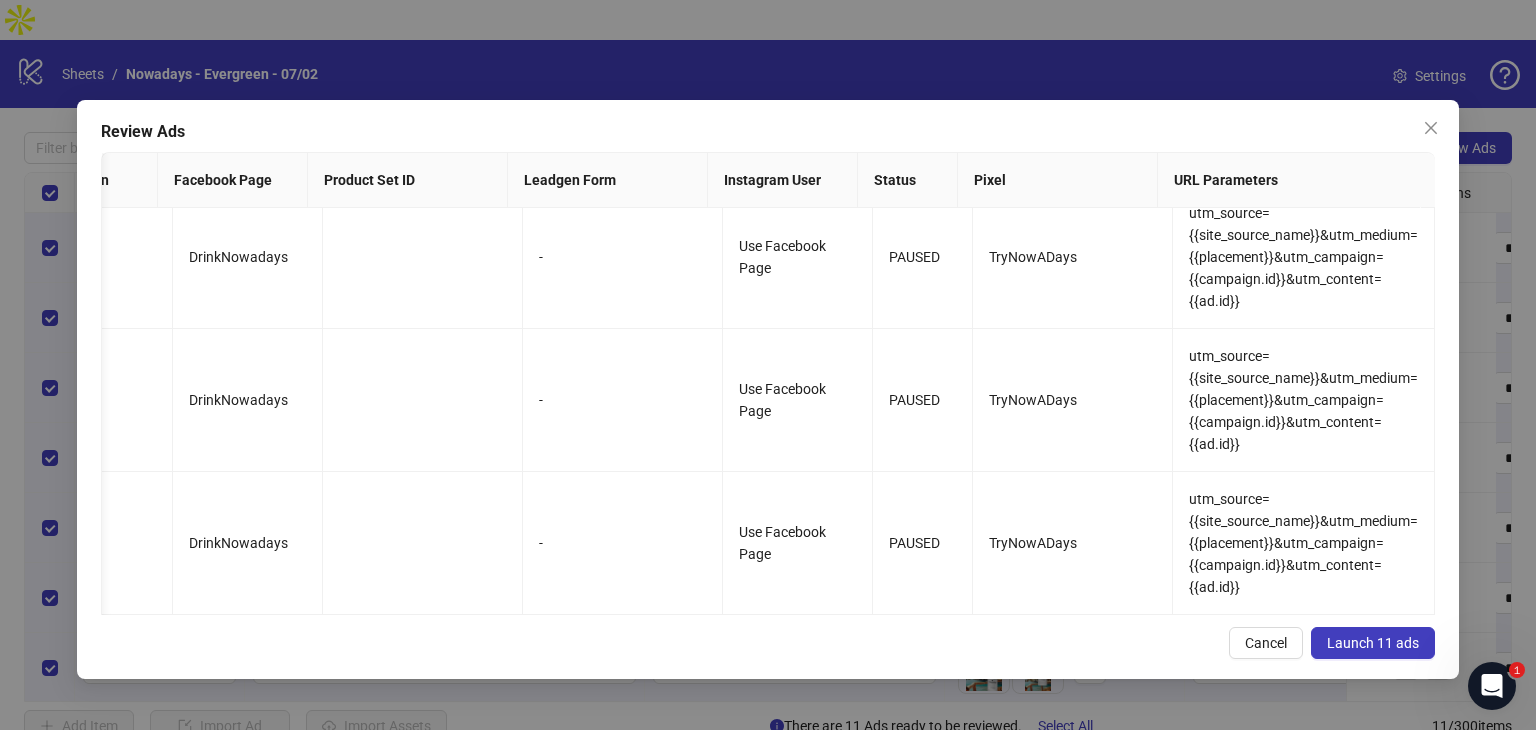 click on "Launch 11 ads" at bounding box center [1373, 643] 